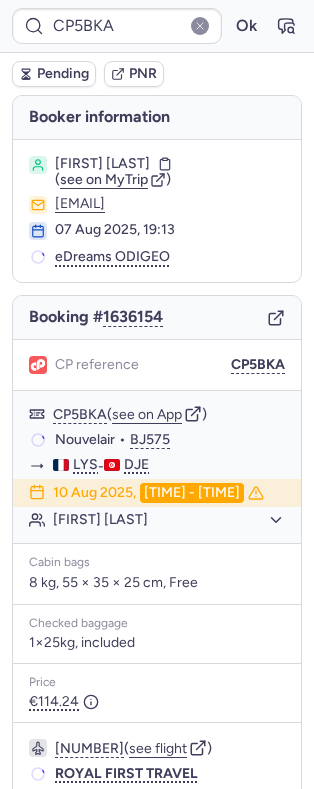 scroll, scrollTop: 0, scrollLeft: 0, axis: both 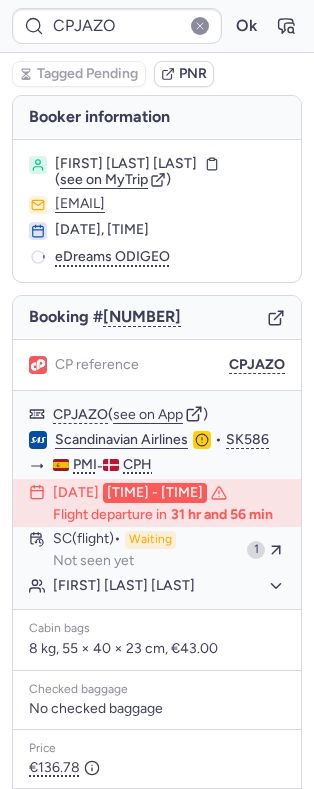type on "CPMX75" 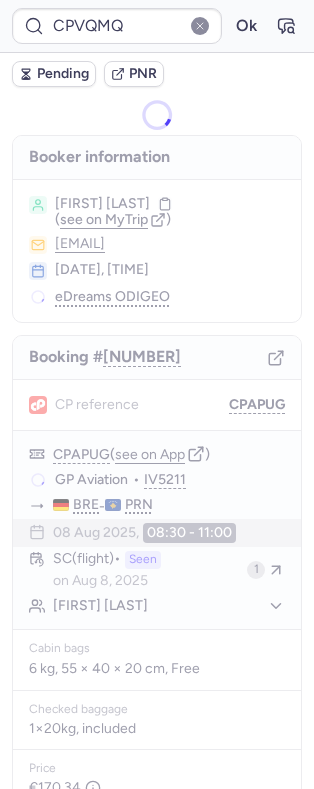 type on "CPAPUG" 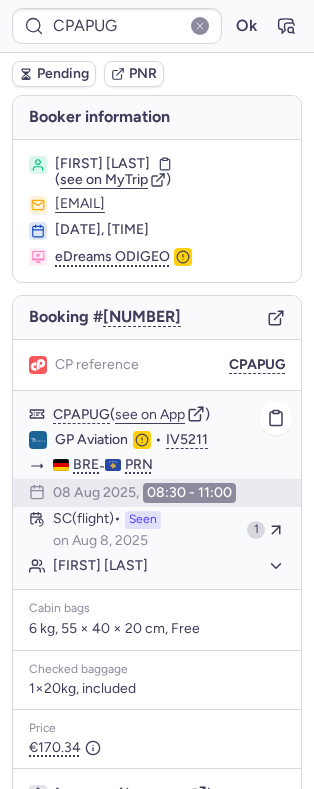click on "[DATE],  [TIME] - [TIME]" 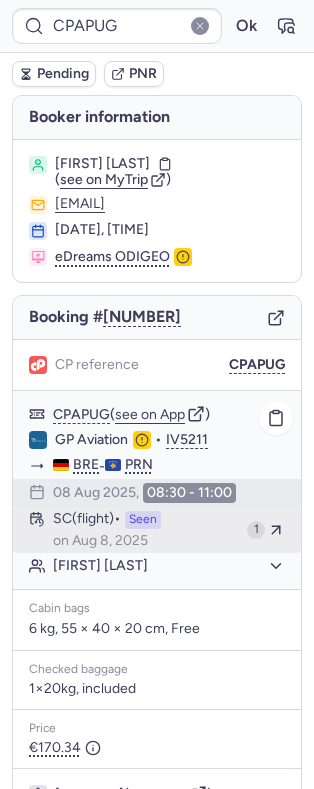 click on "Seen" at bounding box center [143, 520] 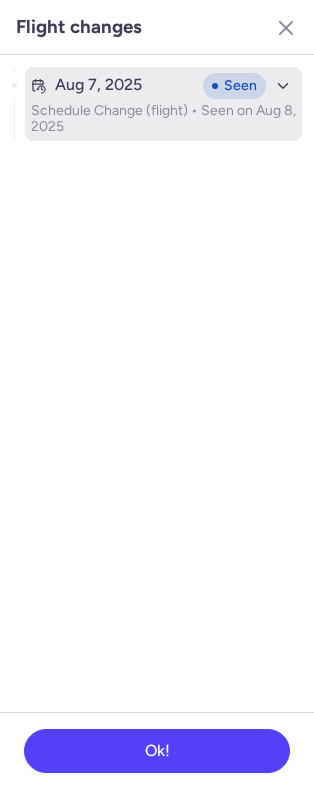 click on "Schedule Change (flight) •  Seen on Aug 8, 2025" at bounding box center (163, 119) 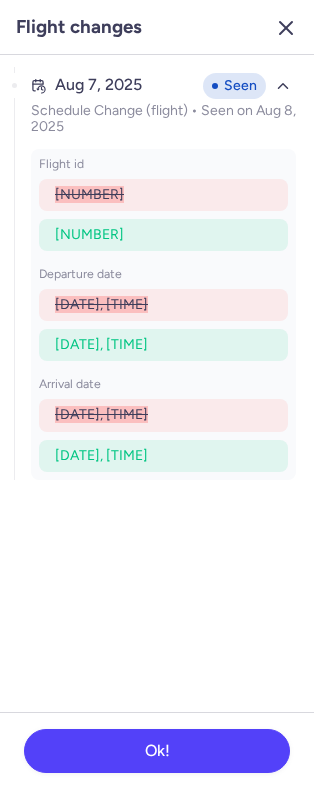 click 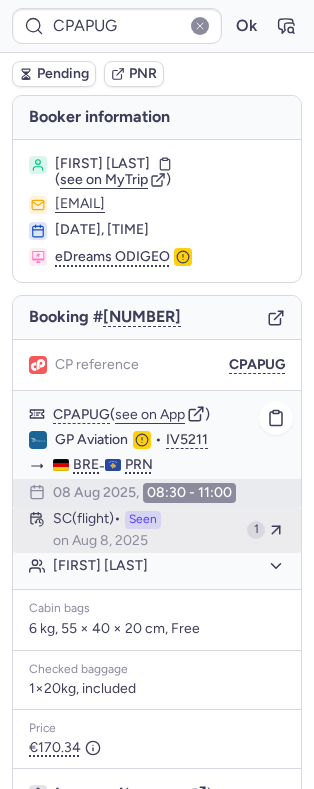 click on "SC   (flight)" at bounding box center (87, 520) 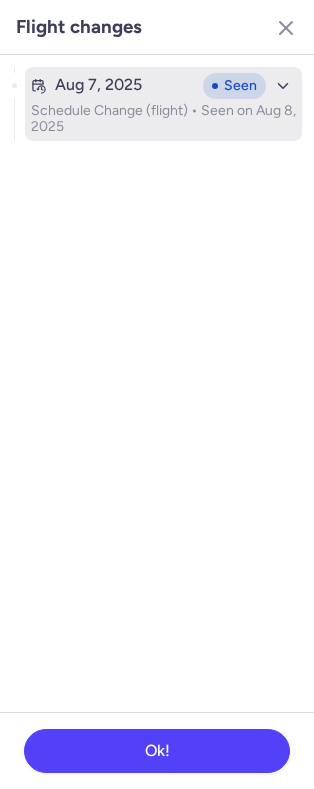 click on "Schedule Change (flight) •  Seen on Aug 8, 2025" at bounding box center (163, 119) 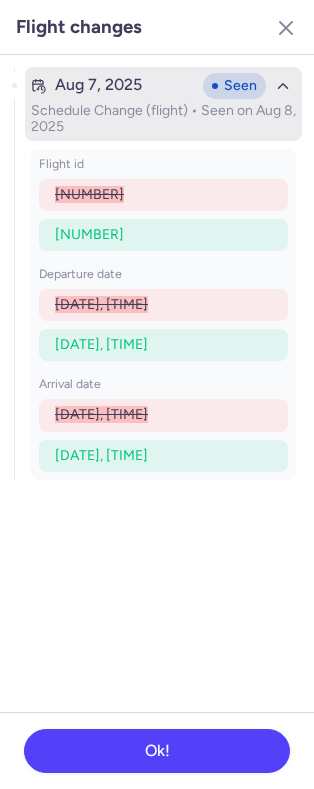 click on "Schedule Change (flight) •  Seen on Aug 8, 2025" at bounding box center (163, 119) 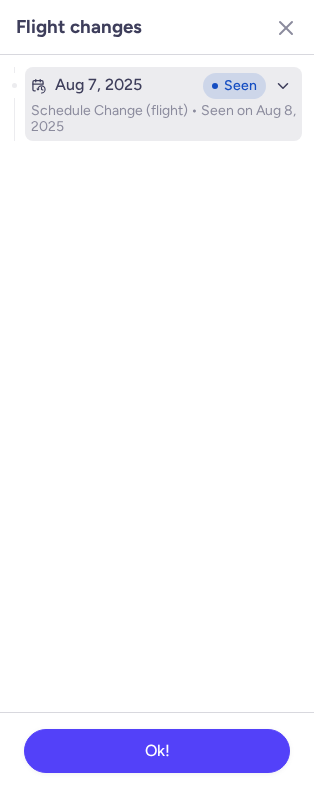click on "Aug 7, 2025" at bounding box center [113, 85] 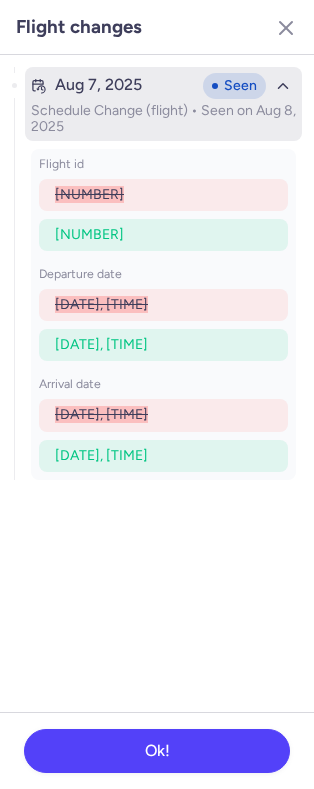 click on "Aug 7, 2025 Seen" at bounding box center [163, 86] 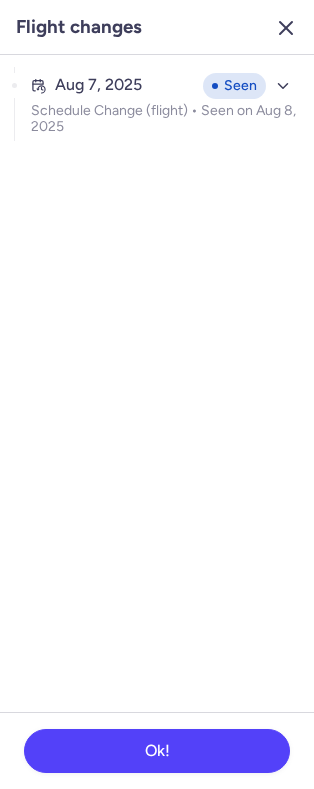click 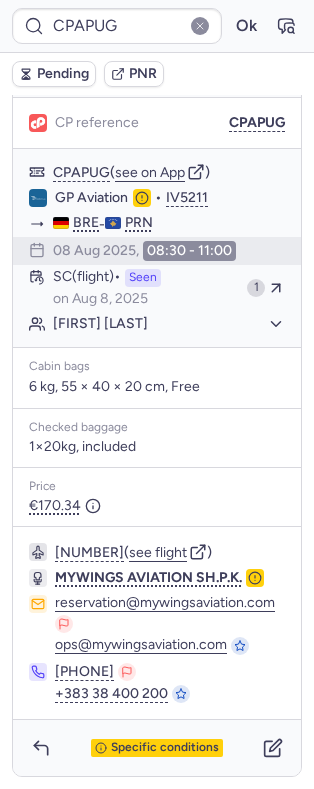 scroll, scrollTop: 290, scrollLeft: 0, axis: vertical 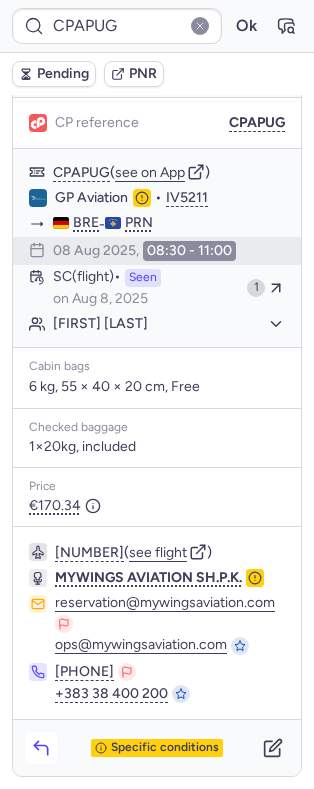 click at bounding box center (41, 748) 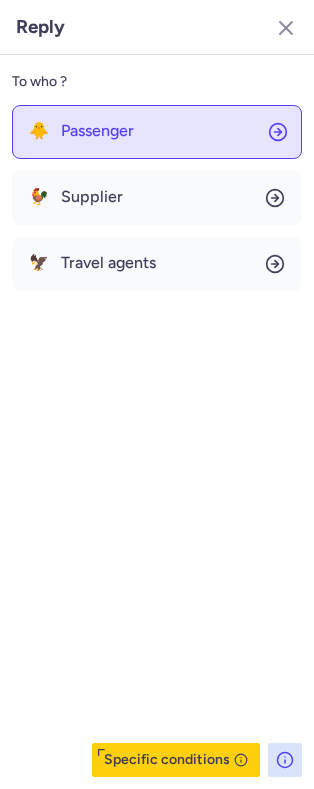 click on "🐥 Passenger" 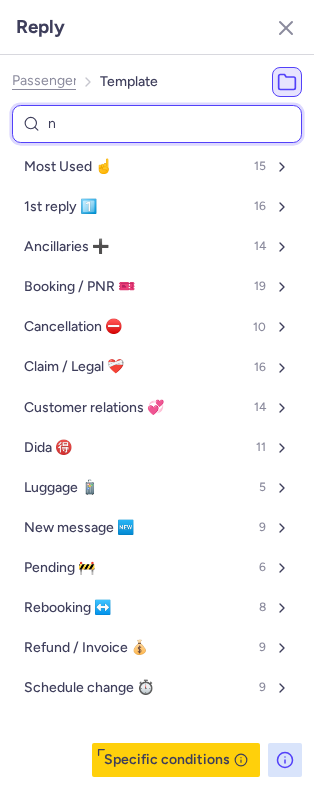 type on "no" 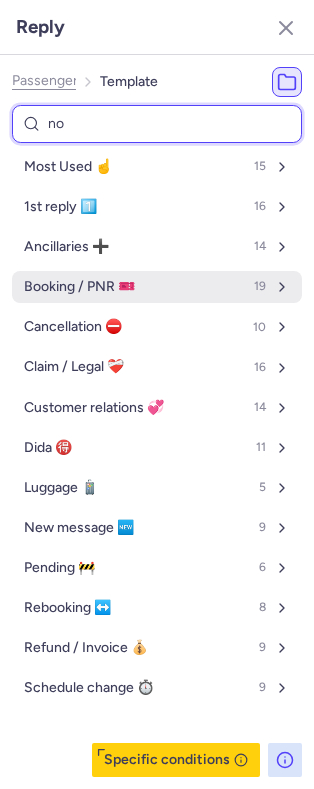 select on "en" 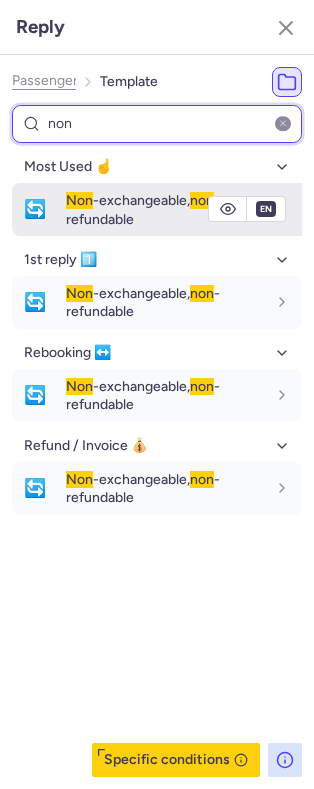 type on "non" 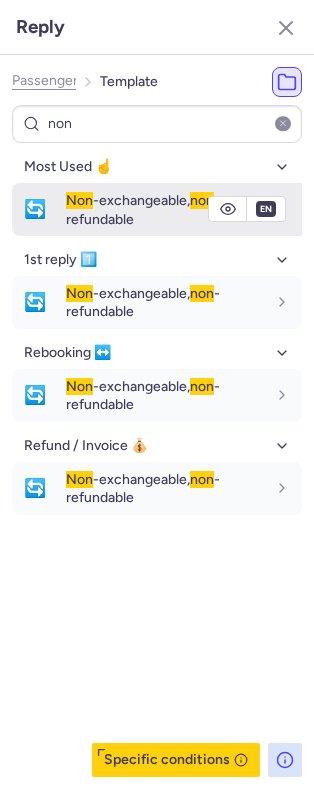 click on "Non -exchangeable,  non -refundable" at bounding box center (184, 209) 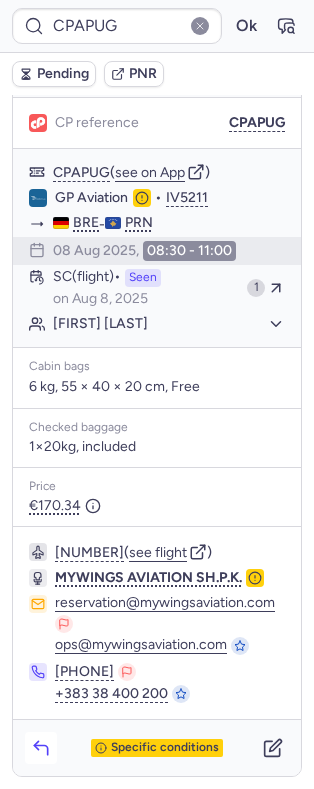 click at bounding box center [41, 748] 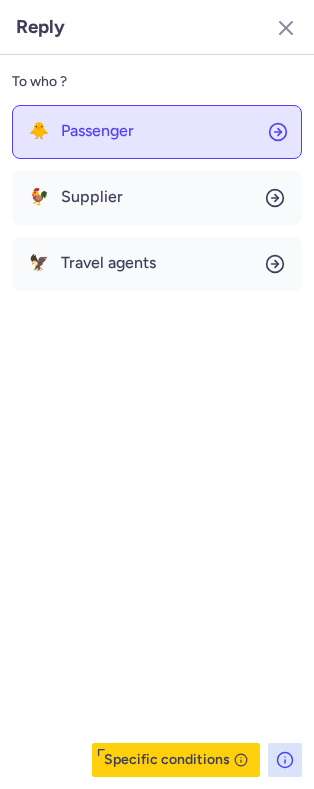 click on "Passenger" at bounding box center [97, 131] 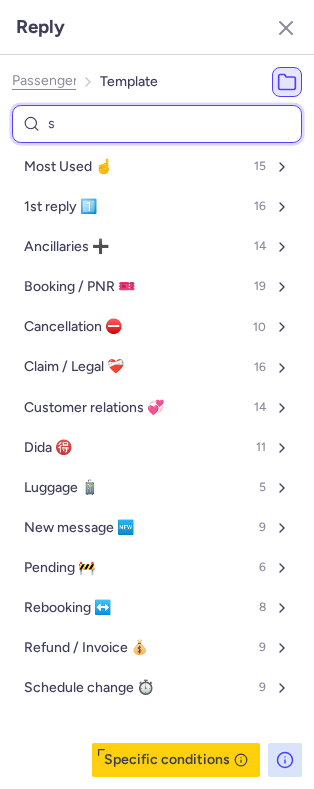 type on "sc" 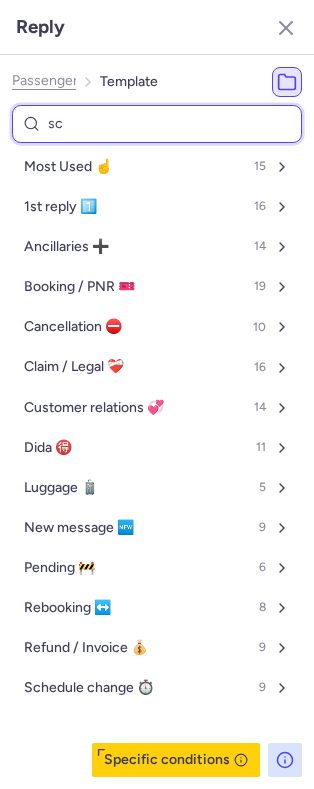 select on "en" 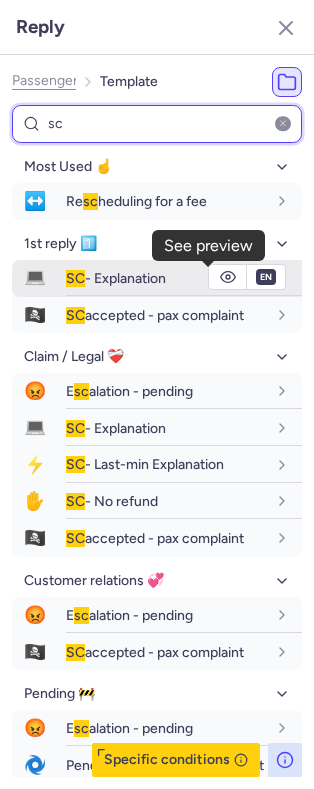 type on "sc" 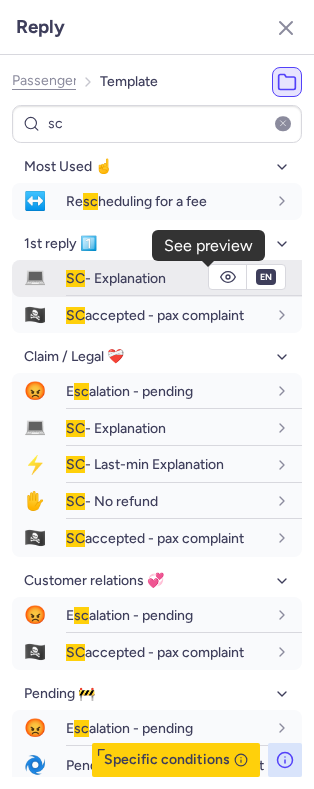 click 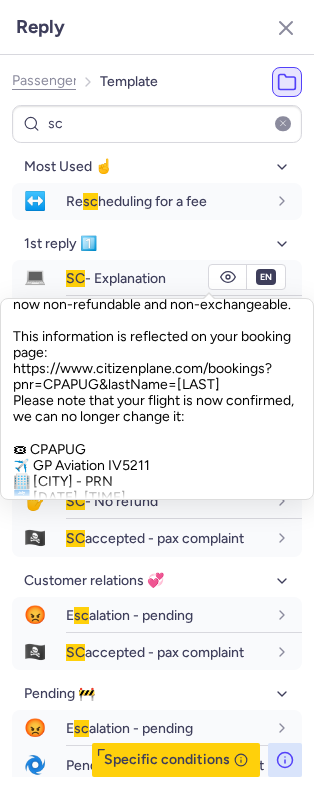 scroll, scrollTop: 324, scrollLeft: 0, axis: vertical 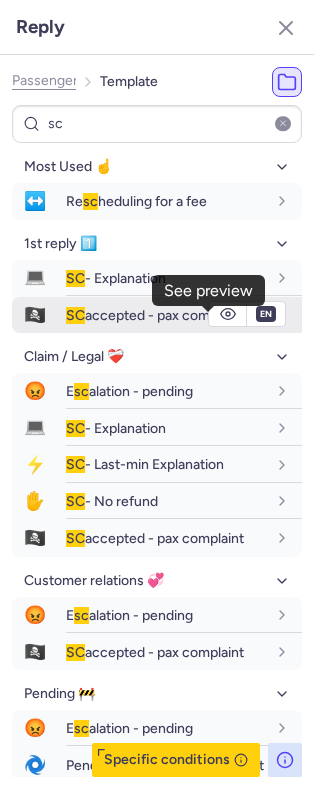 click 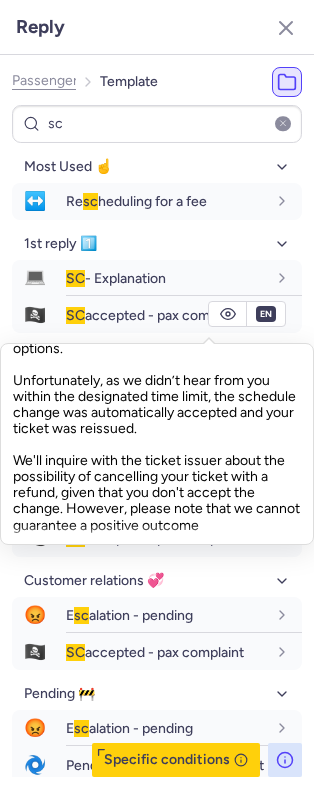 scroll, scrollTop: 354, scrollLeft: 0, axis: vertical 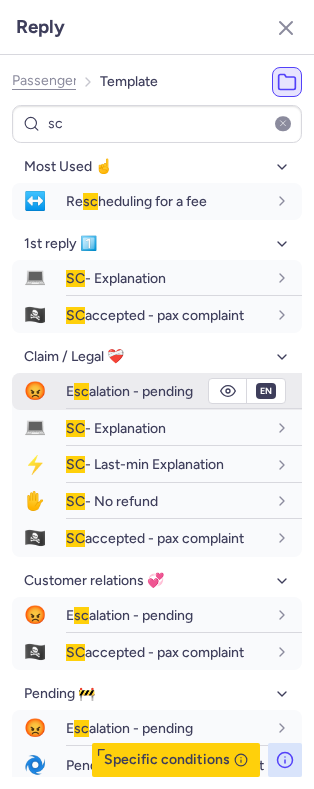 type on "CPVQMQ" 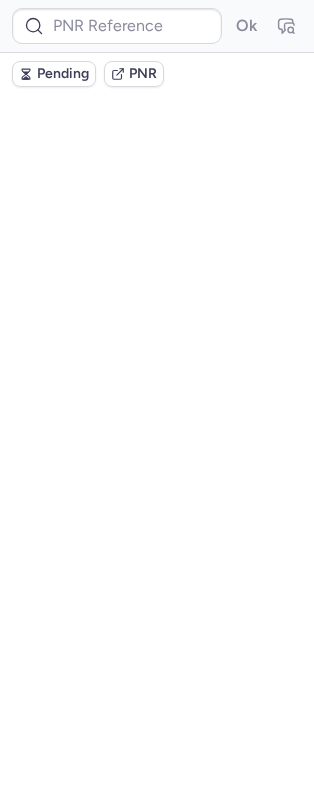 scroll, scrollTop: 0, scrollLeft: 0, axis: both 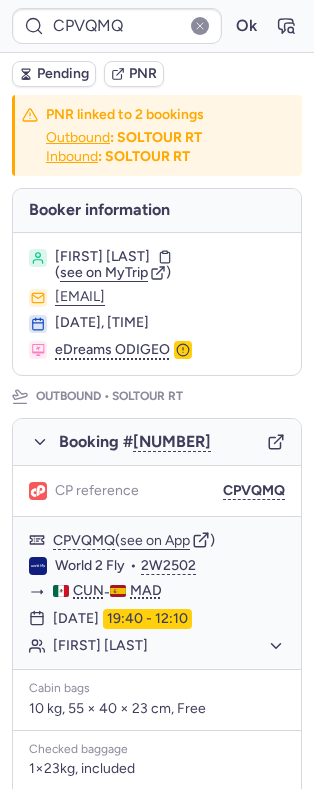 type on "CP59RI" 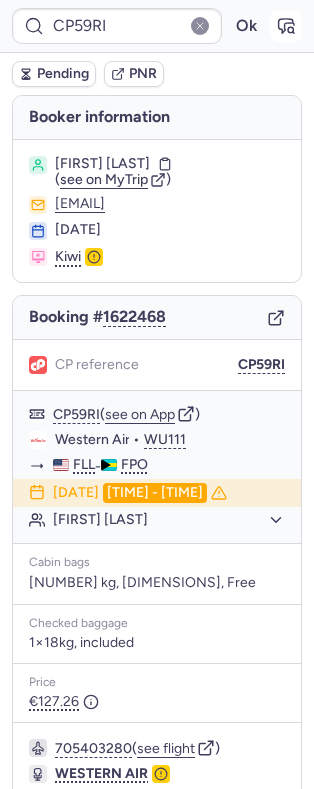 click at bounding box center [286, 26] 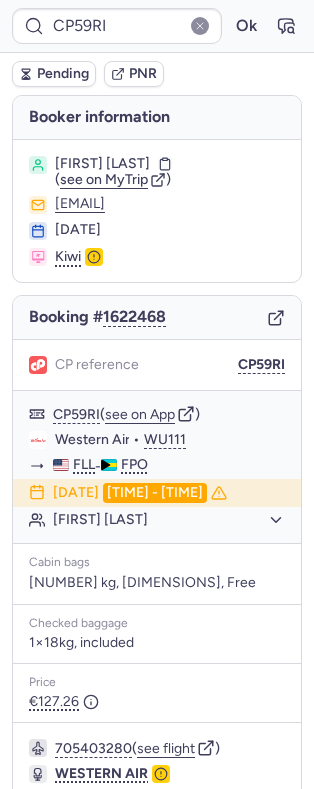 click on "CP reference" at bounding box center [97, 365] 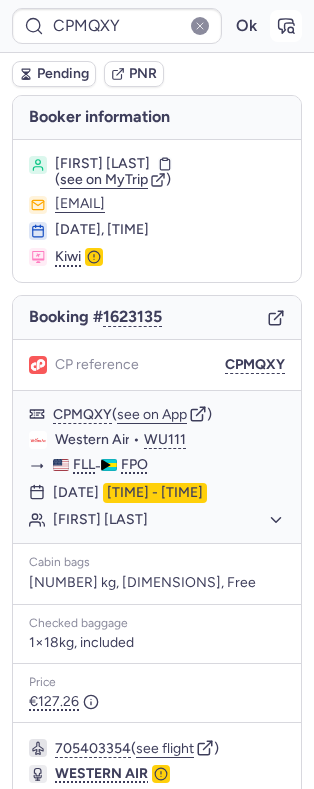 click 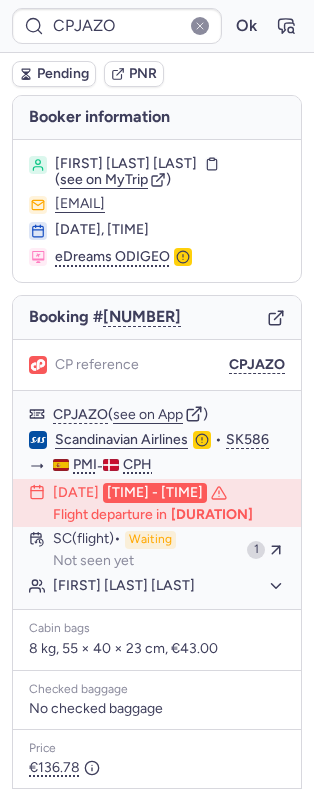 type on "CPSFHB" 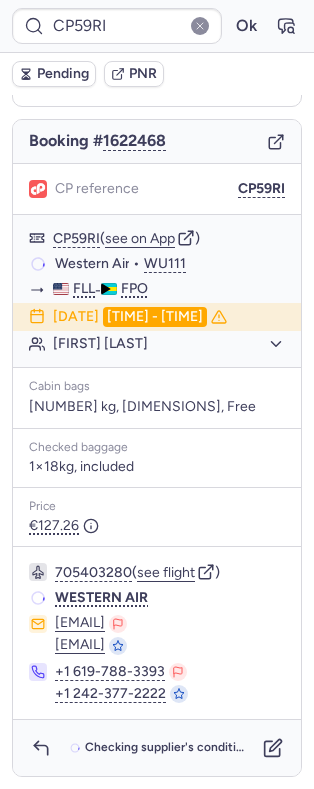 scroll, scrollTop: 216, scrollLeft: 0, axis: vertical 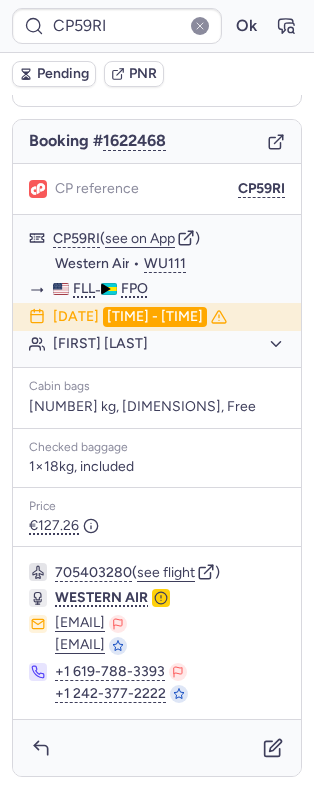 type on "CPJAZO" 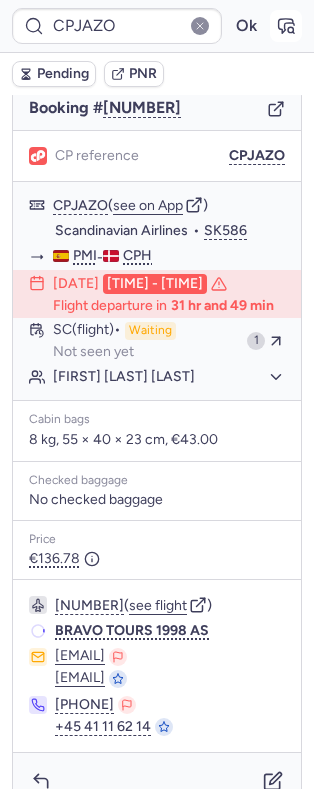 scroll, scrollTop: 200, scrollLeft: 0, axis: vertical 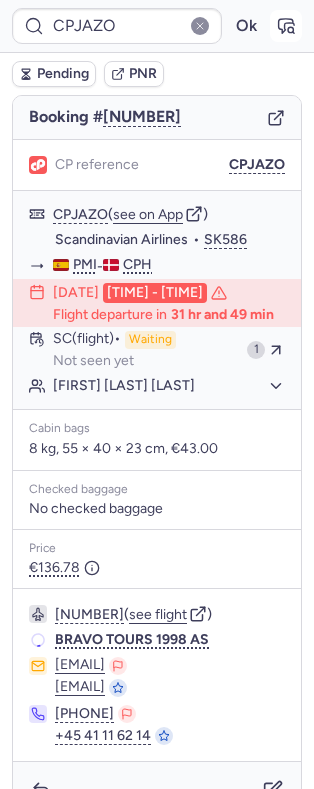 click at bounding box center [286, 26] 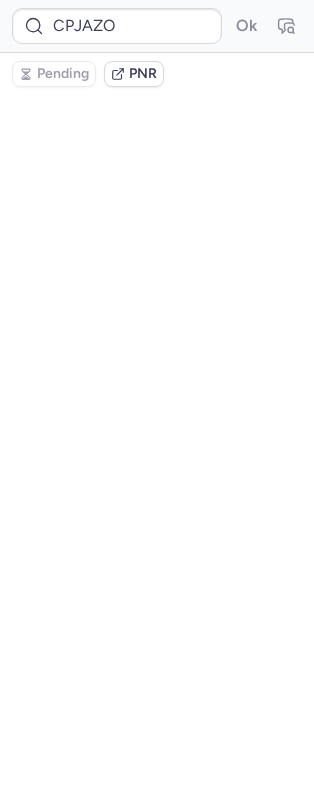 scroll, scrollTop: 0, scrollLeft: 0, axis: both 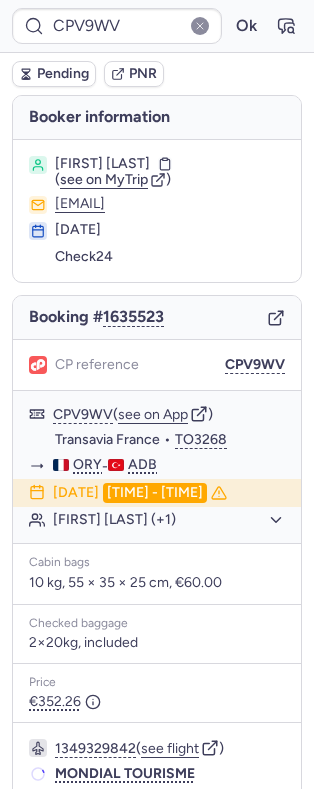 type on "CPVQMQ" 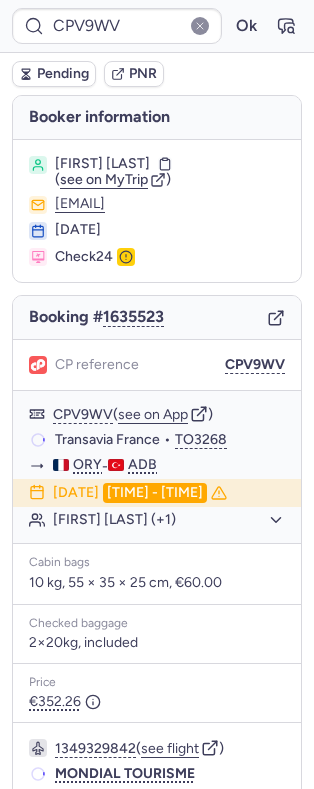 type on "CPJAZO" 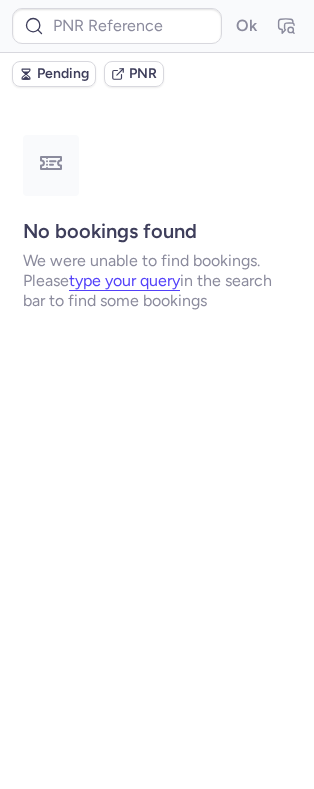 type on "CPJAZO" 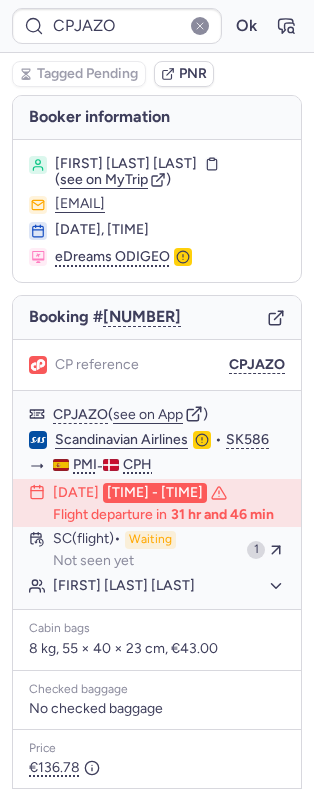 type on "CP59RI" 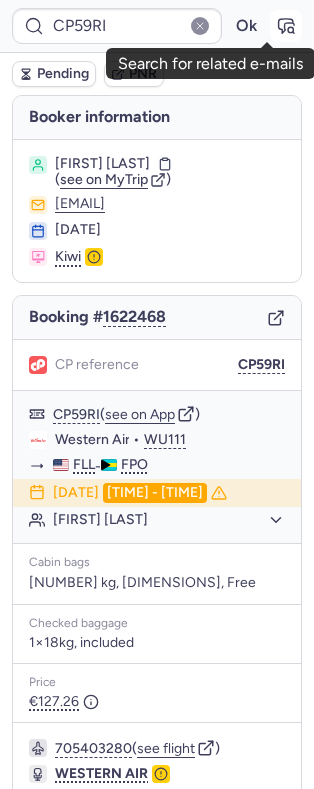 click 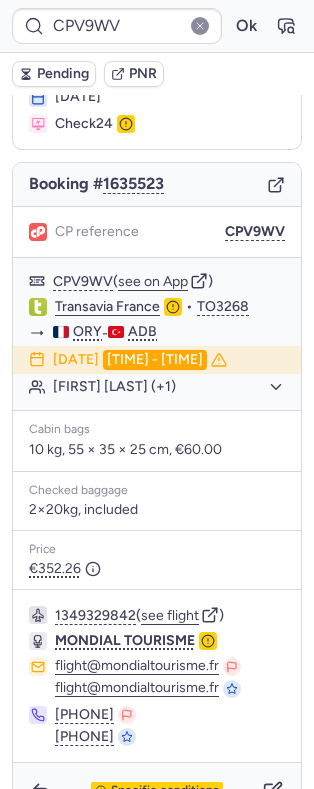 scroll, scrollTop: 180, scrollLeft: 0, axis: vertical 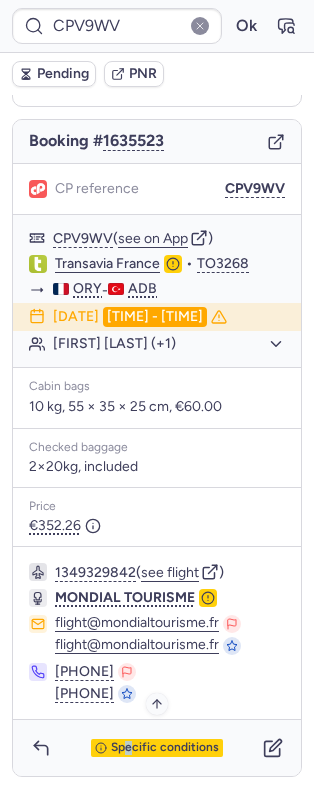 drag, startPoint x: 115, startPoint y: 736, endPoint x: 125, endPoint y: 740, distance: 10.770329 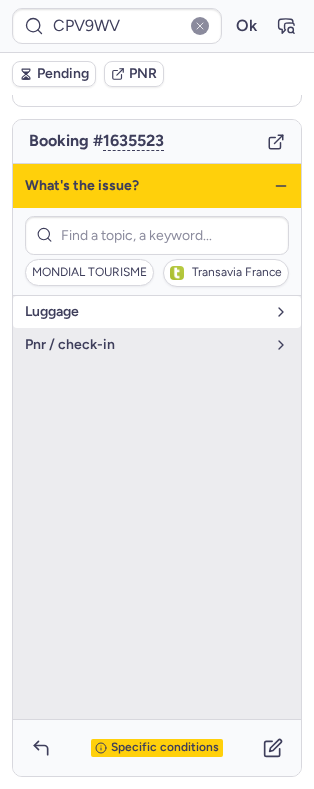 click on "luggage" at bounding box center (145, 312) 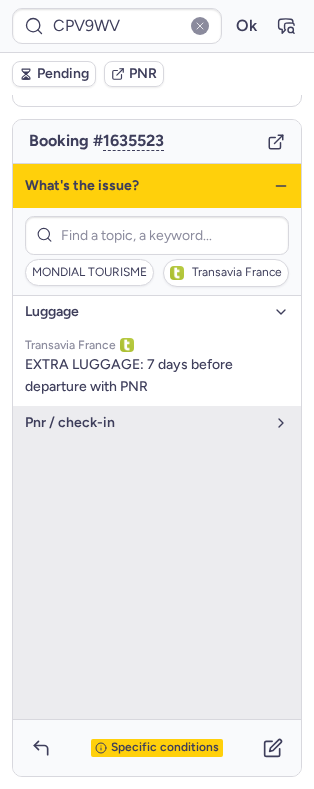 click on "luggage" at bounding box center (145, 312) 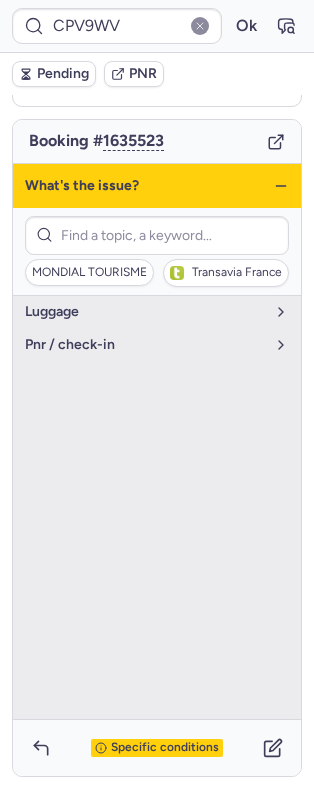 click 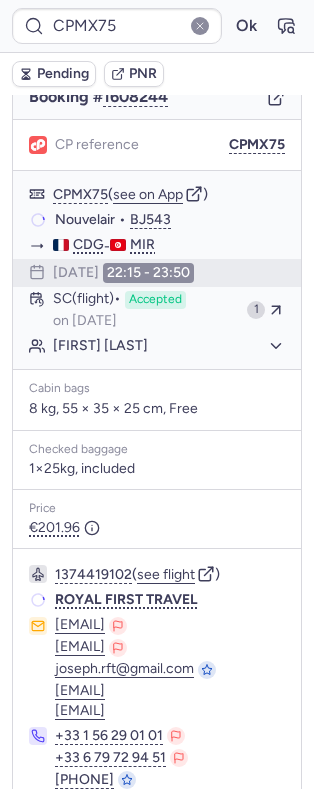 scroll, scrollTop: 180, scrollLeft: 0, axis: vertical 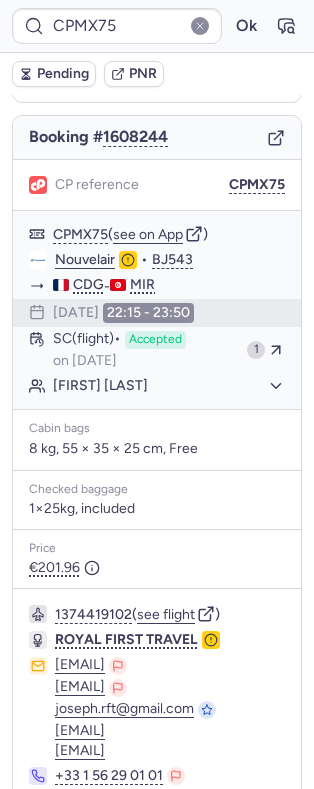 type on "CPLM69" 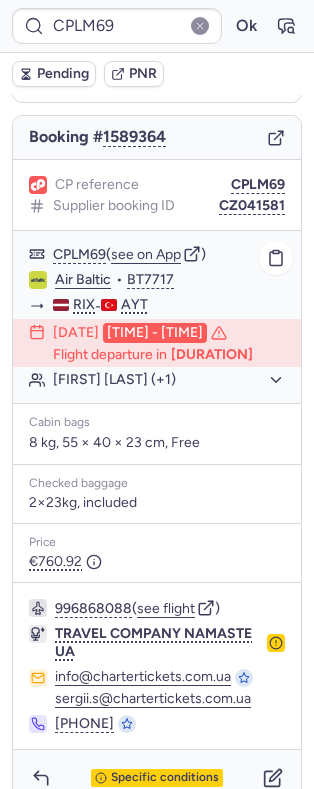 scroll, scrollTop: 234, scrollLeft: 0, axis: vertical 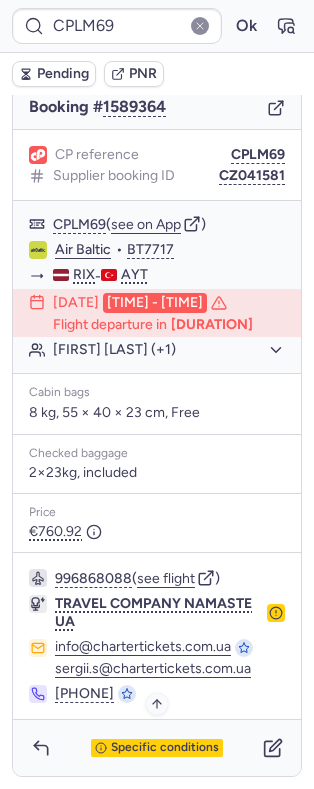 click on "Specific conditions" at bounding box center [157, 748] 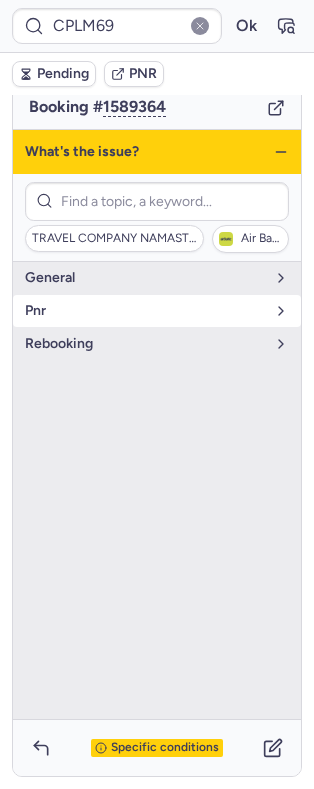 click on "pnr" at bounding box center [145, 311] 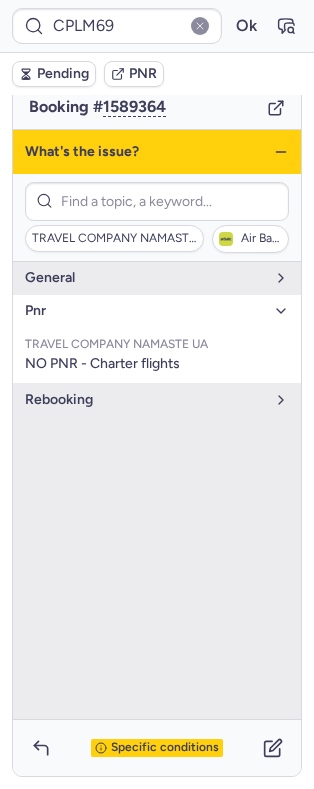 click on "pnr" at bounding box center (145, 311) 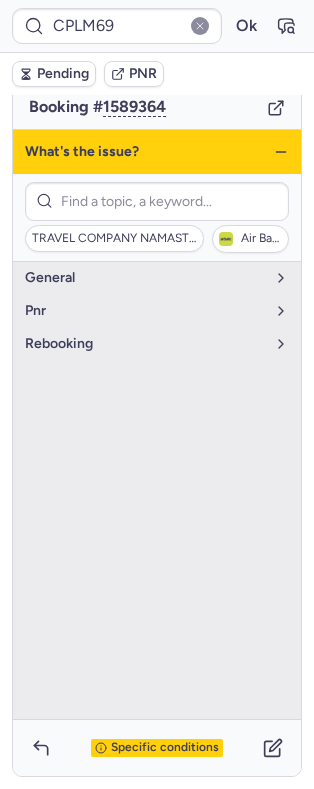 click 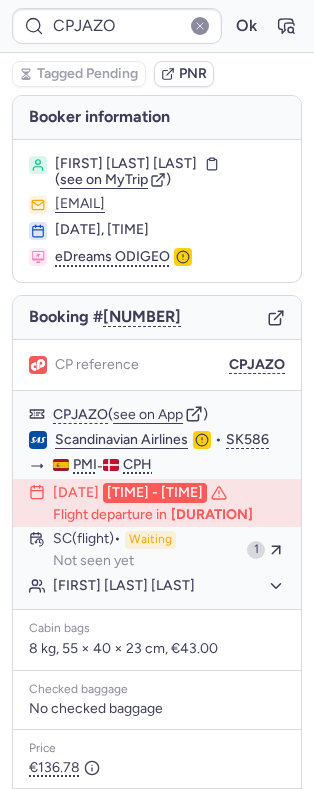 scroll, scrollTop: 286, scrollLeft: 0, axis: vertical 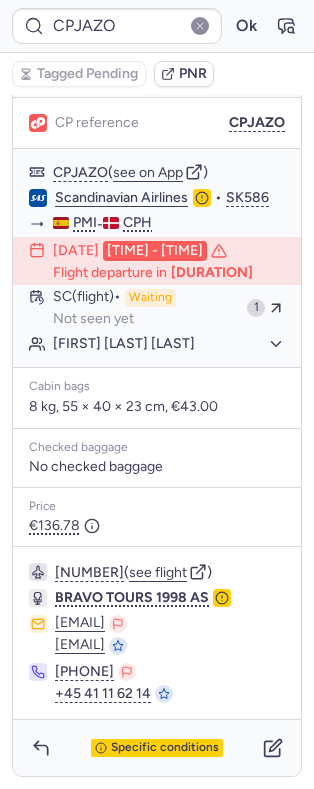 type on "CPMX75" 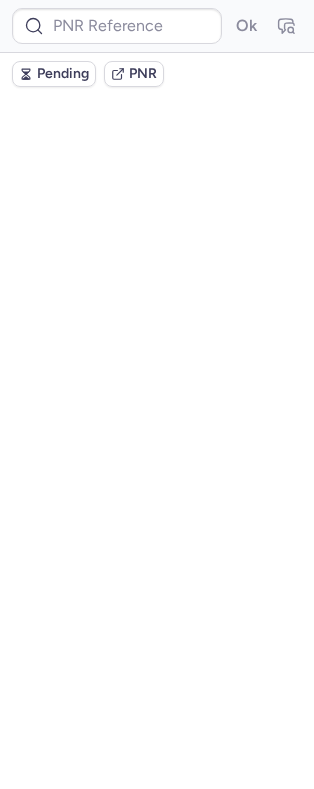 scroll, scrollTop: 0, scrollLeft: 0, axis: both 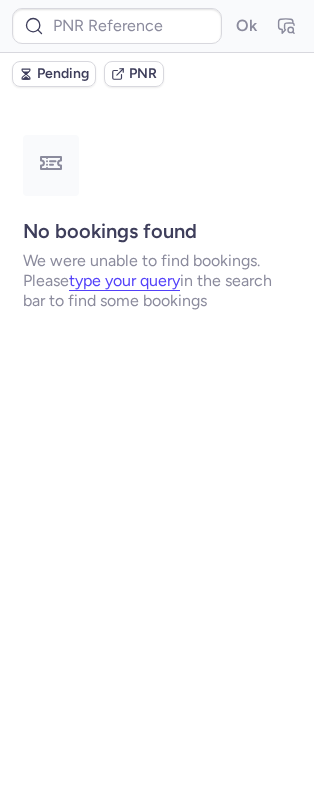 type on "CPJAZO" 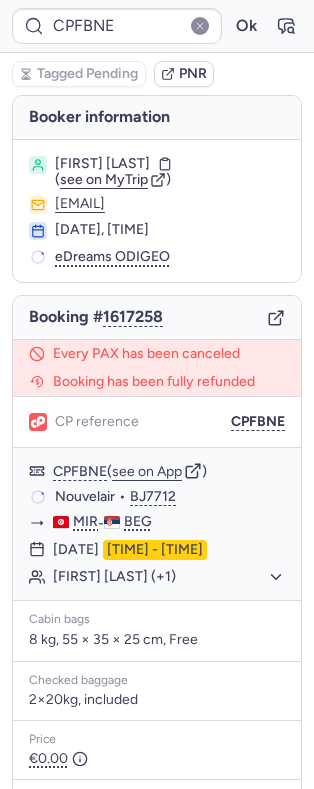 type on "CPJAZO" 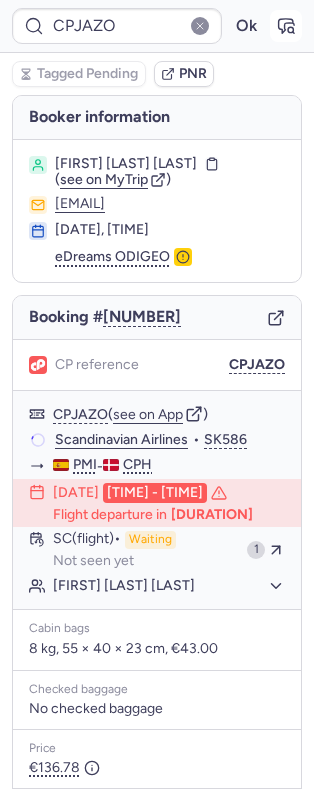 click at bounding box center [286, 26] 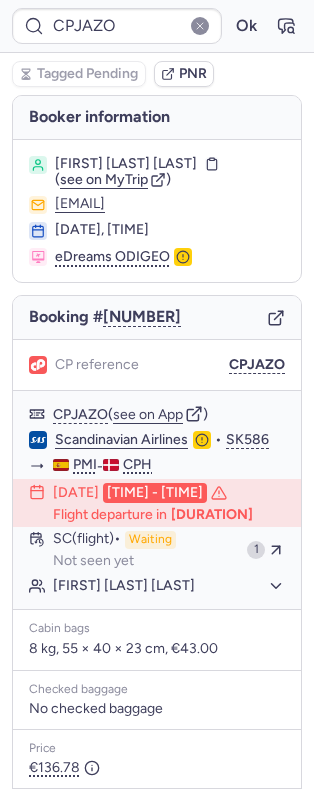 type on "CPCW7A" 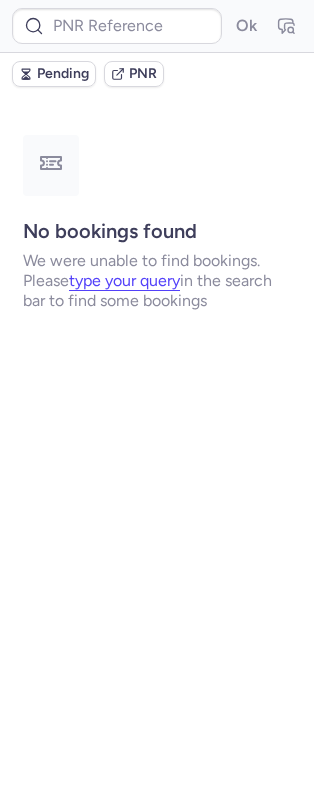 type on "CPVQMQ" 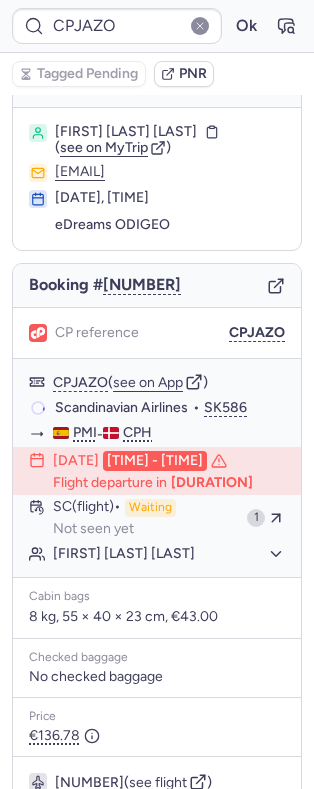 scroll, scrollTop: 20, scrollLeft: 0, axis: vertical 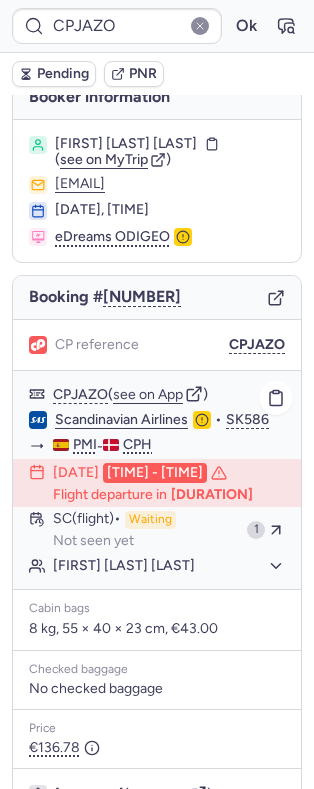click on "[FIRST] [LAST]" 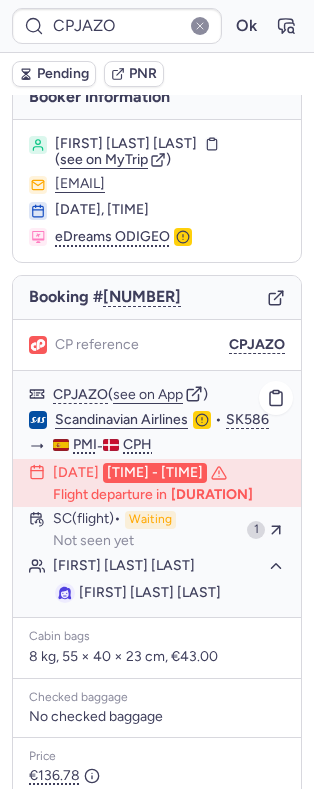 click on "[FIRST] [LAST]" 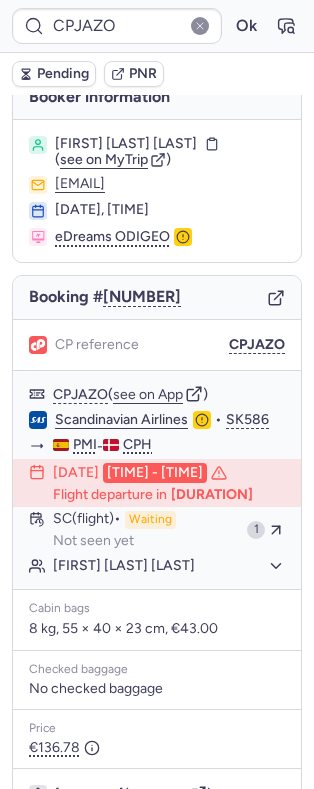scroll, scrollTop: 286, scrollLeft: 0, axis: vertical 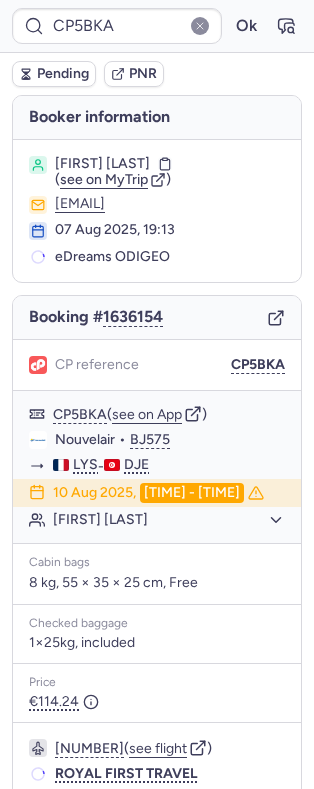 type on "CPVQMQ" 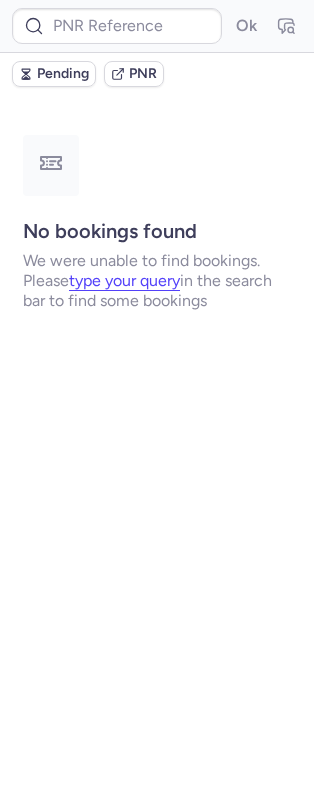 type on "CPCW7A" 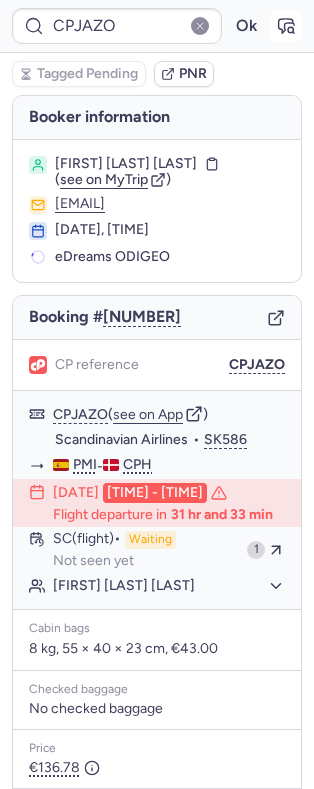 click 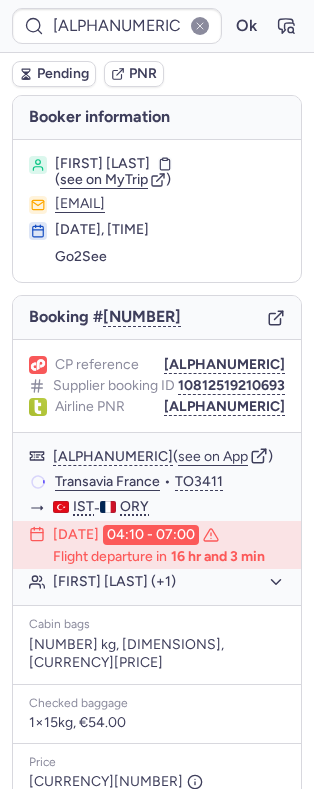 scroll, scrollTop: 338, scrollLeft: 0, axis: vertical 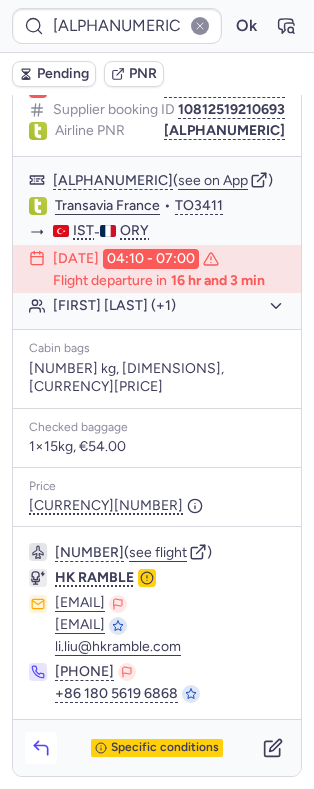 click 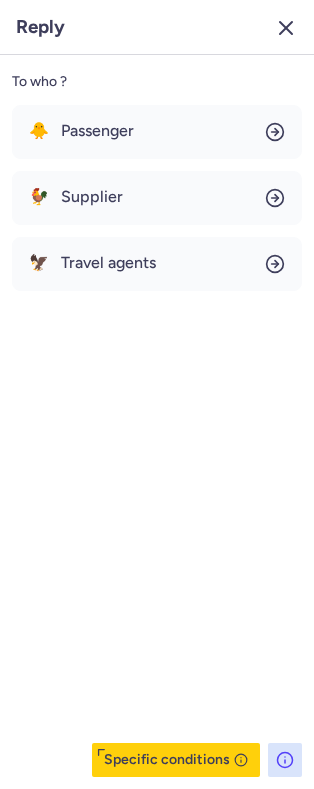 click 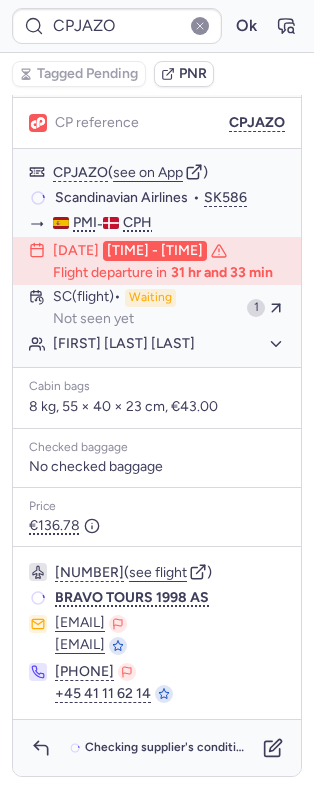 type on "CPICPG" 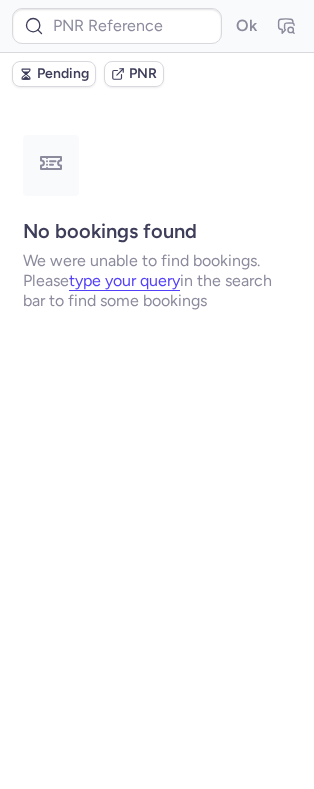 scroll, scrollTop: 0, scrollLeft: 0, axis: both 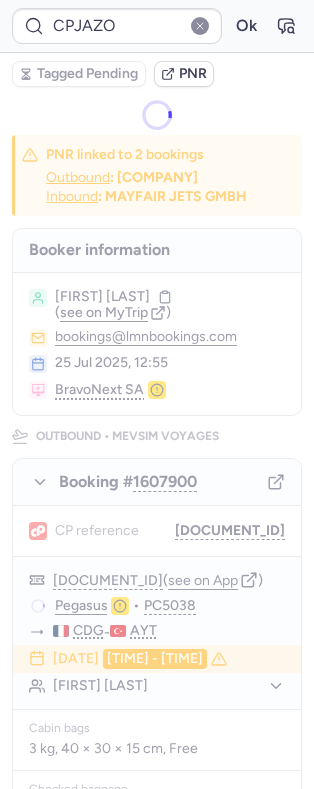type on "CPICPG" 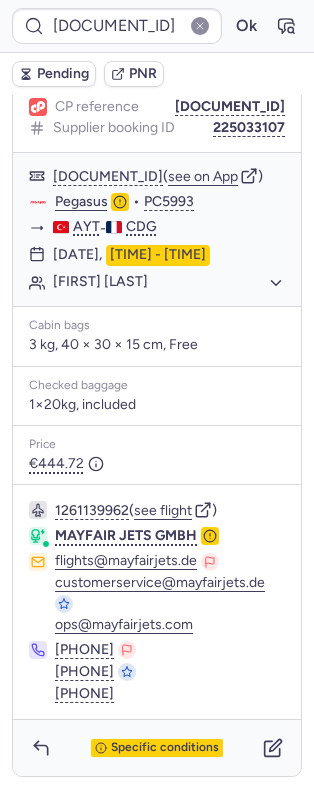 scroll, scrollTop: 1110, scrollLeft: 0, axis: vertical 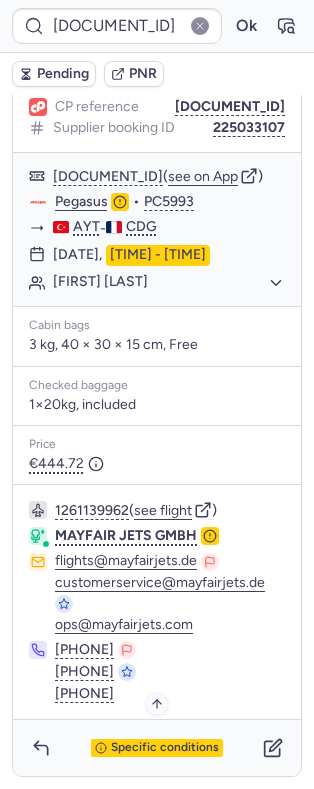 click on "Specific conditions" at bounding box center (165, 748) 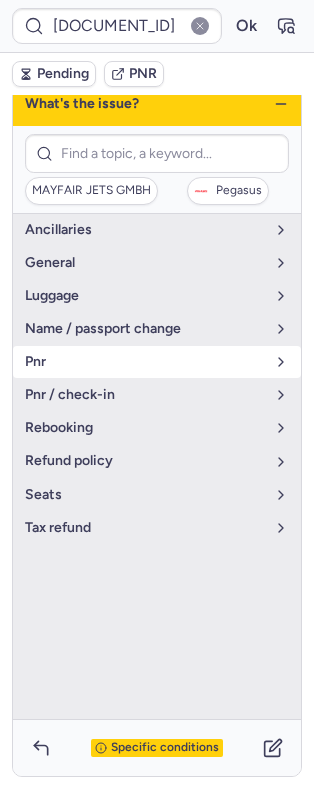 click on "pnr" at bounding box center [145, 362] 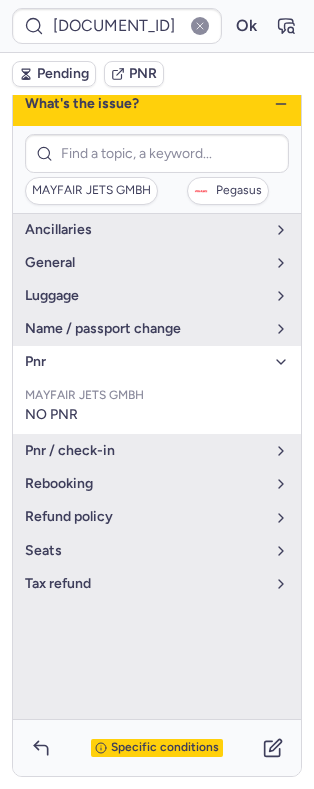 click on "pnr" at bounding box center (145, 362) 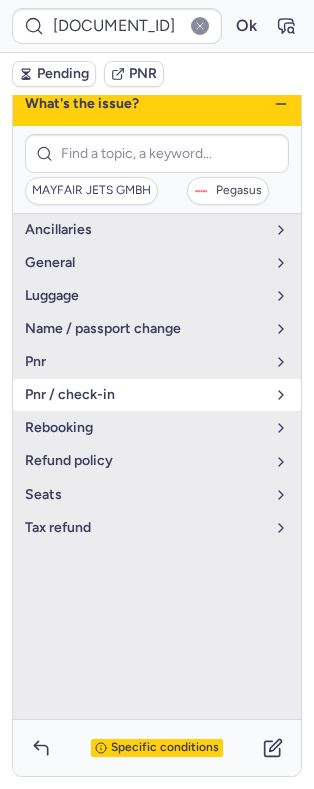 click on "pnr / check-in" at bounding box center (145, 395) 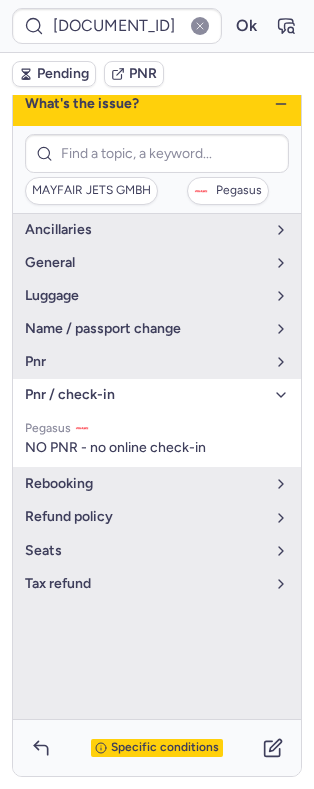 click on "pnr / check-in" at bounding box center [145, 395] 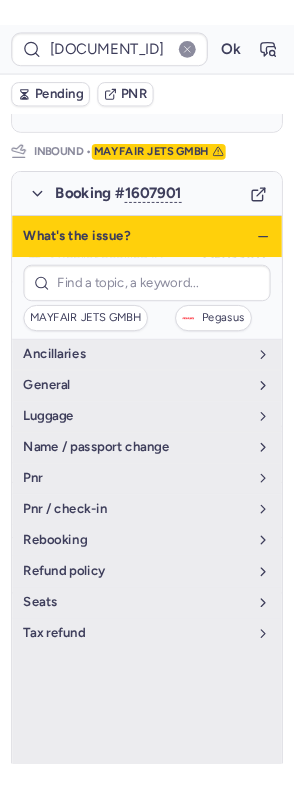 scroll, scrollTop: 950, scrollLeft: 0, axis: vertical 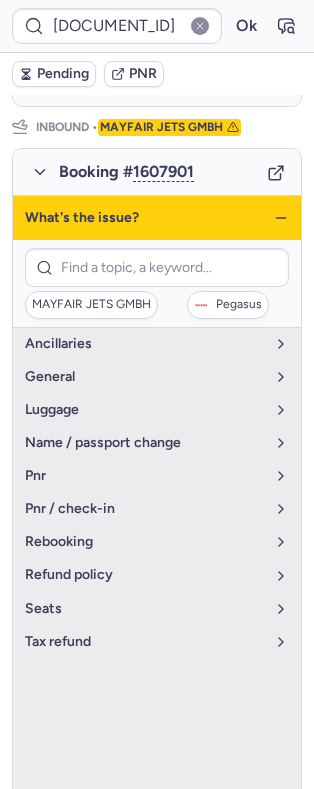 click 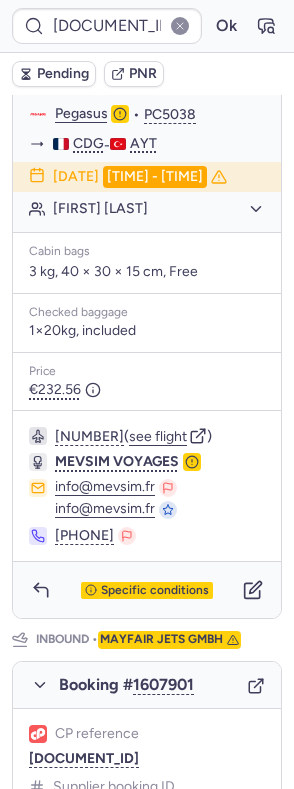 scroll, scrollTop: 502, scrollLeft: 0, axis: vertical 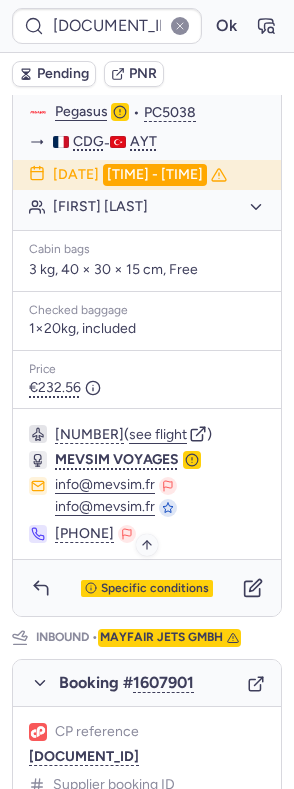 click on "Specific conditions" at bounding box center [155, 589] 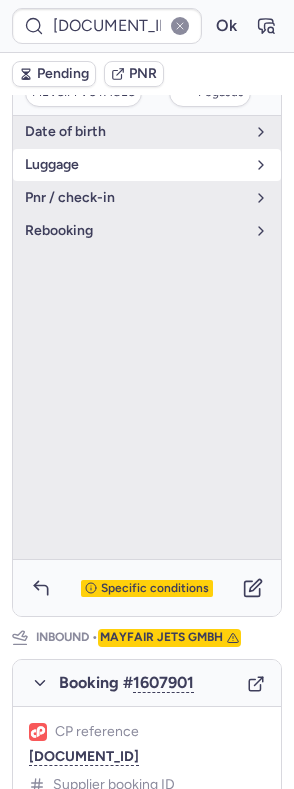 click on "luggage" at bounding box center [147, 165] 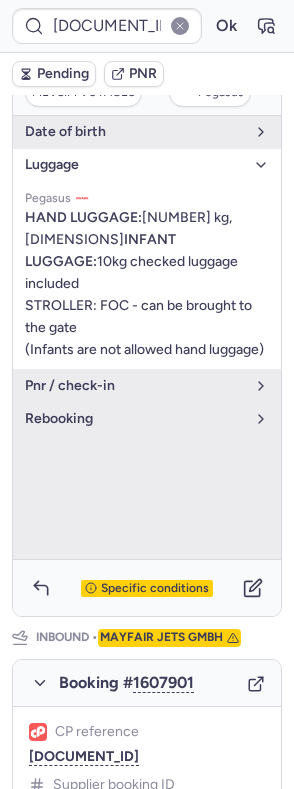 click on "Pegasus HAND LUGGAGE:   8kg - 55x40x20 cm
INFANT LUGGAGE:   10kg checked luggage included
STROLLER: FOC - can be brought to the gate
(Infants are not allowed hand luggage)" at bounding box center (147, 275) 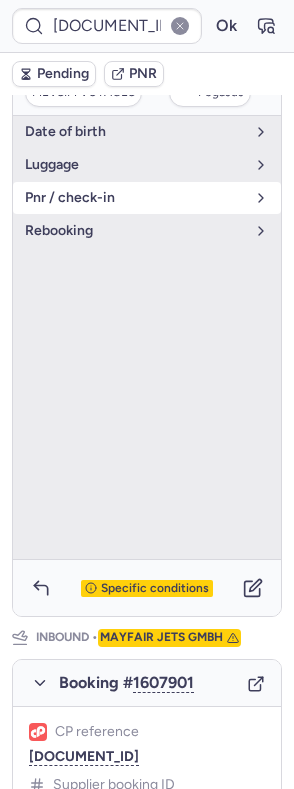 click on "pnr / check-in" at bounding box center (135, 198) 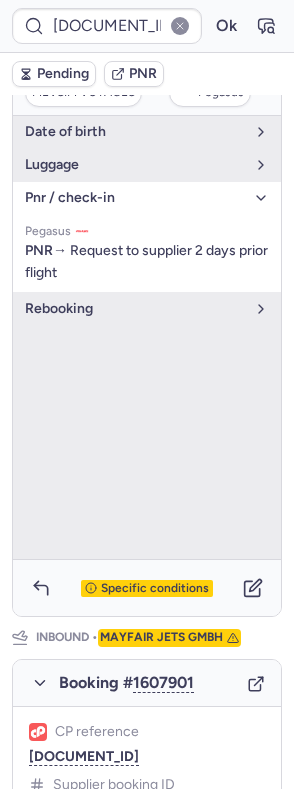 click on "pnr / check-in" at bounding box center (135, 198) 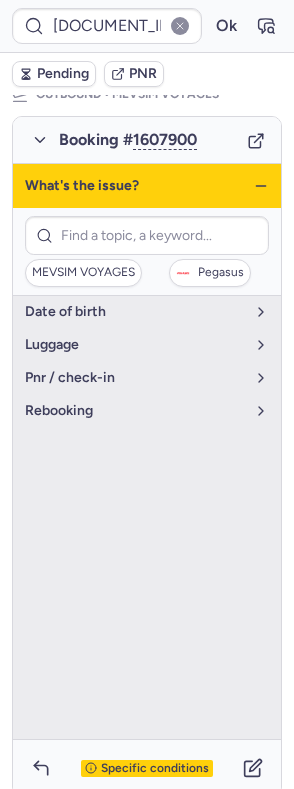 scroll, scrollTop: 321, scrollLeft: 0, axis: vertical 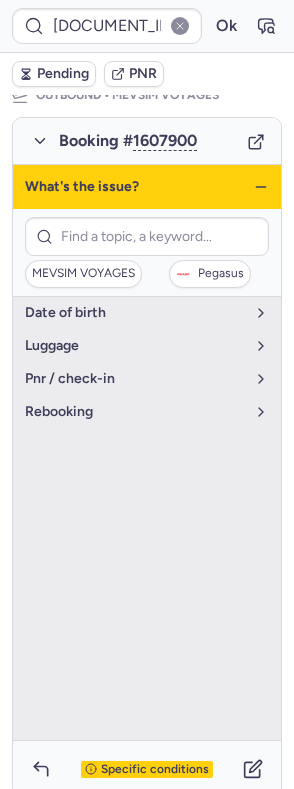 click 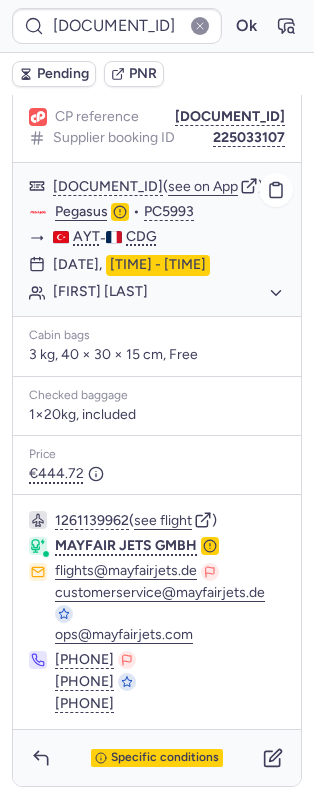 scroll, scrollTop: 1110, scrollLeft: 0, axis: vertical 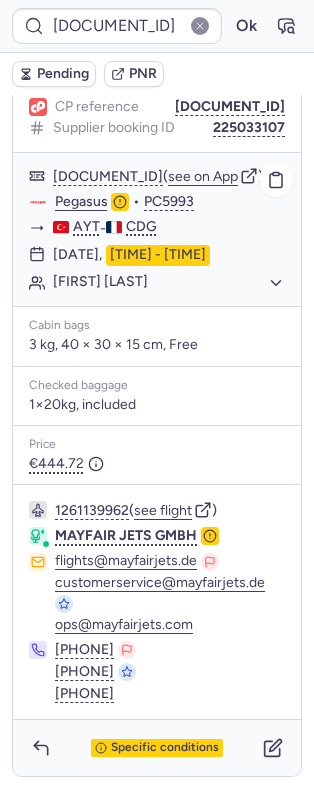 click on "Pegasus" 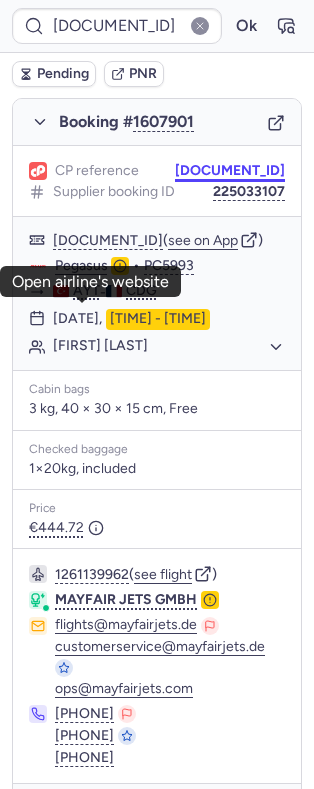 scroll, scrollTop: 1000, scrollLeft: 0, axis: vertical 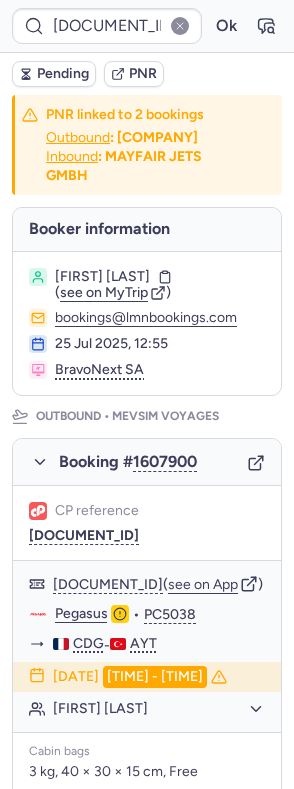 click on "Stephanie MADOUR" at bounding box center (102, 277) 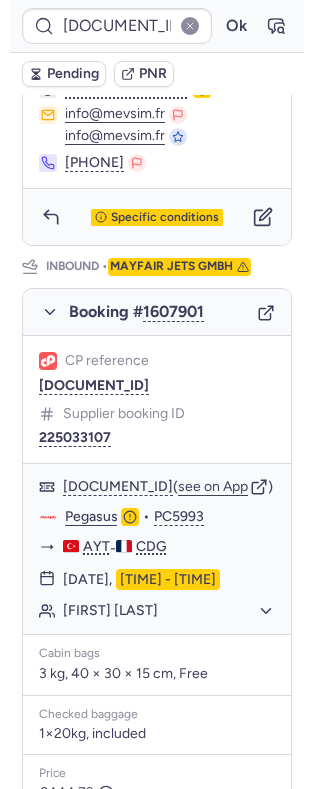 scroll, scrollTop: 1110, scrollLeft: 0, axis: vertical 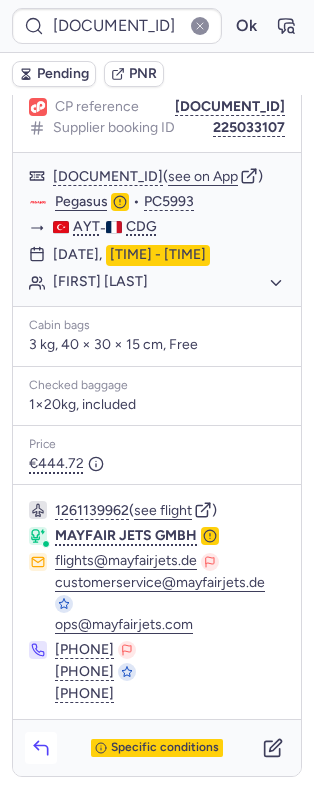 click 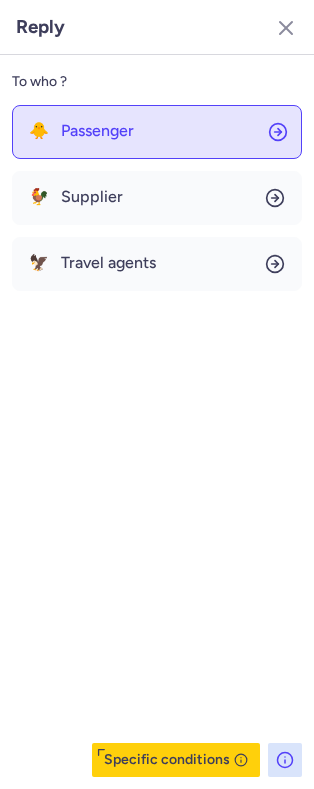 click on "🐥 Passenger" 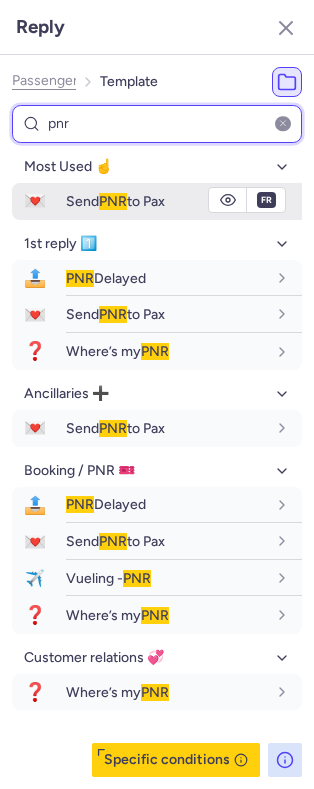 type on "pnr" 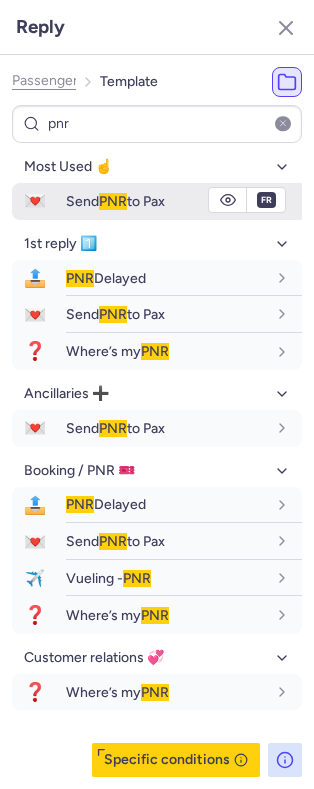 click 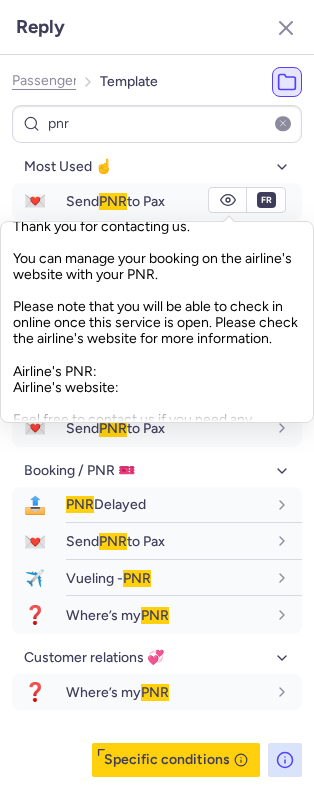 scroll, scrollTop: 484, scrollLeft: 0, axis: vertical 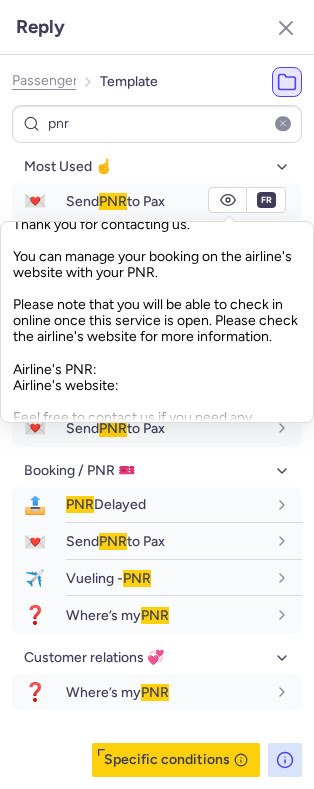 drag, startPoint x: 14, startPoint y: 259, endPoint x: 161, endPoint y: 396, distance: 200.94278 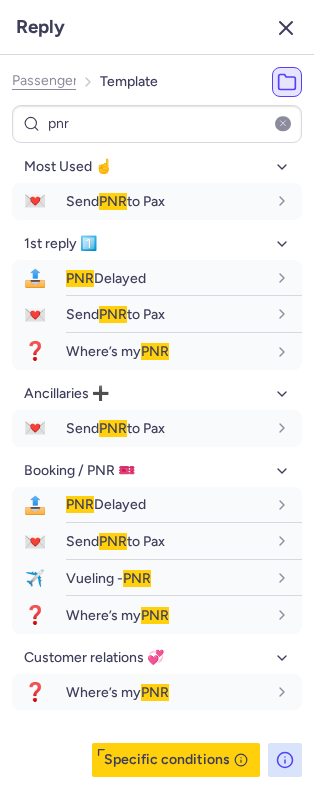 click 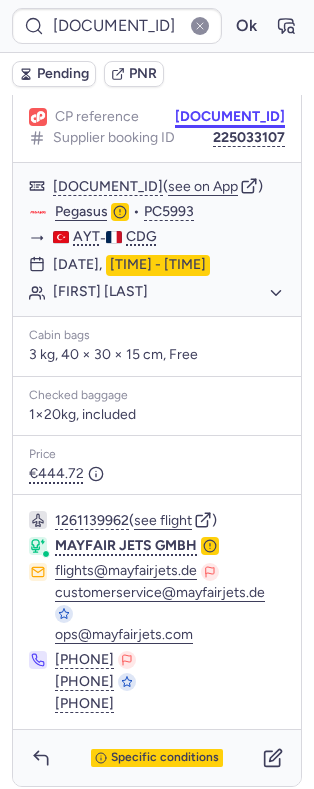 click on "CPICPG" at bounding box center [230, 117] 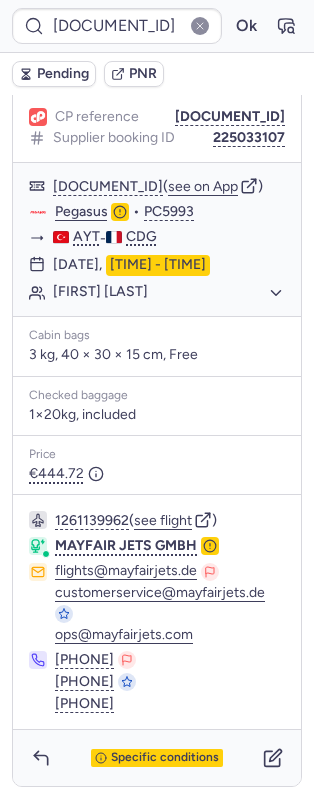 type on "CPJAZO" 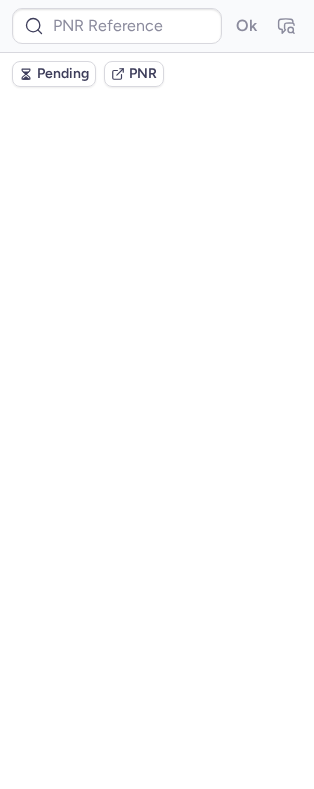 scroll, scrollTop: 0, scrollLeft: 0, axis: both 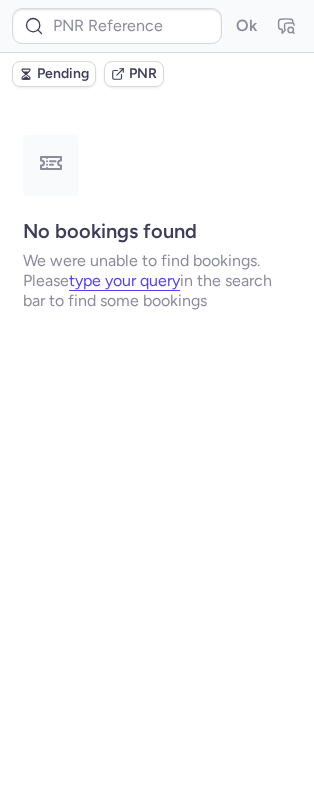 type on "CPVQMQ" 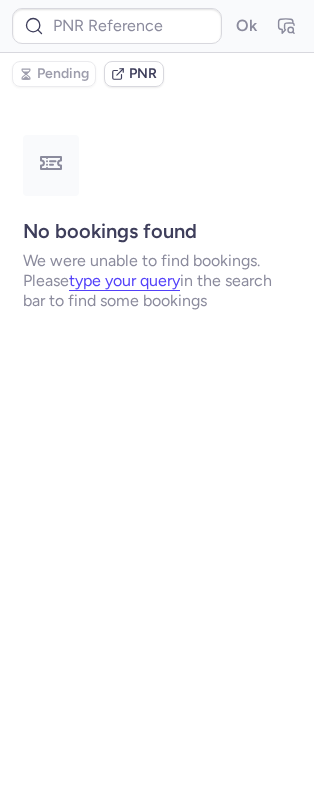 type on "CP3VHG" 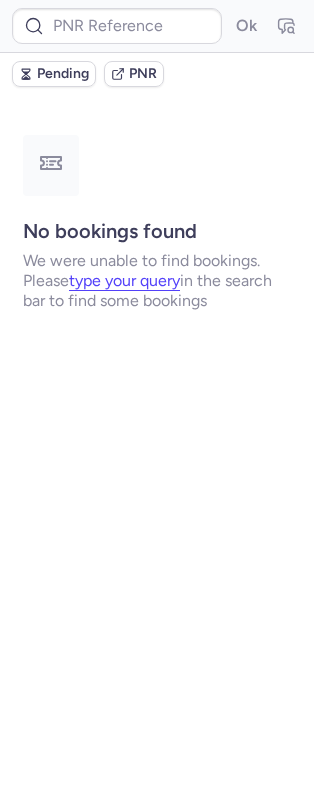 type on "CP3VHG" 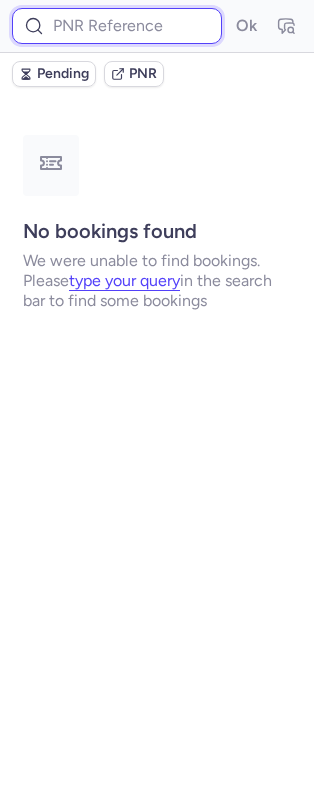click at bounding box center (117, 26) 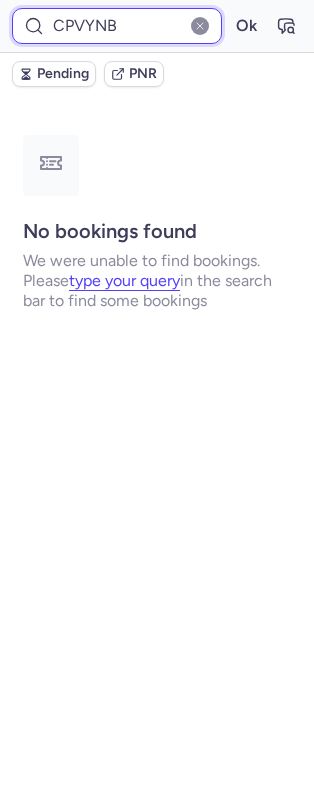 type on "CPVYNB" 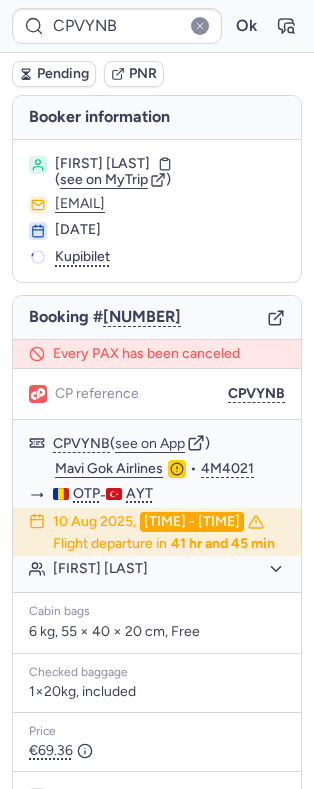 drag, startPoint x: 54, startPoint y: 232, endPoint x: 181, endPoint y: 237, distance: 127.09839 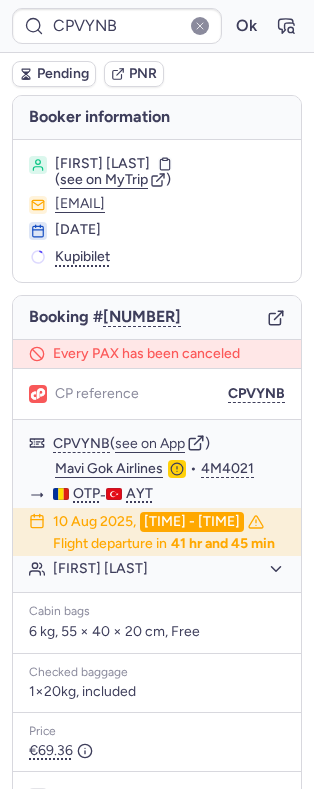 click on "08 Aug 2025, 10:00" at bounding box center (170, 230) 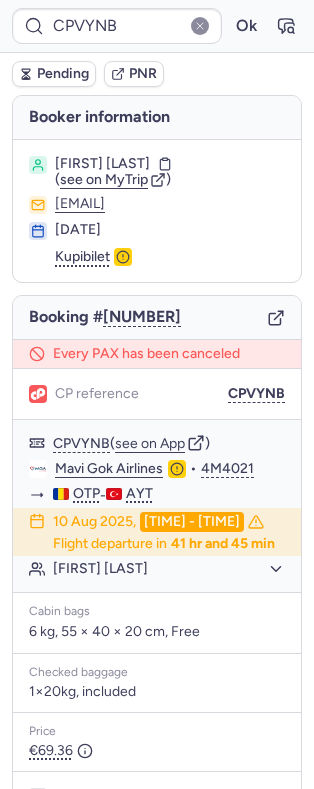 copy on "08 Aug 2025, 10:00" 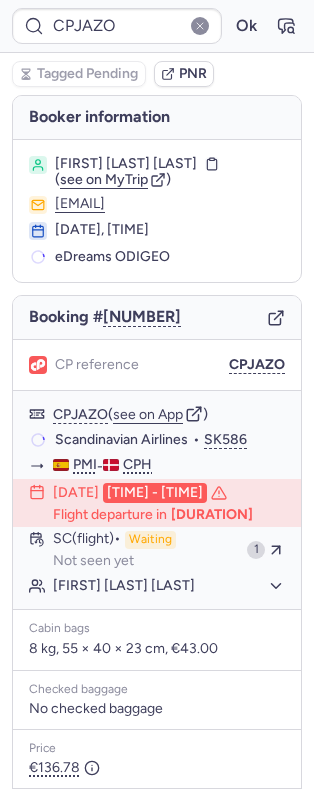type on "CPV9WV" 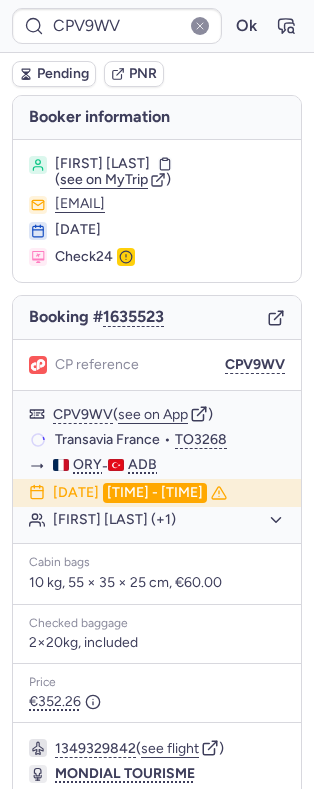 scroll, scrollTop: 180, scrollLeft: 0, axis: vertical 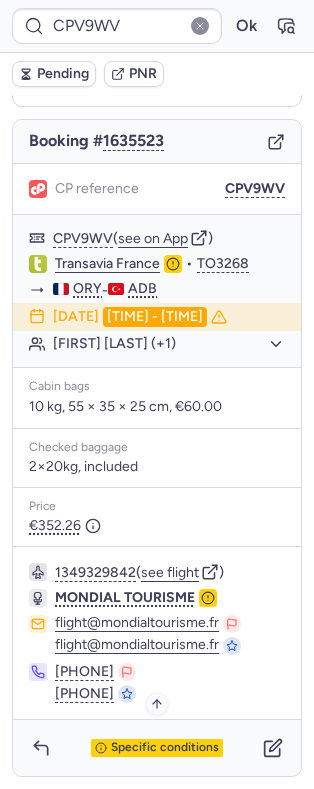click on "Specific conditions" at bounding box center [165, 748] 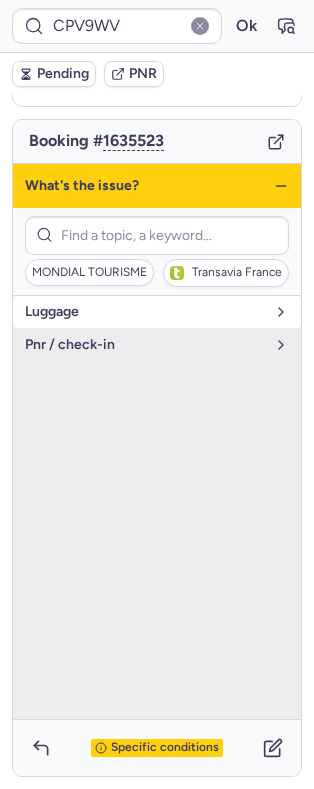 click on "luggage" at bounding box center (145, 312) 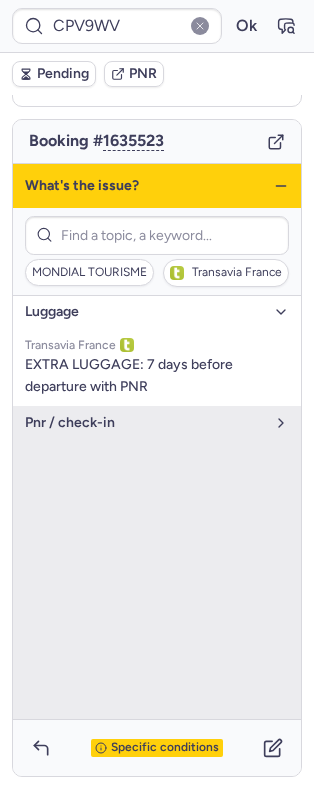 click on "luggage" at bounding box center [145, 312] 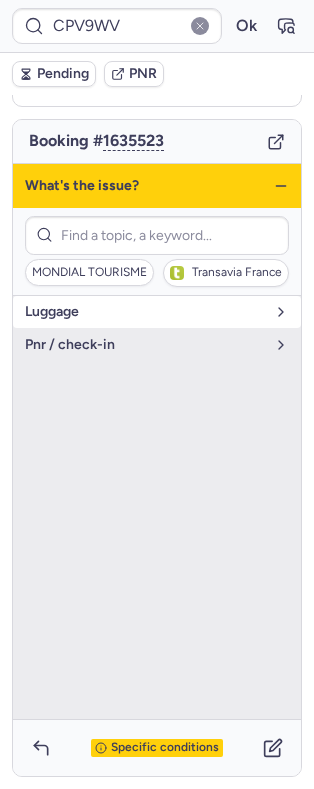 click on "luggage" at bounding box center (145, 312) 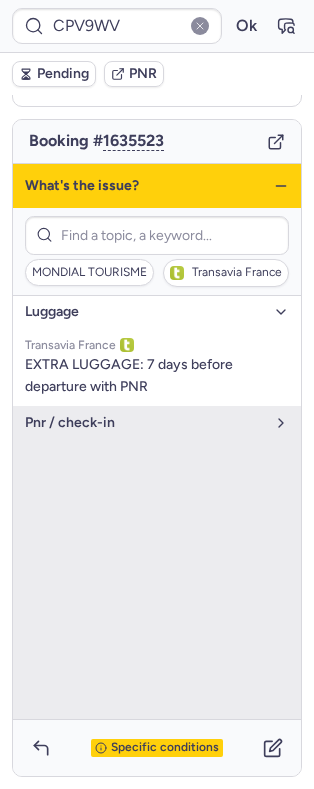 click on "luggage" at bounding box center (145, 312) 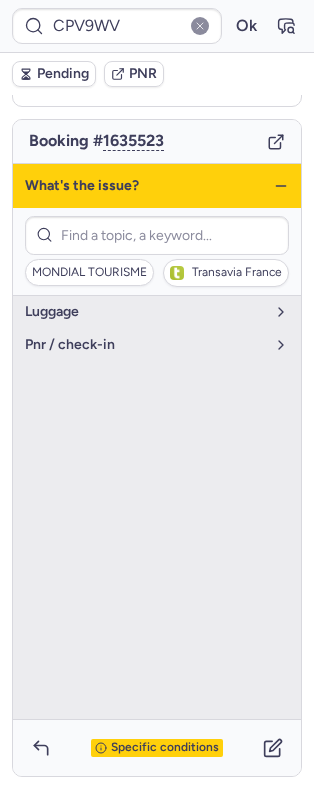click 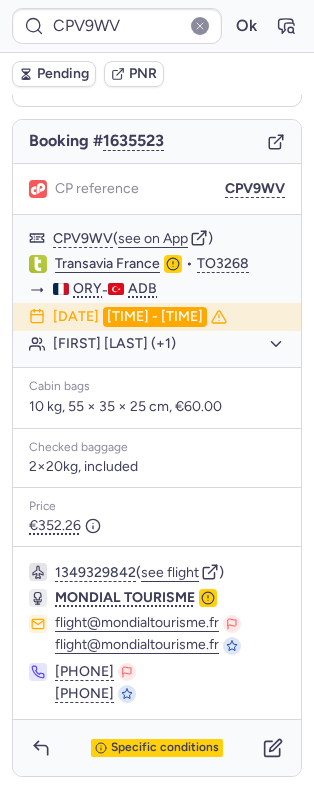 click on "Specific conditions" at bounding box center (157, 748) 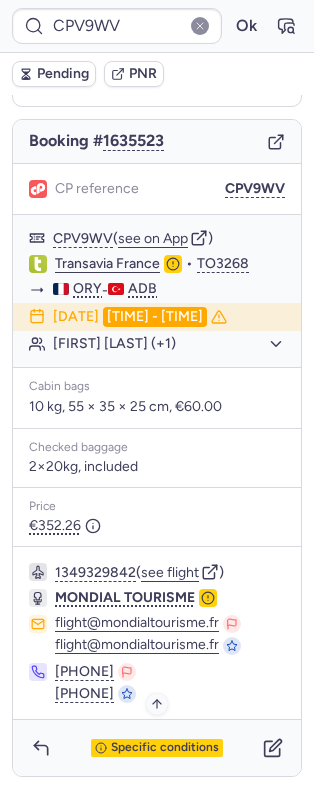 click on "Specific conditions" at bounding box center [165, 748] 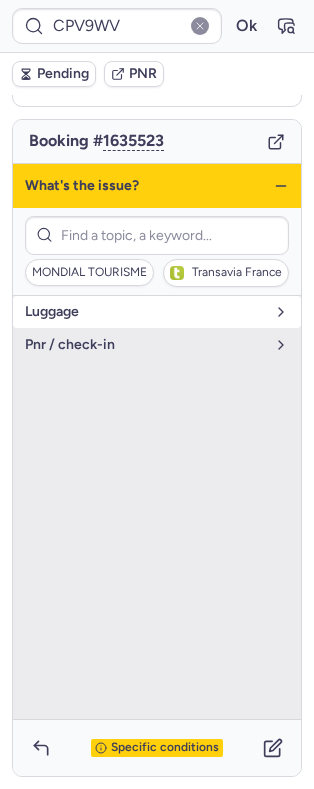 click on "luggage" at bounding box center [157, 312] 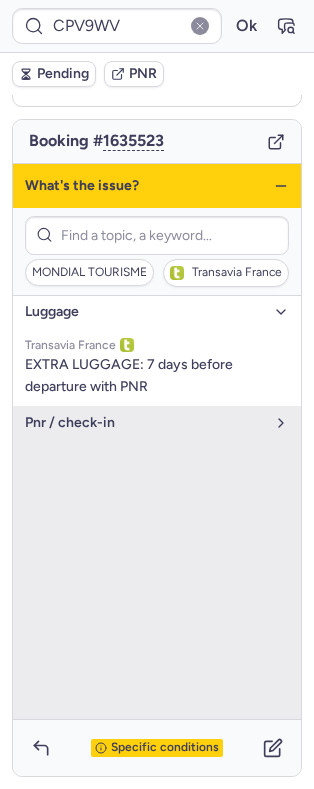 click on "luggage" at bounding box center [145, 312] 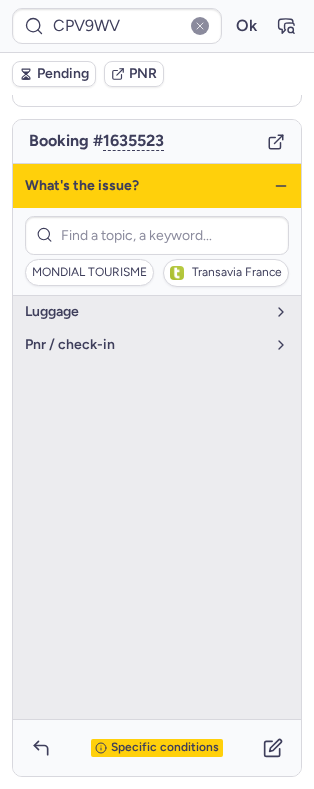 click 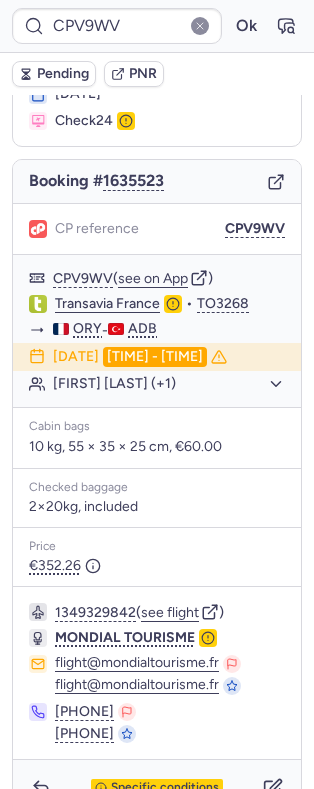 scroll, scrollTop: 180, scrollLeft: 0, axis: vertical 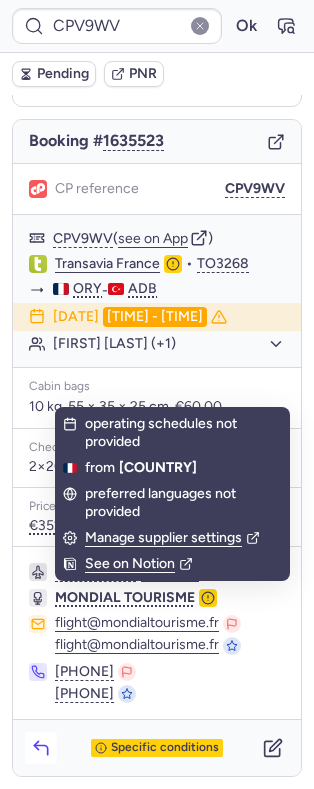 click 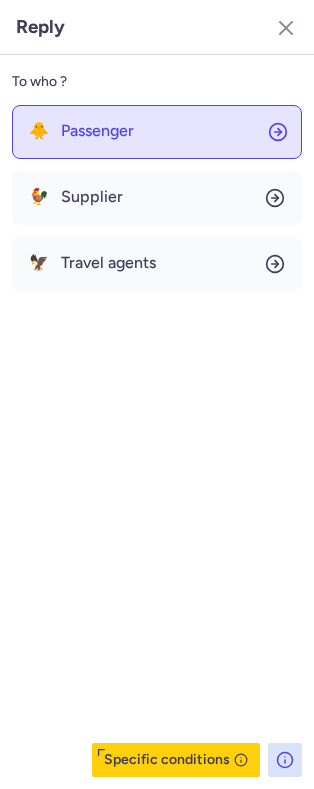 drag, startPoint x: 85, startPoint y: 95, endPoint x: 87, endPoint y: 120, distance: 25.079872 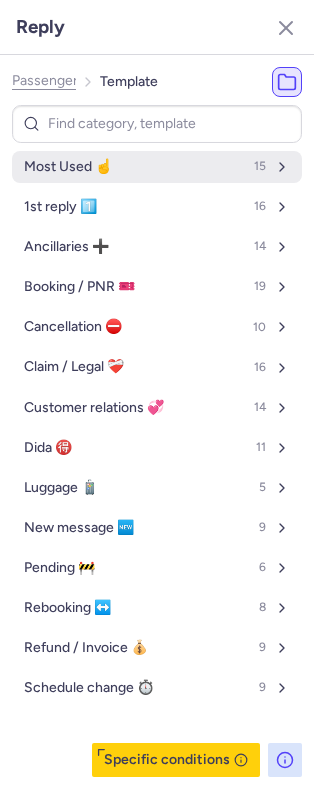 click on "Most Used ☝️ 15" at bounding box center (157, 167) 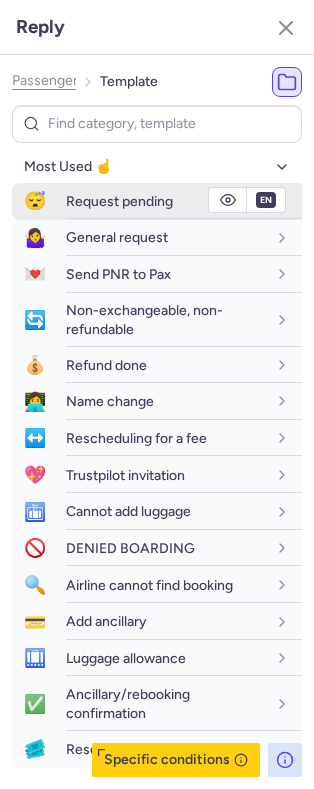 click on "Request pending" at bounding box center (119, 201) 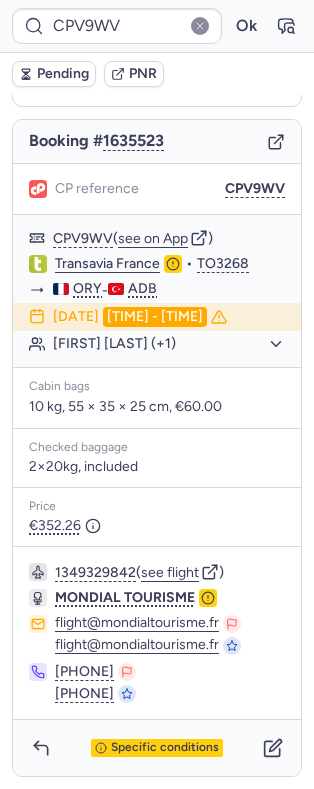 click on "Pending" at bounding box center [63, 74] 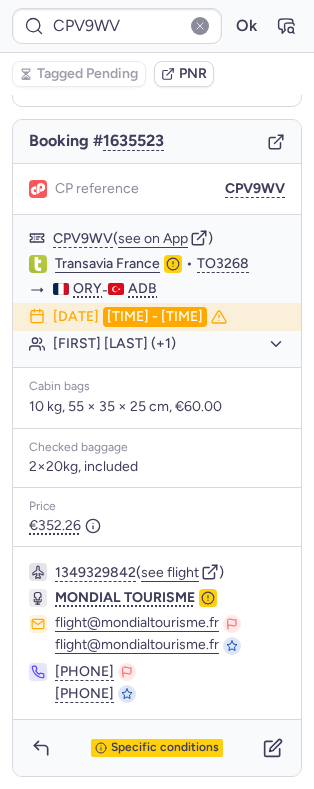 click on "Specific conditions" at bounding box center [157, 748] 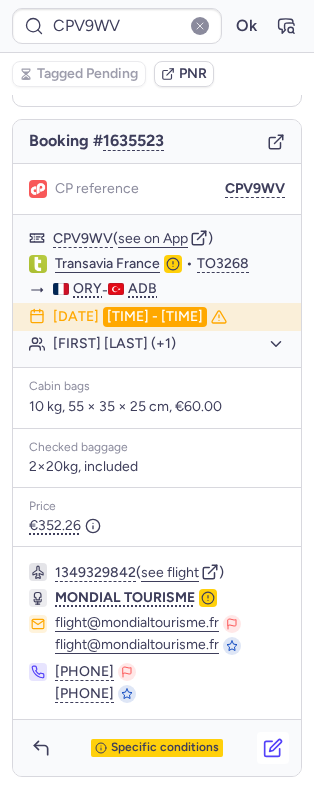 click 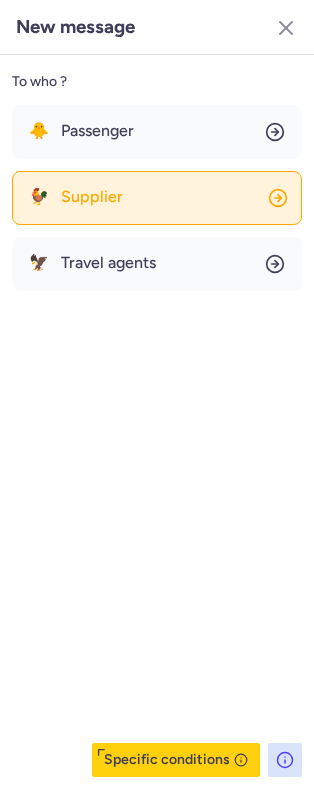click on "🐓 Supplier" 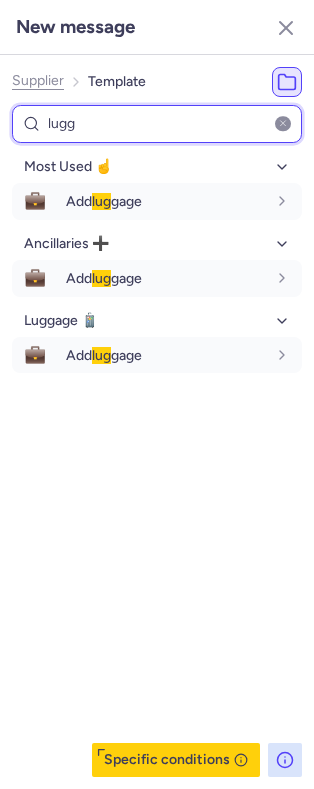 type on "lugg" 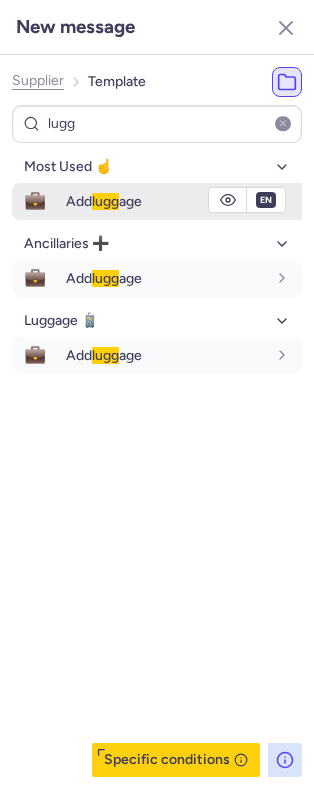 click on "Add  lugg age" at bounding box center [166, 201] 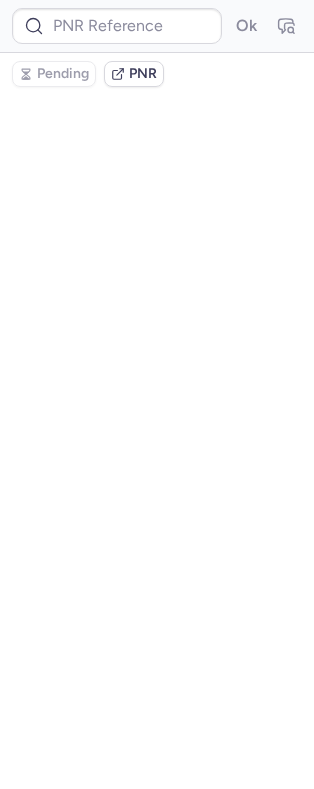 scroll, scrollTop: 0, scrollLeft: 0, axis: both 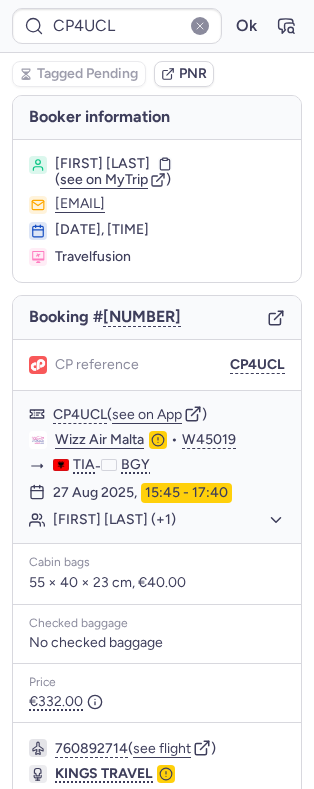 type on "CPCW7A" 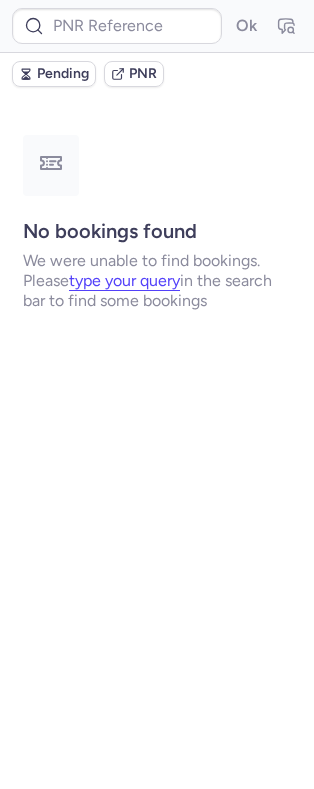 type on "CPGU3F" 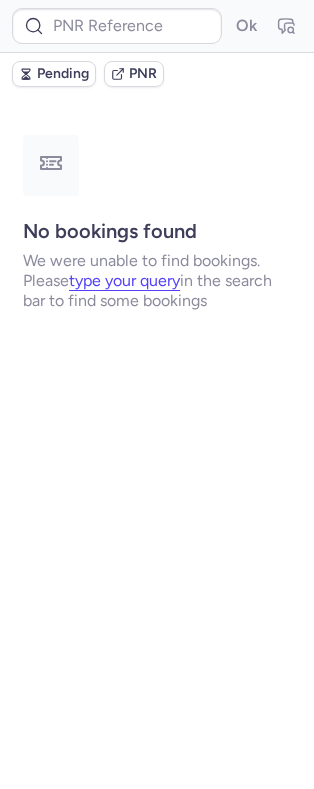 type on "CPGU3F" 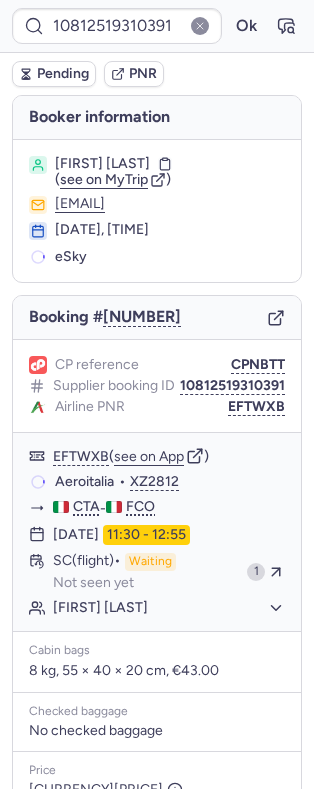 type on "CPCW7A" 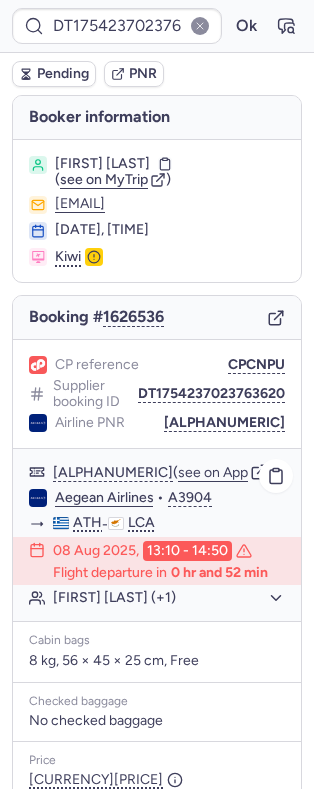 type on "CPCW7A" 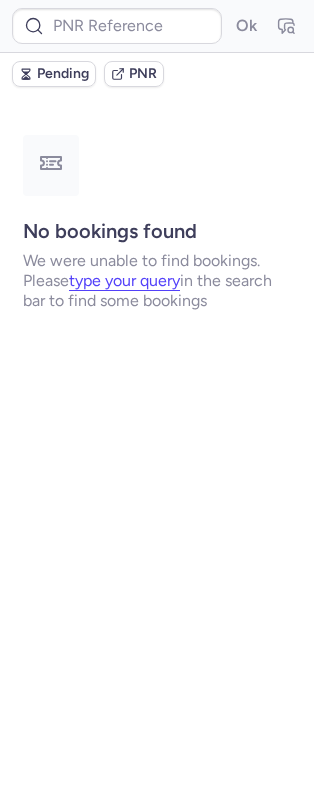 type on "CPCW7A" 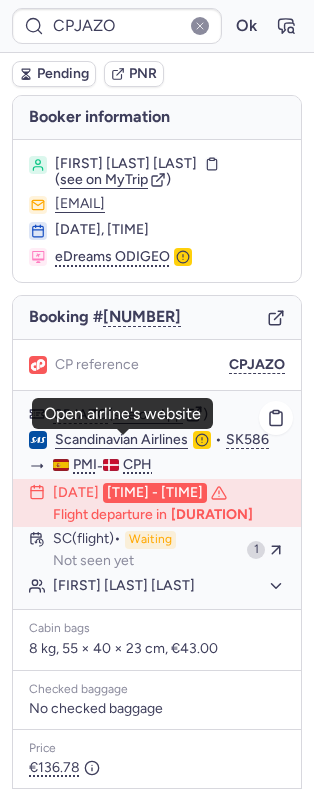 click on "Scandinavian Airlines" 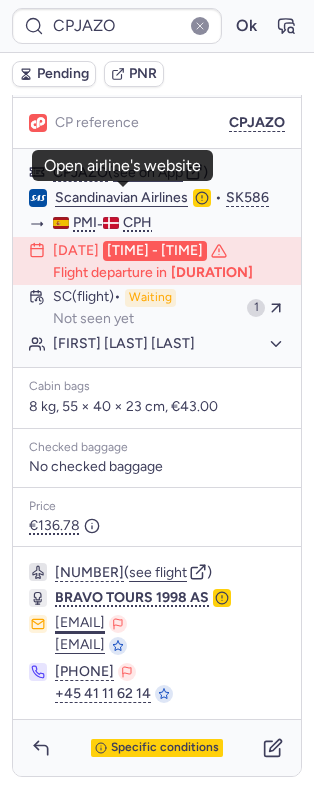 scroll, scrollTop: 286, scrollLeft: 0, axis: vertical 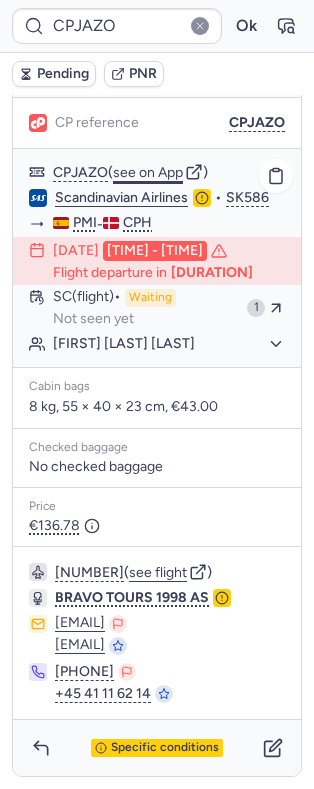 click on "see on App" 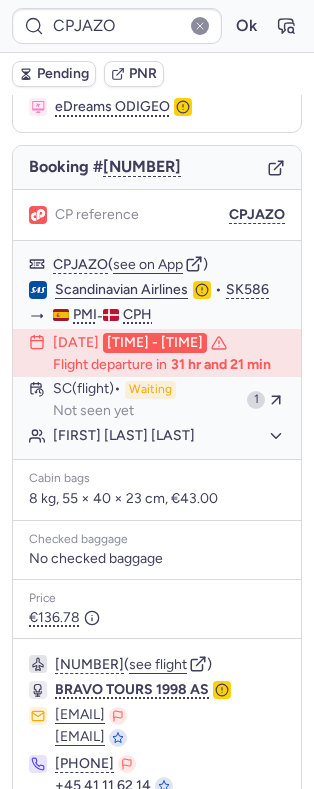 scroll, scrollTop: 0, scrollLeft: 0, axis: both 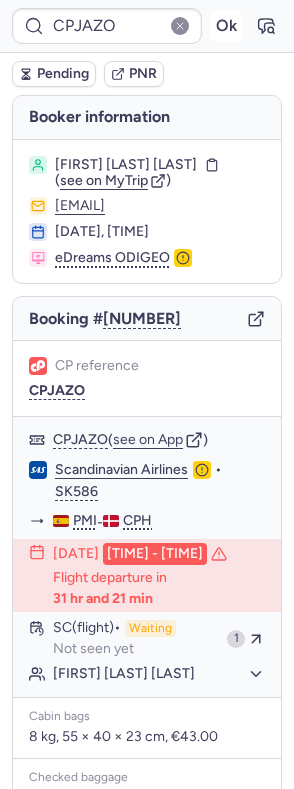 click on "Ok" at bounding box center [226, 26] 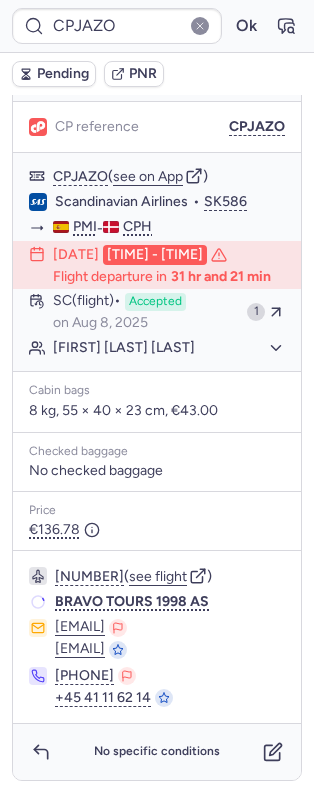 scroll, scrollTop: 266, scrollLeft: 0, axis: vertical 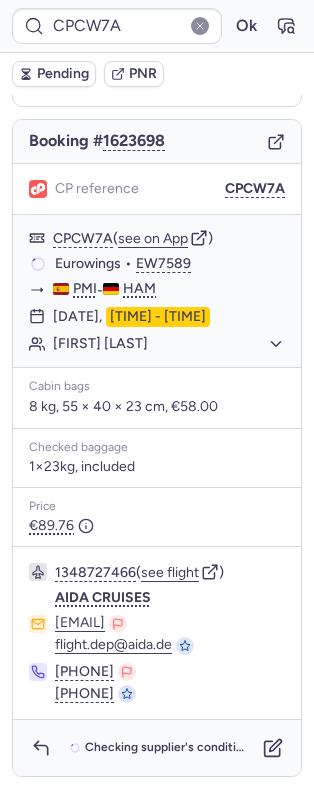 type on "CPJAZO" 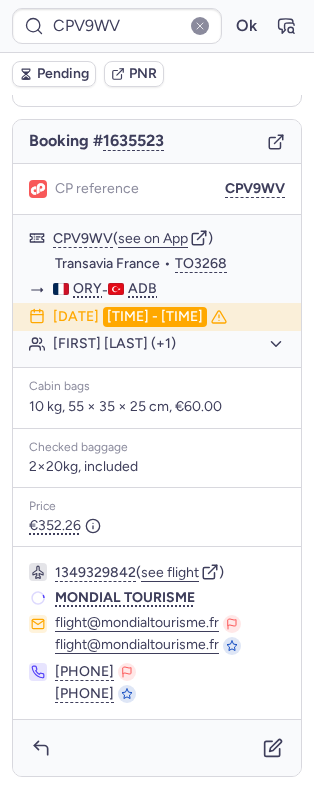 scroll, scrollTop: 180, scrollLeft: 0, axis: vertical 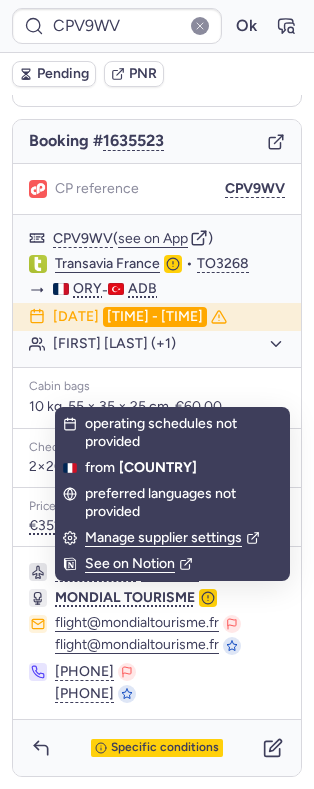 click on "Specific conditions" at bounding box center [157, 748] 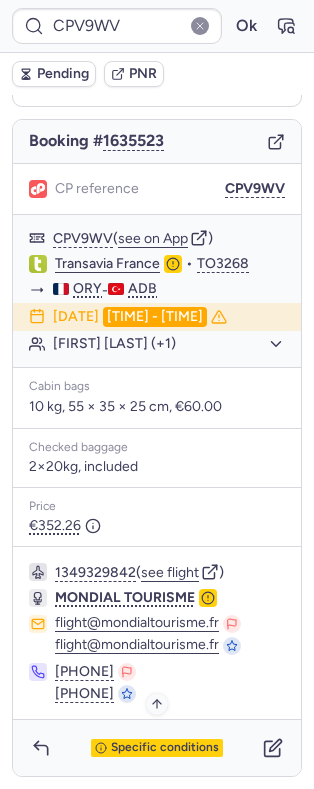 click on "Specific conditions" at bounding box center (165, 748) 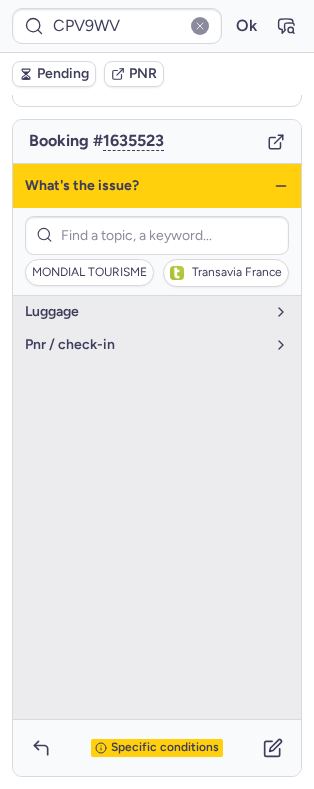 click on "luggage pnr / check-in" at bounding box center (157, 507) 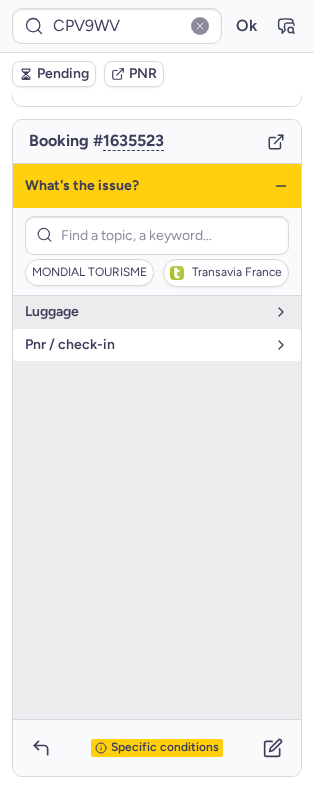 click on "pnr / check-in" at bounding box center [145, 345] 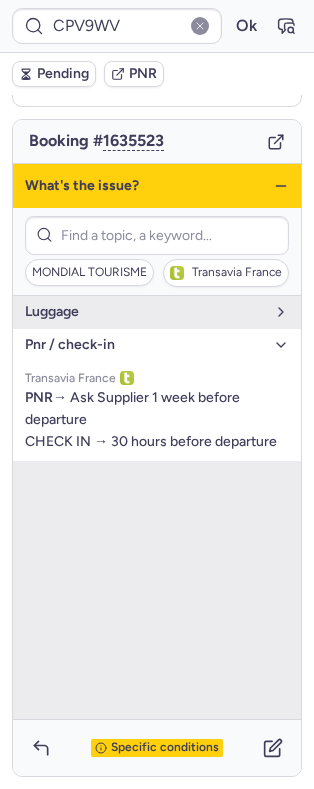 click on "pnr / check-in" at bounding box center [145, 345] 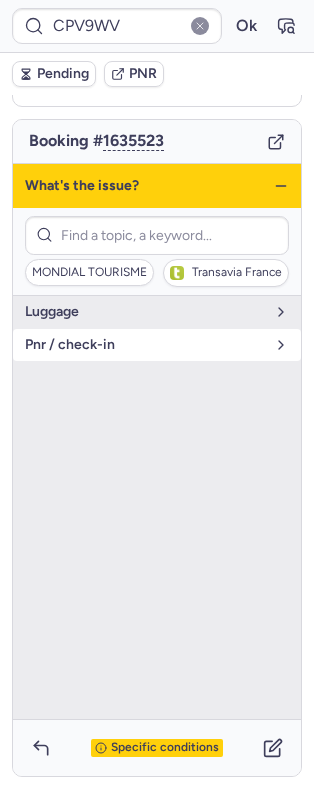 click on "pnr / check-in" at bounding box center (145, 345) 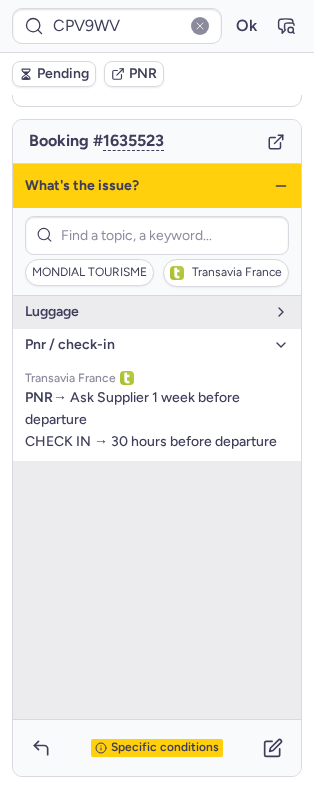 click on "pnr / check-in" at bounding box center [145, 345] 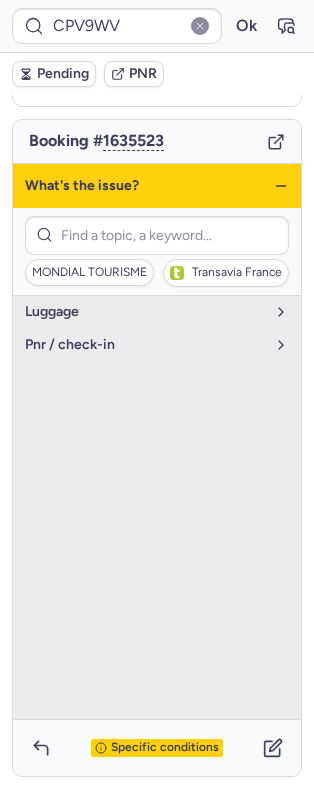 click 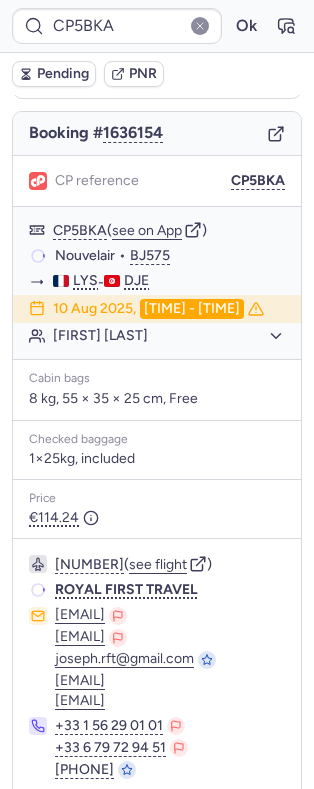 scroll, scrollTop: 180, scrollLeft: 0, axis: vertical 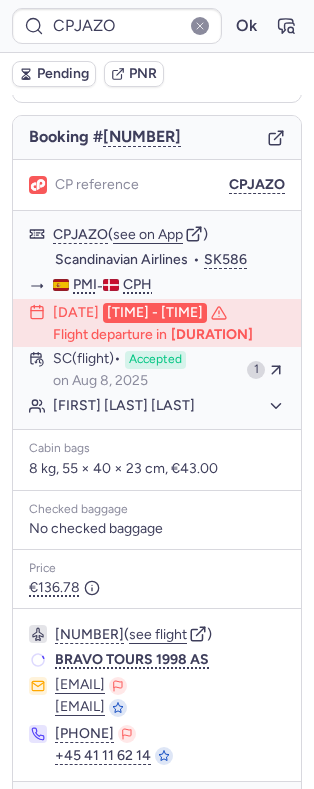 type on "10812519310391" 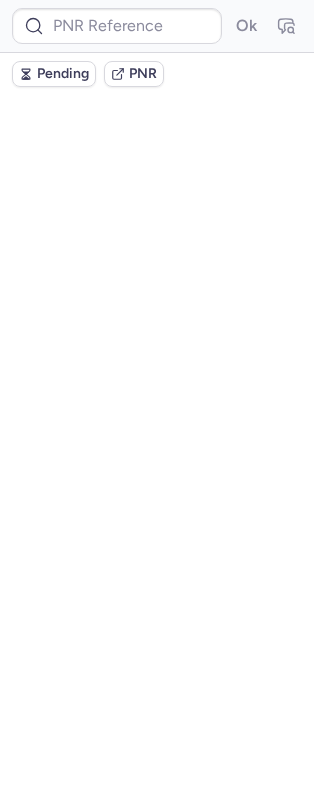 scroll, scrollTop: 0, scrollLeft: 0, axis: both 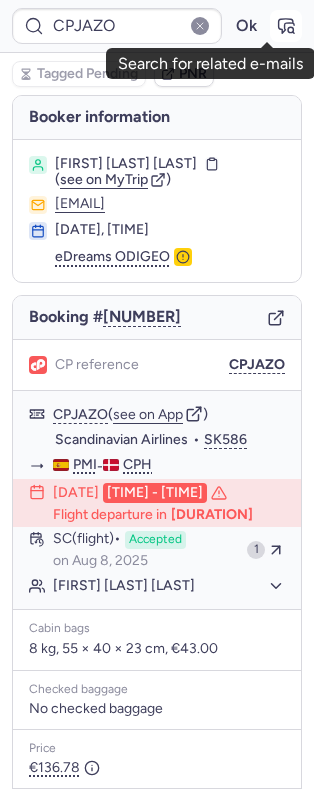 click 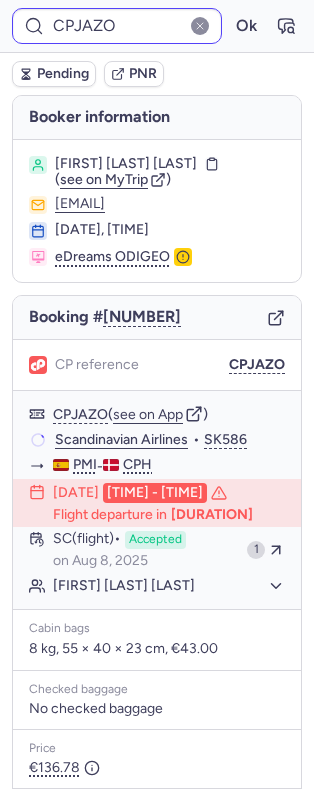 type on "CPNHRM" 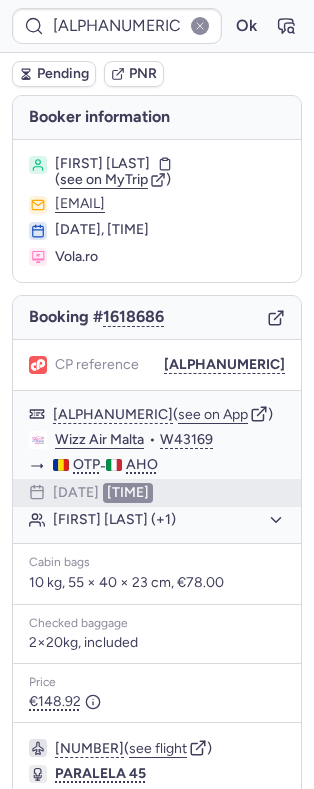 drag, startPoint x: 286, startPoint y: 397, endPoint x: 285, endPoint y: 533, distance: 136.00368 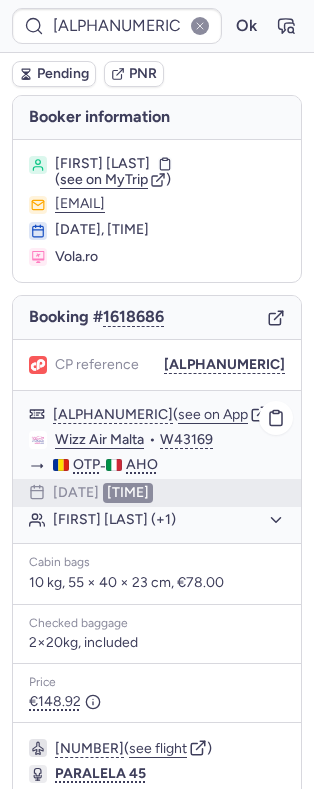click on "OTP  -  AHO" 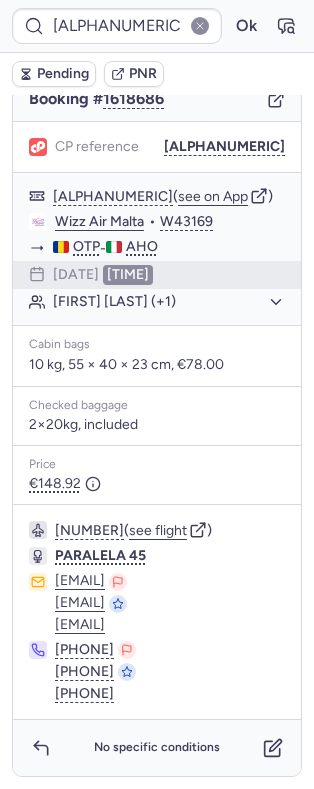 scroll, scrollTop: 222, scrollLeft: 0, axis: vertical 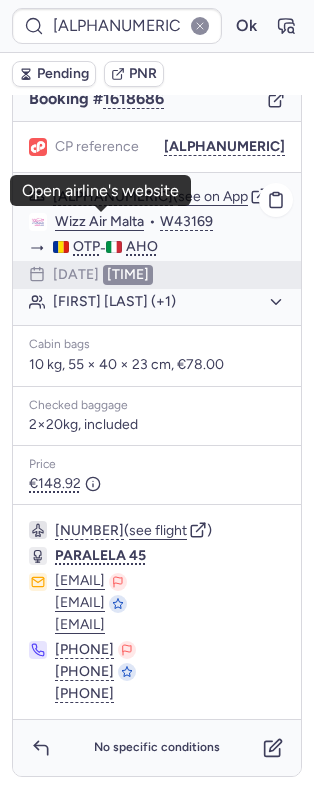 click on "Wizz Air Malta" 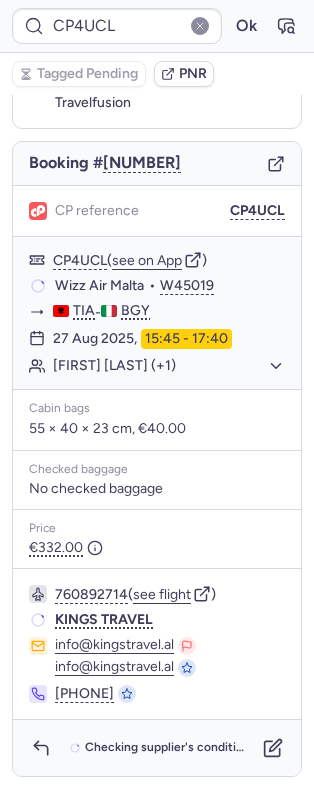 scroll, scrollTop: 158, scrollLeft: 0, axis: vertical 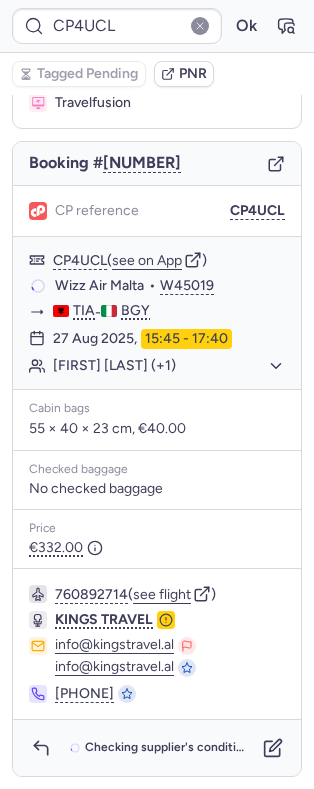 type on "CPJAZO" 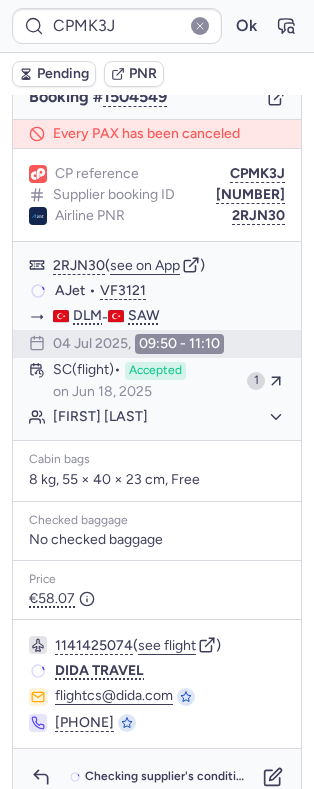 scroll, scrollTop: 269, scrollLeft: 0, axis: vertical 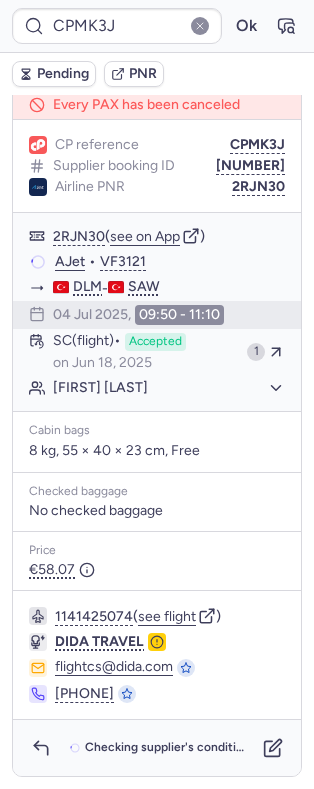 type on "CPNHRM" 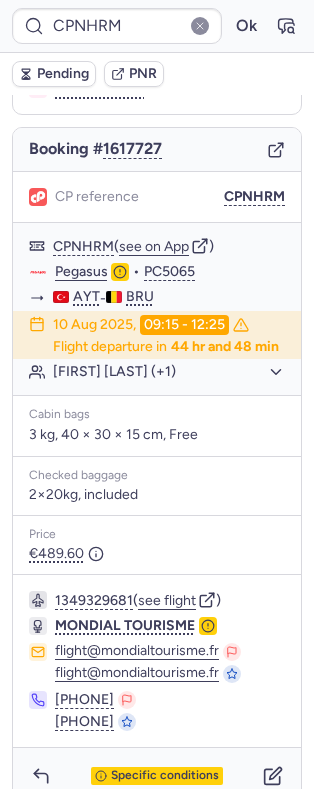 scroll, scrollTop: 156, scrollLeft: 0, axis: vertical 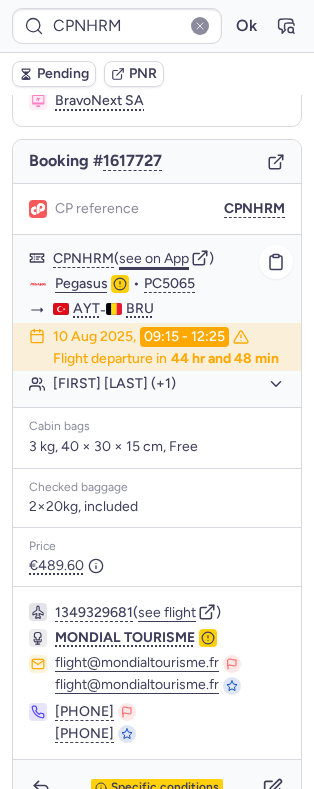 click on "see on App" 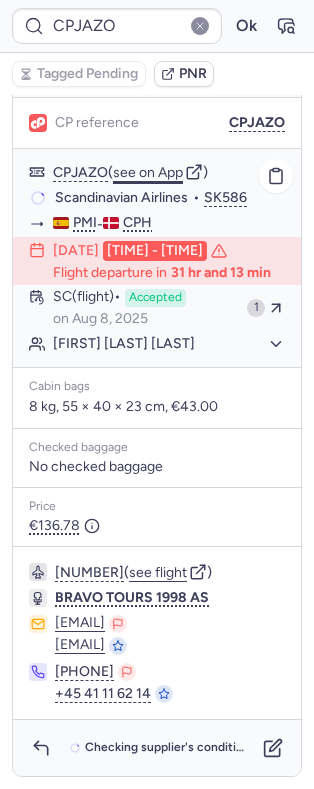 scroll, scrollTop: 254, scrollLeft: 0, axis: vertical 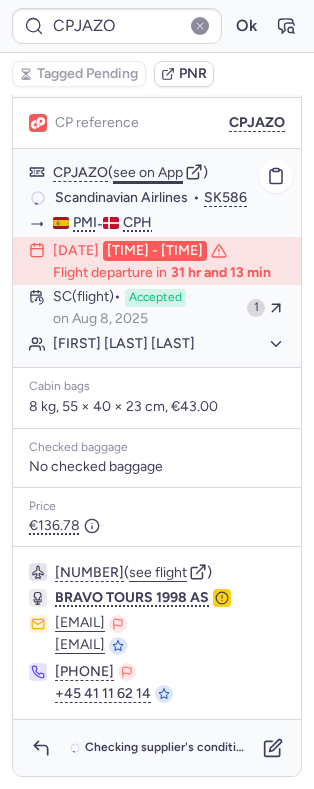 click on "see on App" 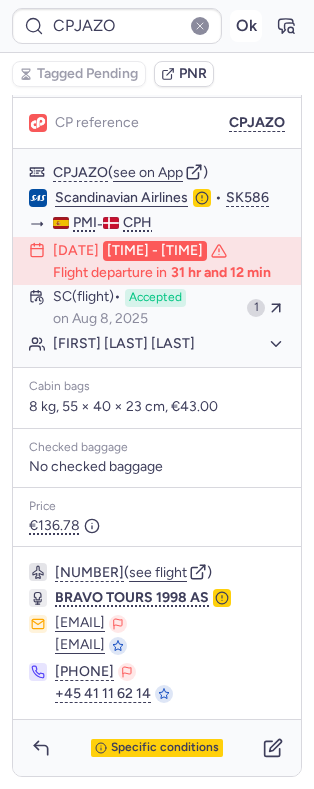 click on "Ok" at bounding box center (246, 26) 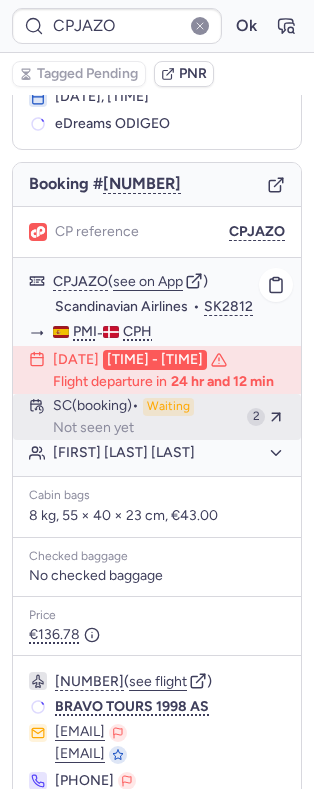 scroll, scrollTop: 134, scrollLeft: 0, axis: vertical 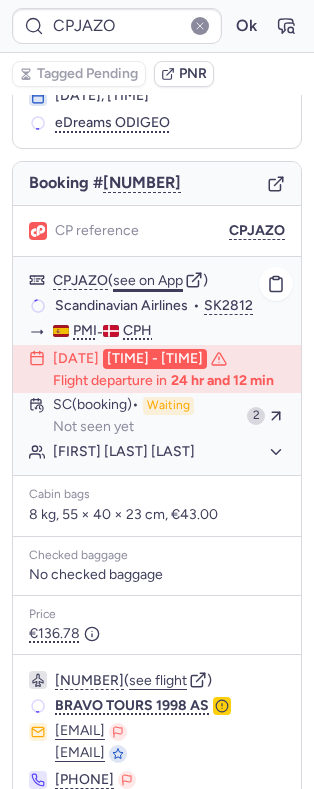 click on "see on App" 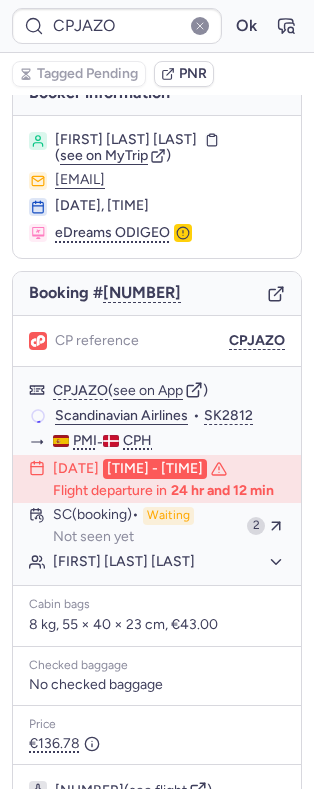 scroll, scrollTop: 0, scrollLeft: 0, axis: both 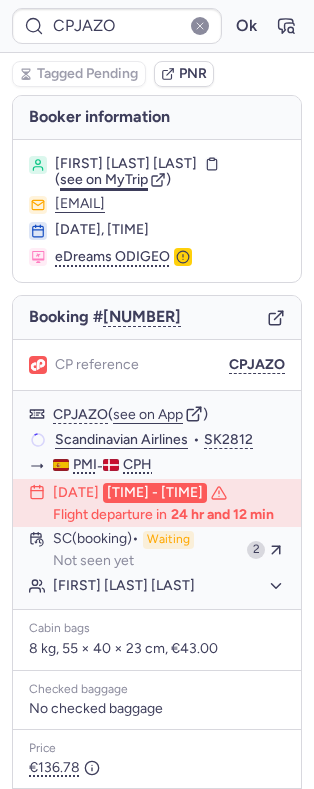 click on "see on MyTrip" at bounding box center (104, 179) 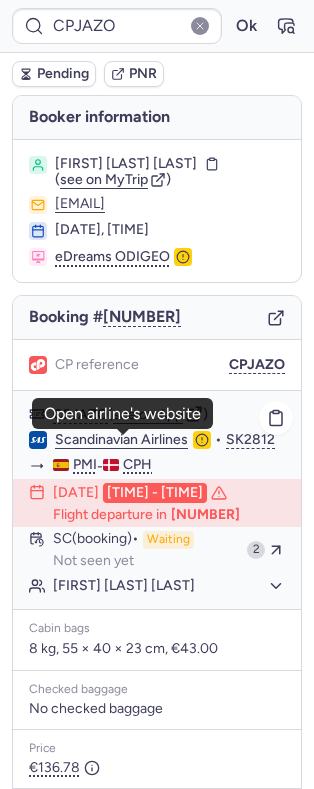 click on "Scandinavian Airlines" 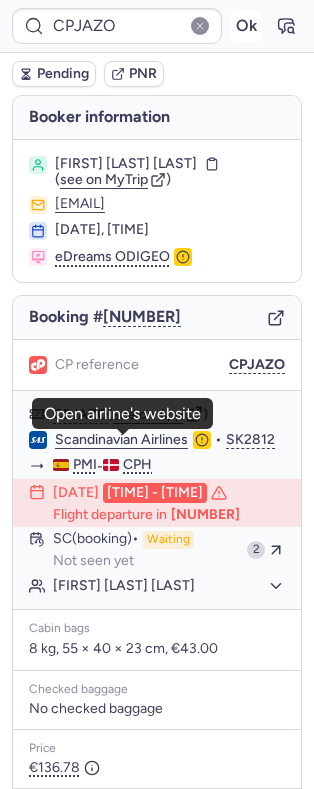 click on "Ok" at bounding box center (246, 26) 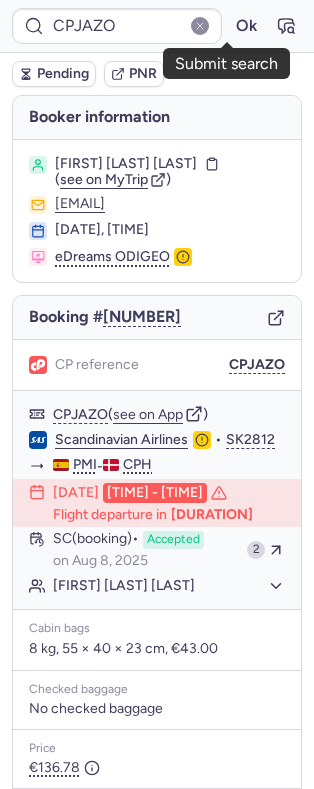 click on "[FIRST] [LAST]" at bounding box center (126, 164) 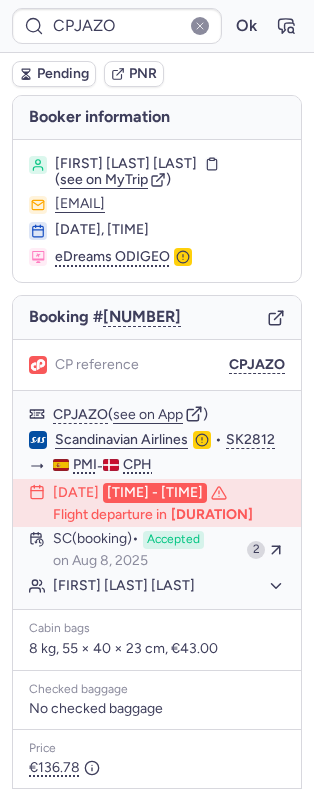 click on "[FIRST] [LAST]" at bounding box center (126, 164) 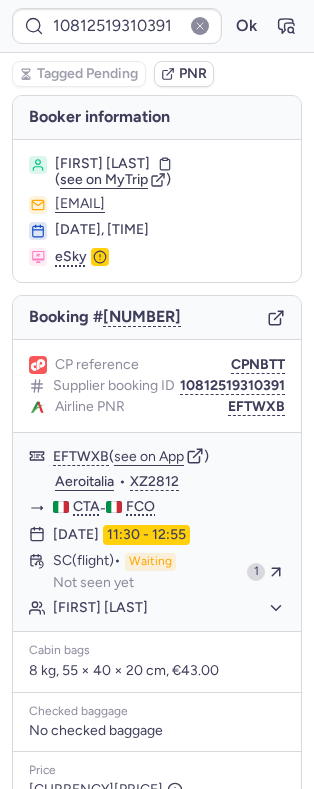 type on "CPJAZO" 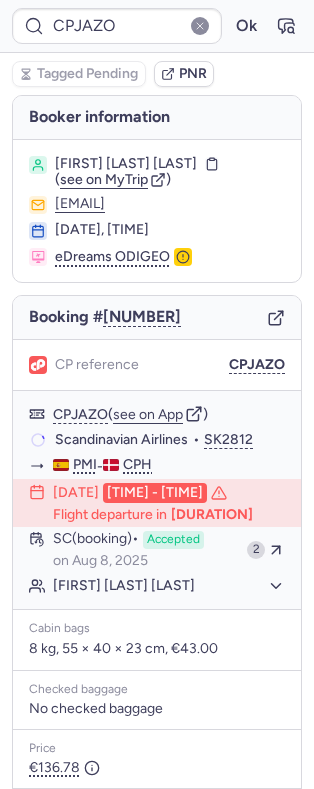 scroll, scrollTop: 266, scrollLeft: 0, axis: vertical 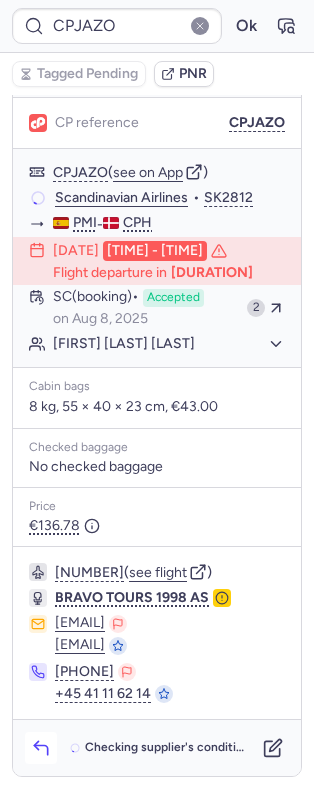 click at bounding box center [41, 748] 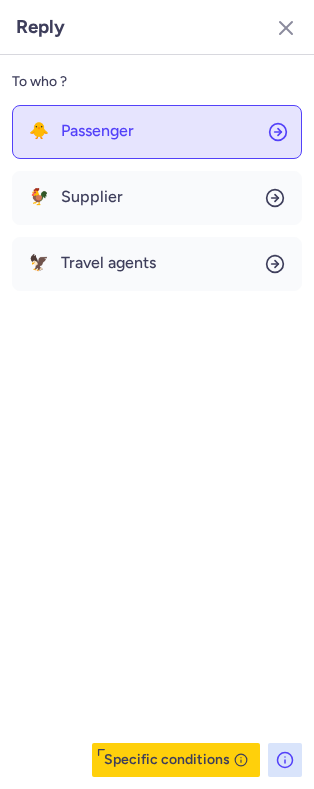 click on "🐥 Passenger" 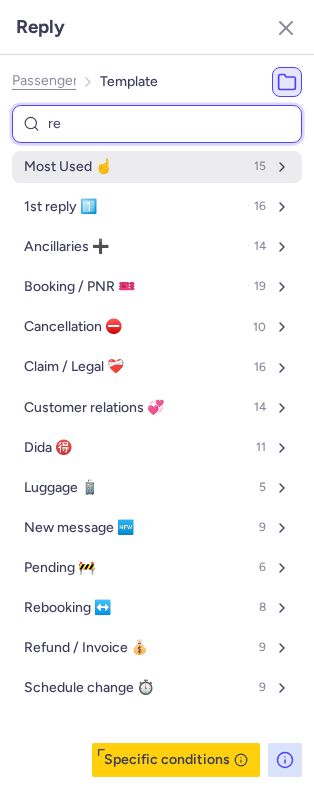 type on "reb" 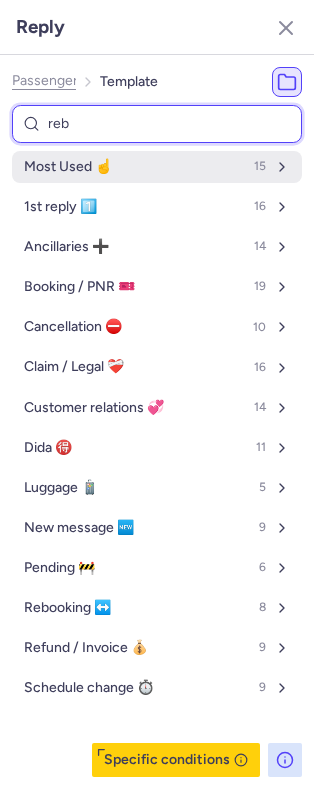 select on "en" 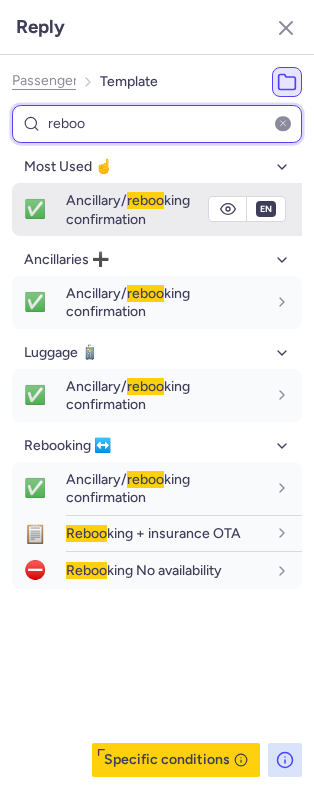 type on "reboo" 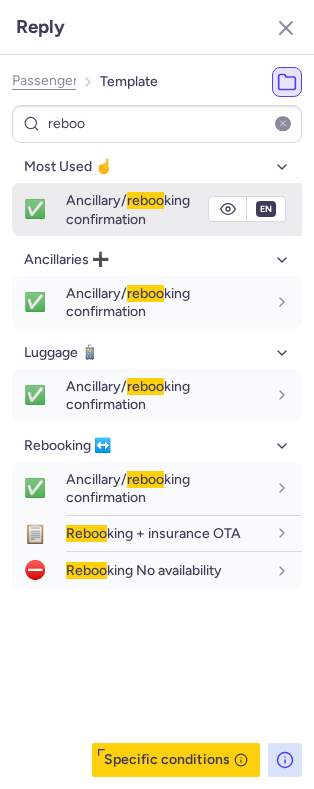 click on "Ancillary/ reboo king confirmation" at bounding box center (128, 209) 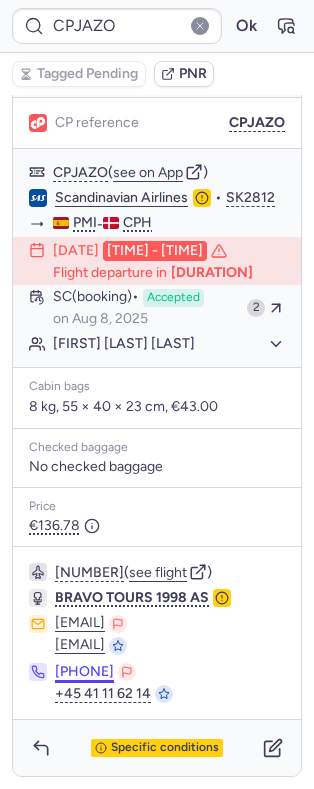 scroll, scrollTop: 286, scrollLeft: 0, axis: vertical 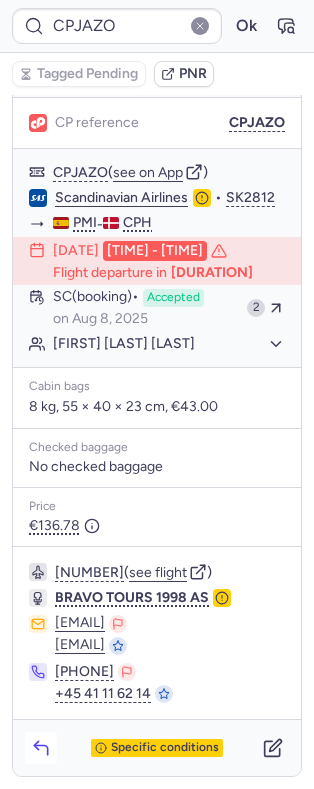 click at bounding box center (41, 748) 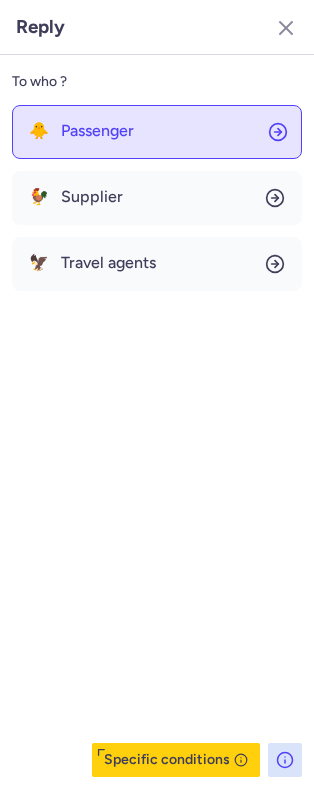 click on "Passenger" at bounding box center [97, 131] 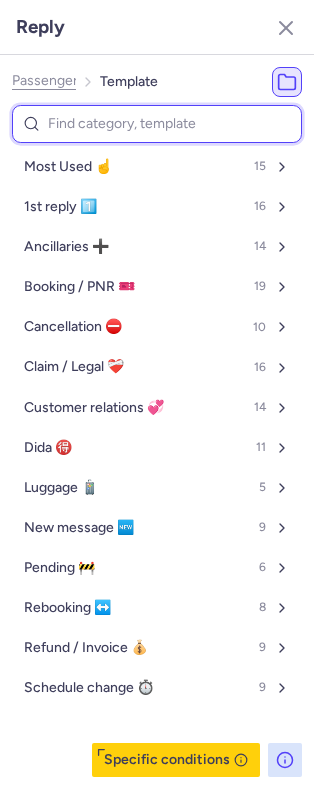 type on "a" 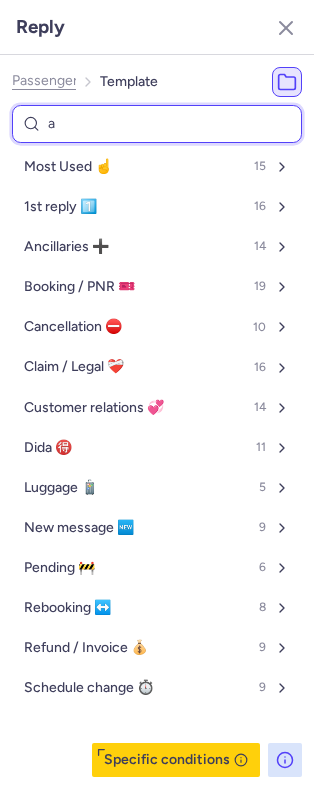 select on "en" 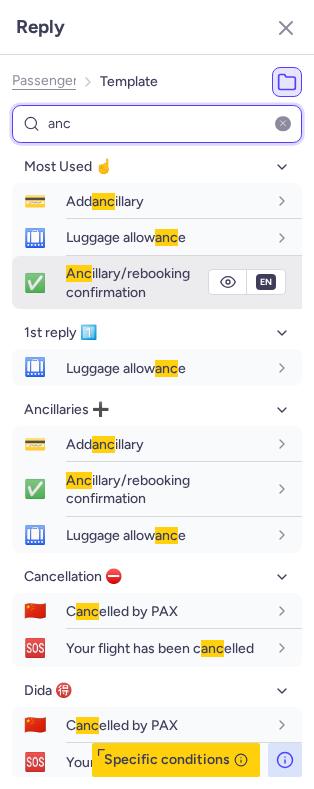 type on "anc" 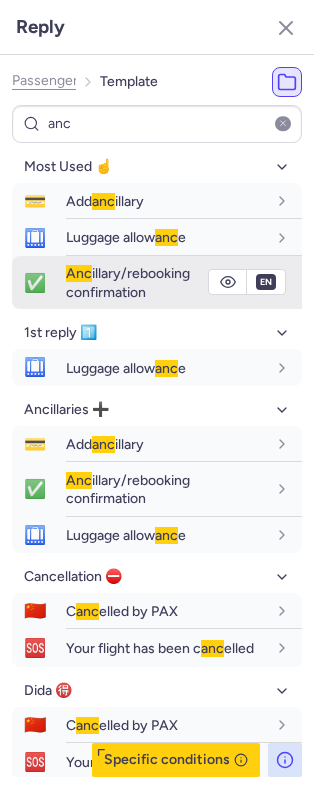 click on "Anc illary/rebooking confirmation" at bounding box center [128, 282] 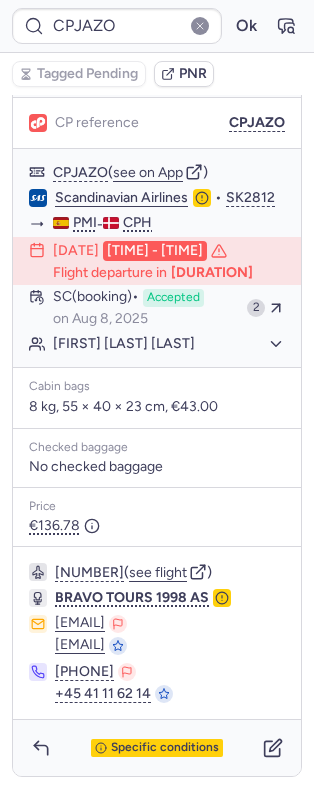 scroll, scrollTop: 0, scrollLeft: 0, axis: both 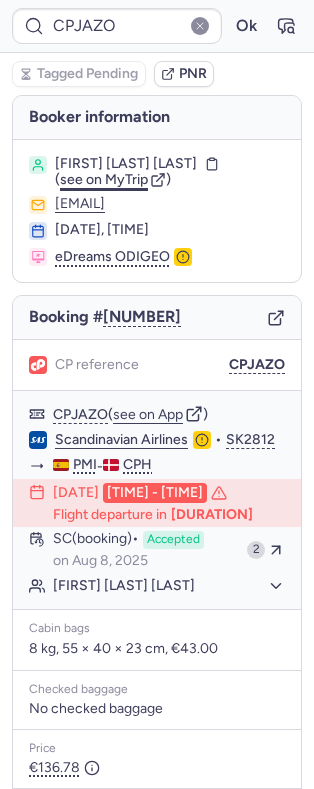 click on "see on MyTrip" at bounding box center (104, 179) 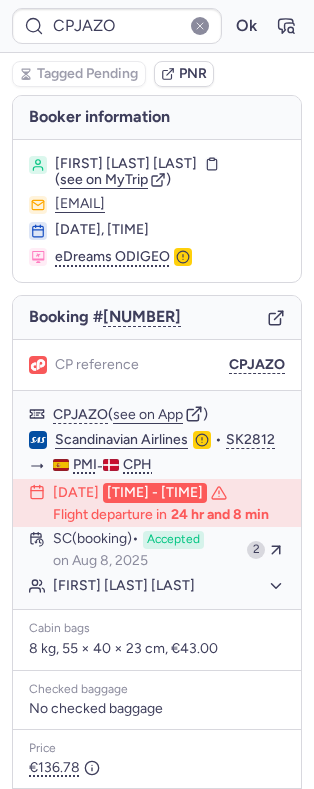 scroll, scrollTop: 286, scrollLeft: 0, axis: vertical 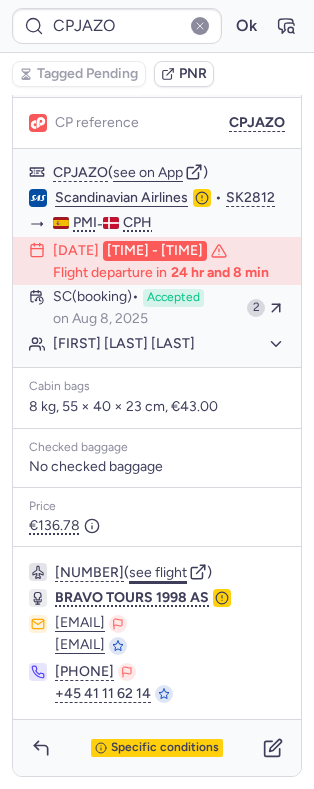 click on "see flight" 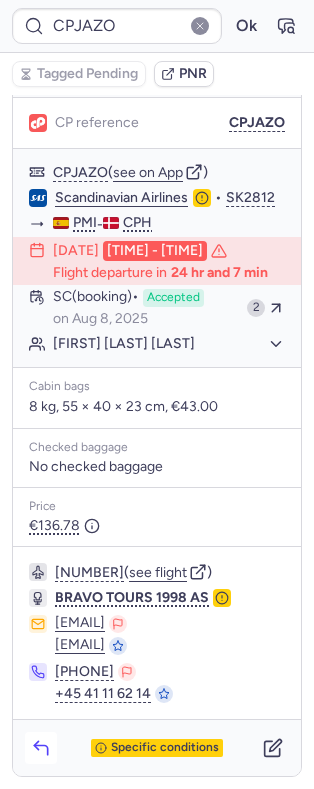 click 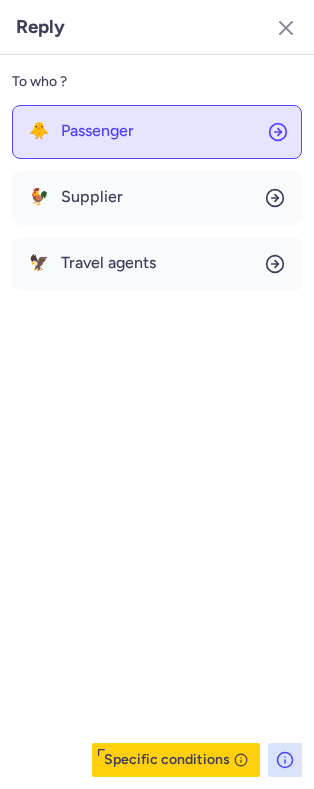click on "Passenger" at bounding box center (97, 131) 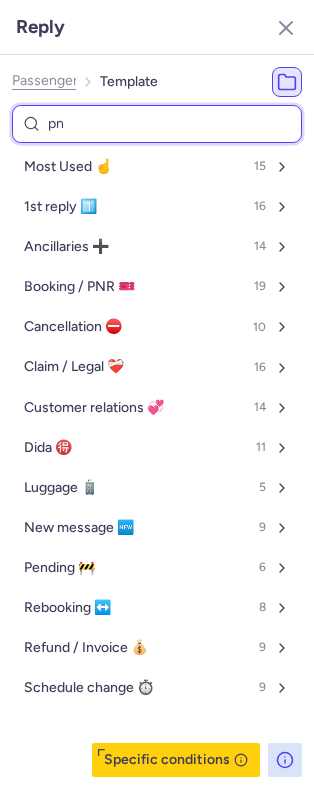 type on "pnr" 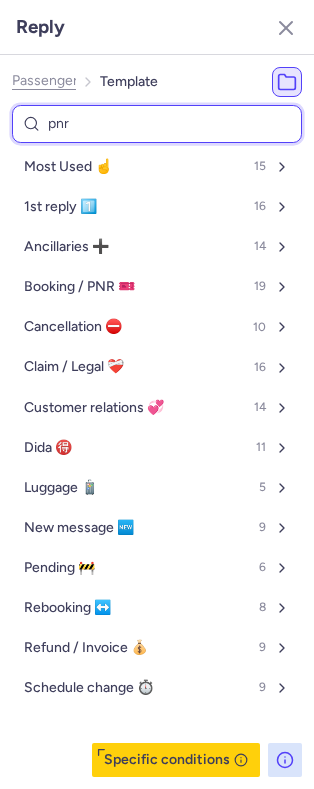select on "en" 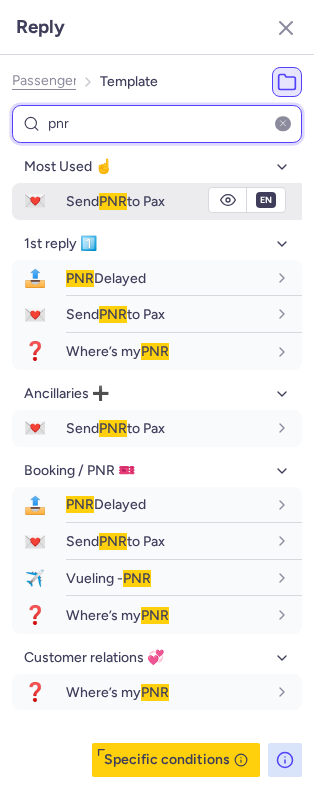 type on "pnr" 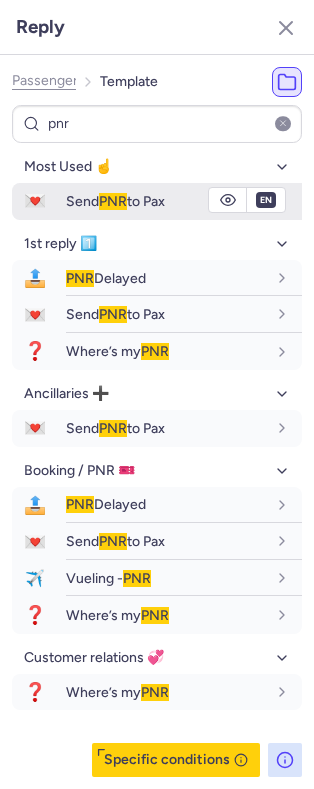 click 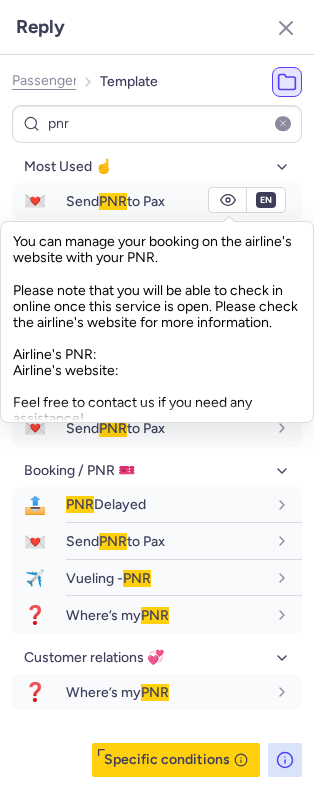 scroll, scrollTop: 65, scrollLeft: 0, axis: vertical 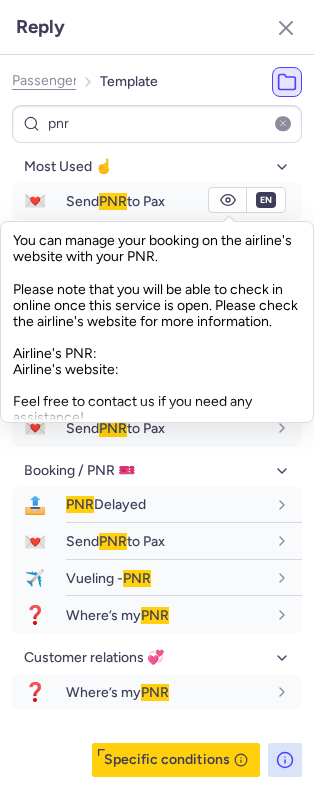 drag, startPoint x: 14, startPoint y: 241, endPoint x: 125, endPoint y: 381, distance: 178.66449 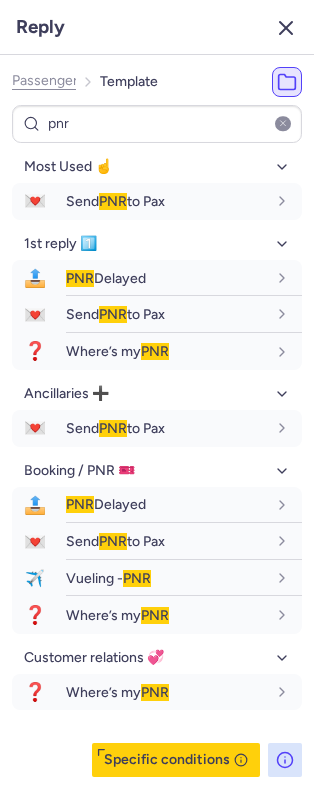 drag, startPoint x: 290, startPoint y: 23, endPoint x: 163, endPoint y: 117, distance: 158.00316 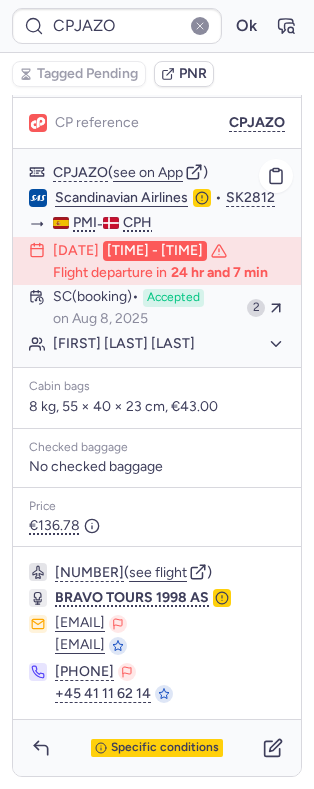 click on "Scandinavian Airlines" 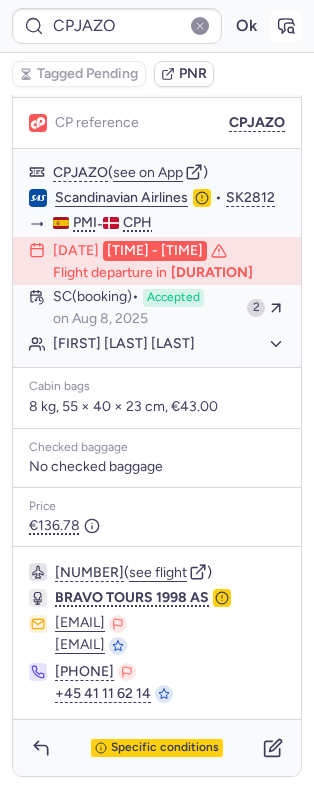 click 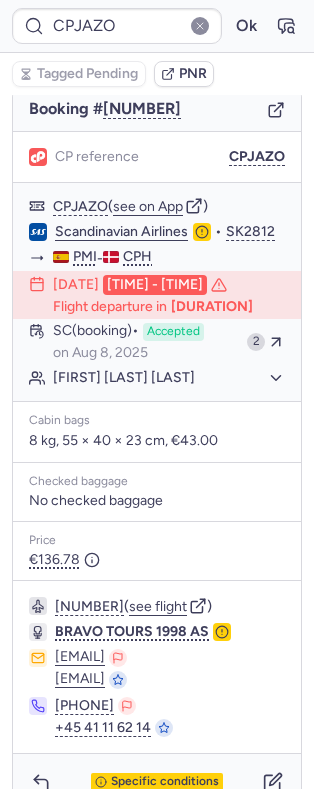 scroll, scrollTop: 286, scrollLeft: 0, axis: vertical 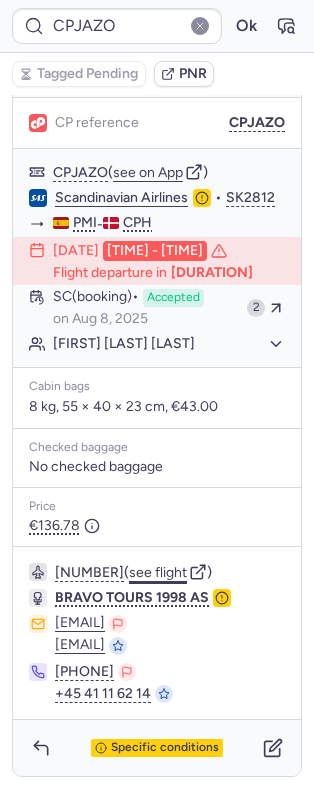 click on "see flight" 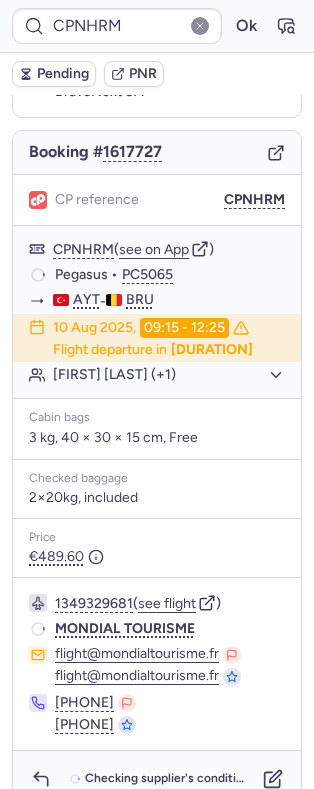 scroll, scrollTop: 158, scrollLeft: 0, axis: vertical 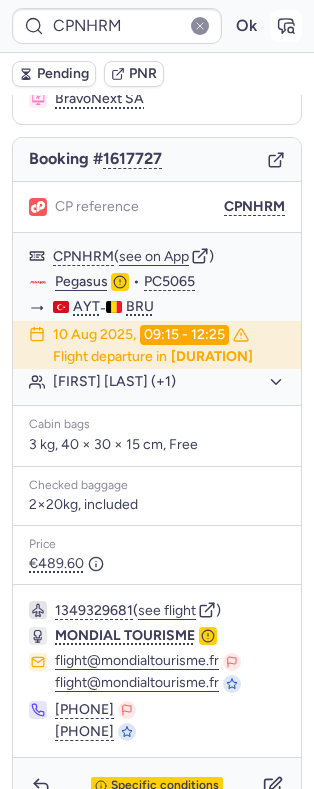 click at bounding box center (286, 26) 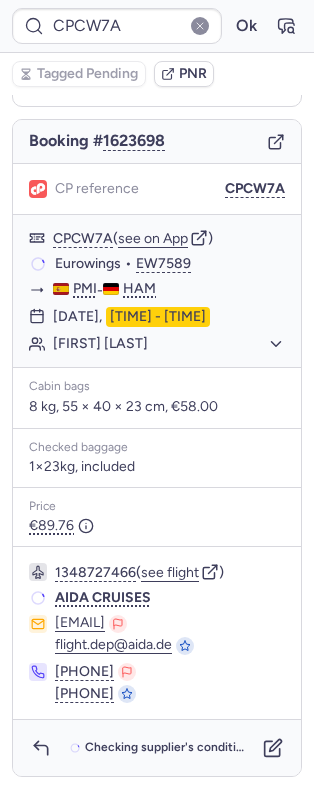 scroll, scrollTop: 158, scrollLeft: 0, axis: vertical 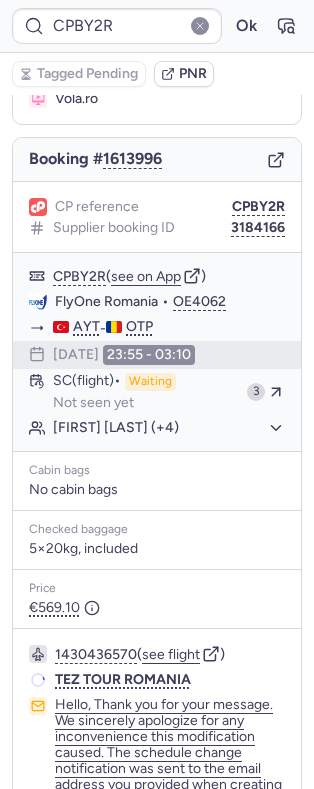 type on "CP5BKA" 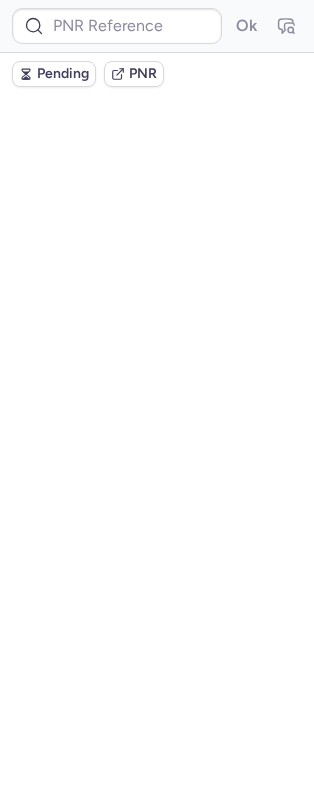 scroll, scrollTop: 0, scrollLeft: 0, axis: both 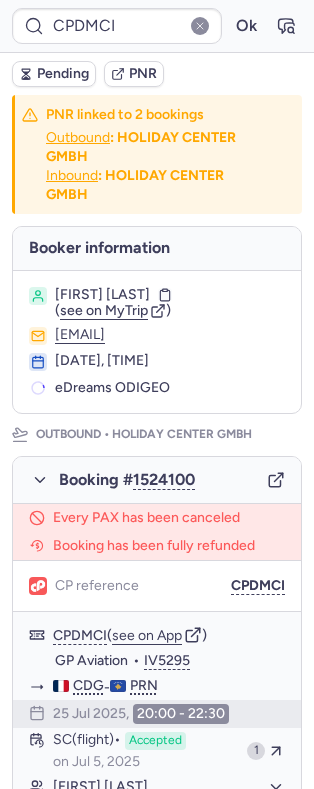 type on "CPV9WV" 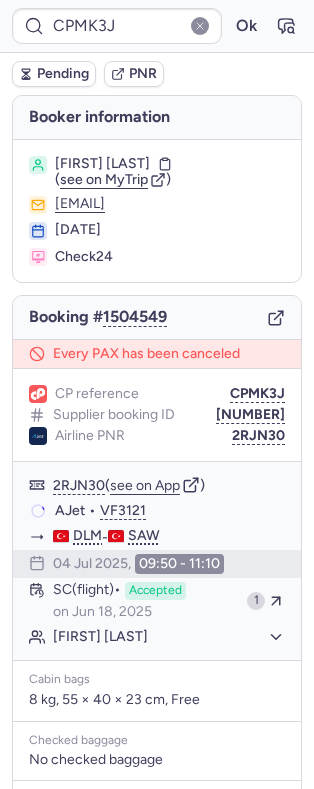 type on "CPV9WV" 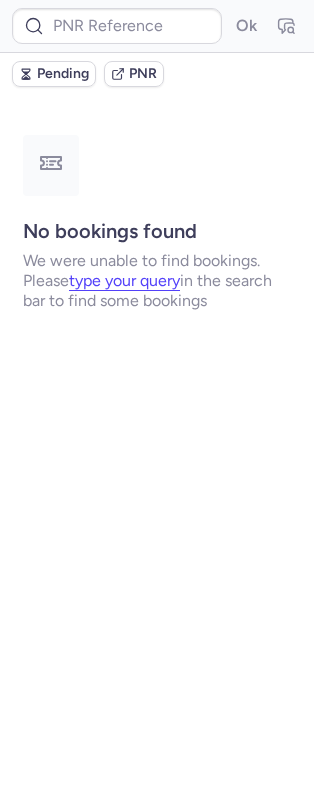 type on "CPMK3J" 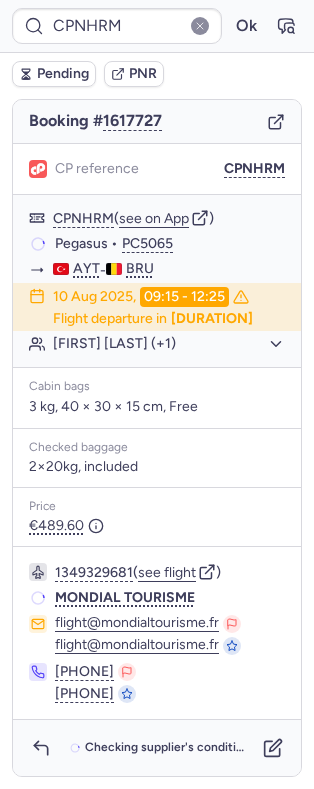 scroll, scrollTop: 220, scrollLeft: 0, axis: vertical 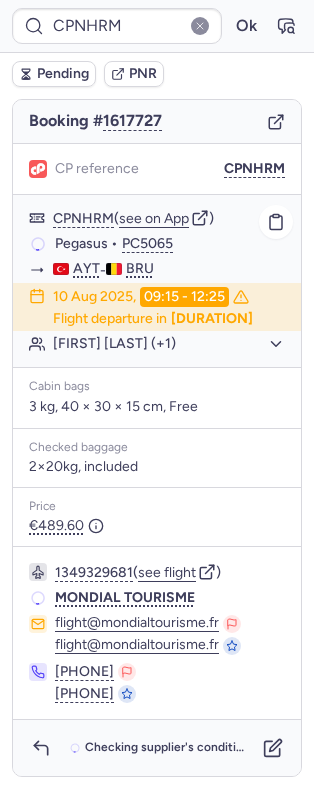 click on "Peixoto SANDRINE (+1)" 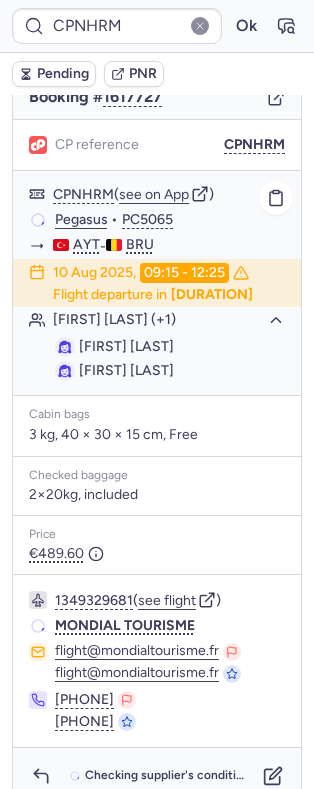 click on "Peixoto SANDRINE (+1)" 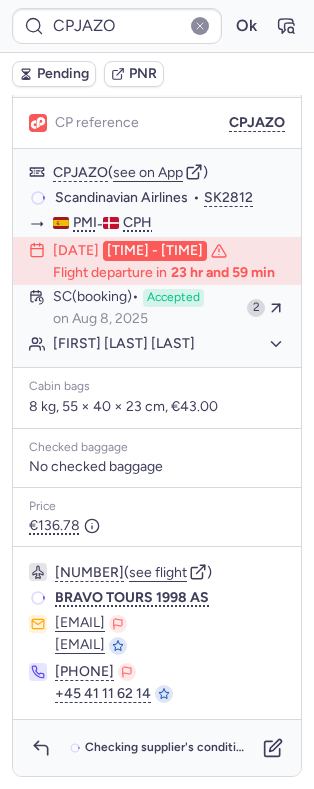 scroll, scrollTop: 220, scrollLeft: 0, axis: vertical 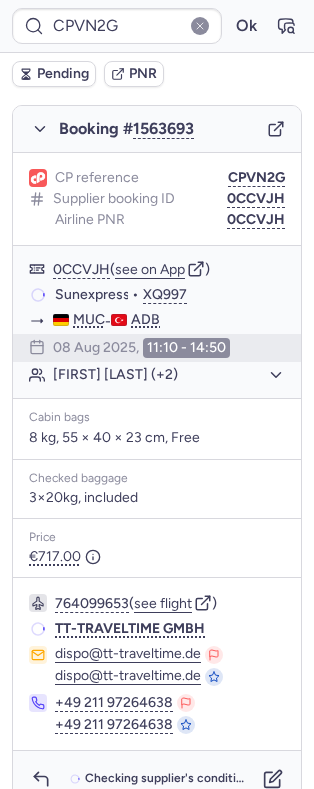 type on "CPMK3J" 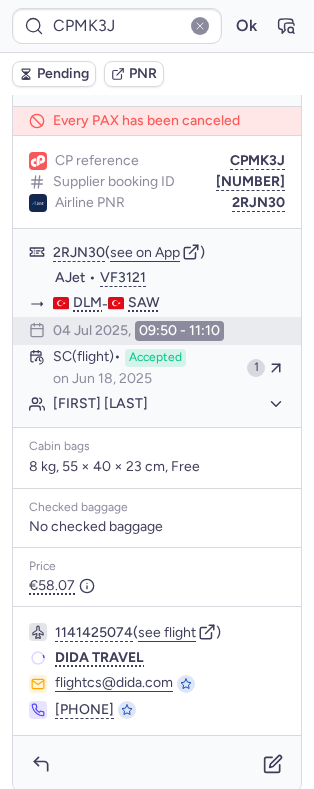 scroll, scrollTop: 220, scrollLeft: 0, axis: vertical 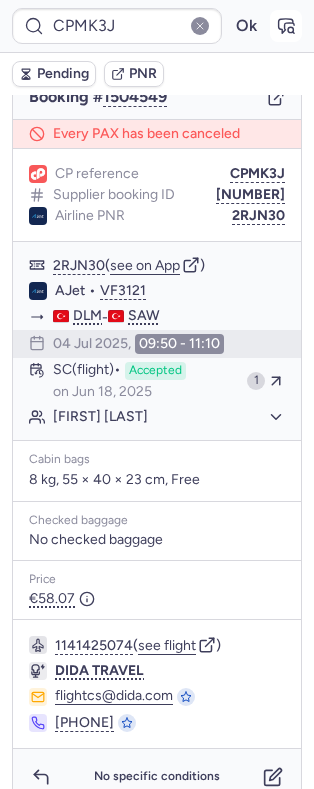 click 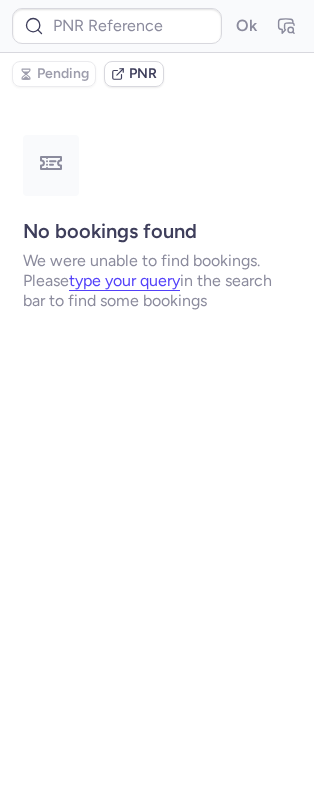 scroll, scrollTop: 0, scrollLeft: 0, axis: both 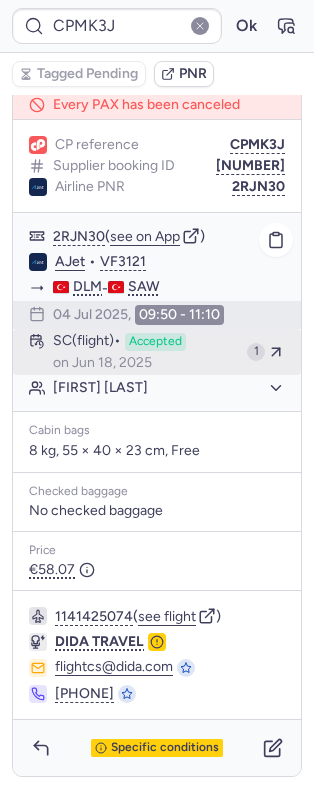 click on "on Jun 18, 2025" at bounding box center [102, 363] 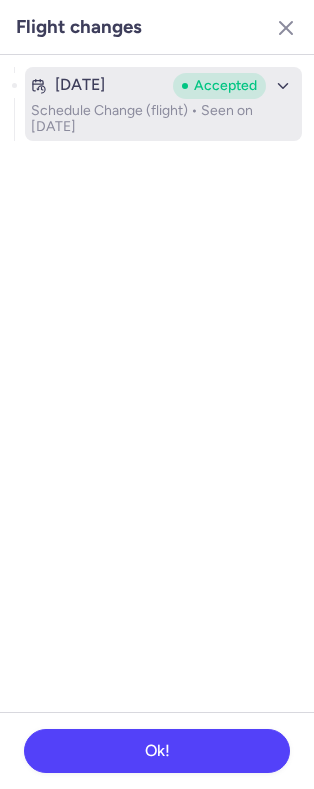 click on "Schedule Change (flight) •  Seen on Jun 18, 2025" at bounding box center (163, 119) 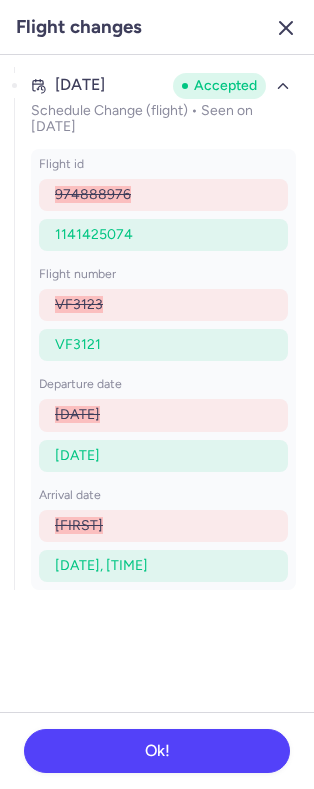 click 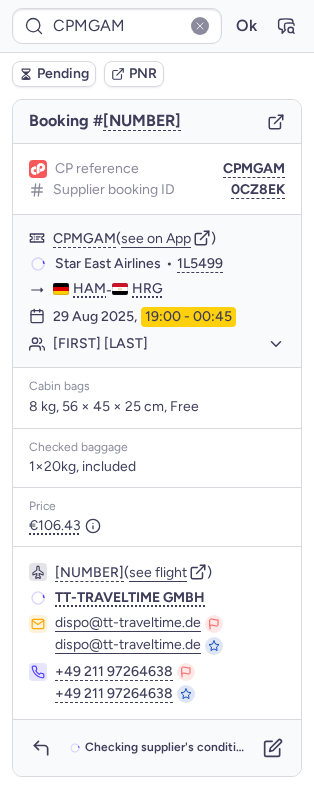 type on "CPVN2G" 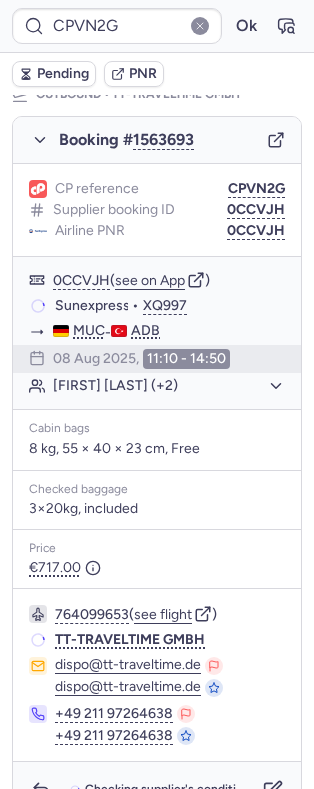 scroll, scrollTop: 312, scrollLeft: 0, axis: vertical 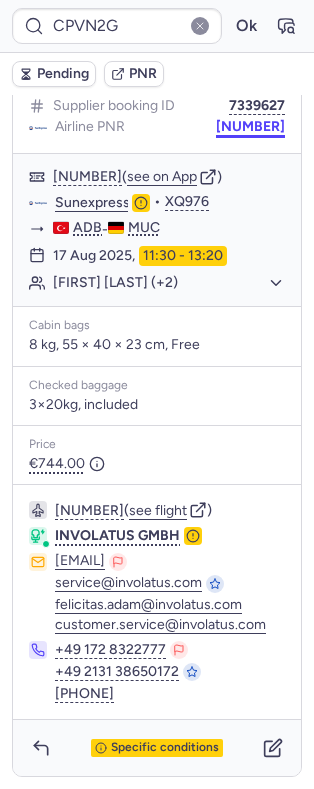 click on "206079304" at bounding box center (250, 127) 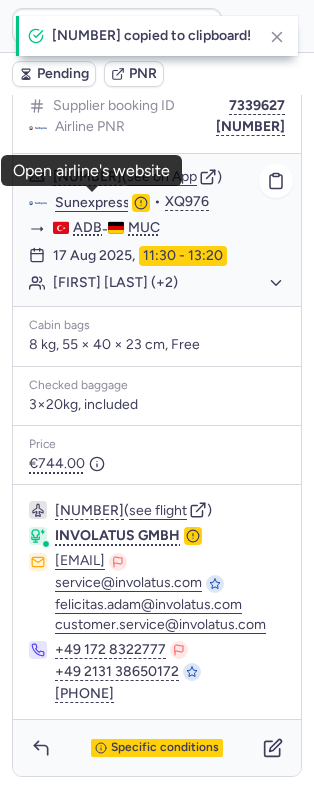 click on "Sunexpress" 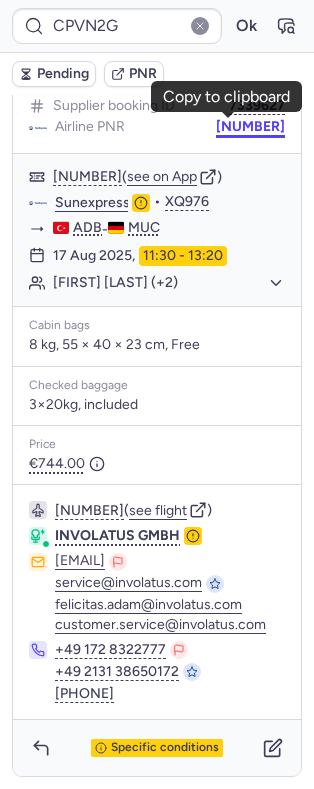click on "206079304" at bounding box center (250, 127) 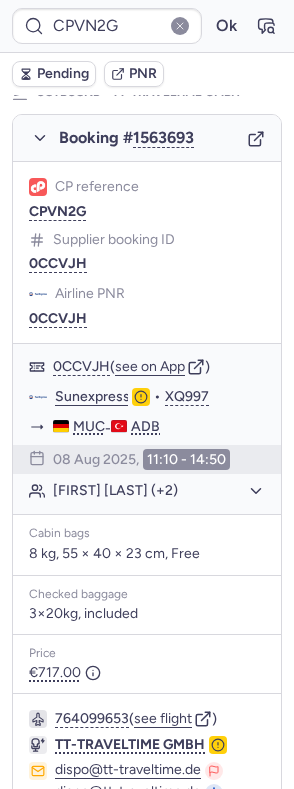 scroll, scrollTop: 0, scrollLeft: 0, axis: both 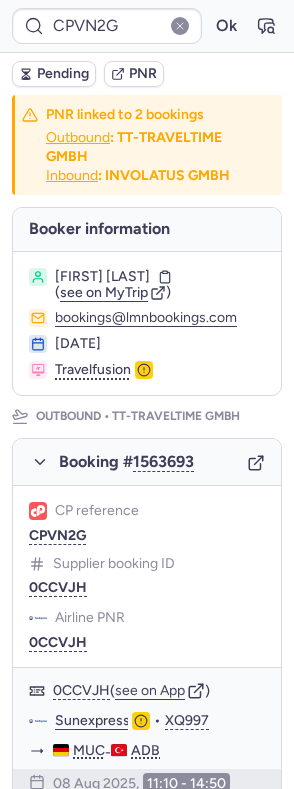 click on "Tuncay BAYRAK" at bounding box center [102, 277] 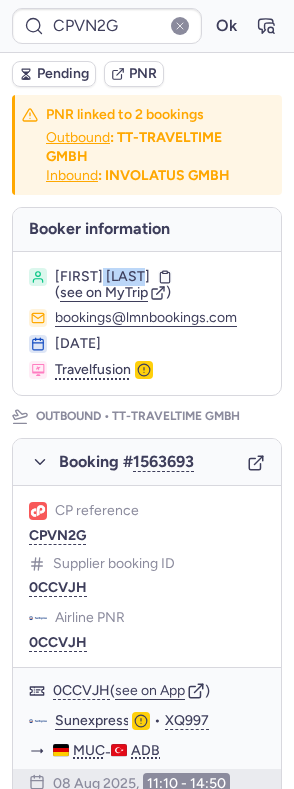 click on "Tuncay BAYRAK" at bounding box center [102, 277] 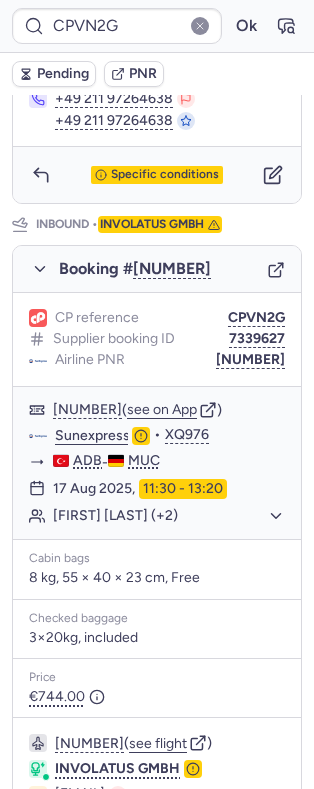 scroll, scrollTop: 1177, scrollLeft: 0, axis: vertical 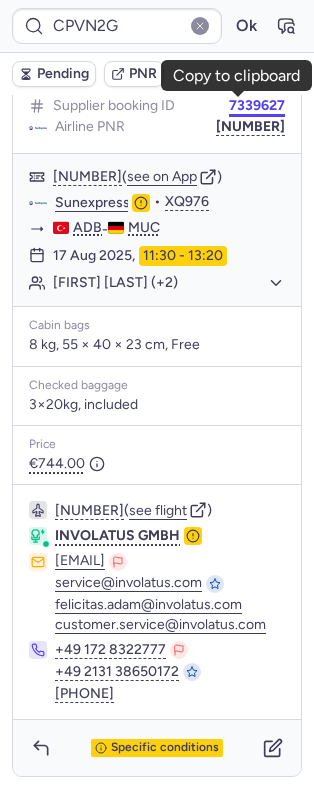 click on "7339627" at bounding box center (257, 106) 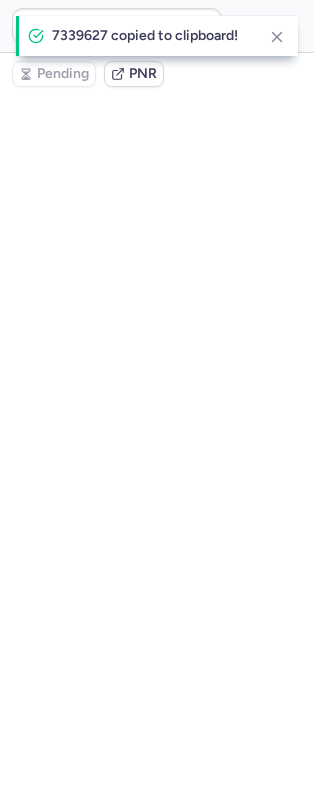 scroll, scrollTop: 0, scrollLeft: 0, axis: both 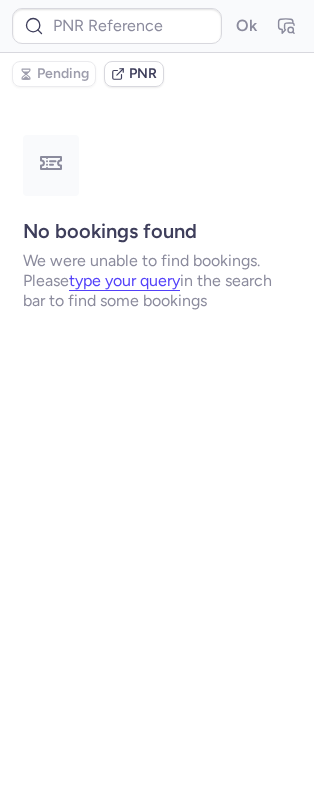 type on "7339627" 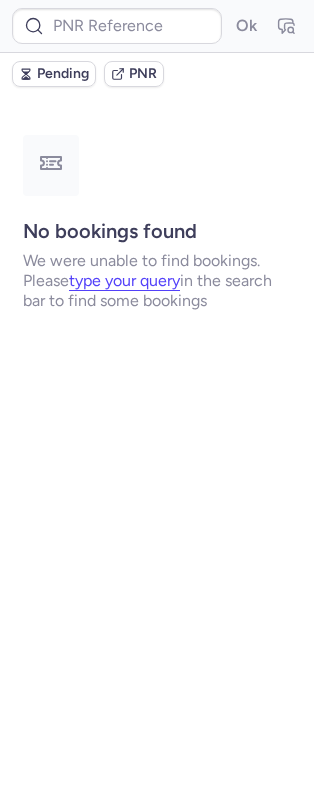 scroll, scrollTop: 0, scrollLeft: 0, axis: both 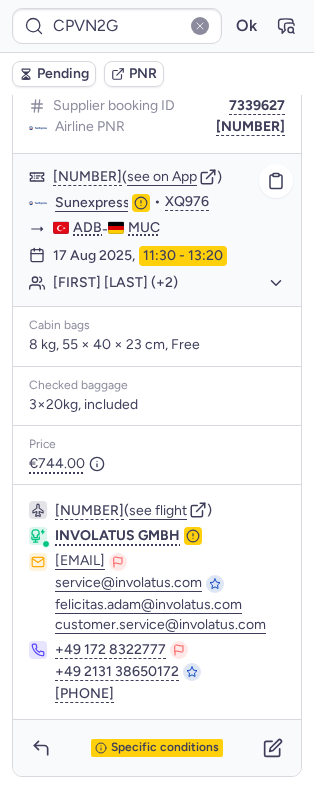 click on "Tuncay BAYRAK (+2)" 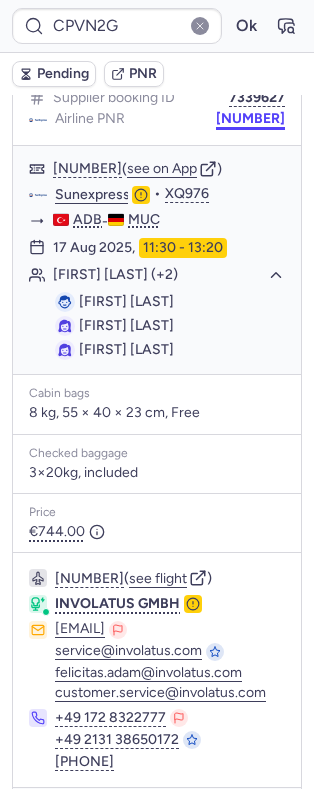 click on "206079304" at bounding box center [250, 119] 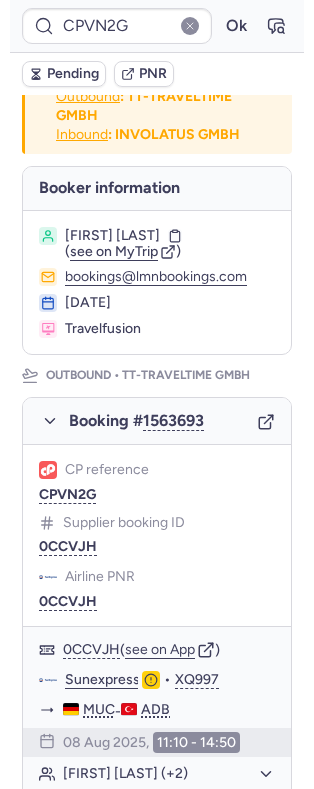 scroll, scrollTop: 0, scrollLeft: 0, axis: both 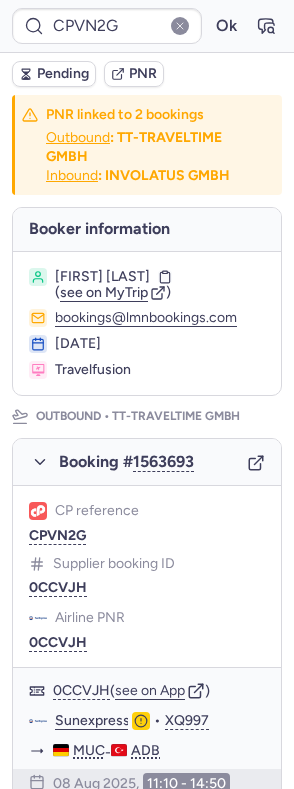 click on "Tuncay BAYRAK  ( see on MyTrip  )  bookings@lmnbookings.com 01 Jul 2025, 10:32 Travelfusion" at bounding box center (147, 324) 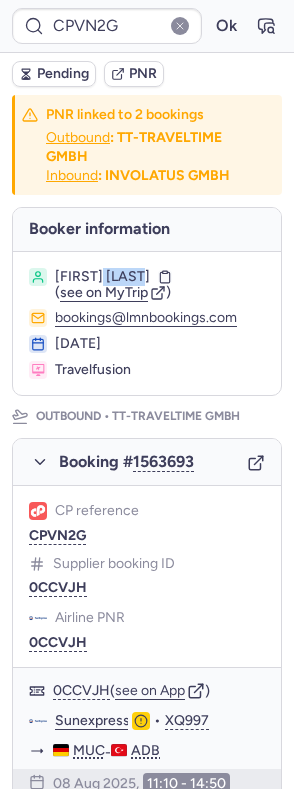 click on "Tuncay BAYRAK  ( see on MyTrip  )  bookings@lmnbookings.com 01 Jul 2025, 10:32 Travelfusion" at bounding box center [147, 324] 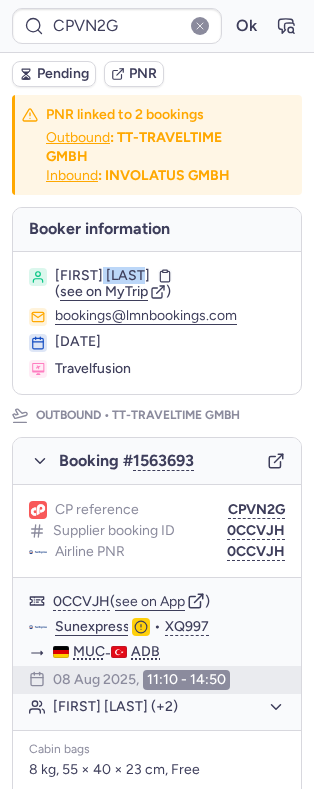 copy on "BAYRAK" 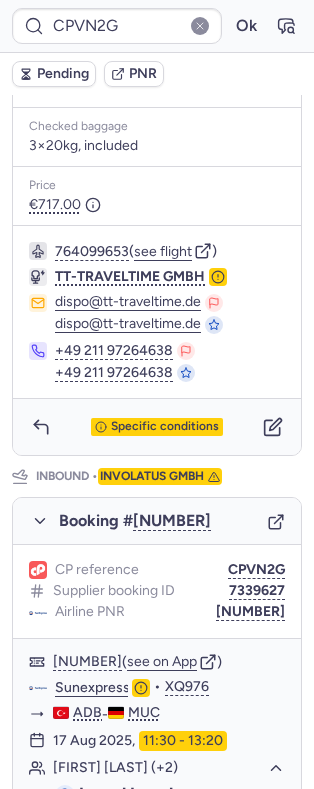 scroll, scrollTop: 1253, scrollLeft: 0, axis: vertical 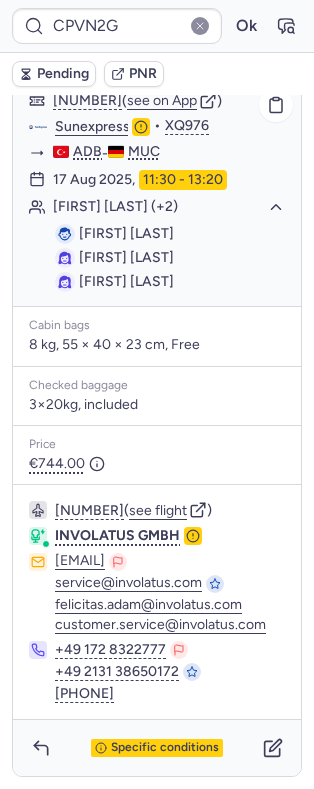 click on "Sunexpress" 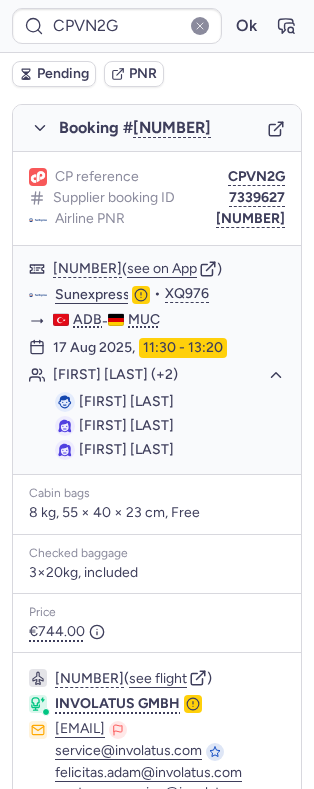 click on "CP reference CPVN2G Supplier booking ID 7339627 Airline PNR 206079304" at bounding box center (157, 198) 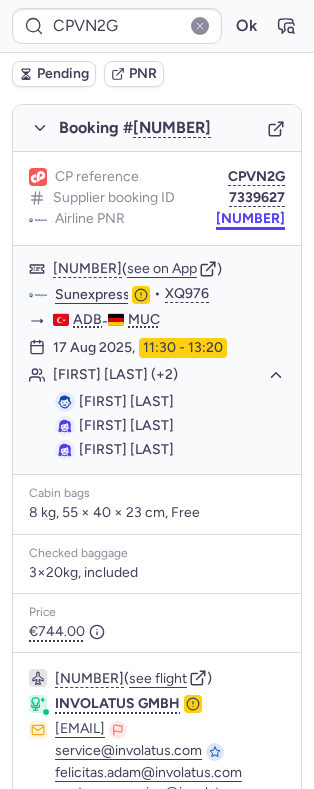 scroll, scrollTop: 1077, scrollLeft: 0, axis: vertical 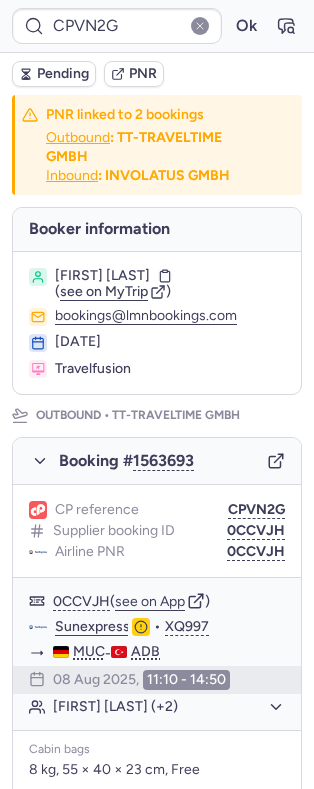 type on "CPJD2X" 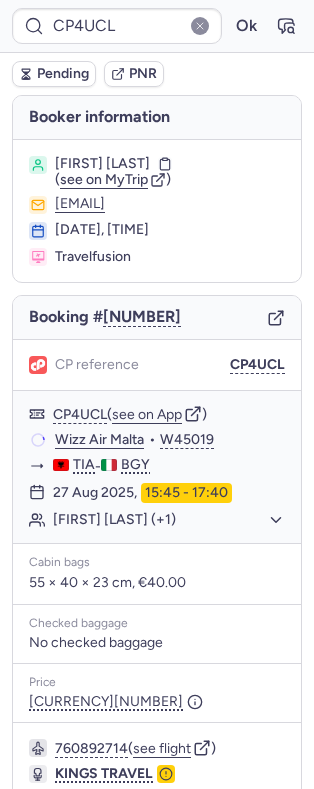 type on "CPBY2R" 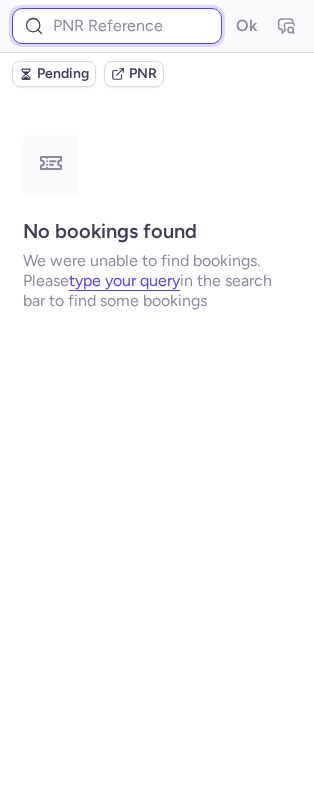 click at bounding box center (117, 26) 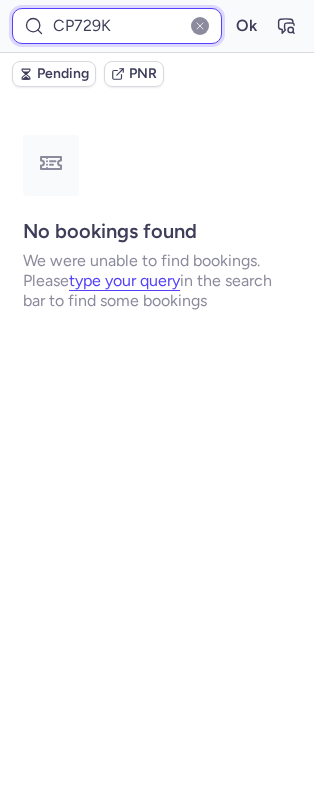 type on "CP729K" 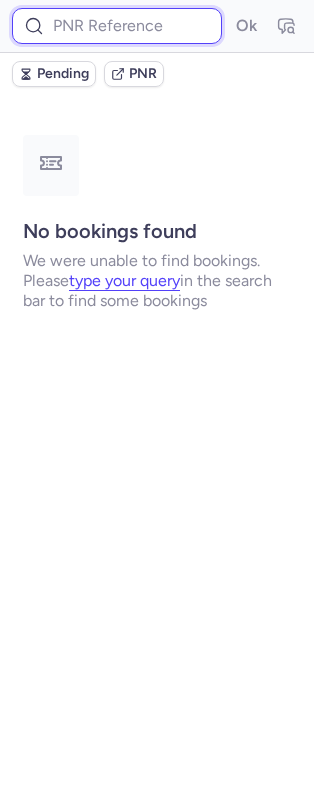 click at bounding box center [117, 26] 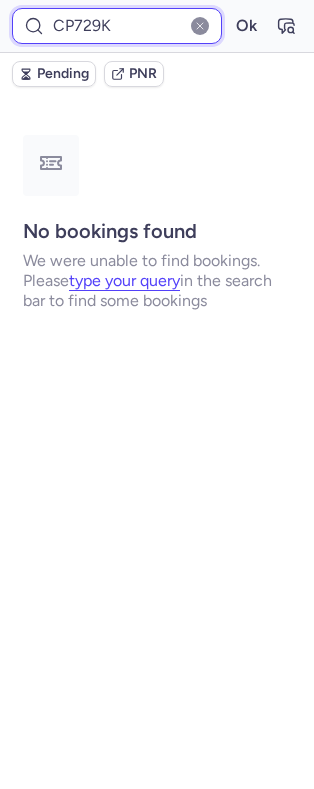 type on "CP729K" 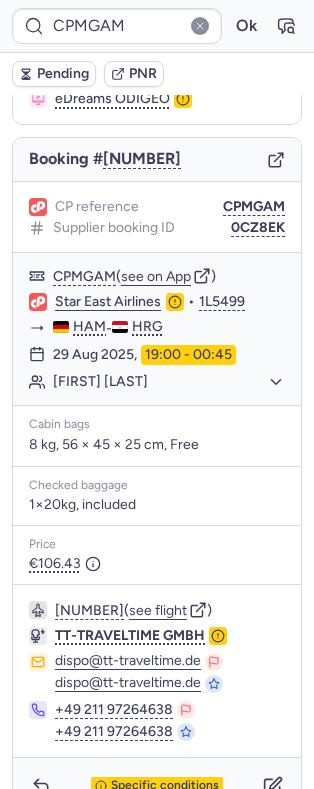 scroll, scrollTop: 200, scrollLeft: 0, axis: vertical 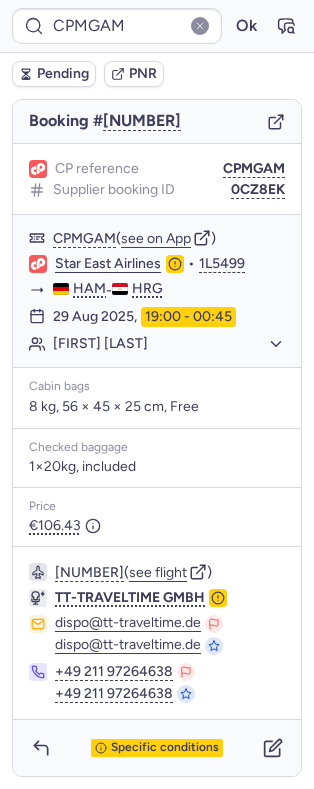 click on "Specific conditions" at bounding box center (157, 748) 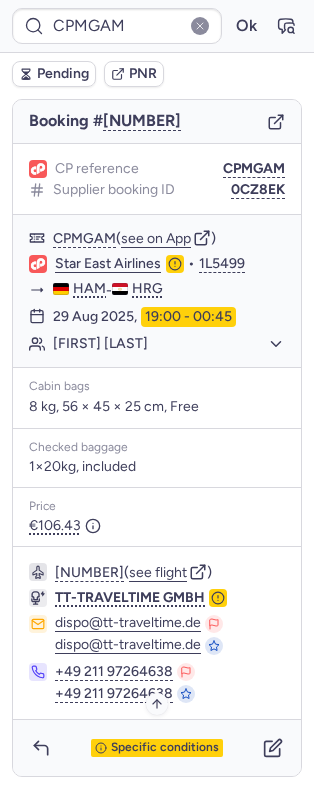 click on "Specific conditions" at bounding box center (165, 748) 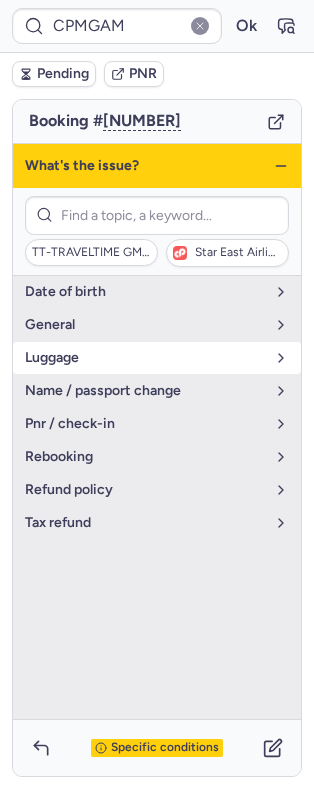 click on "luggage" at bounding box center [145, 358] 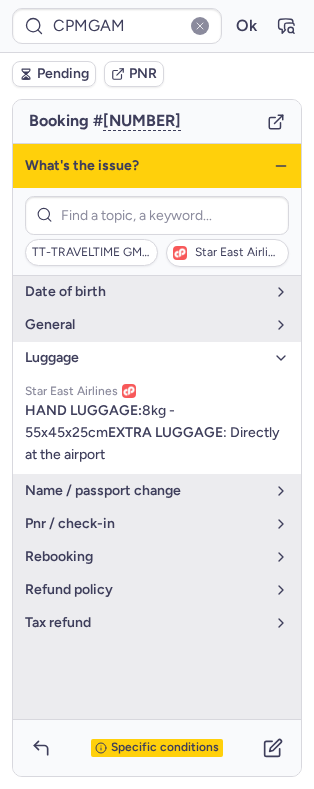 click on "luggage" at bounding box center [145, 358] 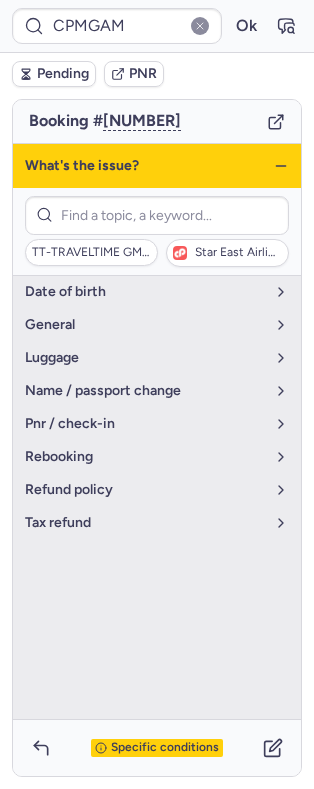 click 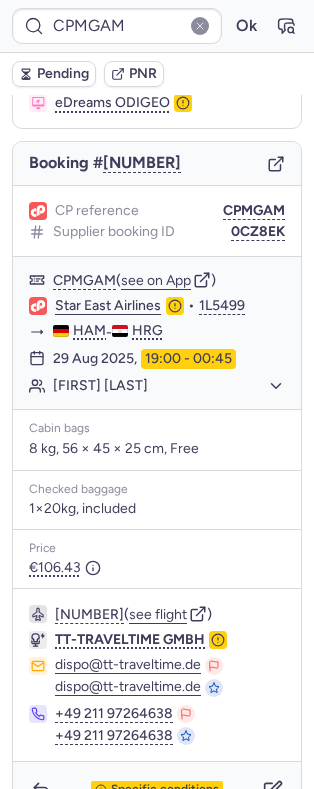 scroll, scrollTop: 200, scrollLeft: 0, axis: vertical 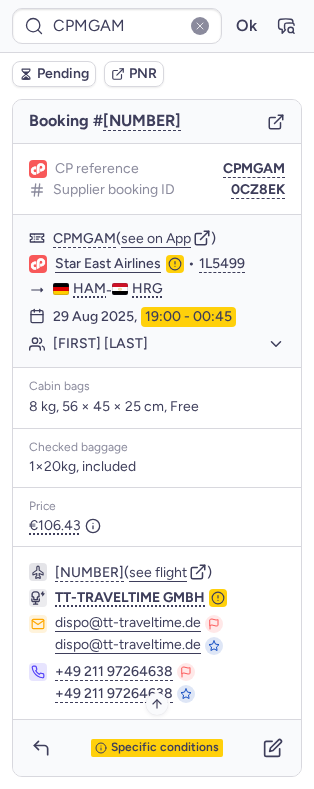 click on "Specific conditions" at bounding box center [157, 748] 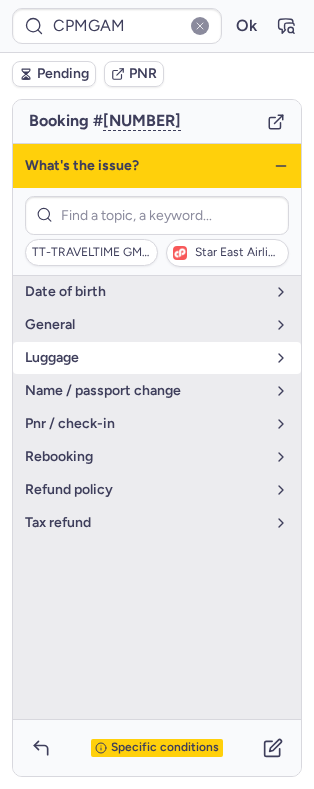 click on "luggage" at bounding box center [157, 358] 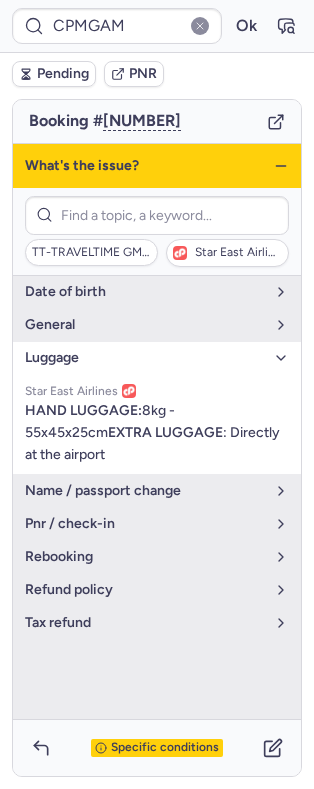 click on "luggage" at bounding box center [145, 358] 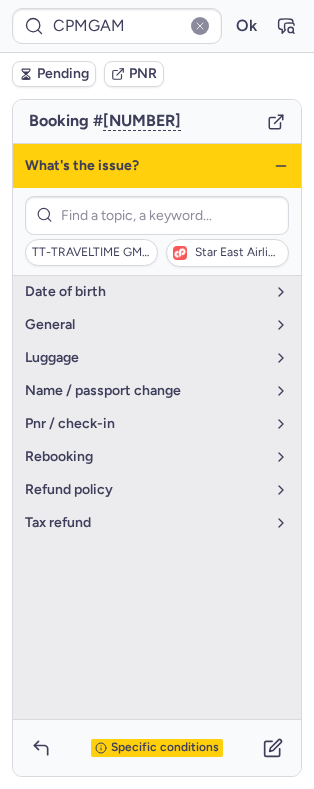 click 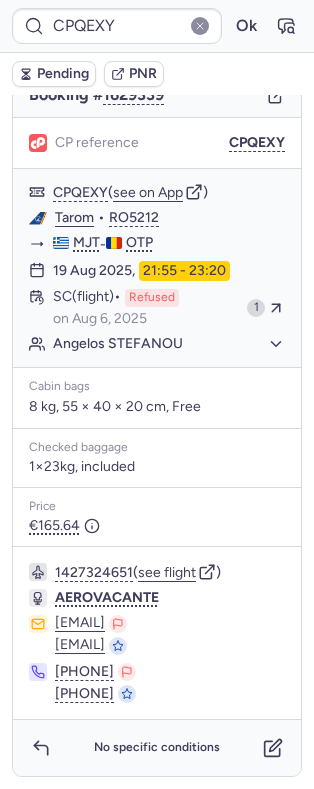 scroll, scrollTop: 0, scrollLeft: 0, axis: both 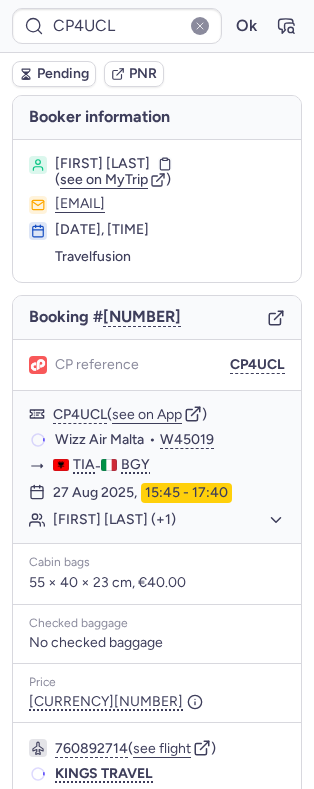 type on "CPQEXY" 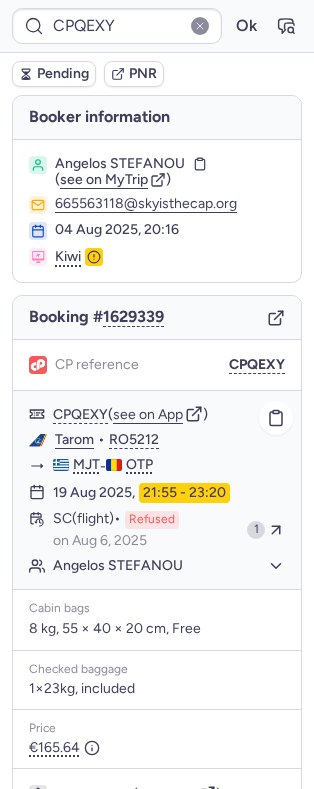 scroll, scrollTop: 246, scrollLeft: 0, axis: vertical 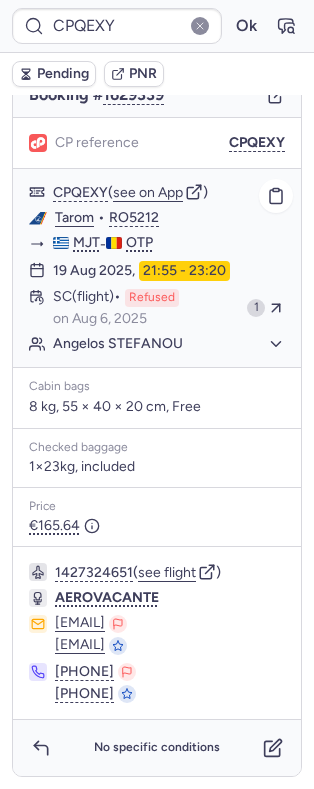 click on "CPQEXY  ( see on App )" 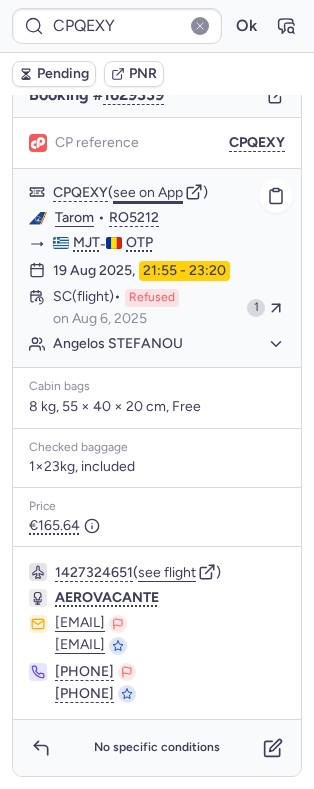 click on "see on App" 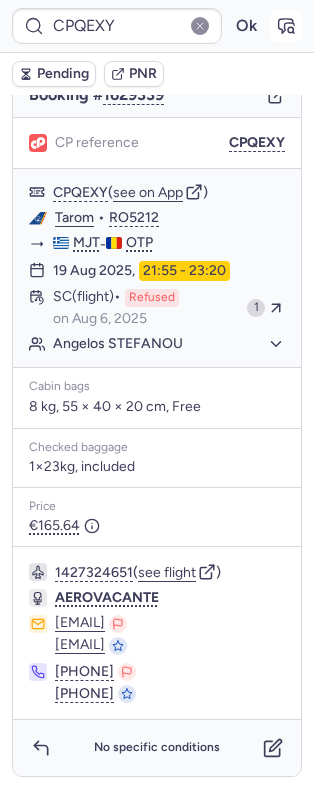 click at bounding box center [286, 26] 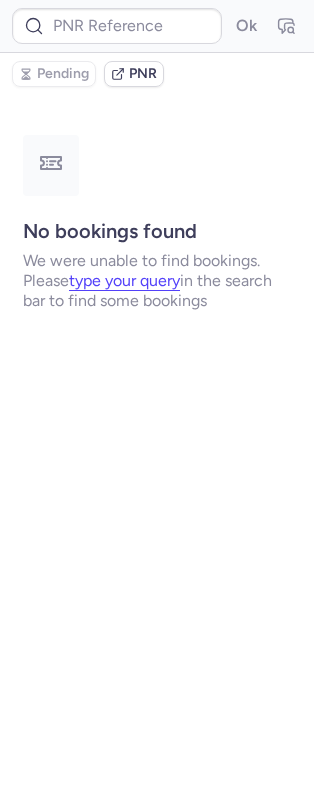 scroll, scrollTop: 0, scrollLeft: 0, axis: both 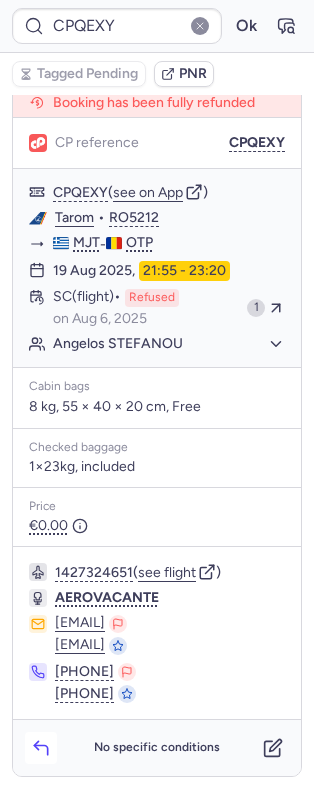 click 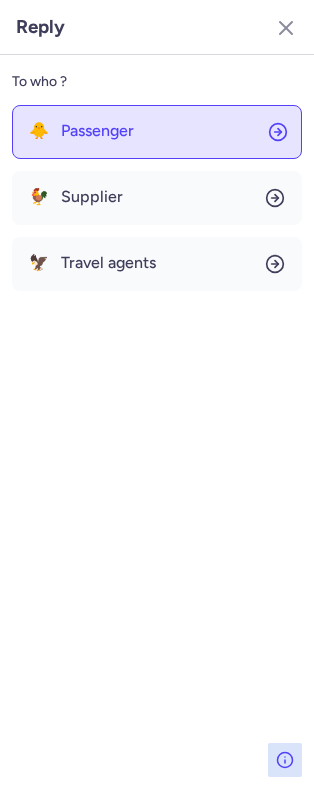 click on "Passenger" at bounding box center [97, 131] 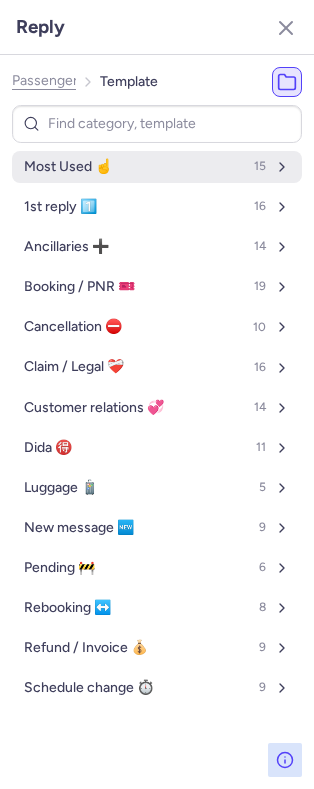click on "Most Used ☝️ 15" at bounding box center (157, 167) 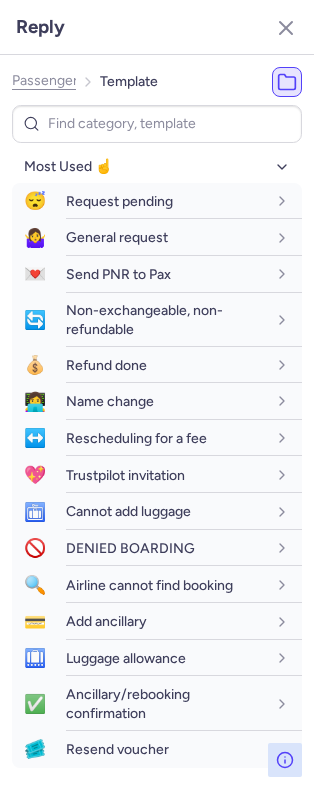 click on "Passenger" 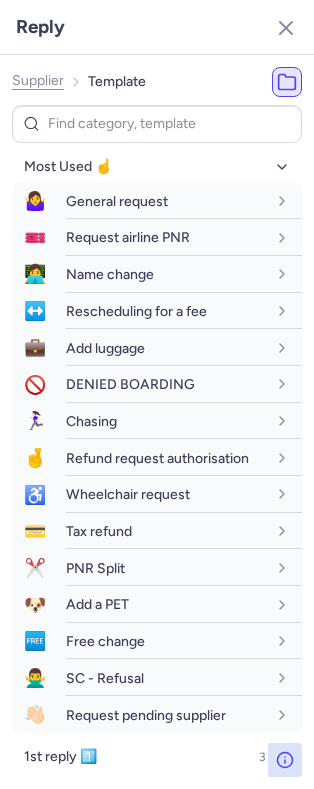 click on "Supplier" 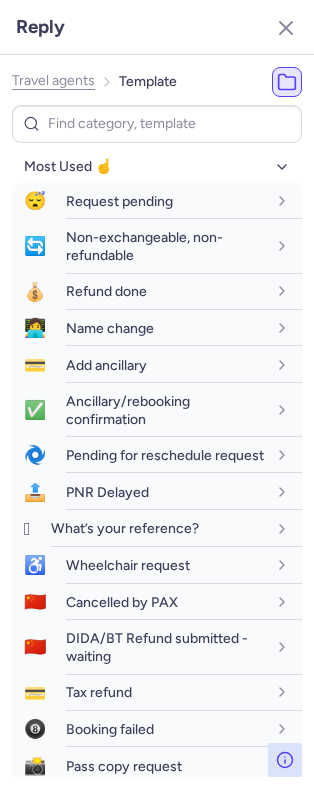 type 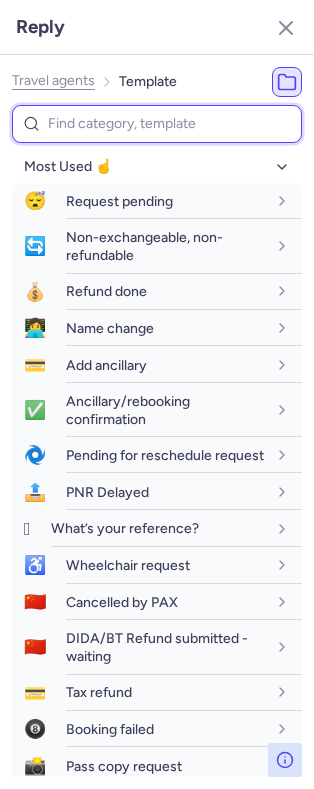 click at bounding box center (157, 124) 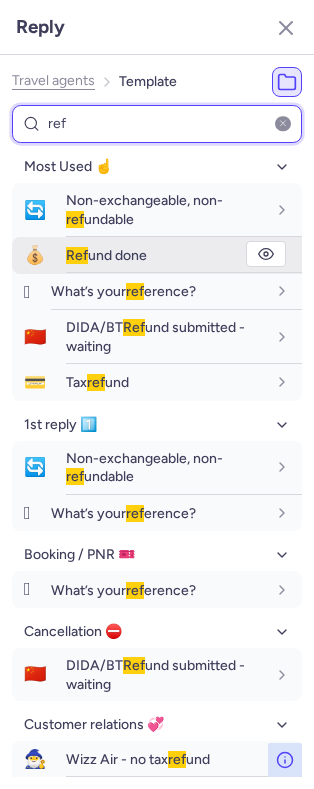 type on "ref" 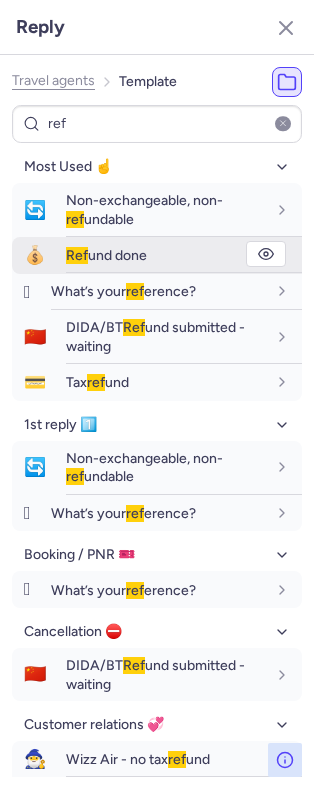 click on "Ref und done" at bounding box center (106, 255) 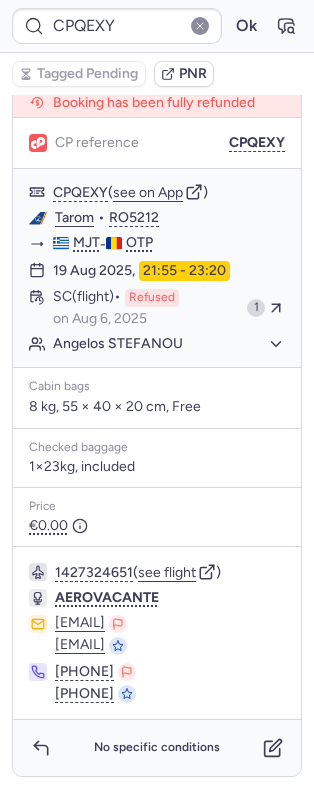 scroll, scrollTop: 0, scrollLeft: 0, axis: both 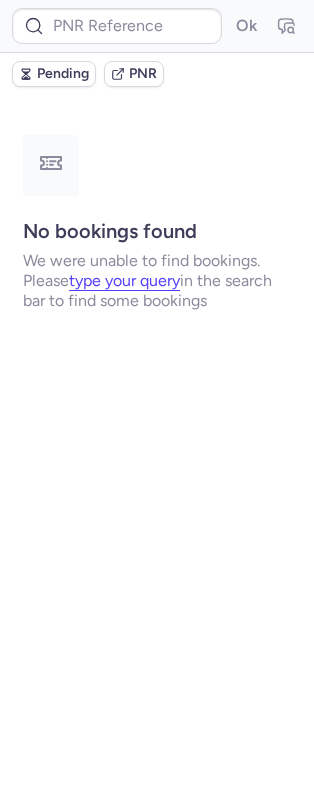 type on "CPQEXY" 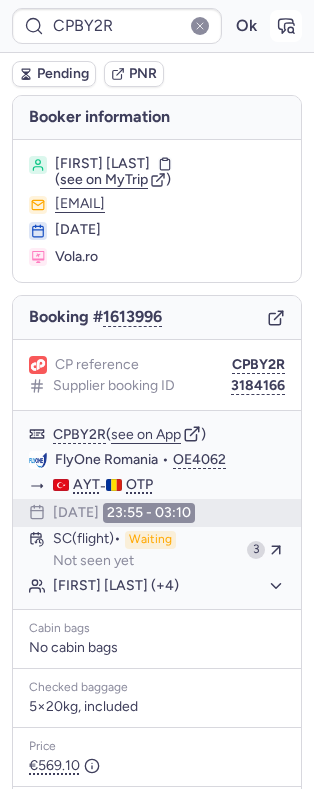 click 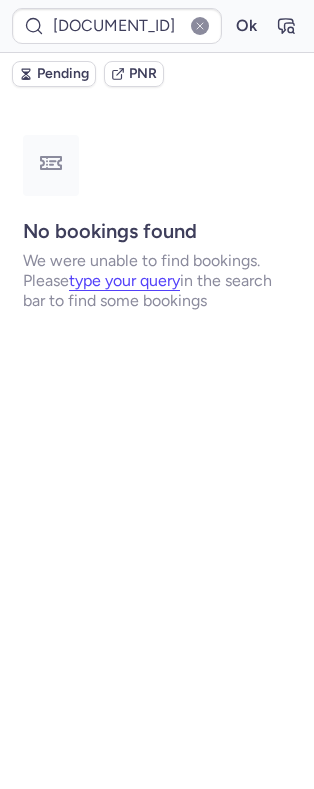 type 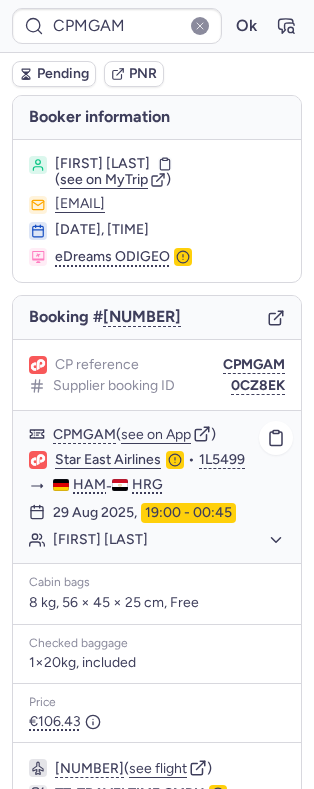 scroll, scrollTop: 200, scrollLeft: 0, axis: vertical 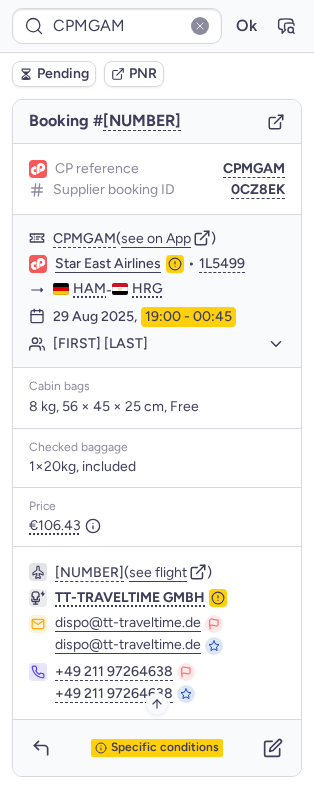 click on "Specific conditions" at bounding box center [165, 748] 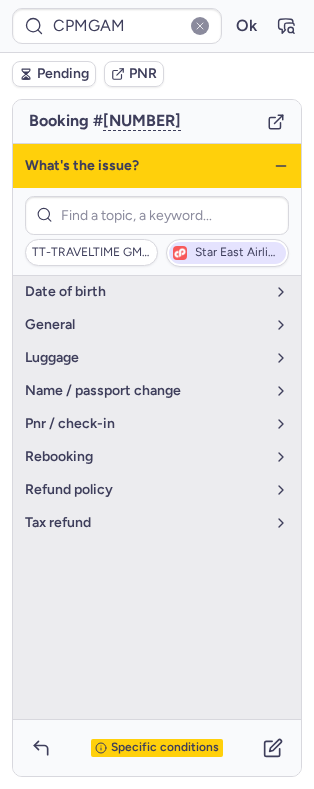 click on "Star East Airlines" at bounding box center [238, 253] 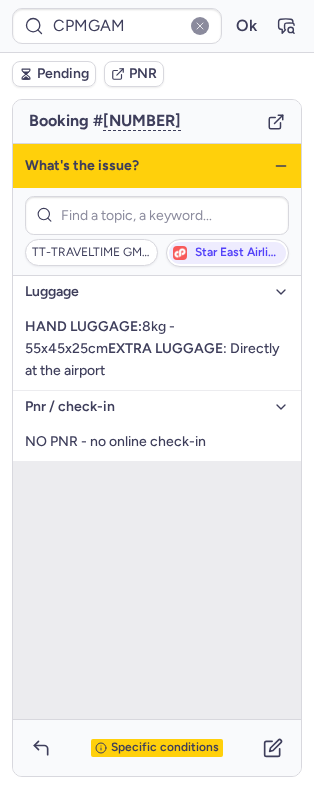 click on "What's the issue?" at bounding box center [157, 166] 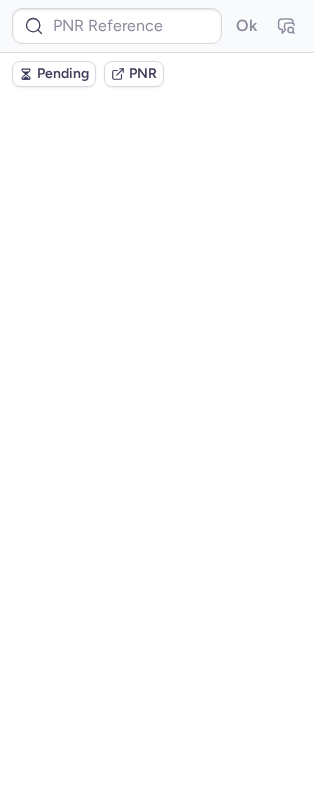 scroll, scrollTop: 0, scrollLeft: 0, axis: both 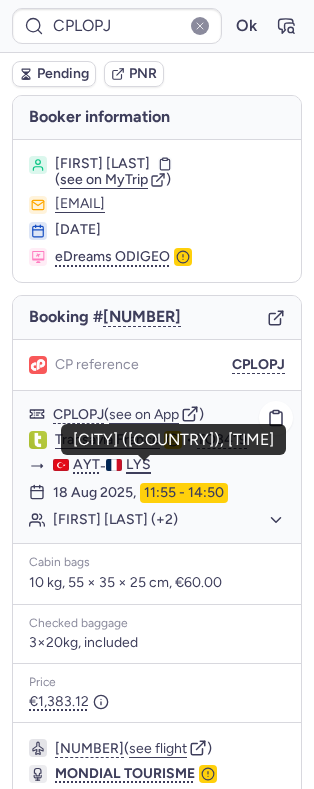 click on "LYS" at bounding box center (138, 465) 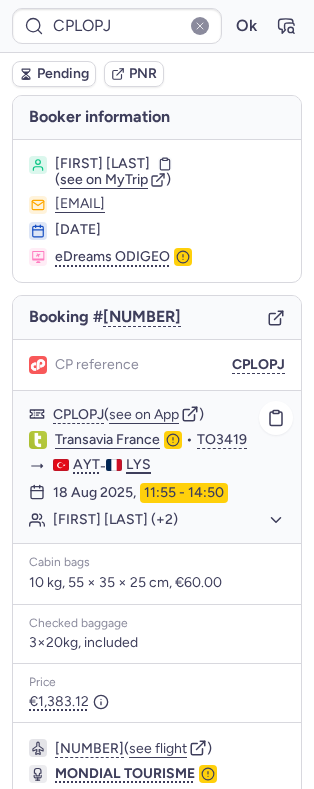 click on "AYT  -  LYS" 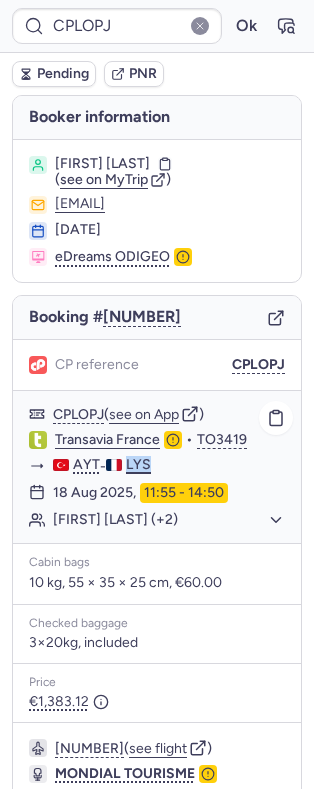 click on "LYS" at bounding box center [138, 465] 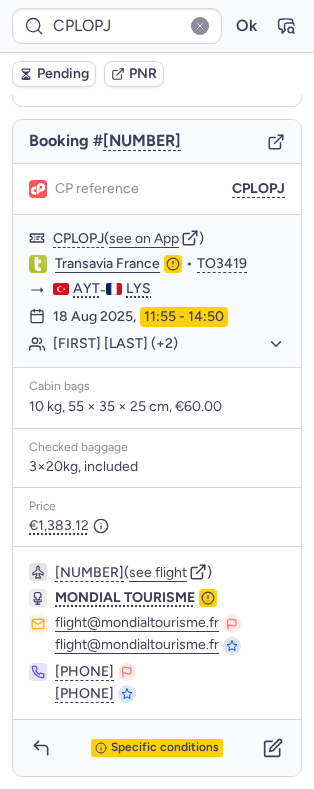scroll, scrollTop: 0, scrollLeft: 0, axis: both 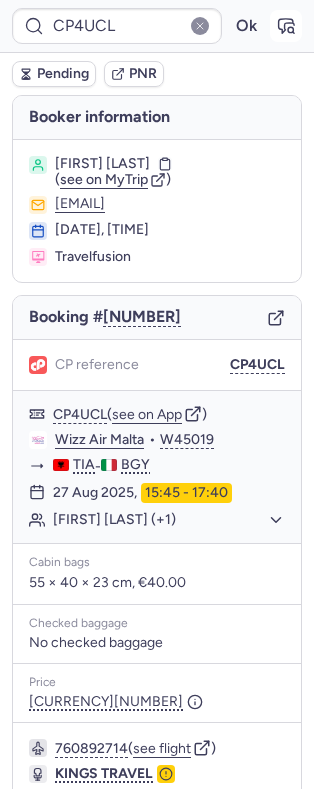 click 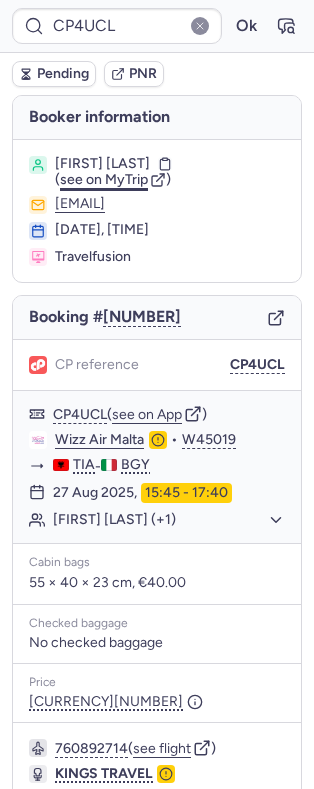 click on "see on MyTrip" at bounding box center [104, 179] 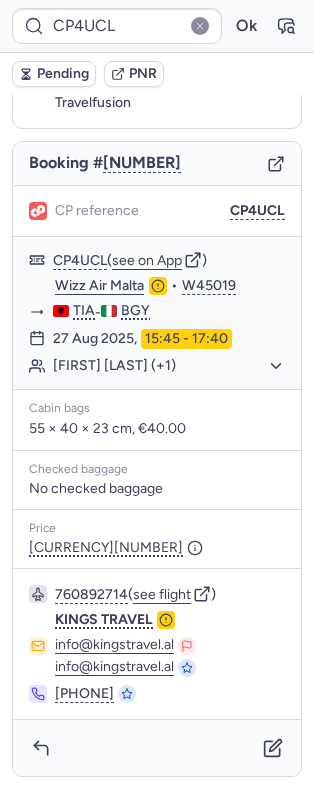 scroll, scrollTop: 158, scrollLeft: 0, axis: vertical 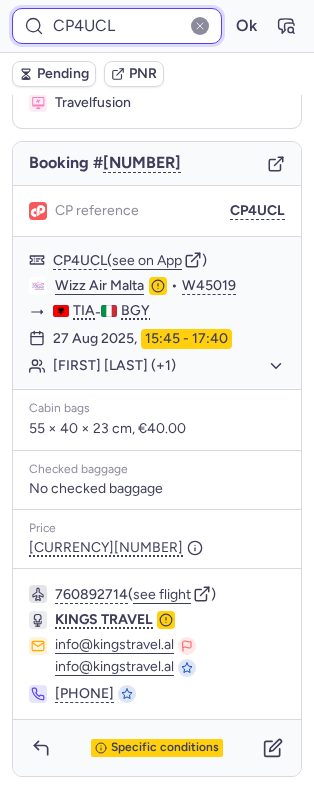 click on "CP4UCL" at bounding box center [117, 26] 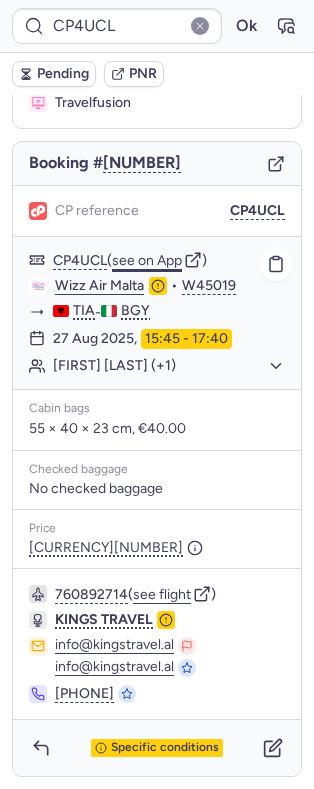 click on "see on App" 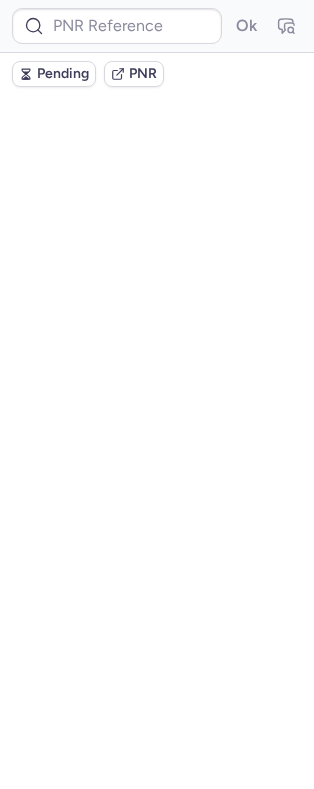 scroll, scrollTop: 0, scrollLeft: 0, axis: both 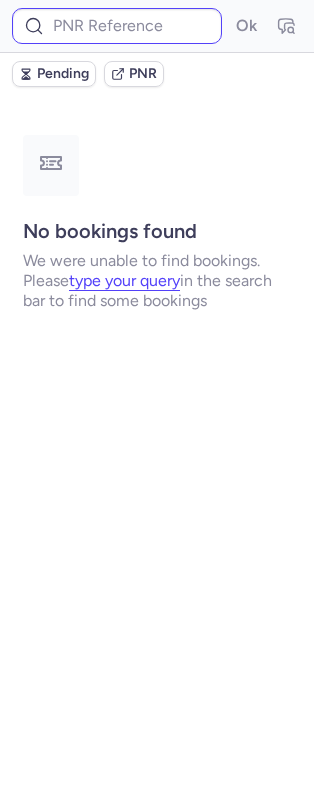 click 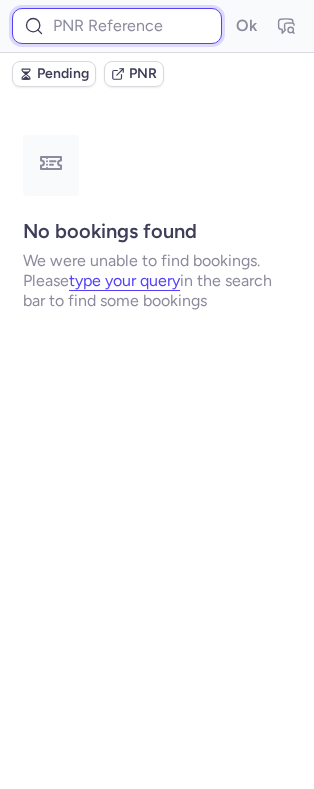 click at bounding box center [117, 26] 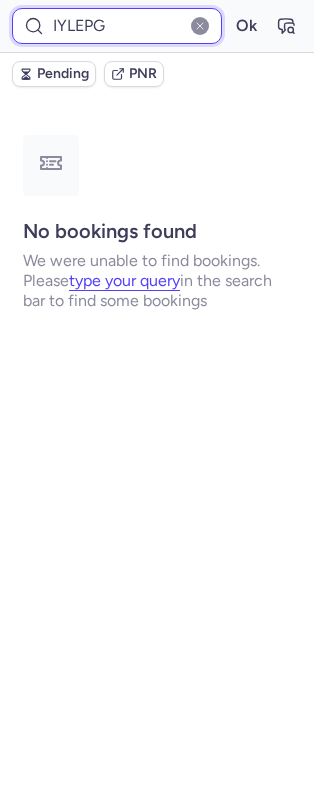 click on "Ok" at bounding box center [246, 26] 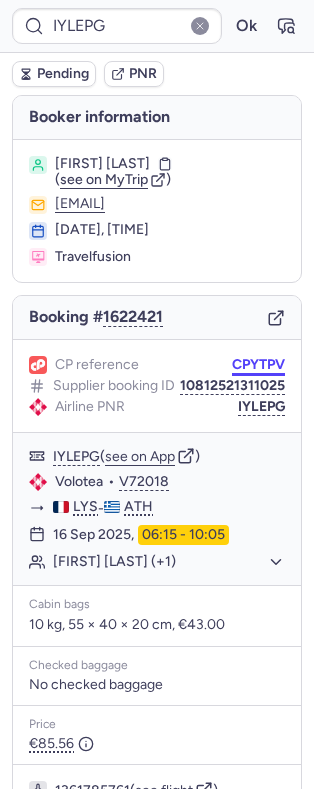 click on "CPYTPV" at bounding box center [258, 365] 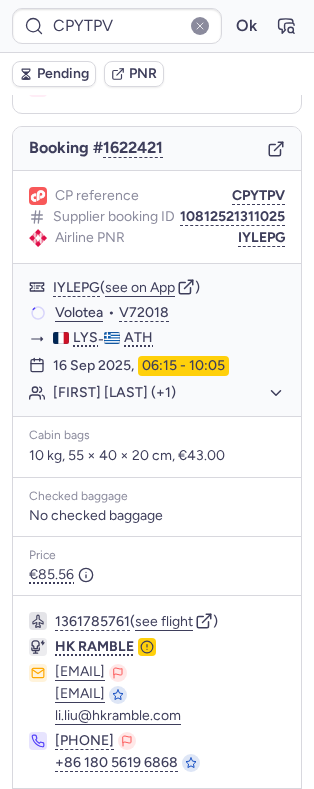 scroll, scrollTop: 298, scrollLeft: 0, axis: vertical 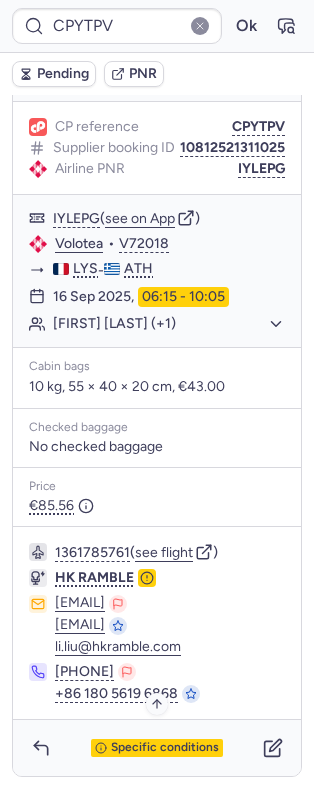click on "Specific conditions" at bounding box center [165, 748] 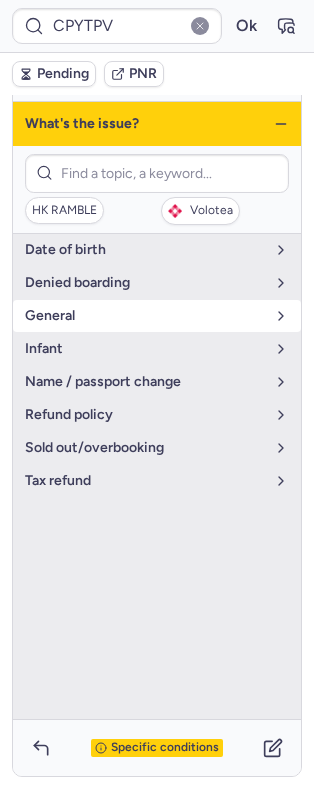 click on "general" at bounding box center (145, 316) 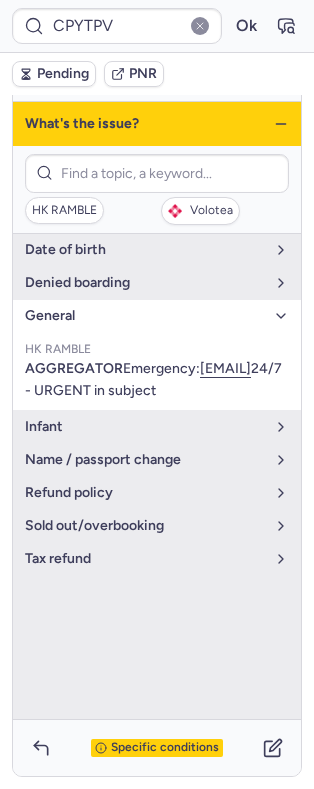 click on "general" at bounding box center [157, 316] 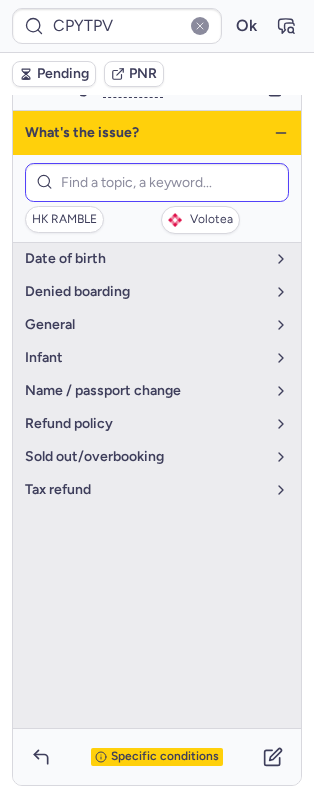 scroll, scrollTop: 228, scrollLeft: 0, axis: vertical 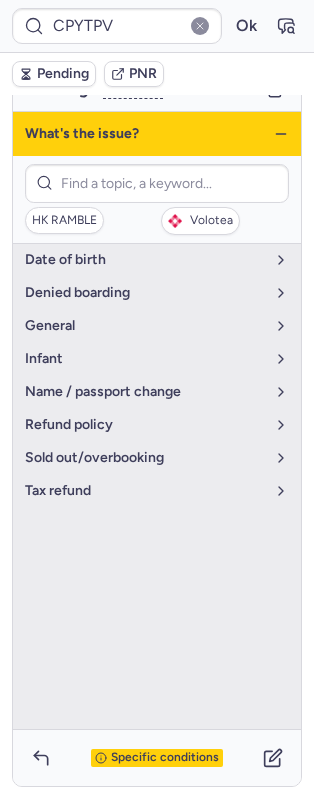 click 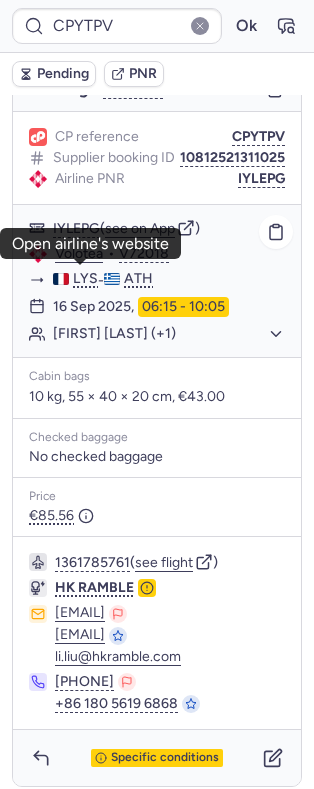 click on "Volotea" 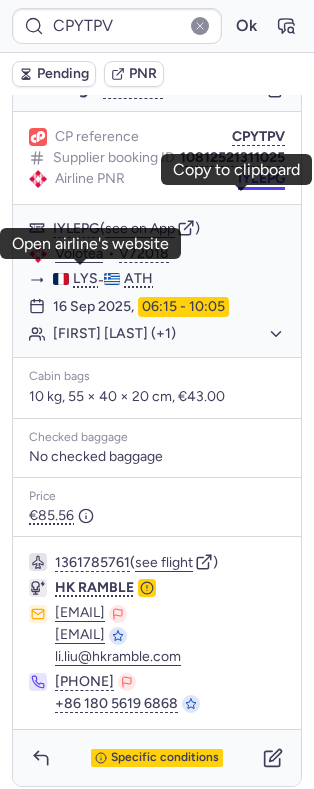 click on "IYLEPG" at bounding box center (261, 179) 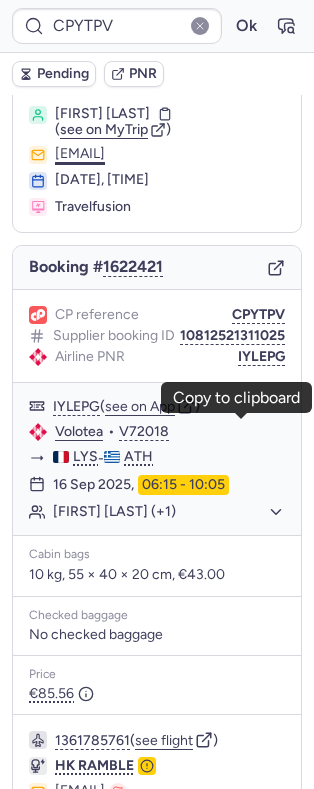 scroll, scrollTop: 0, scrollLeft: 0, axis: both 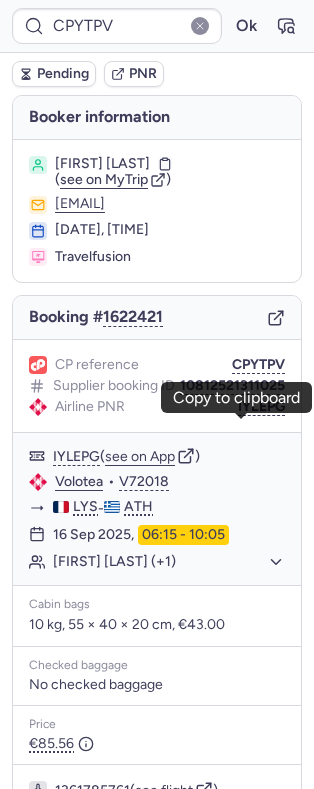 click on "[FIRST] [LAST]" at bounding box center (102, 164) 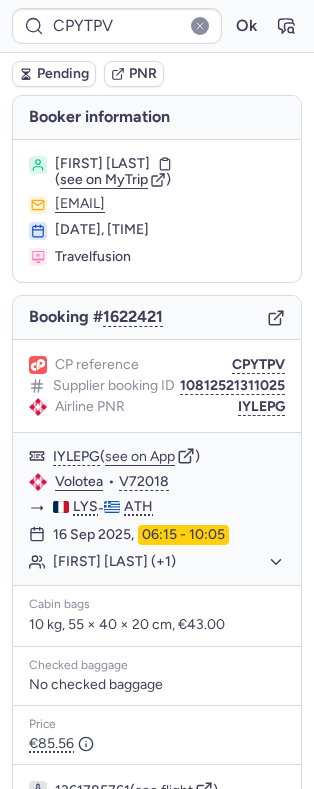 drag, startPoint x: 140, startPoint y: 160, endPoint x: 174, endPoint y: 166, distance: 34.525352 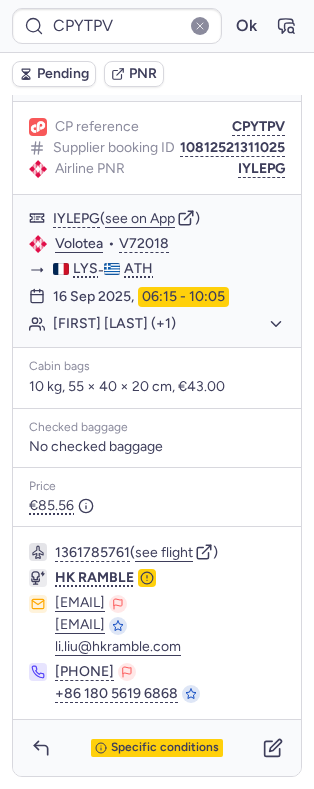 scroll, scrollTop: 298, scrollLeft: 0, axis: vertical 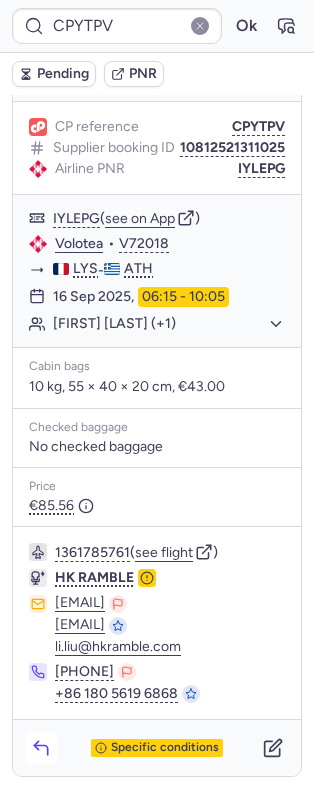 click at bounding box center (41, 748) 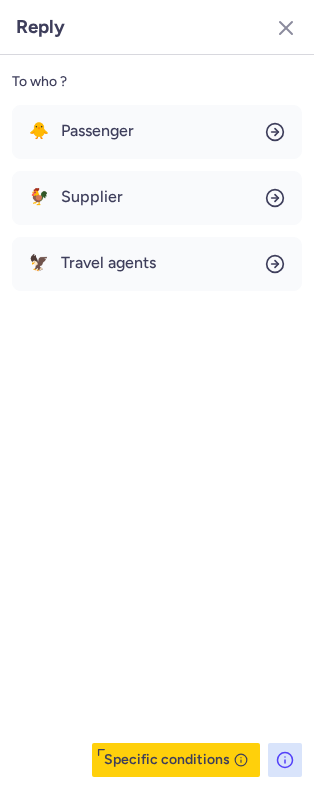 click 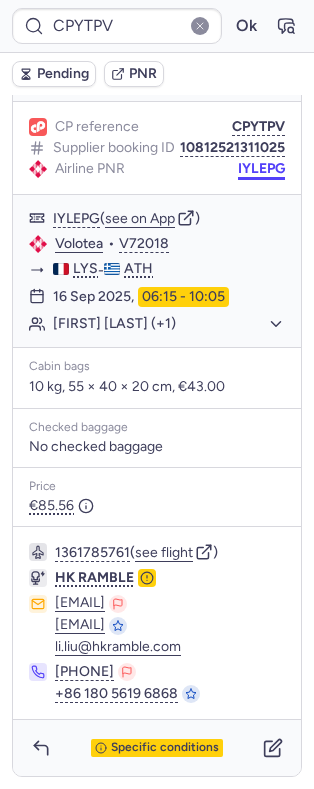 click on "IYLEPG" at bounding box center [261, 169] 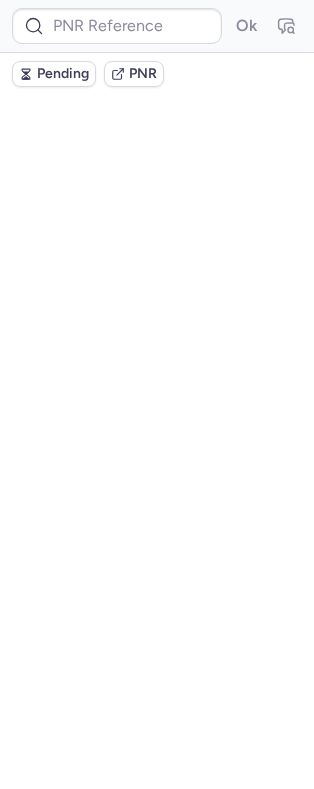 scroll, scrollTop: 0, scrollLeft: 0, axis: both 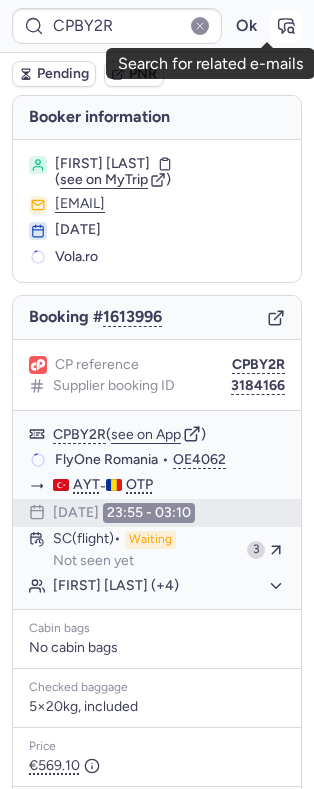 click 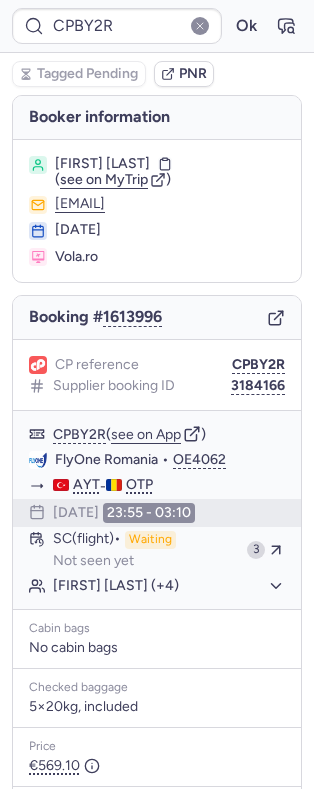click on "Tagged Pending PNR" at bounding box center (157, 74) 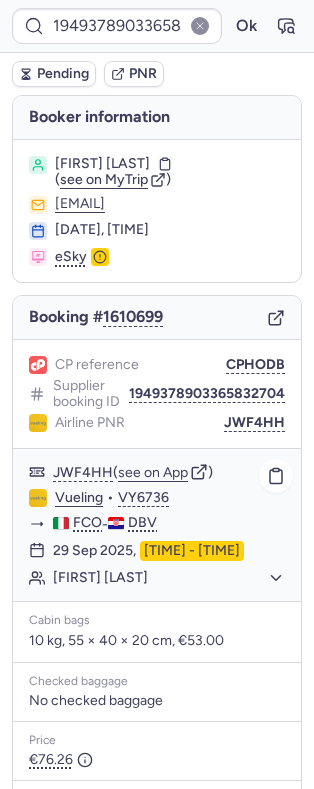 scroll, scrollTop: 232, scrollLeft: 0, axis: vertical 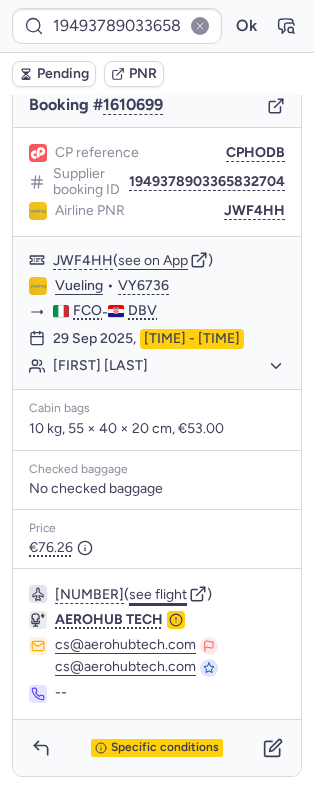 click on "see flight" 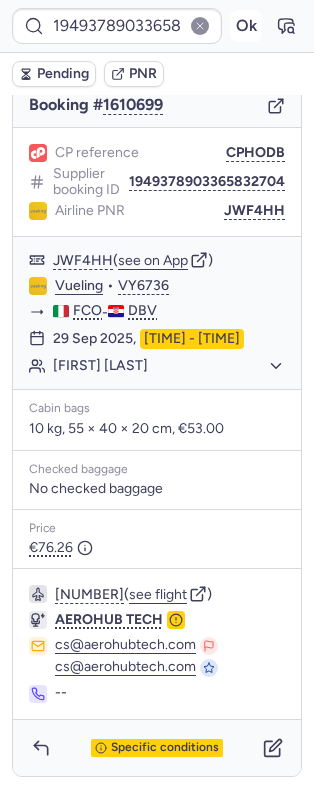 click on "Ok" at bounding box center (246, 26) 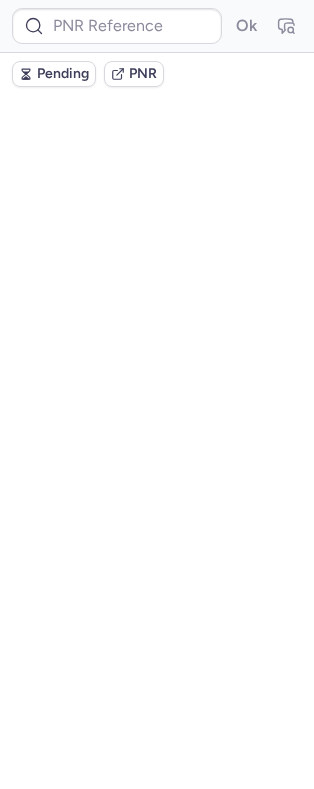 scroll, scrollTop: 0, scrollLeft: 0, axis: both 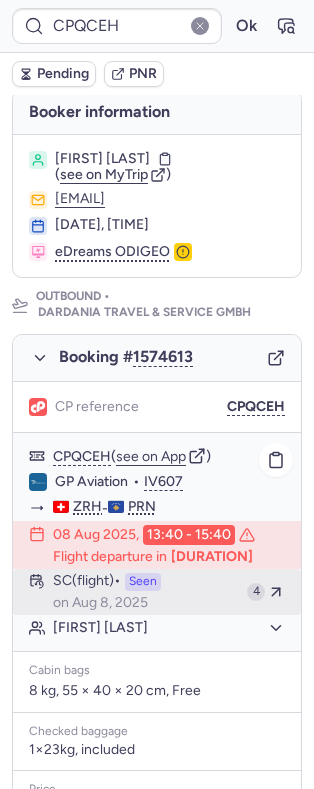 click on "Seen" at bounding box center (143, 582) 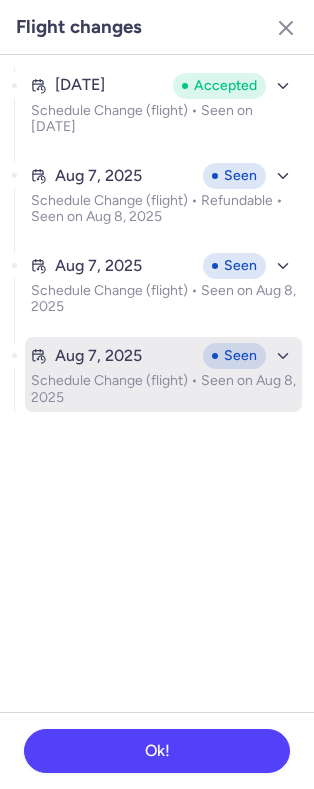 click on "Aug 7, 2025" at bounding box center [98, 356] 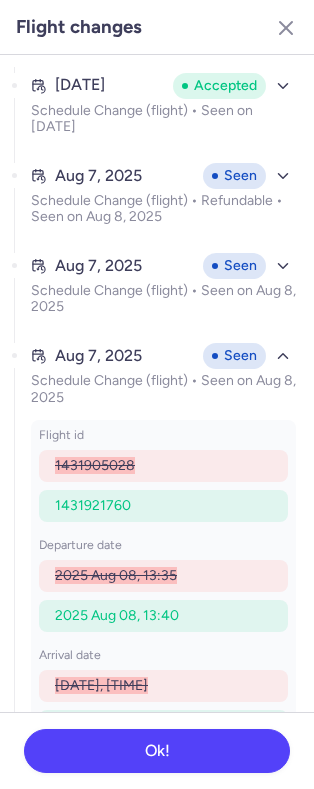 scroll, scrollTop: 41, scrollLeft: 0, axis: vertical 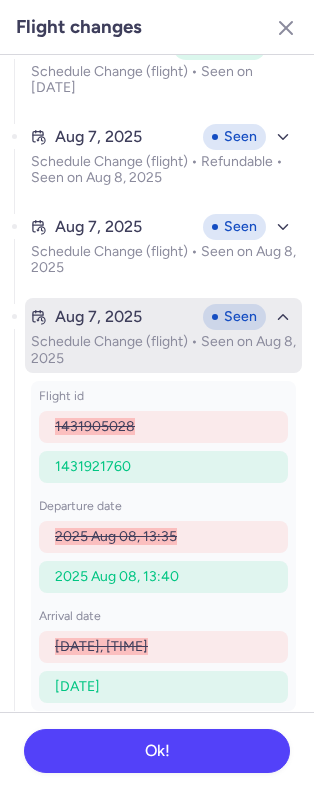 click on "Schedule Change (flight) •  Seen on Aug 8, 2025" at bounding box center [163, 350] 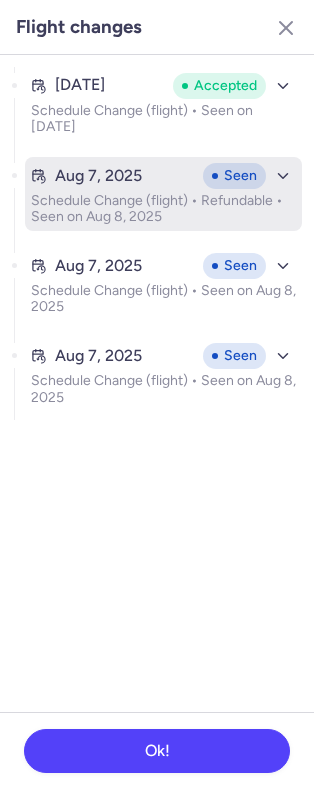 scroll, scrollTop: 0, scrollLeft: 0, axis: both 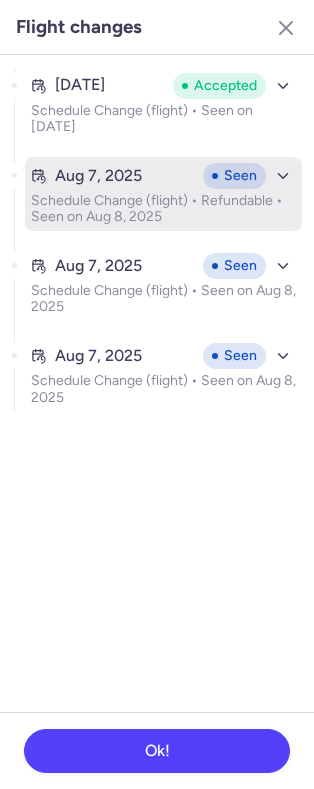 click on "Aug 7, 2025 Seen Schedule Change (flight) • Refundable • Seen on Aug 8, 2025" at bounding box center [163, 194] 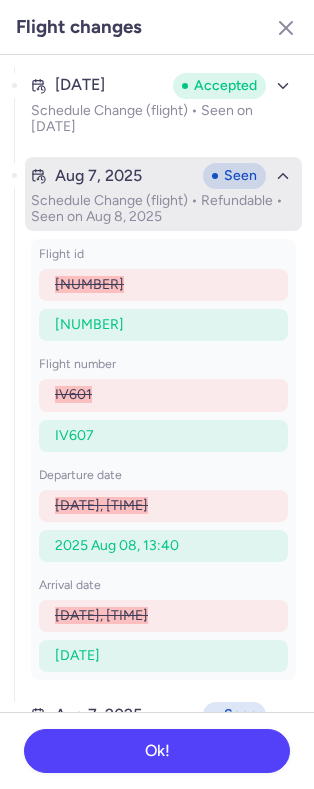 click on "Schedule Change (flight) • Refundable • Seen on Aug 8, 2025" at bounding box center (163, 209) 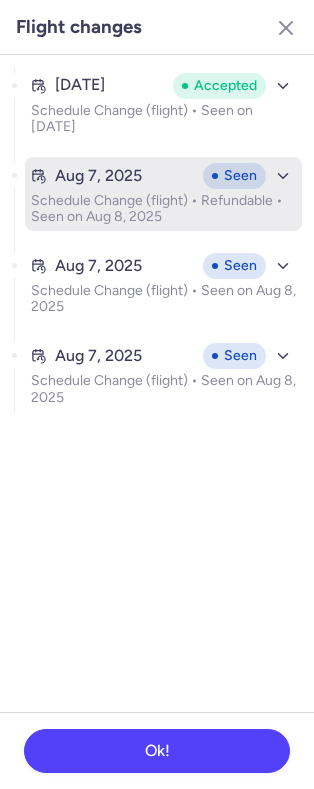 click on "Schedule Change (flight) • Refundable • Seen on Aug 8, 2025" at bounding box center [163, 209] 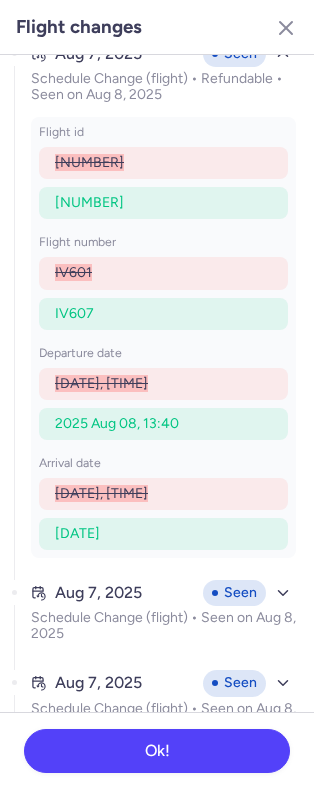 scroll, scrollTop: 0, scrollLeft: 0, axis: both 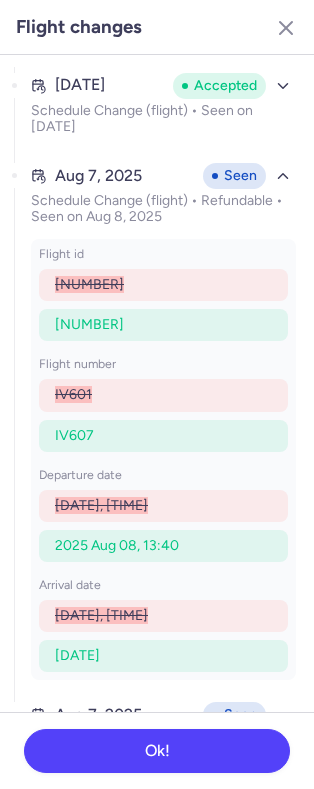 drag, startPoint x: 113, startPoint y: 203, endPoint x: 126, endPoint y: 156, distance: 48.76474 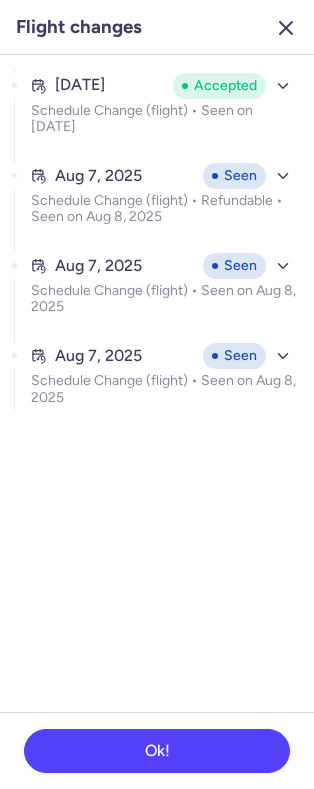 click 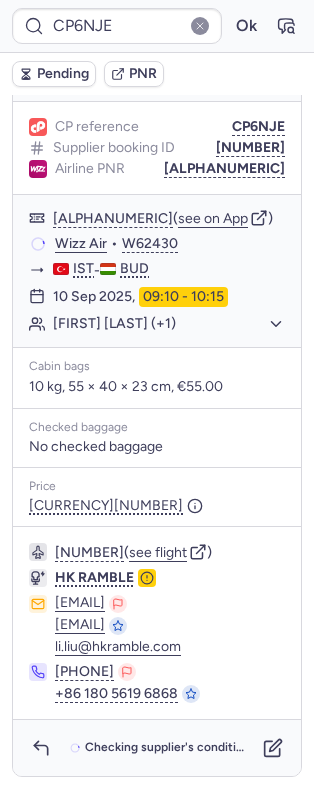 scroll, scrollTop: 0, scrollLeft: 0, axis: both 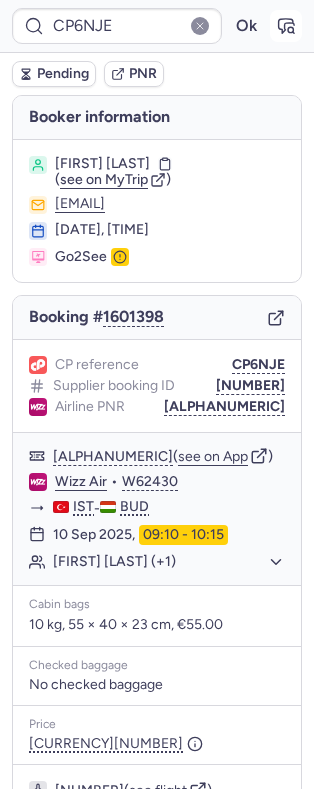 click 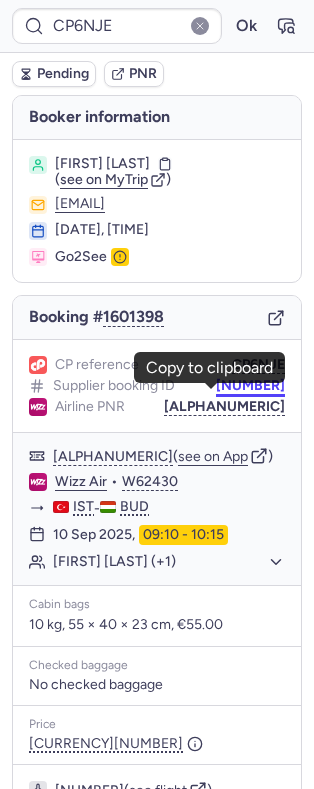 click on "10812520310345" at bounding box center [250, 386] 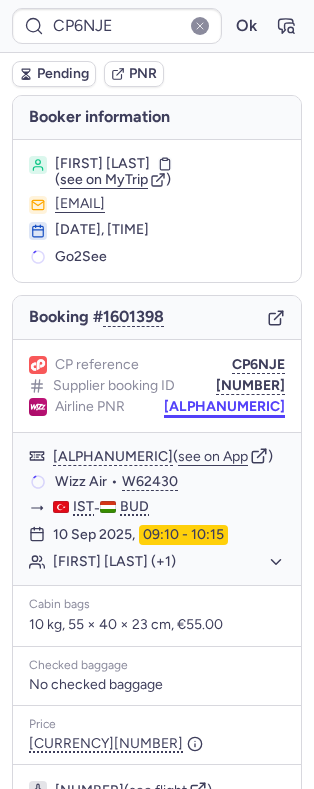 click on "YRMJJH" at bounding box center (224, 407) 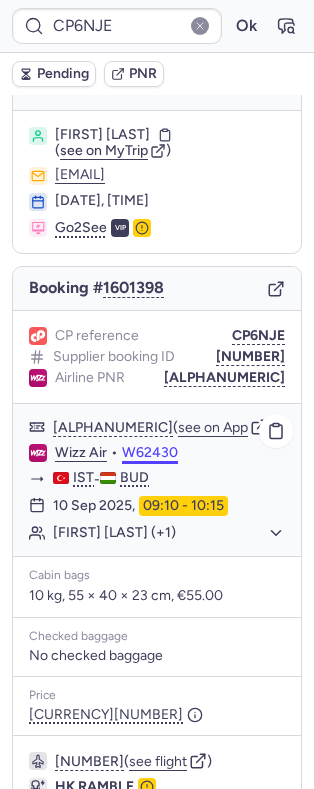 scroll, scrollTop: 36, scrollLeft: 0, axis: vertical 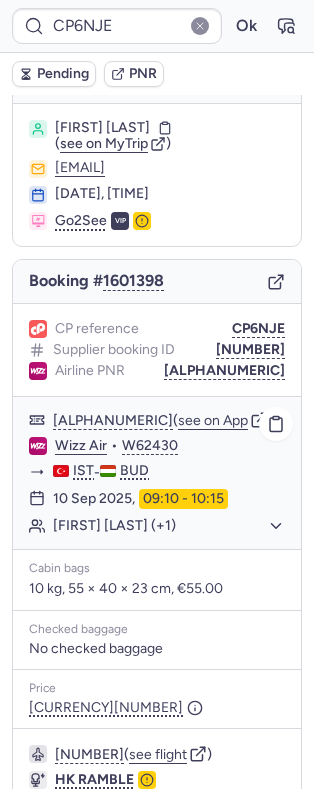 click on "Wizz Air" 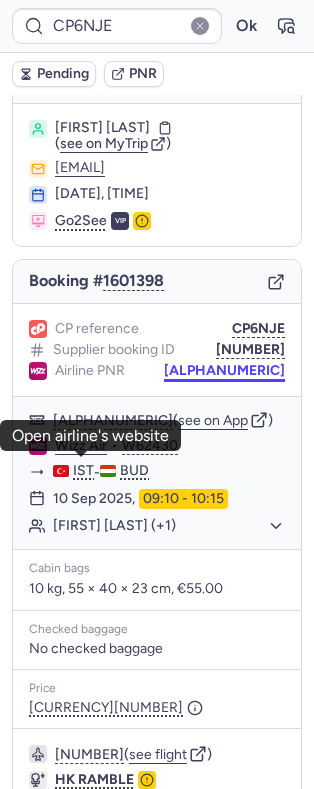 click on "YRMJJH" at bounding box center [224, 371] 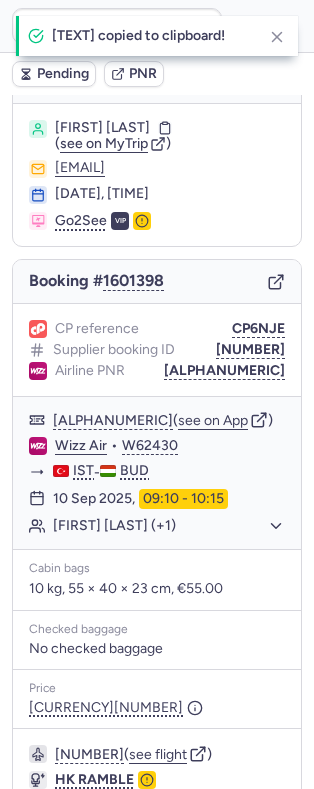 scroll, scrollTop: 298, scrollLeft: 0, axis: vertical 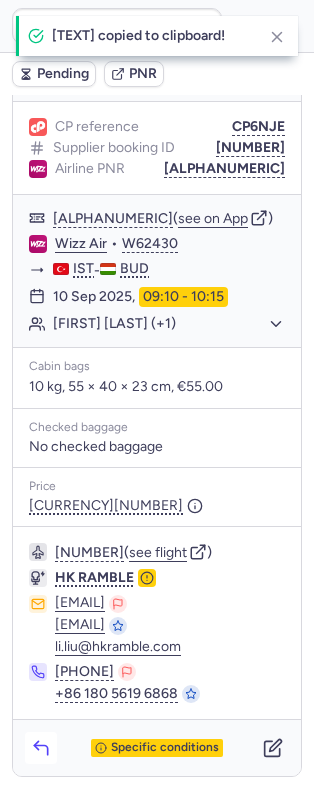 click 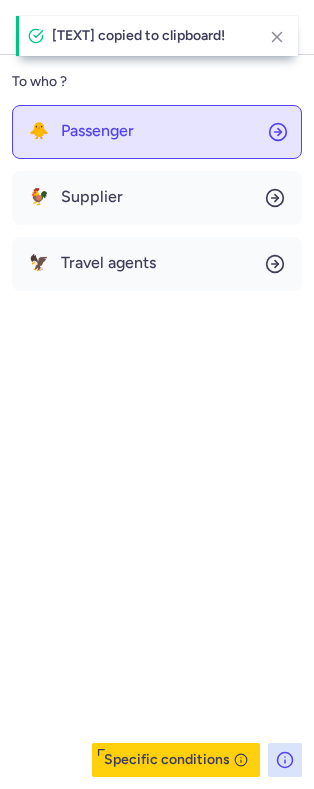 click on "🐥 Passenger" 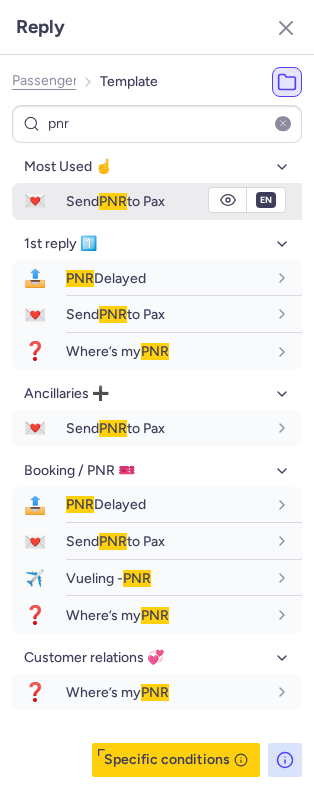click on "Send  PNR  to Pax" at bounding box center [115, 201] 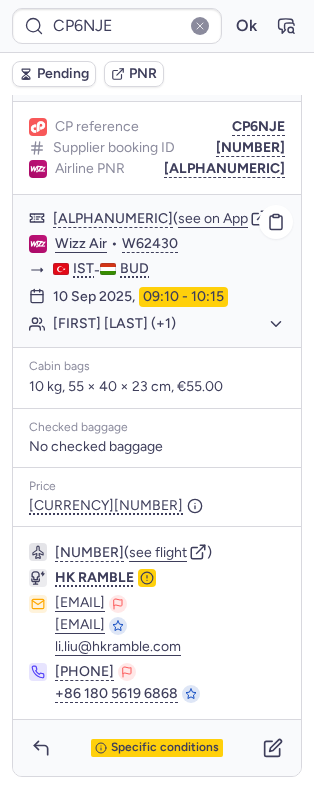 click on "Tatiana ANTOKHINA (+1)" 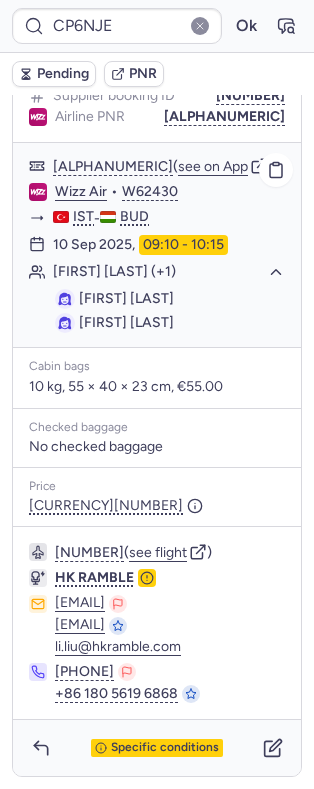 click on "Svetlana BAGRINTSEVA" at bounding box center [126, 322] 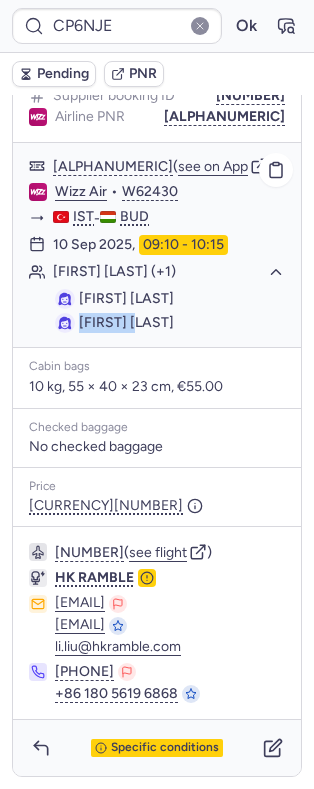 click on "Svetlana BAGRINTSEVA" at bounding box center (126, 322) 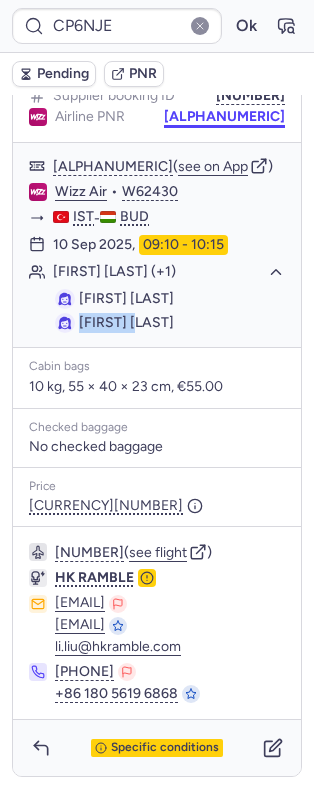 click on "YRMJJH" at bounding box center (224, 117) 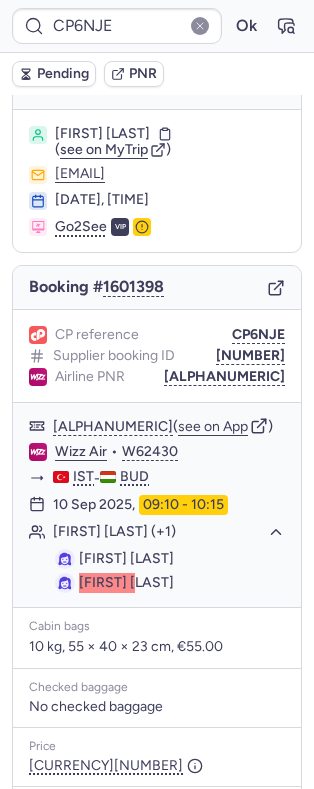 scroll, scrollTop: 29, scrollLeft: 0, axis: vertical 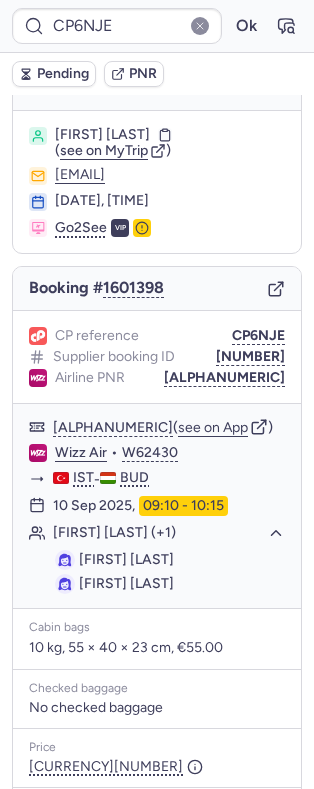 click on "Tatiana ANTOKHINA  ( see on MyTrip  )  ladyuliyathefirst@yandex.ru 21 Jul 2025, 20:54 Go2See  VIP" at bounding box center [157, 182] 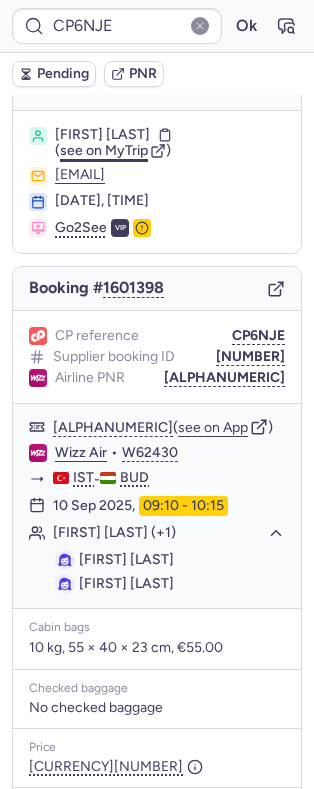 copy on "ANTOKHINA" 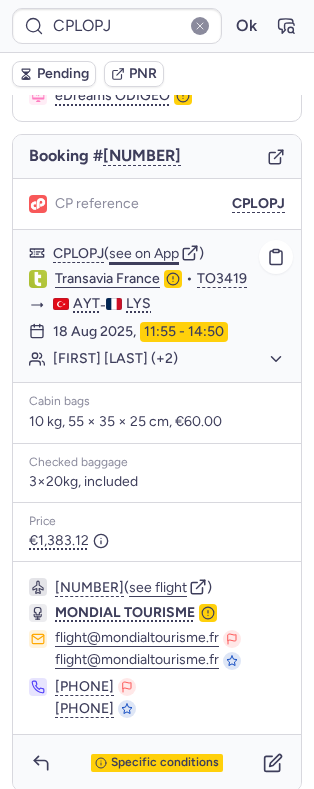 scroll, scrollTop: 162, scrollLeft: 0, axis: vertical 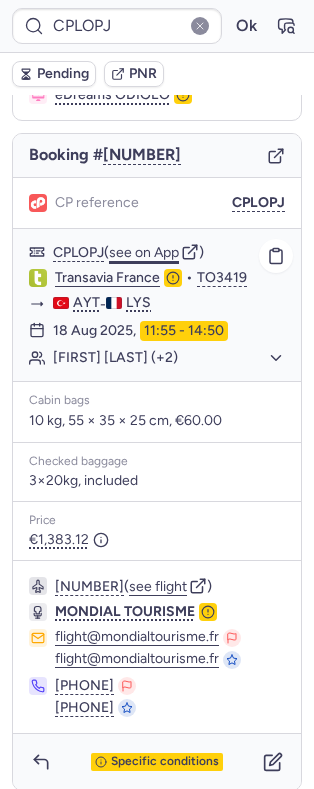 click on "see on App" 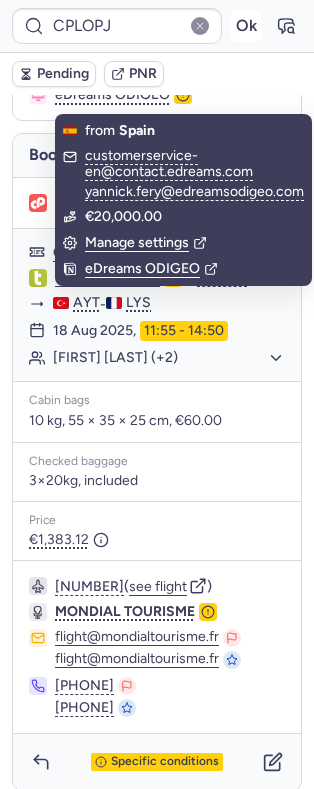 click on "Ok" at bounding box center (246, 26) 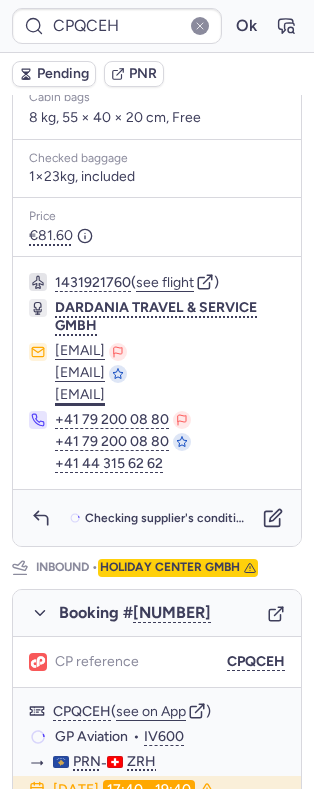 scroll, scrollTop: 668, scrollLeft: 0, axis: vertical 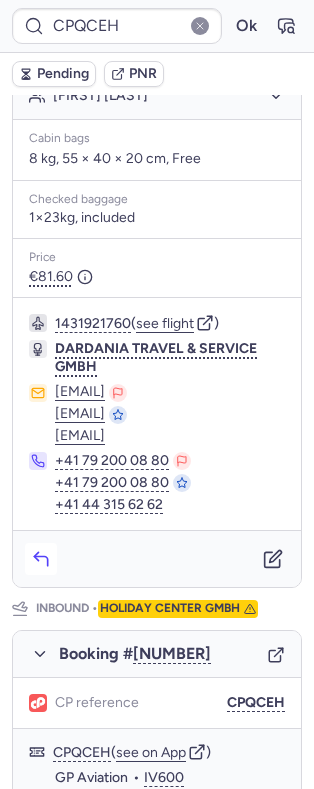 click 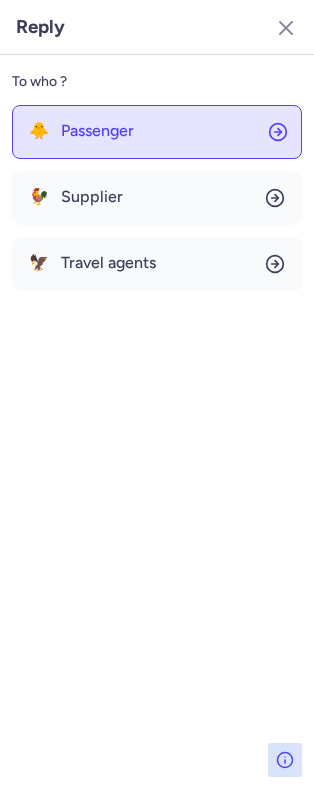 click on "🐥 Passenger" 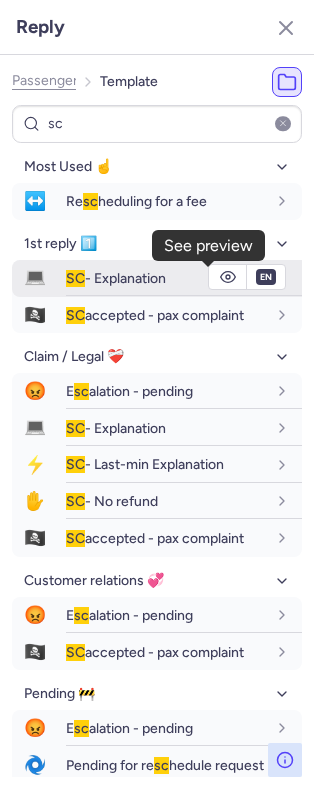 click 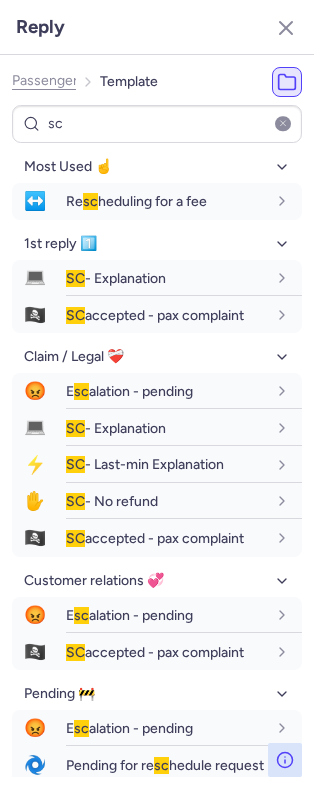 scroll, scrollTop: 0, scrollLeft: 0, axis: both 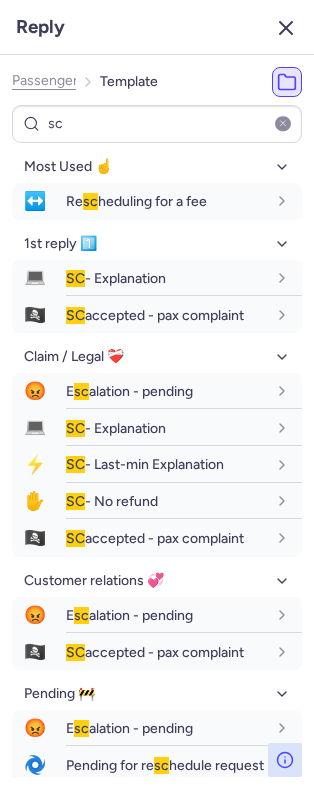 click 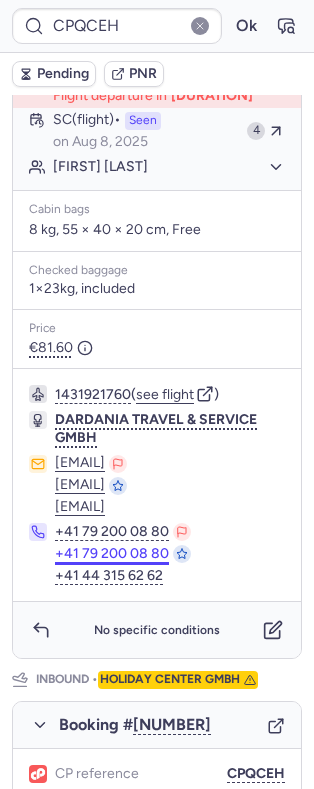 scroll, scrollTop: 604, scrollLeft: 0, axis: vertical 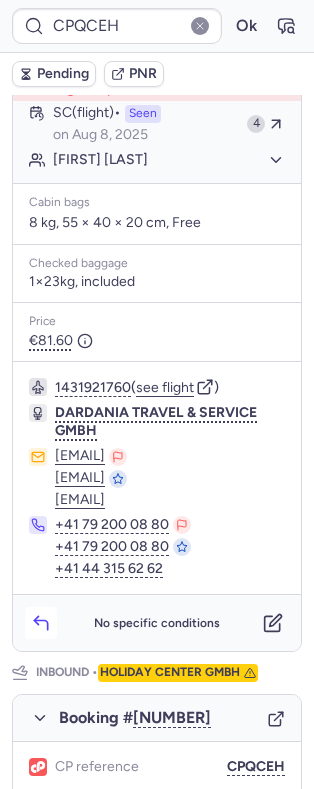 click 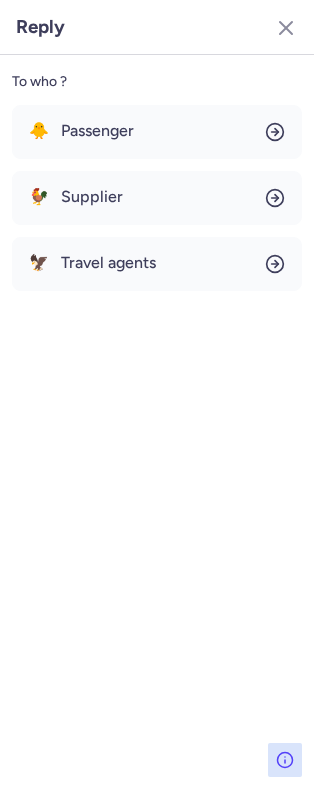 click on "🐥 Passenger 🐓 Supplier 🦅 Travel agents" at bounding box center [157, 198] 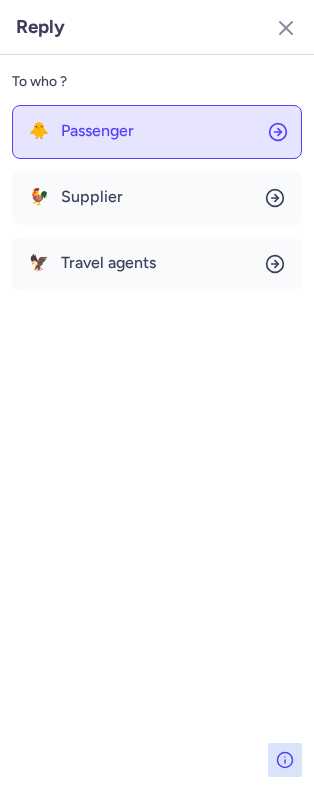 click on "🐥 Passenger" 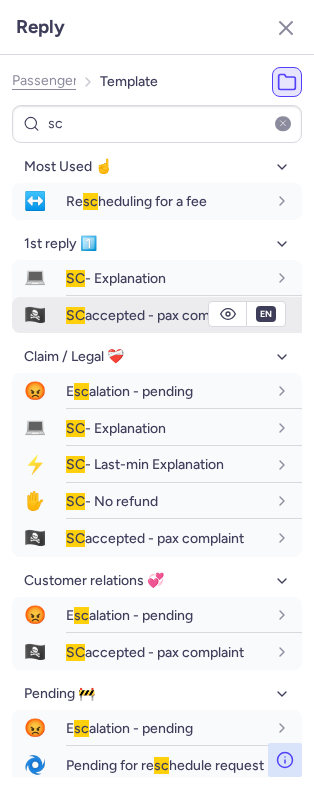 drag, startPoint x: 186, startPoint y: 314, endPoint x: 205, endPoint y: 321, distance: 20.248457 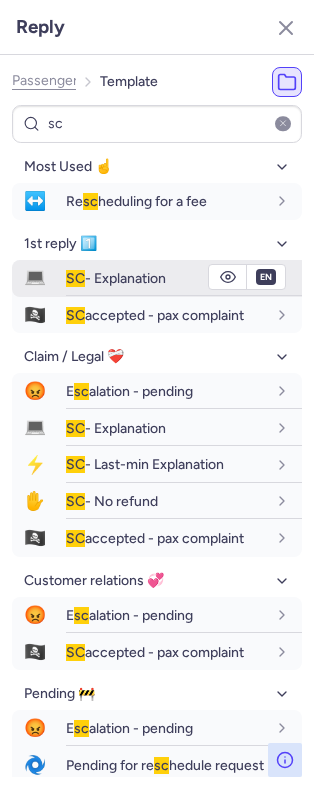 scroll, scrollTop: 338, scrollLeft: 0, axis: vertical 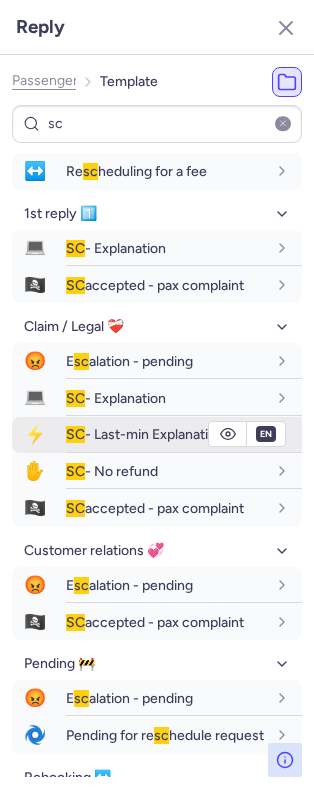 click 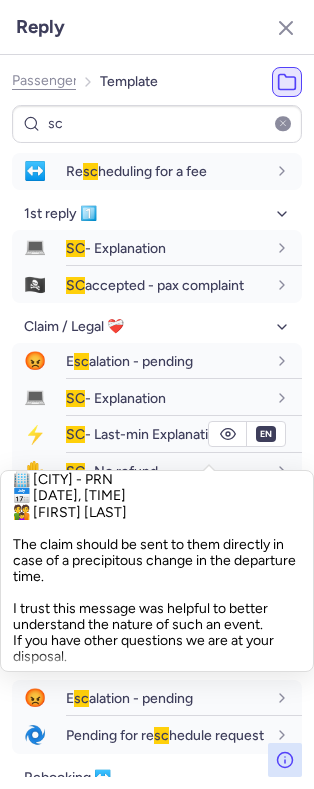 scroll, scrollTop: 274, scrollLeft: 0, axis: vertical 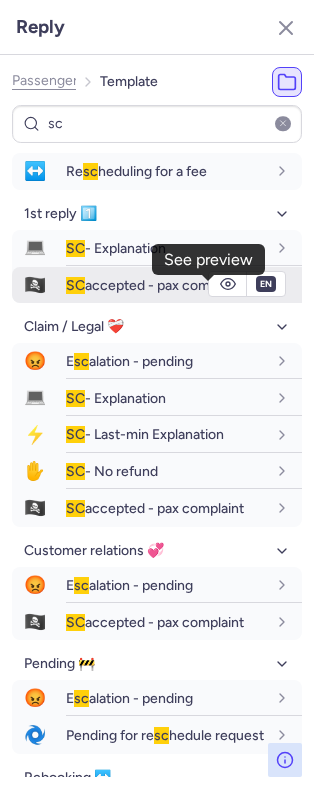 click 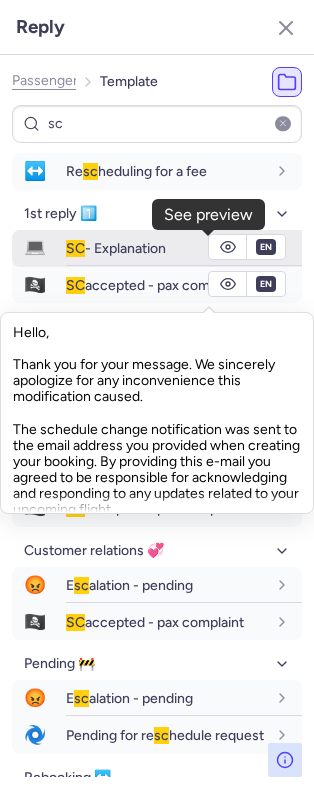 click 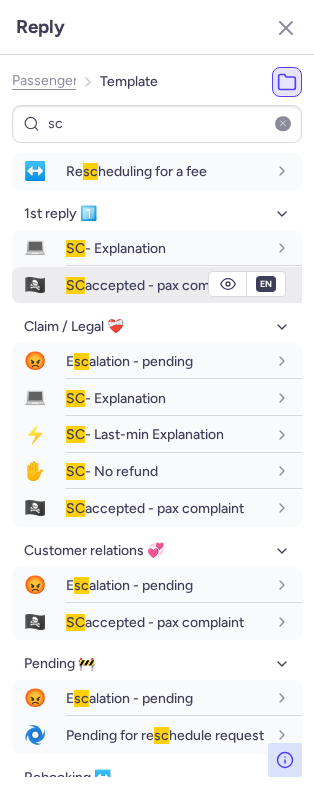 click 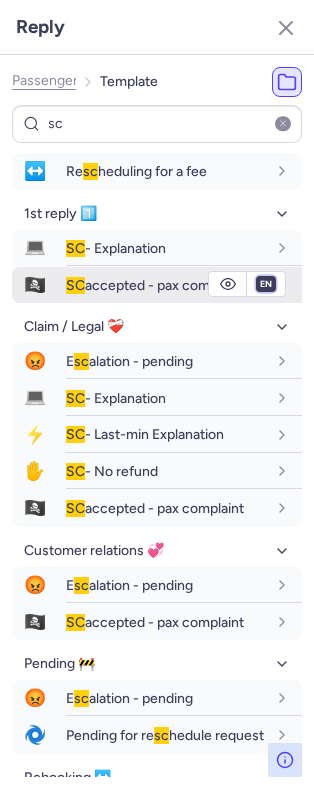 click on "fr en de nl pt es it ru" at bounding box center [266, 284] 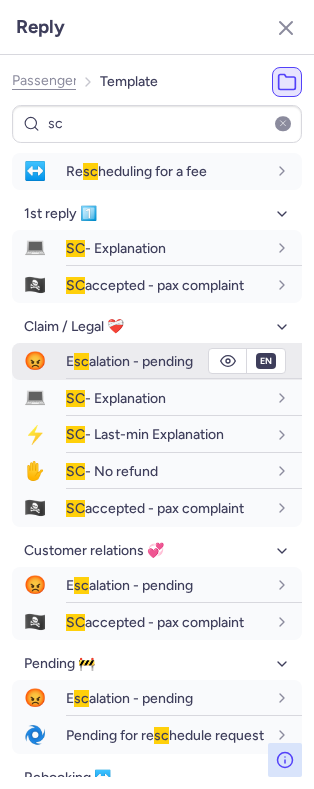 click on "fr en de nl pt es it ru" at bounding box center [266, 284] 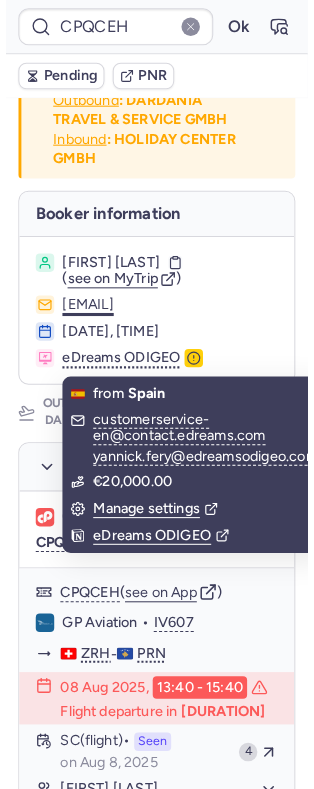 scroll, scrollTop: 41, scrollLeft: 0, axis: vertical 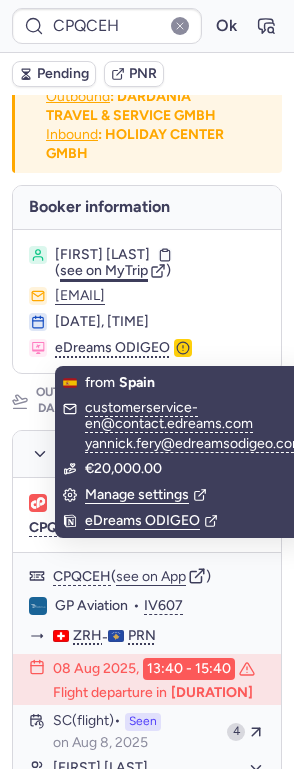 click on "see on MyTrip" at bounding box center (104, 270) 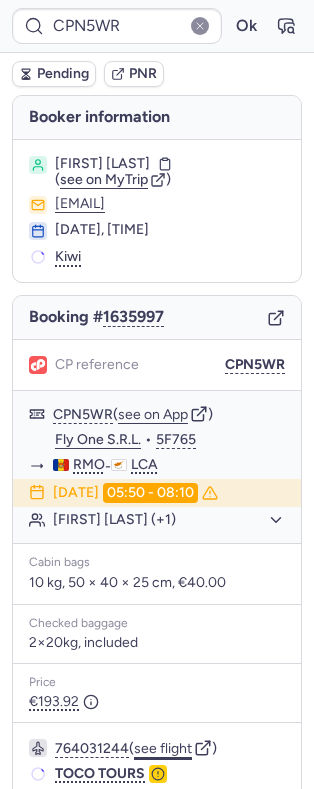 scroll, scrollTop: 224, scrollLeft: 0, axis: vertical 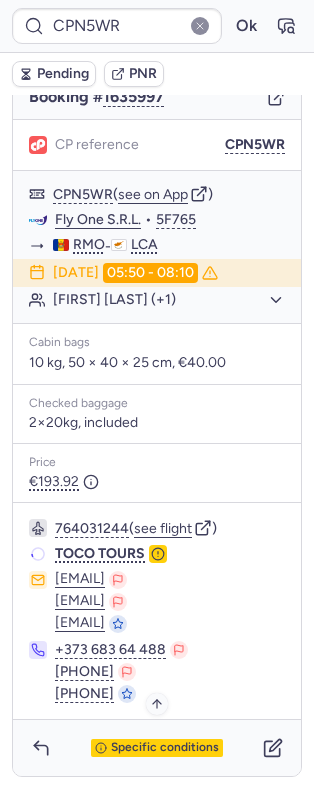 click on "Specific conditions" at bounding box center (157, 748) 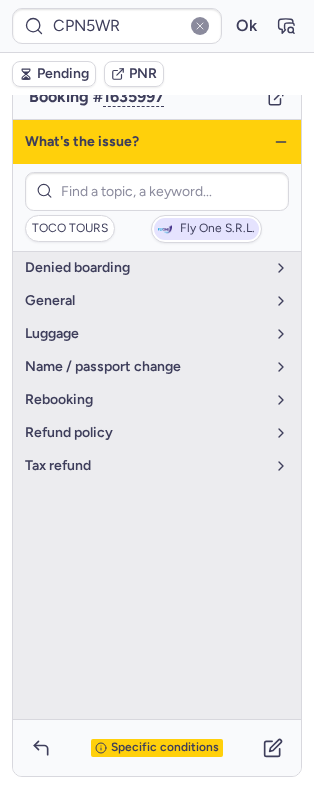 click on "Fly One S.R.L." at bounding box center (217, 229) 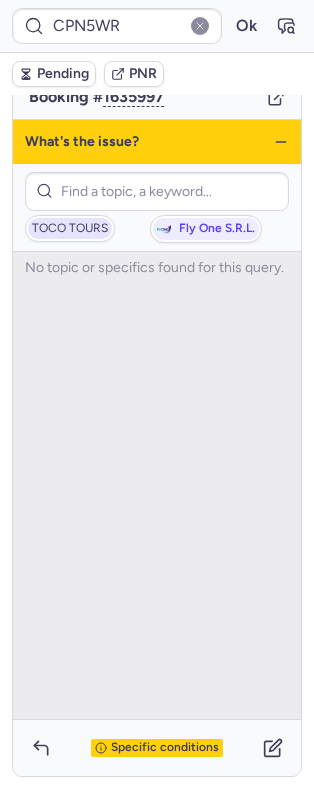 click on "TOCO TOURS" at bounding box center (70, 229) 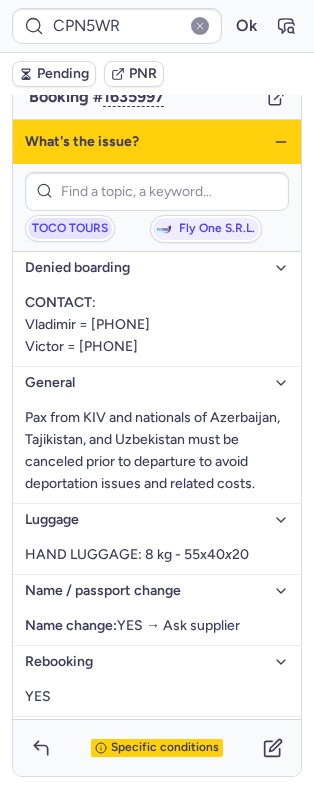click on "TOCO TOURS" at bounding box center [70, 229] 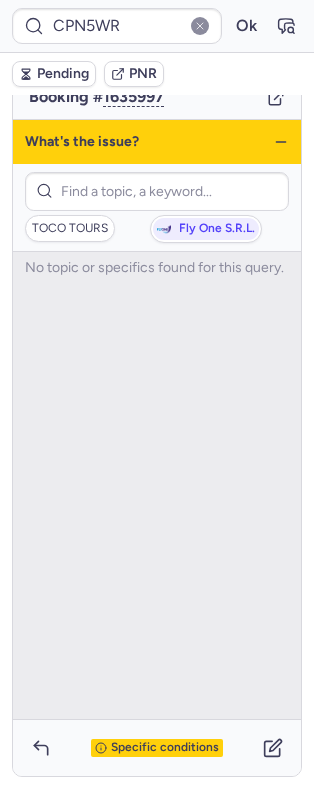 click 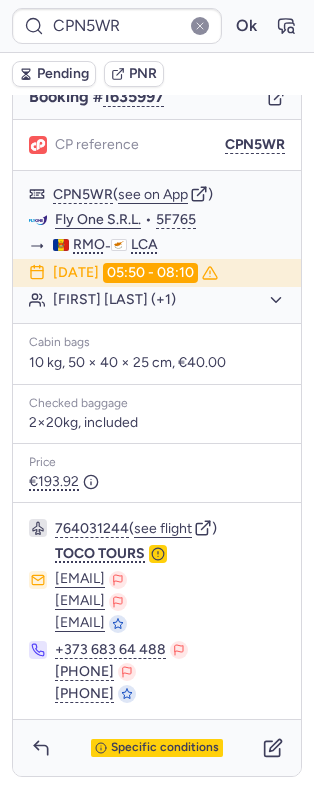 click on "764031244  ( see flight )  TOCO TOURS reservation@tocotour.md reservation@tocotour.md reservation@tocotour.md +373 683 64 488 +373 697 96 564 +373 22 220 000" at bounding box center (157, 611) 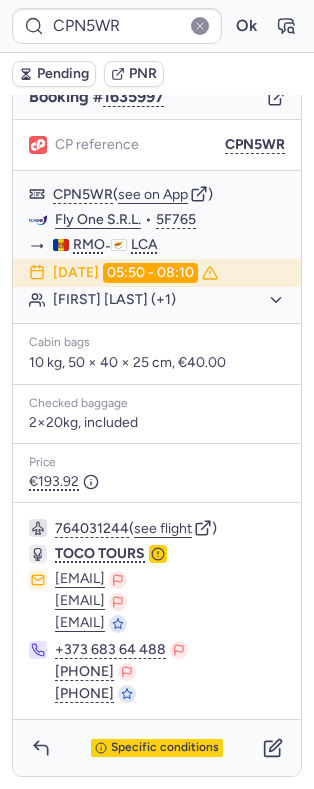 click on "Specific conditions" at bounding box center (157, 748) 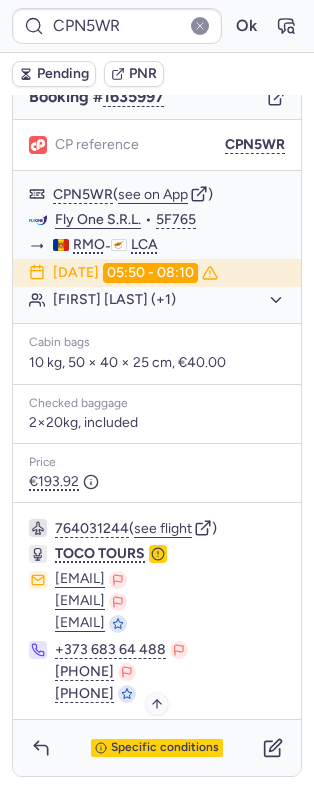 click on "Specific conditions" at bounding box center [165, 748] 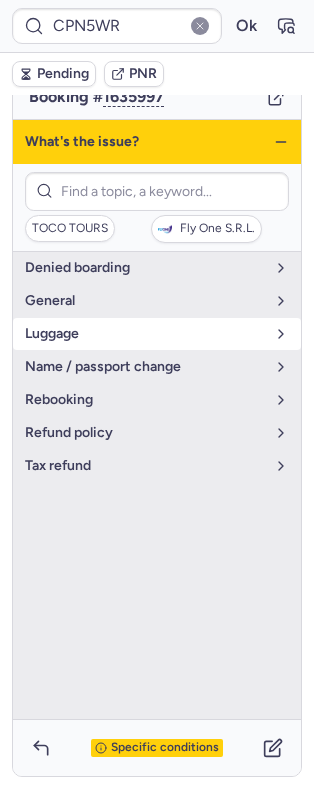 click on "luggage" at bounding box center [157, 334] 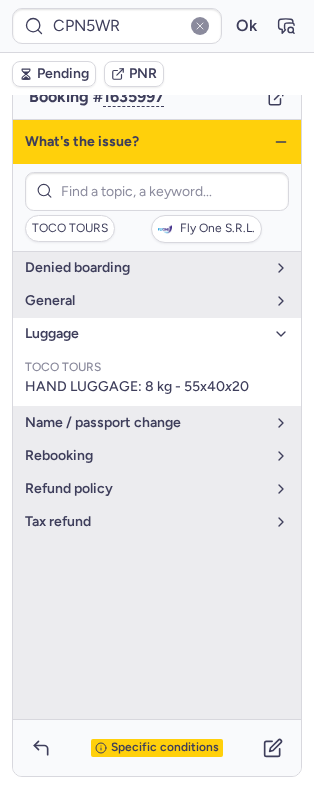 click on "luggage" at bounding box center [157, 334] 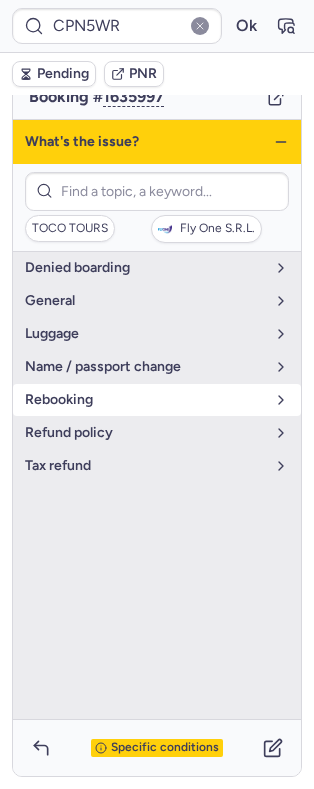 click on "rebooking" at bounding box center (145, 400) 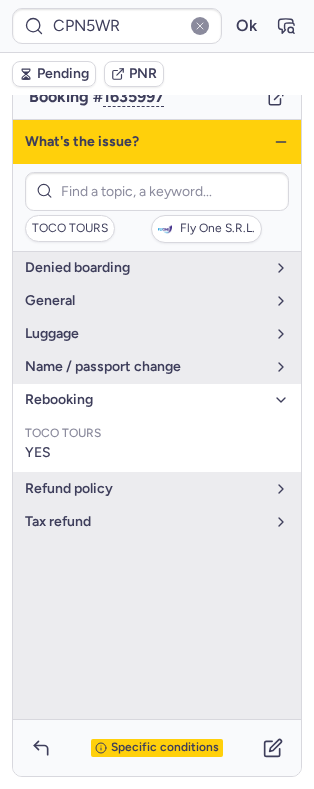 click on "rebooking" at bounding box center [145, 400] 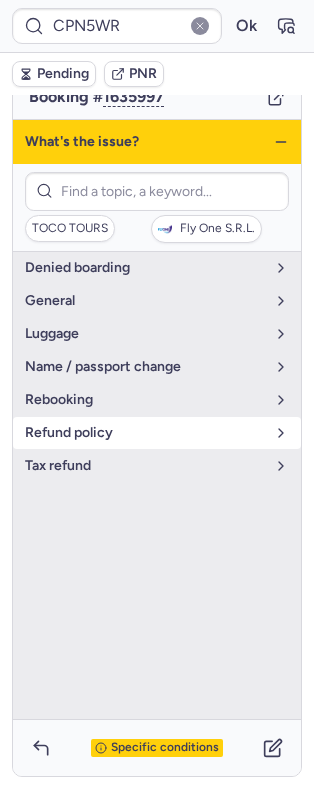 click on "refund policy" at bounding box center (145, 433) 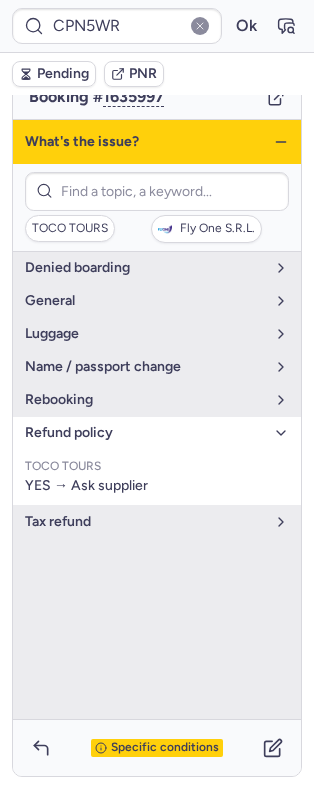 click on "refund policy" at bounding box center [145, 433] 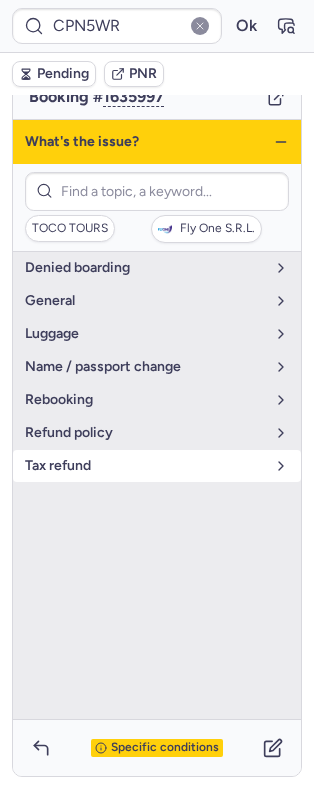click on "tax refund" at bounding box center [145, 466] 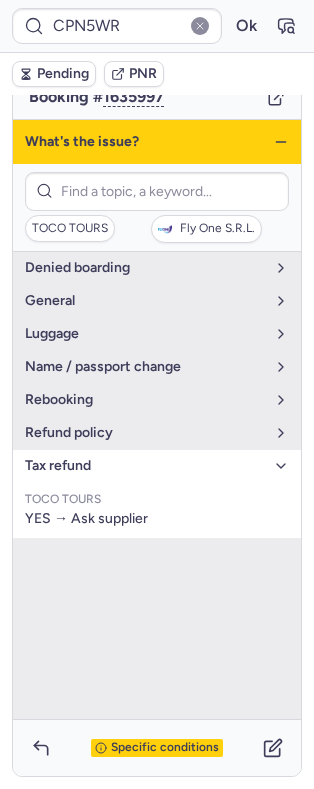 click on "tax refund" at bounding box center [145, 466] 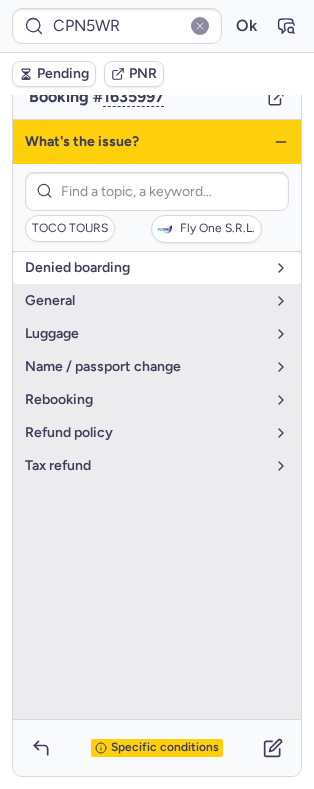 click on "denied boarding" at bounding box center (157, 268) 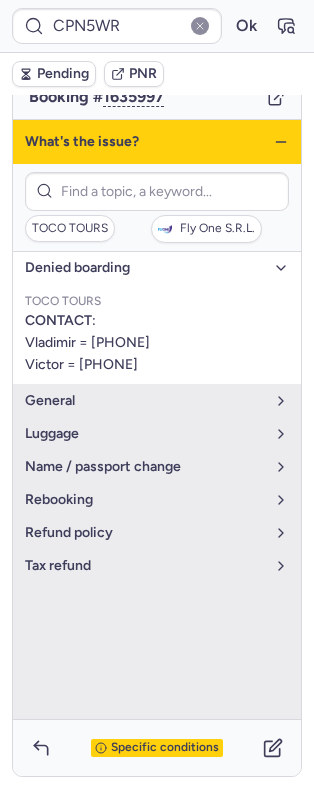 click on "denied boarding" at bounding box center [157, 268] 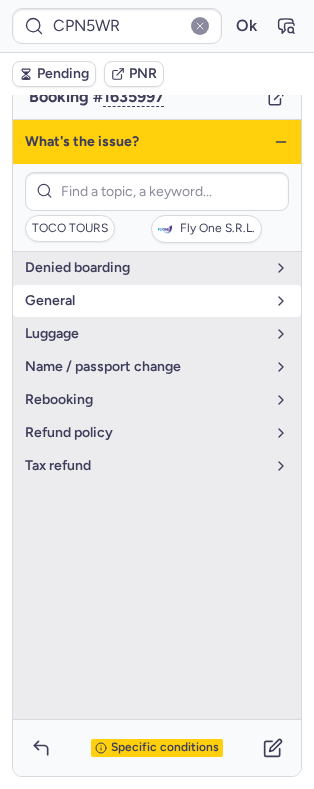 click on "general" at bounding box center (157, 301) 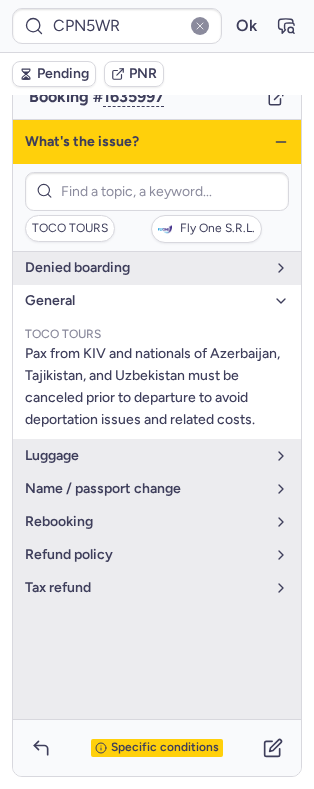 click on "general" at bounding box center (157, 301) 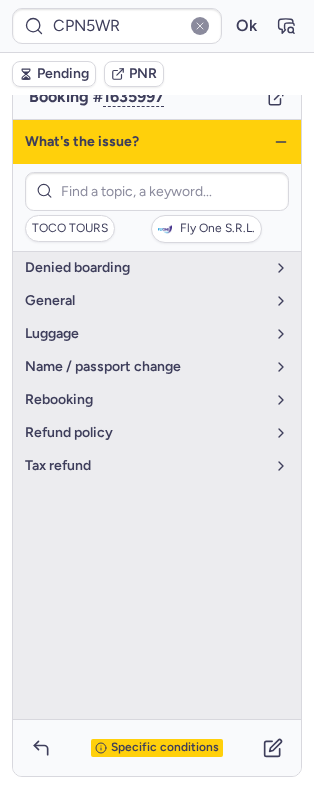 click 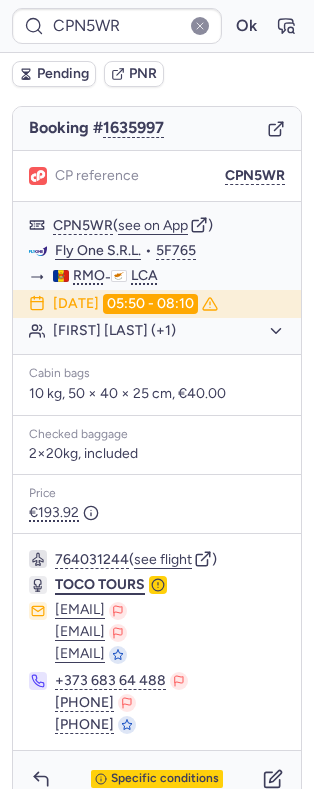 scroll, scrollTop: 224, scrollLeft: 0, axis: vertical 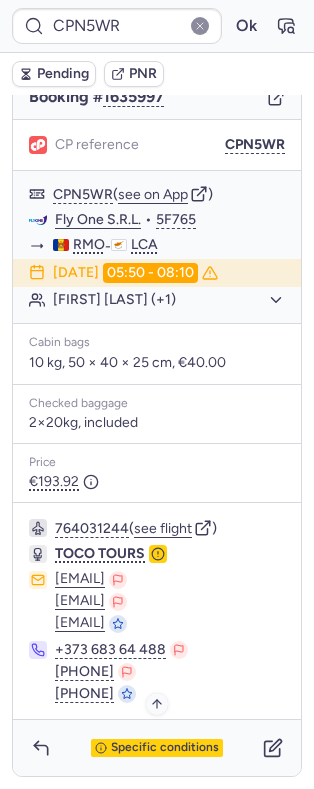 click on "Specific conditions" at bounding box center [165, 748] 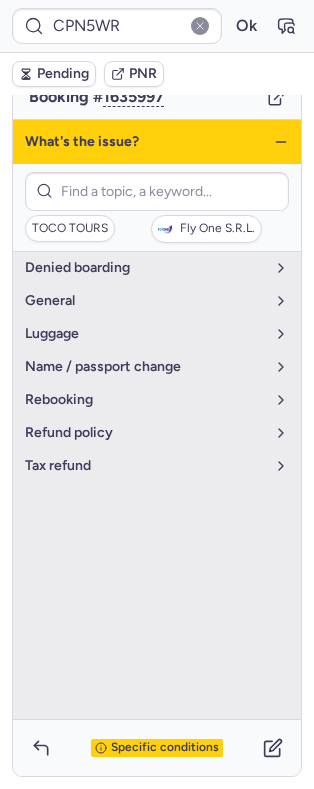 click 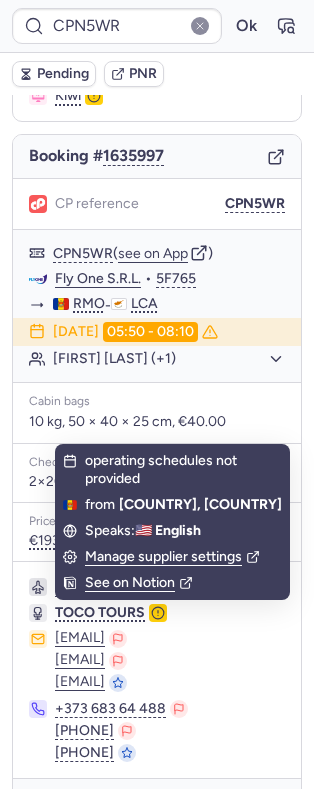 scroll, scrollTop: 224, scrollLeft: 0, axis: vertical 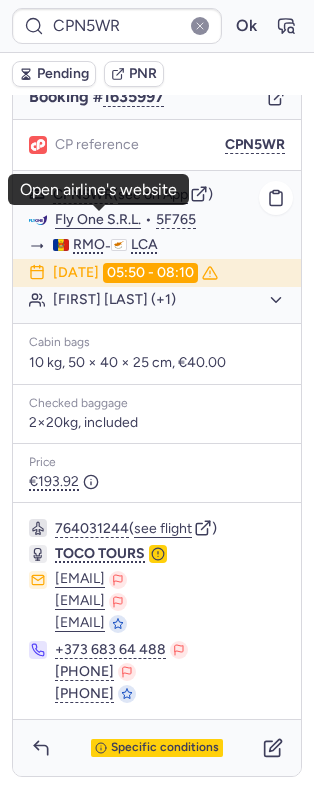 click on "Fly One S.R.L." 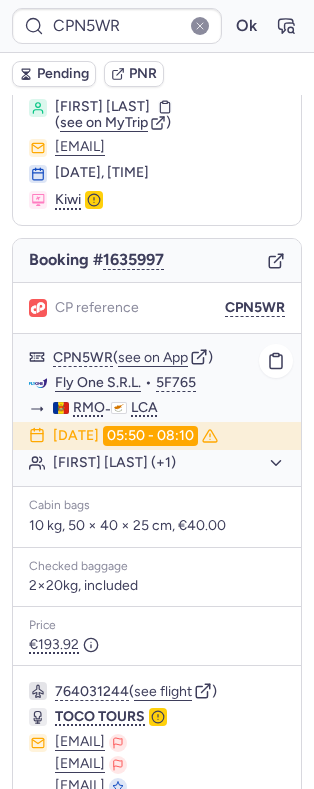scroll, scrollTop: 58, scrollLeft: 0, axis: vertical 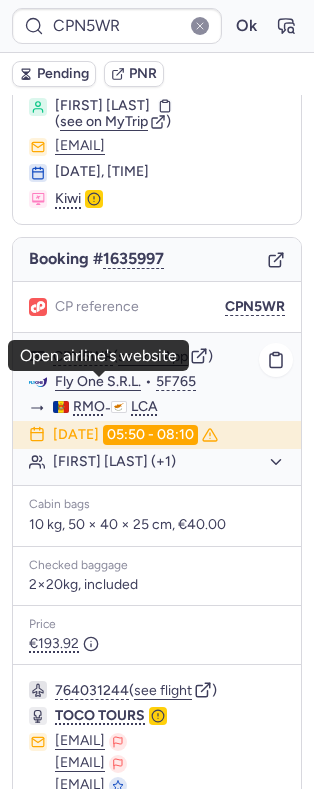 click on "Fly One S.R.L." 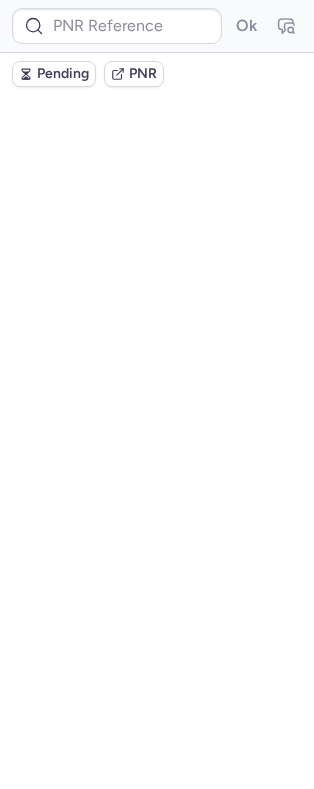 scroll, scrollTop: 0, scrollLeft: 0, axis: both 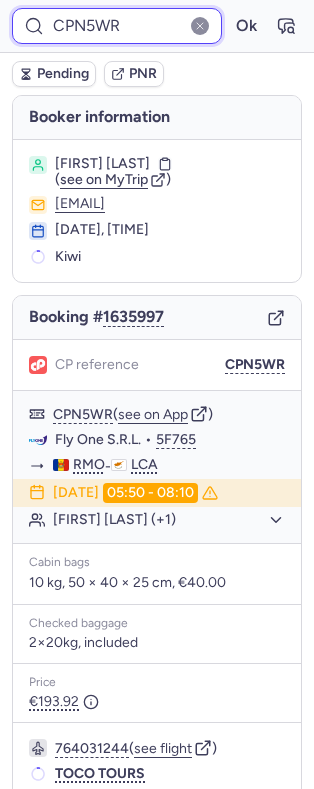 click on "CPN5WR" at bounding box center [117, 26] 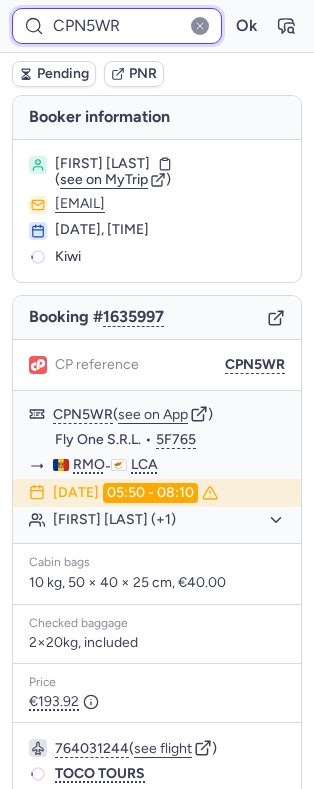 click on "CPN5WR" at bounding box center [117, 26] 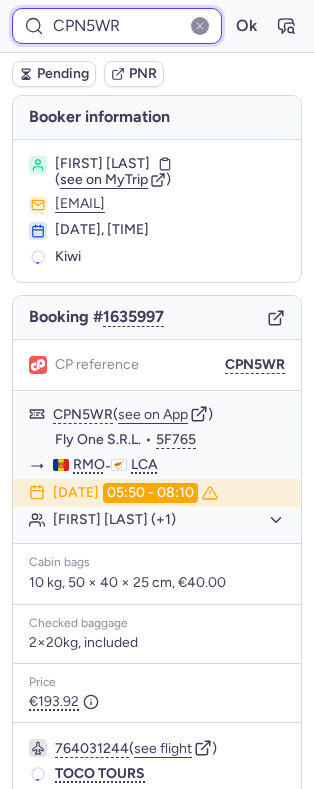 click on "CPN5WR" at bounding box center (117, 26) 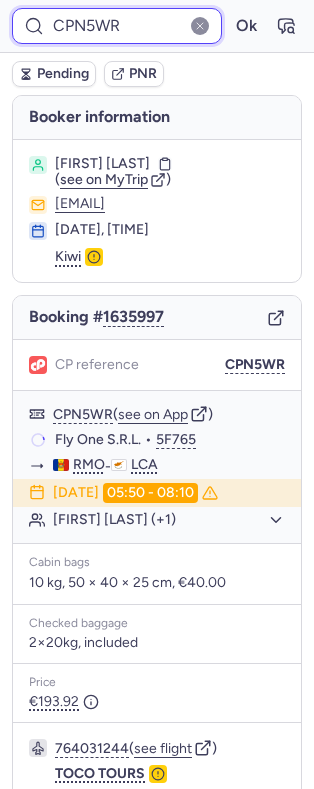 paste on "eyhan Sert" 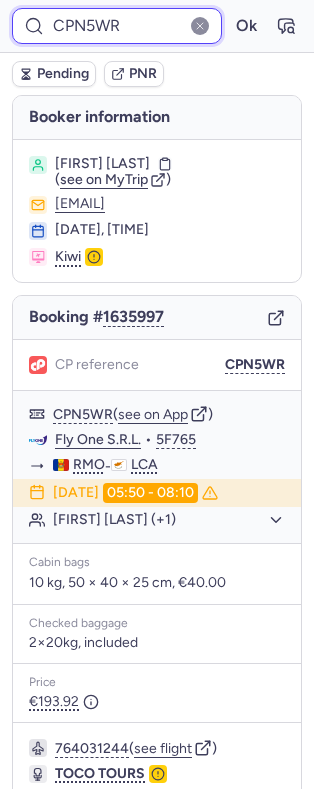 click on "CPN5WR" at bounding box center (117, 26) 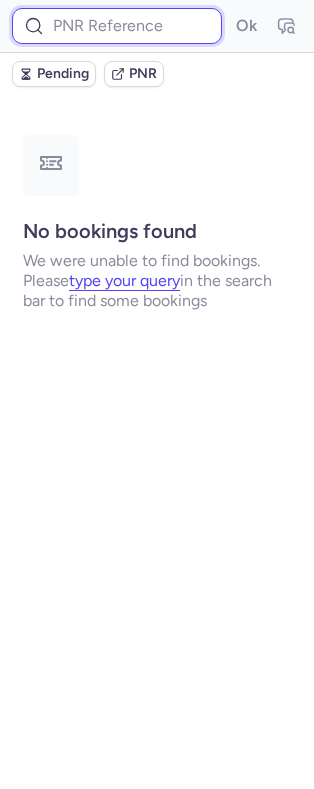 click at bounding box center (117, 26) 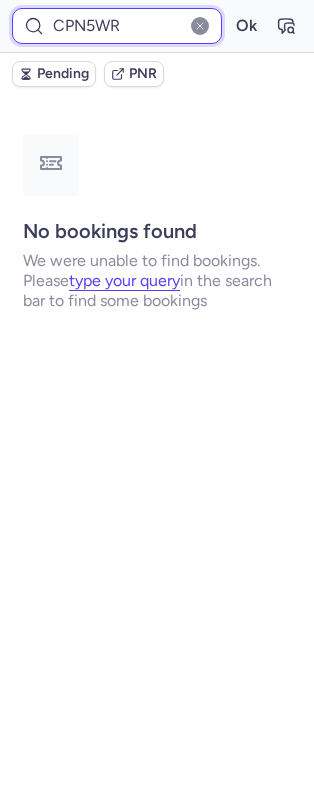 click on "Ok" at bounding box center [246, 26] 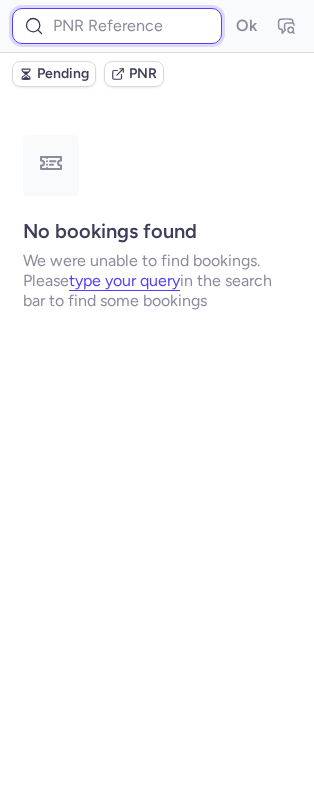 click at bounding box center [117, 26] 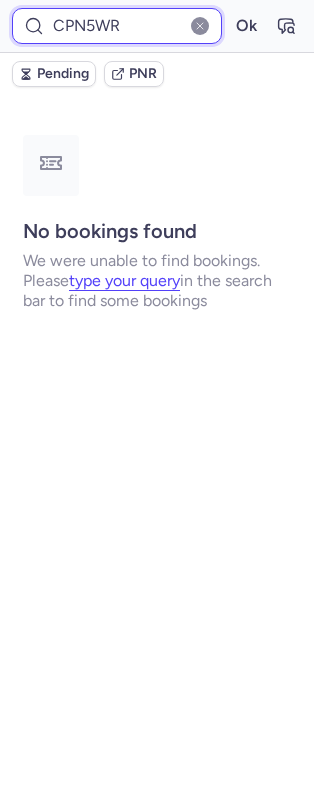 click on "Ok" at bounding box center [246, 26] 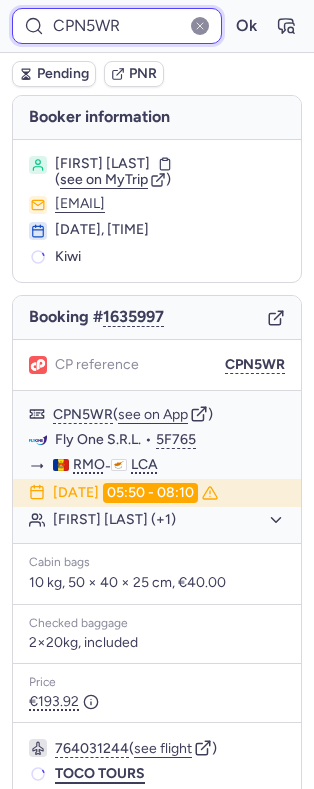 scroll, scrollTop: 224, scrollLeft: 0, axis: vertical 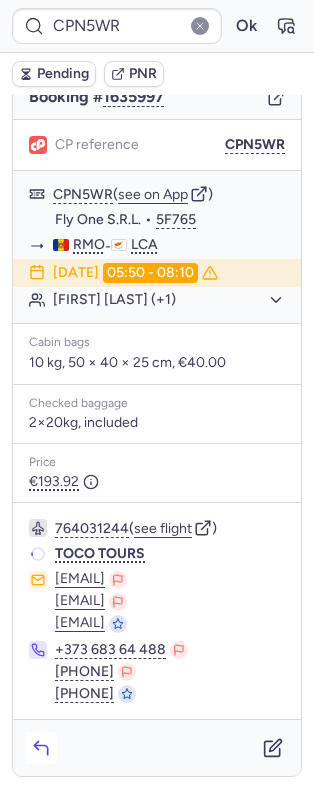 click at bounding box center [41, 748] 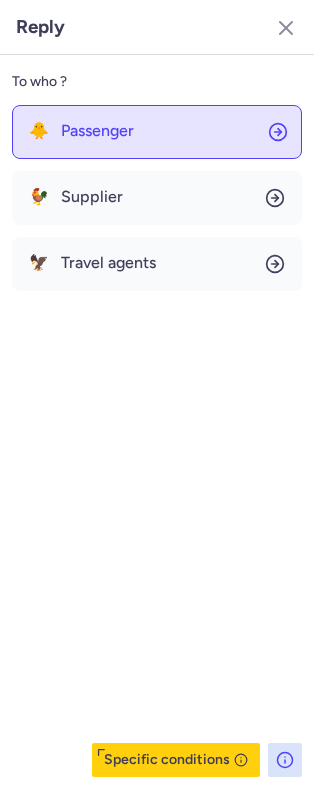 click on "🐥 Passenger" 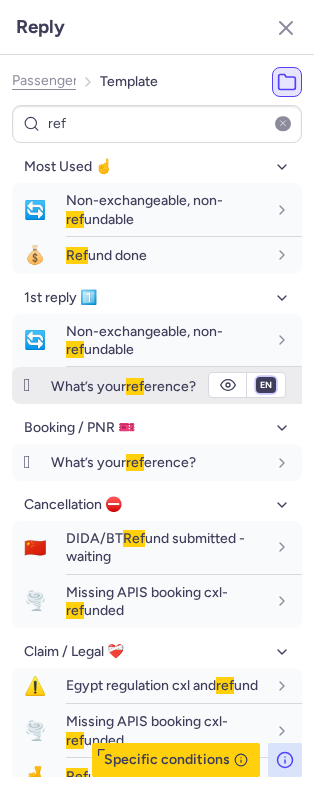 click on "fr en de nl pt es it ru" at bounding box center (266, 385) 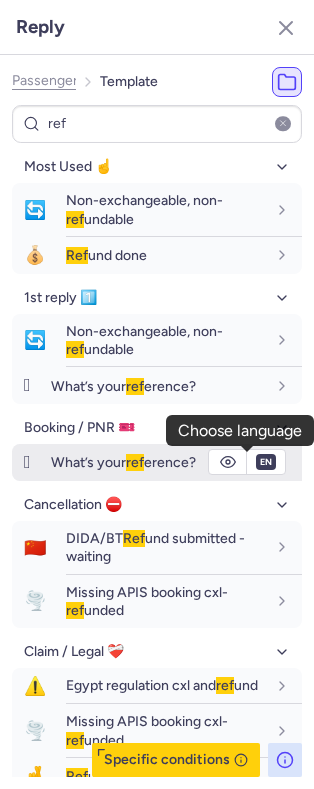 click on "fr en de nl pt es it ru" at bounding box center (266, 385) 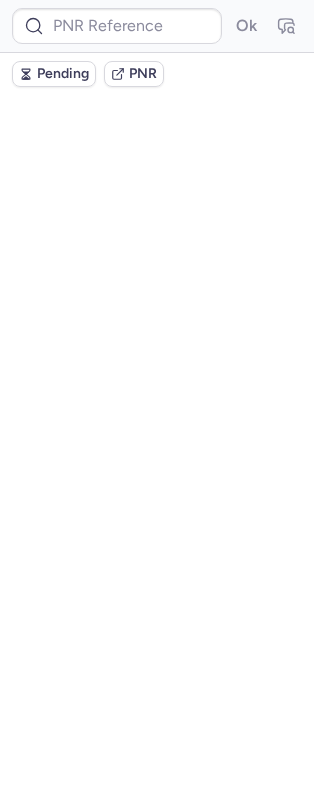 scroll, scrollTop: 0, scrollLeft: 0, axis: both 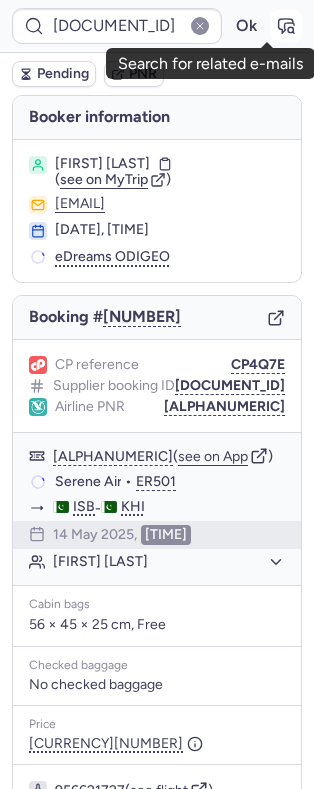 click 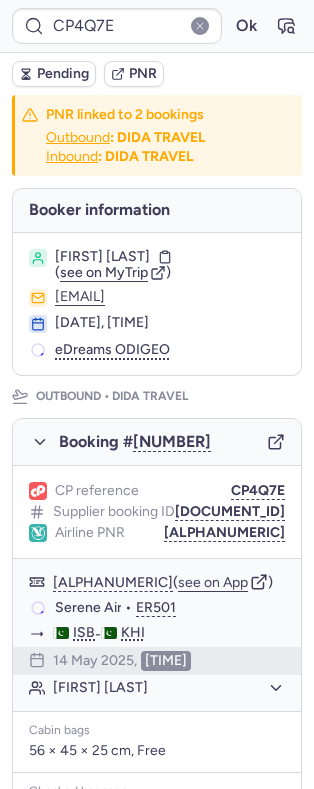 scroll, scrollTop: 1, scrollLeft: 0, axis: vertical 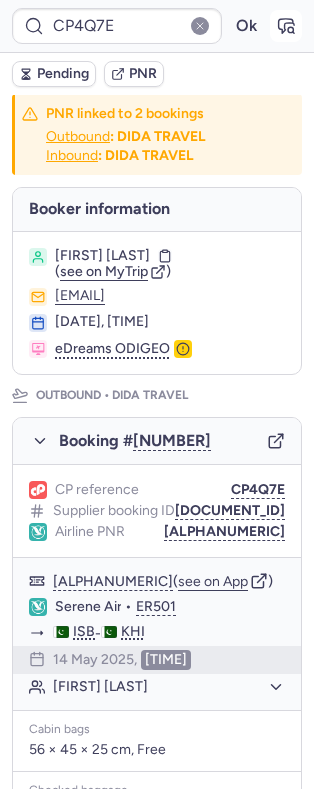 click 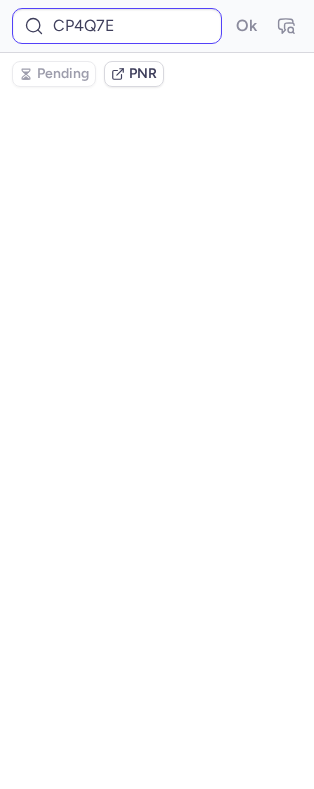 scroll, scrollTop: 0, scrollLeft: 0, axis: both 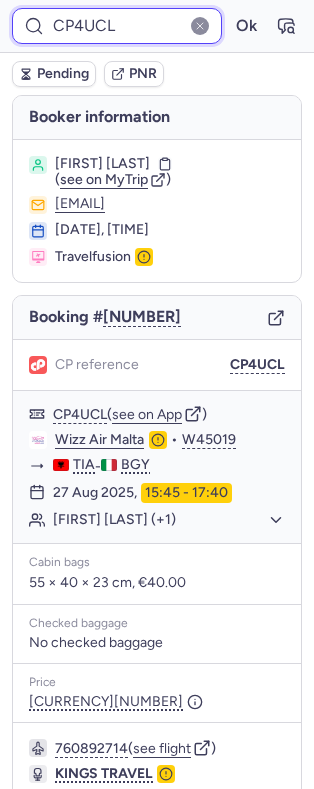 click on "CP4UCL" at bounding box center [117, 26] 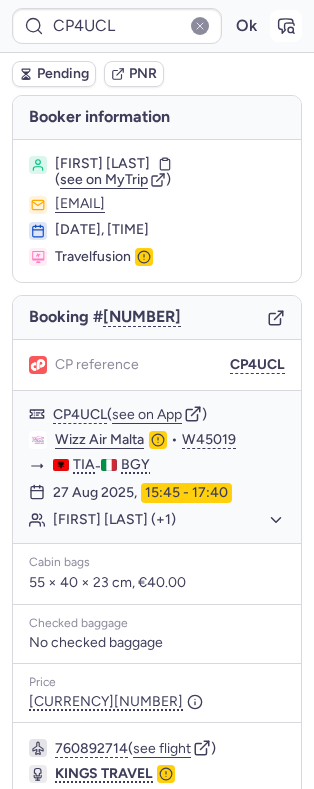 click 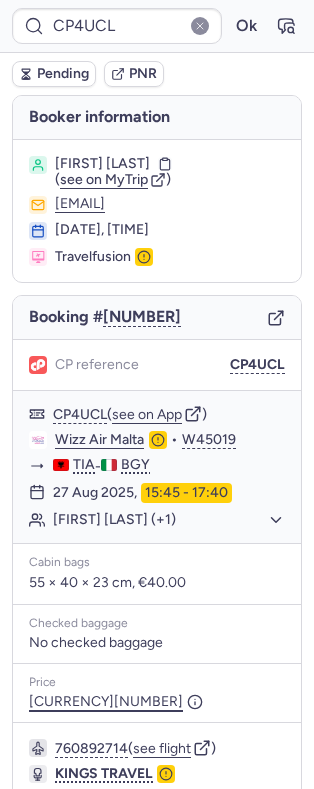 scroll, scrollTop: 158, scrollLeft: 0, axis: vertical 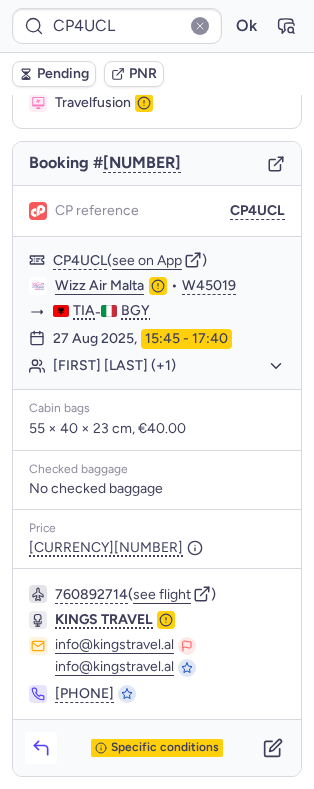 click at bounding box center [41, 748] 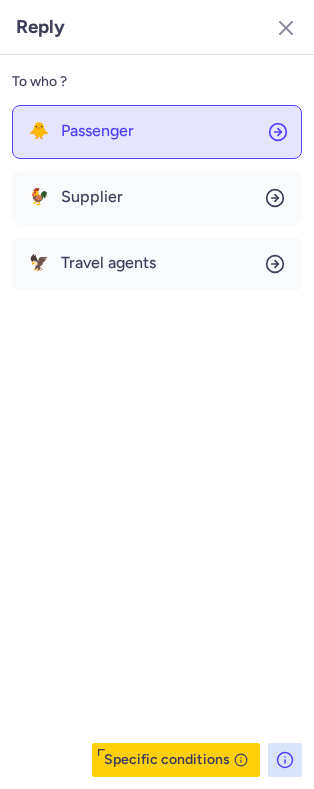 click on "Passenger" at bounding box center (97, 131) 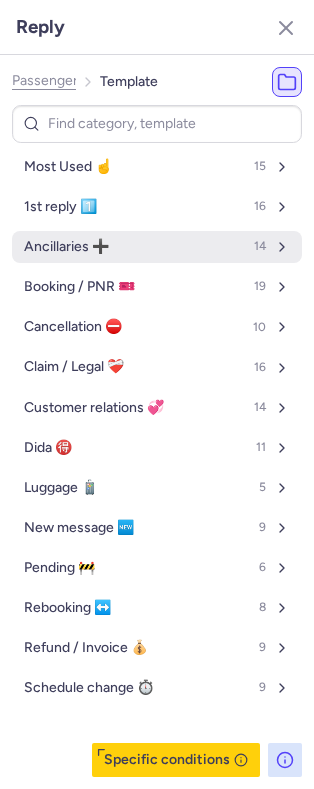 click on "Ancillaries ➕ 14" at bounding box center [157, 247] 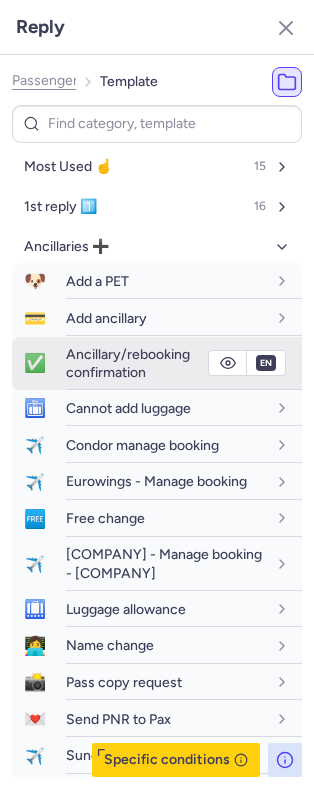 click on "Ancillary/rebooking confirmation" at bounding box center [128, 363] 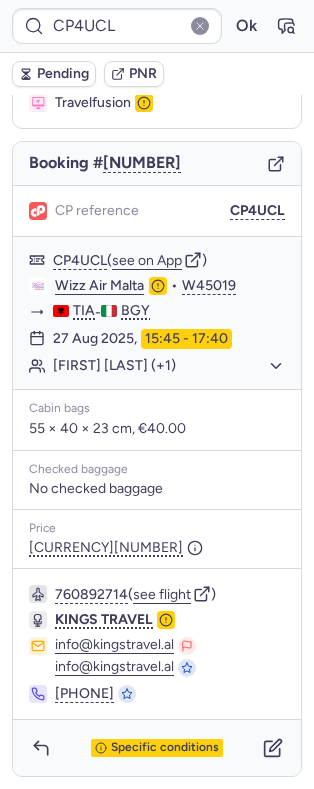 scroll, scrollTop: 0, scrollLeft: 0, axis: both 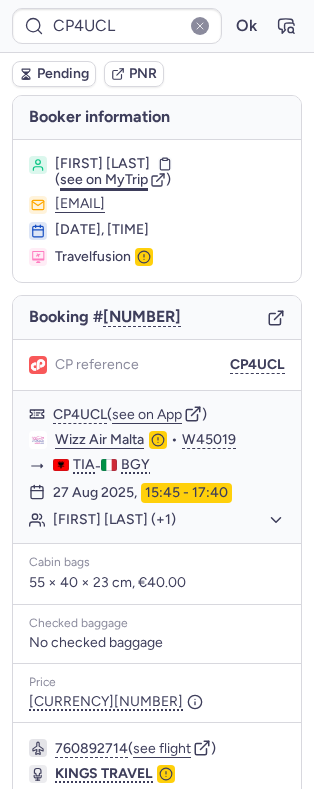 click on "see on MyTrip" at bounding box center [104, 179] 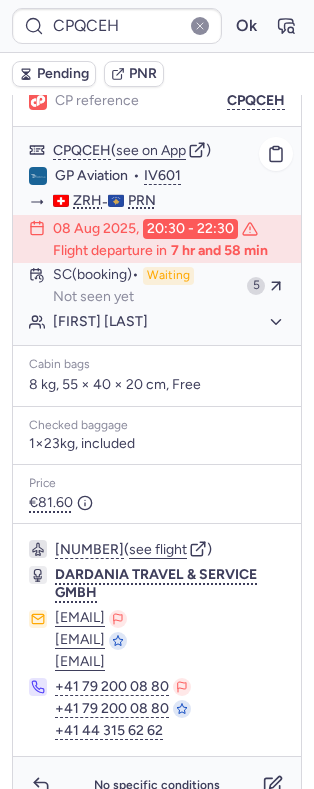 scroll, scrollTop: 444, scrollLeft: 0, axis: vertical 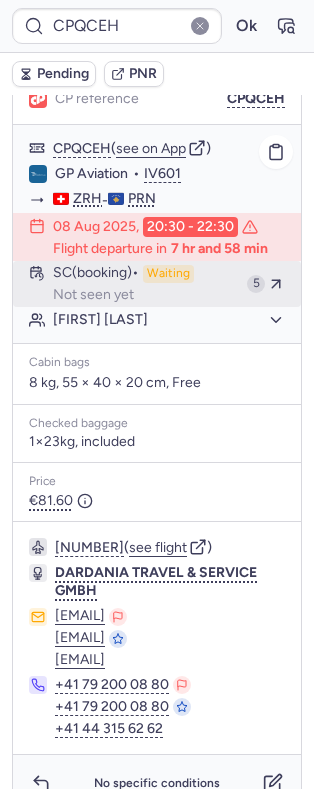 click on "SC   (booking)  Waiting Not seen yet" at bounding box center [146, 284] 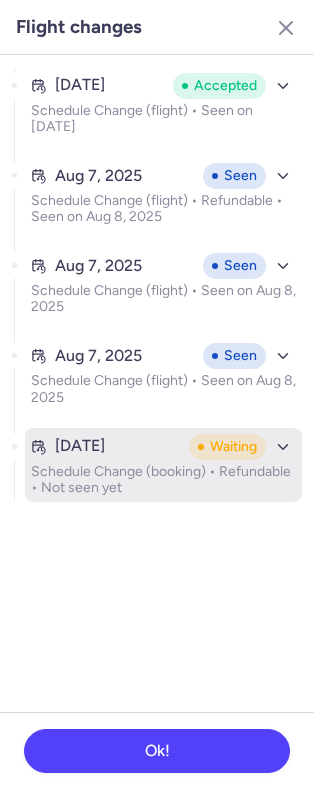 click on "Aug 8, 2025 Waiting" at bounding box center [163, 447] 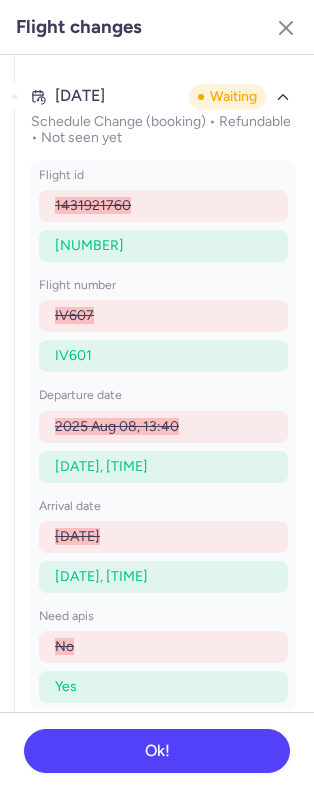 scroll, scrollTop: 293, scrollLeft: 0, axis: vertical 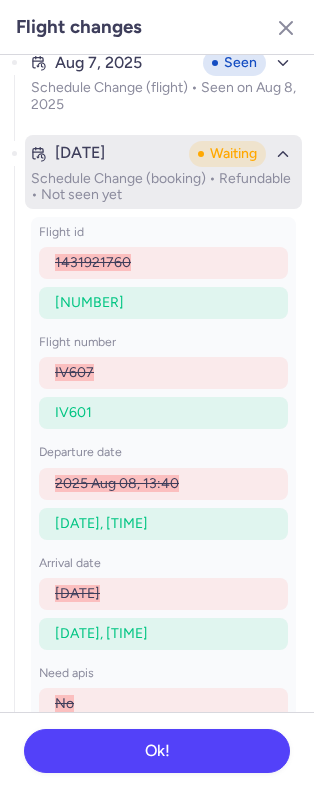 click on "Schedule Change (booking) • Refundable • Not seen yet" at bounding box center [163, 187] 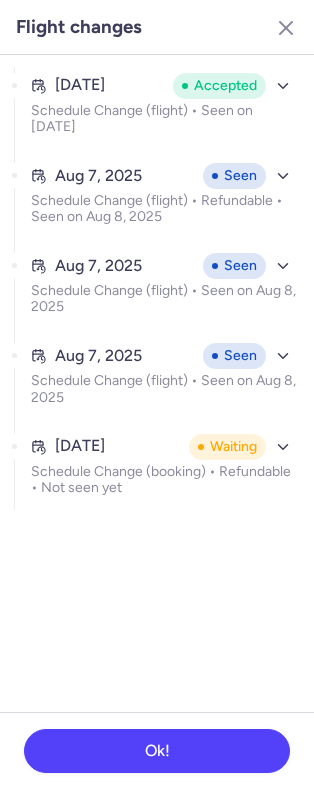 scroll, scrollTop: 0, scrollLeft: 0, axis: both 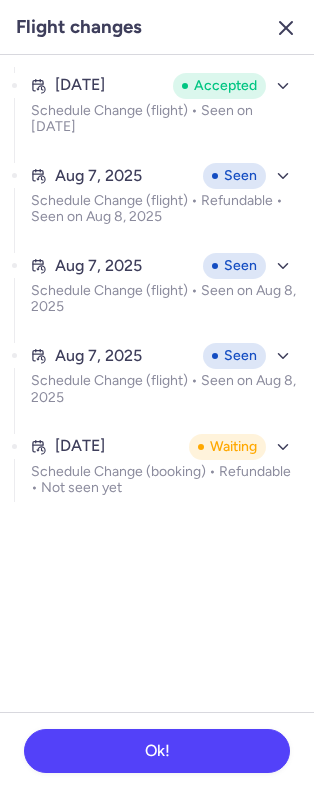 click 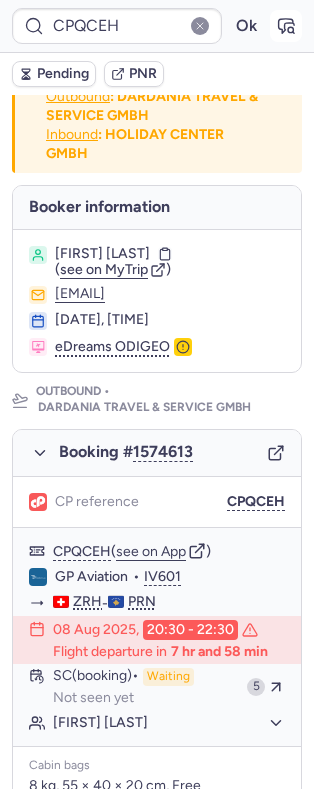 scroll, scrollTop: 32, scrollLeft: 0, axis: vertical 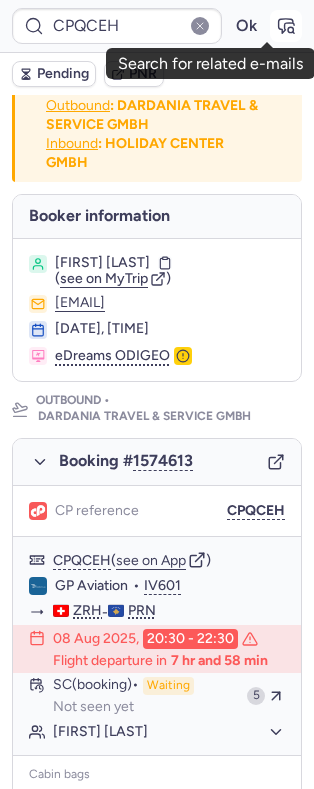 click at bounding box center (286, 26) 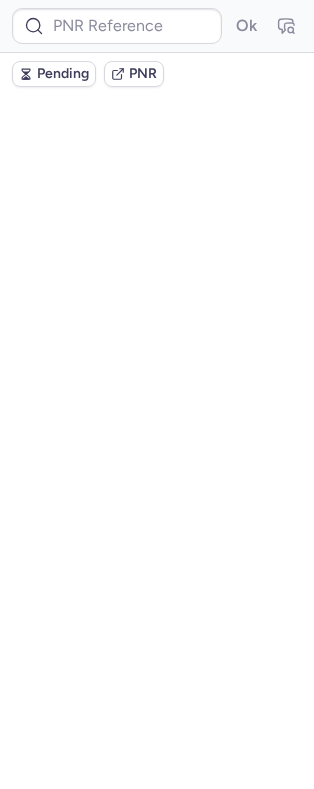 scroll, scrollTop: 0, scrollLeft: 0, axis: both 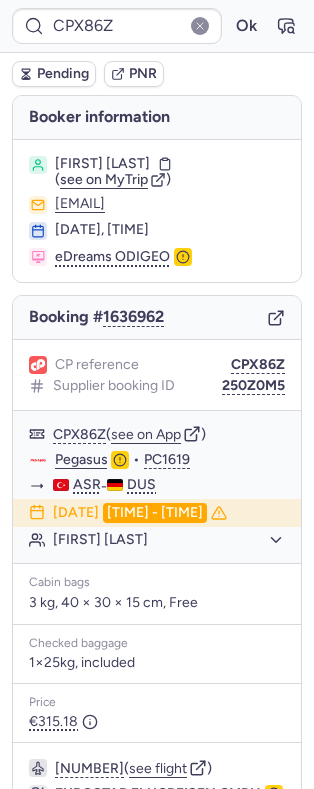 drag, startPoint x: 52, startPoint y: 273, endPoint x: 91, endPoint y: 281, distance: 39.812057 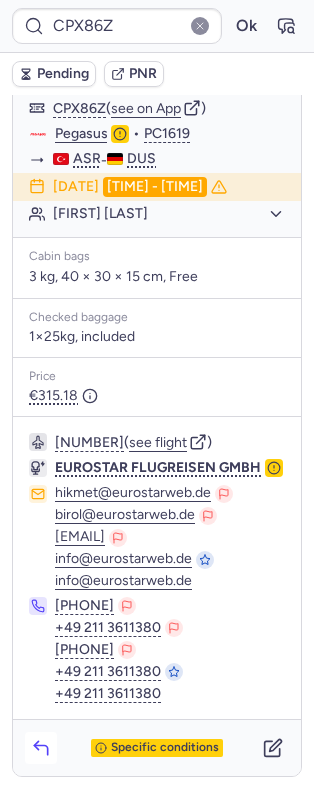 click on "Specific conditions" at bounding box center (157, 748) 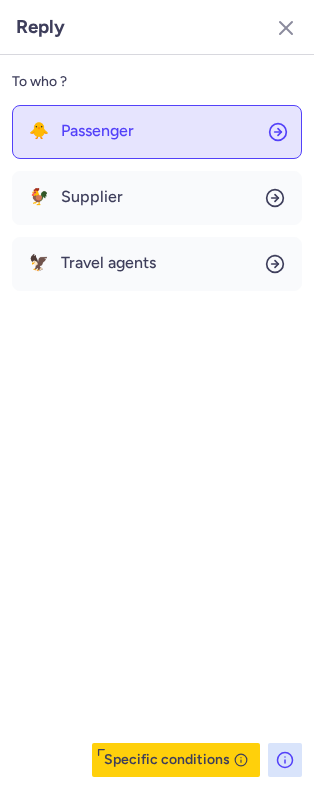 click on "🐥 Passenger" 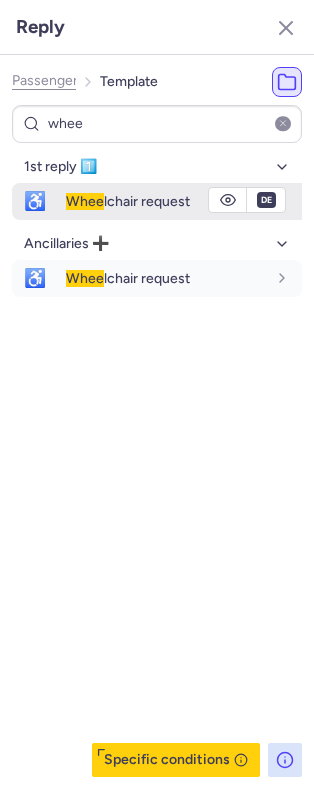 click 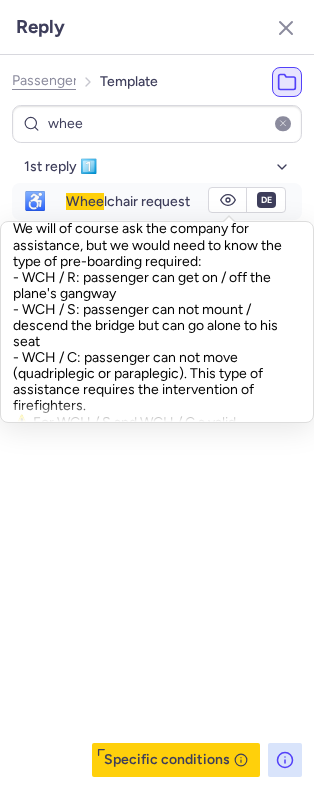 scroll, scrollTop: 770, scrollLeft: 0, axis: vertical 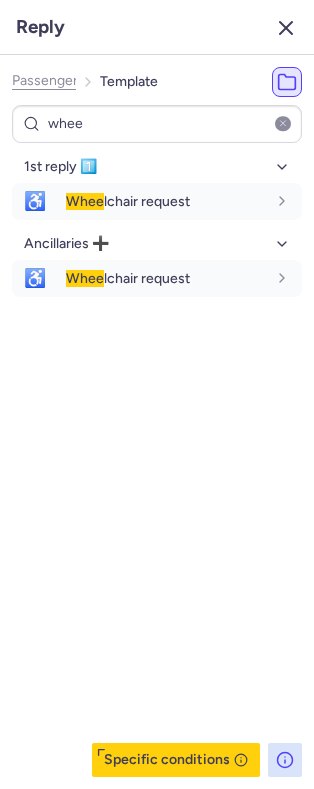 click 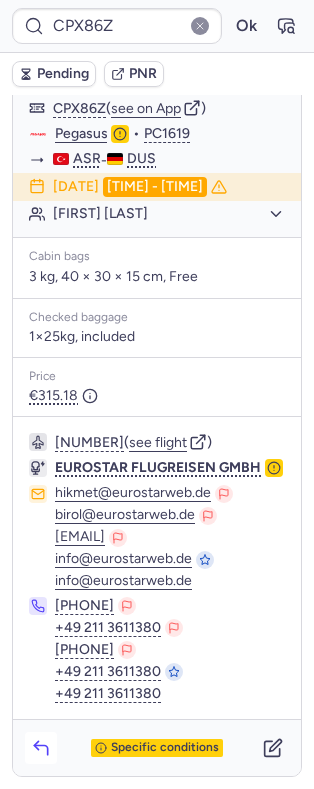 click 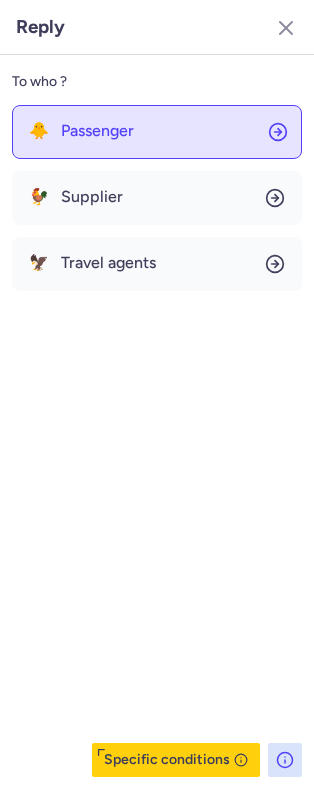 click on "🐥 Passenger" 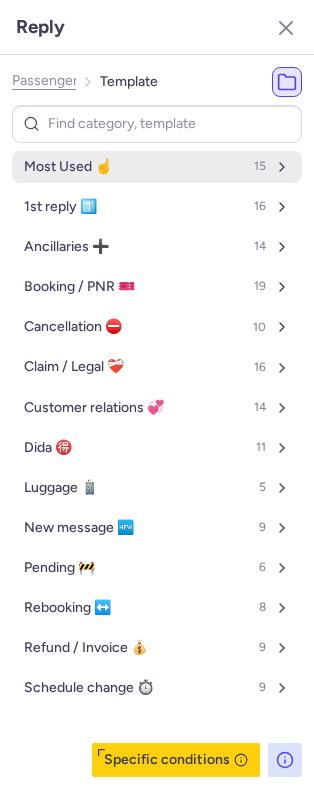 click on "Most Used ☝️ 15" at bounding box center [157, 167] 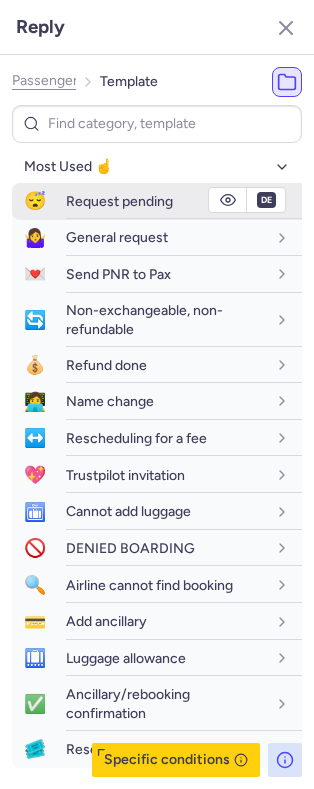 click on "Request pending" at bounding box center [166, 201] 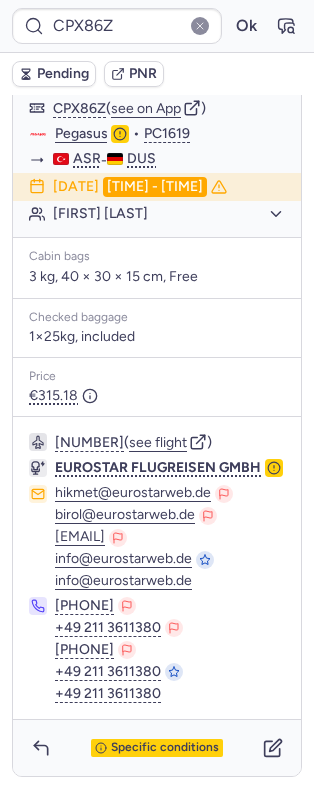 click on "Pending" at bounding box center (63, 74) 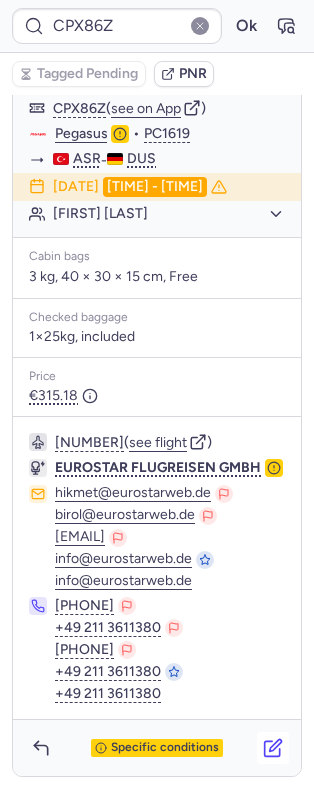 click at bounding box center (273, 748) 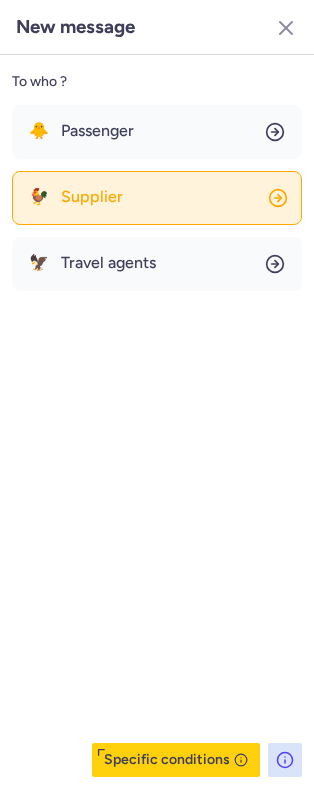 click on "🐓 Supplier" 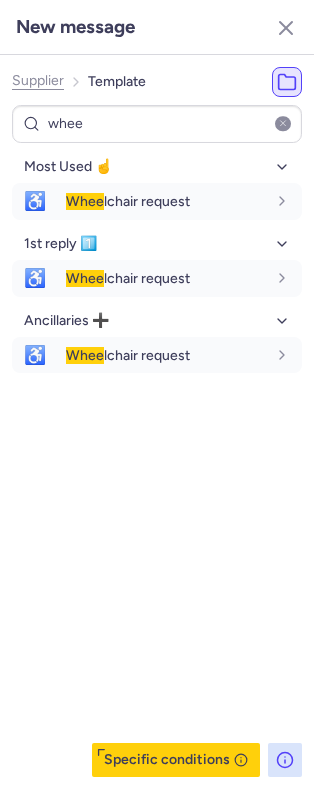 click on "Supplier Template whee Most Used ☝️ ♿ Whee lchair request en 1st reply 1️⃣ ♿ Whee lchair request en Ancillaries ➕ ♿ Whee lchair request en  Specific conditions" 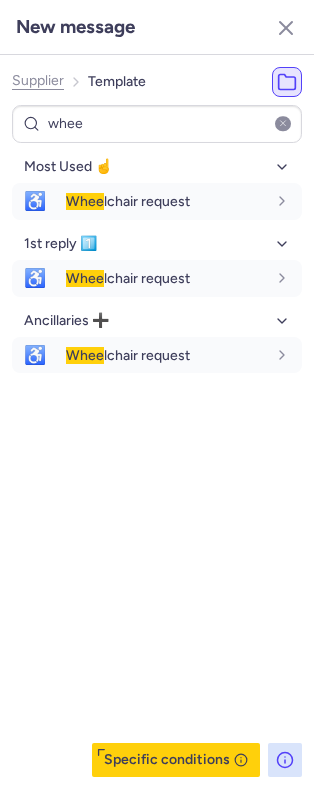 click on "Supplier" 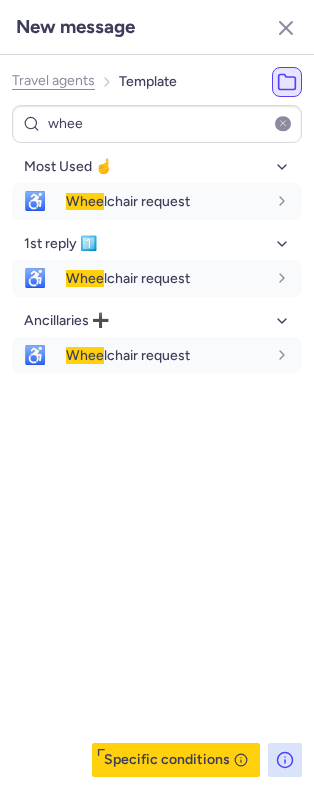 click on "Travel agents" 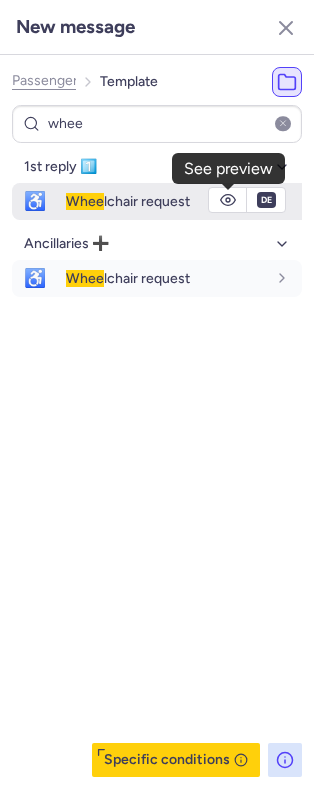 click 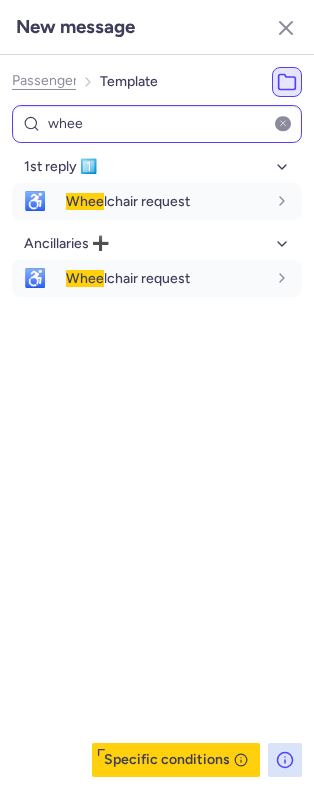scroll, scrollTop: 0, scrollLeft: 0, axis: both 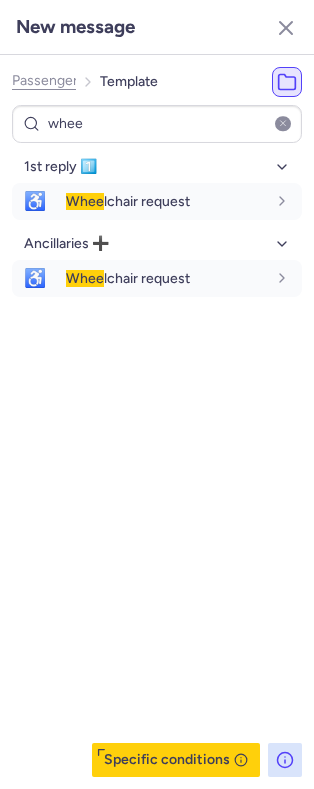 click on "Passenger Template" at bounding box center (85, 82) 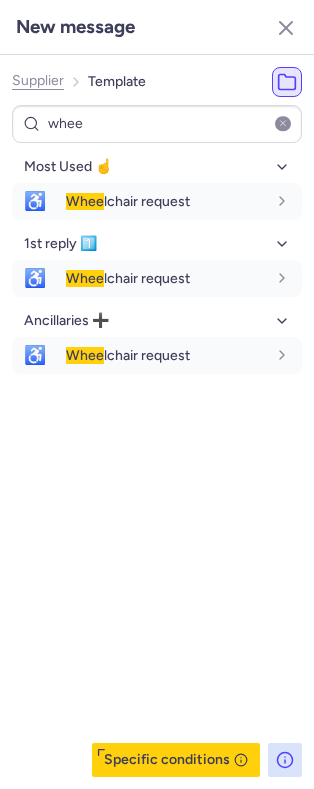 click on "Supplier" 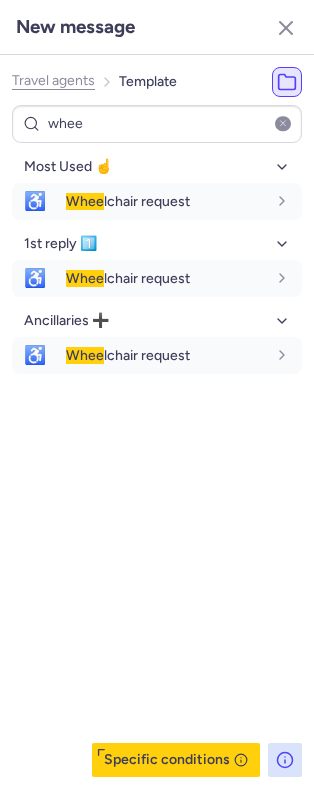 click on "Travel agents" 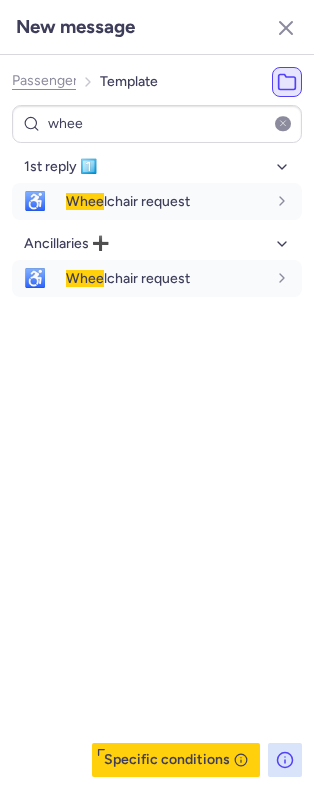 click on "Passenger" 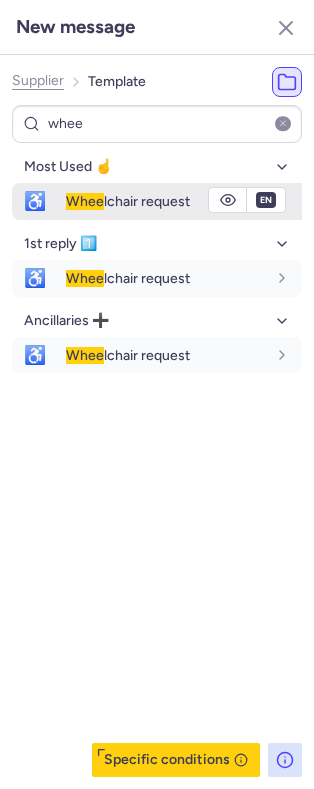 click on "Whee lchair request" at bounding box center (128, 201) 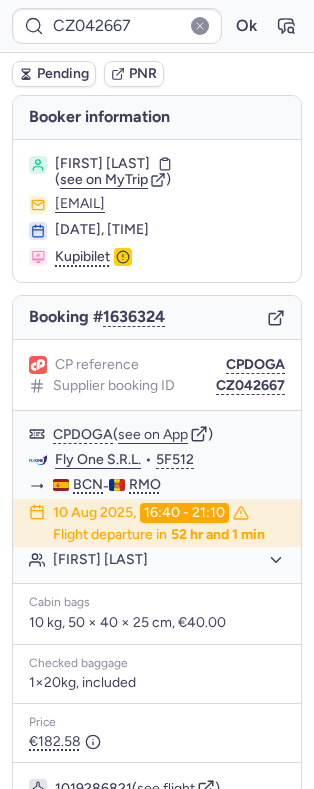 scroll, scrollTop: 234, scrollLeft: 0, axis: vertical 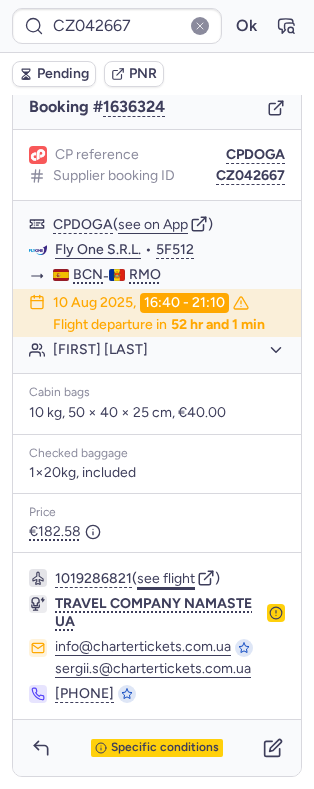 click on "see flight" 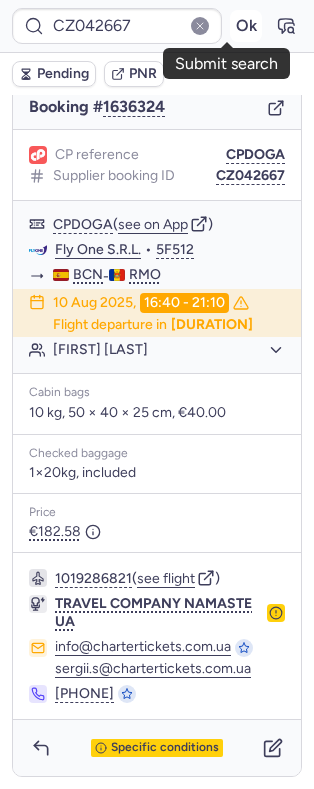 click on "Ok" at bounding box center (246, 26) 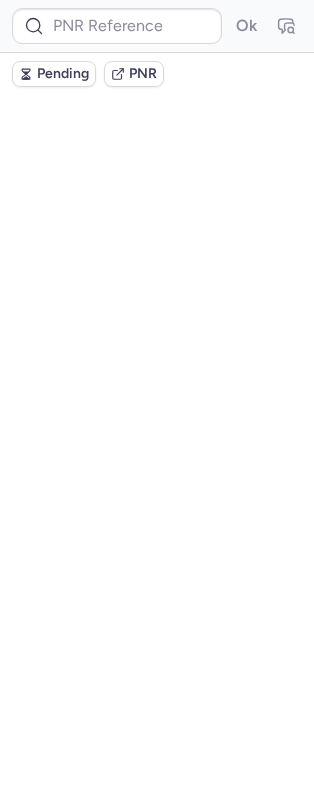 scroll, scrollTop: 0, scrollLeft: 0, axis: both 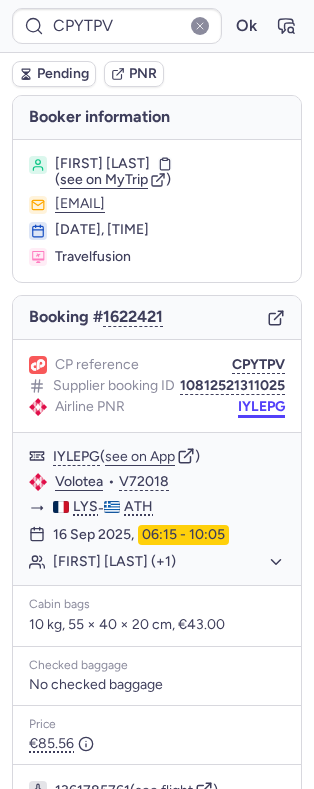 click on "IYLEPG" at bounding box center (261, 407) 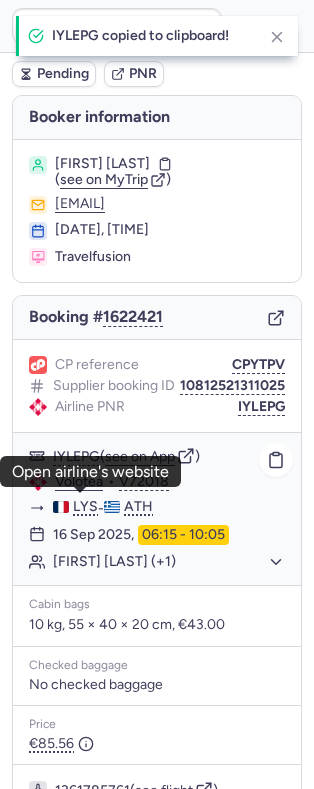 click on "Volotea" 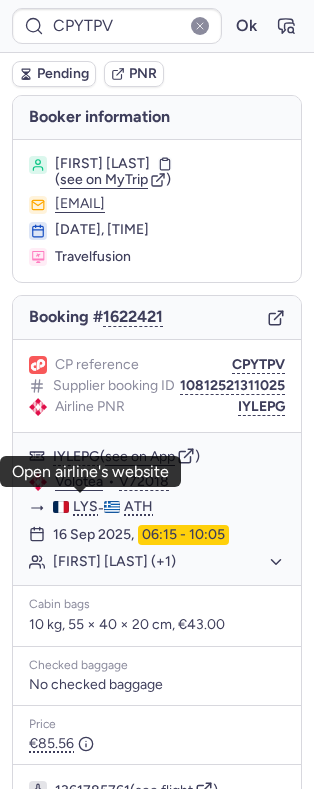 click on "[FIRST] [LAST]" at bounding box center (102, 164) 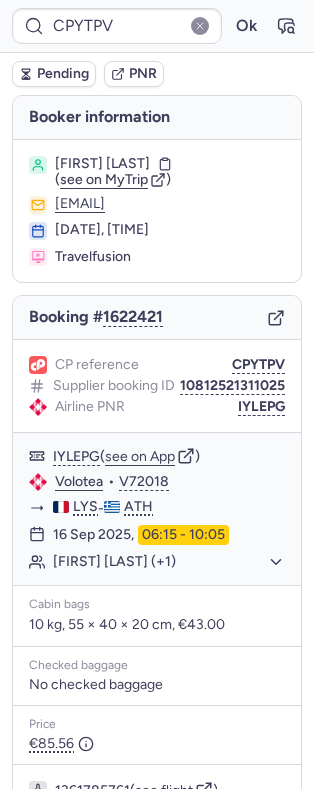 drag, startPoint x: 126, startPoint y: 160, endPoint x: 170, endPoint y: 167, distance: 44.553337 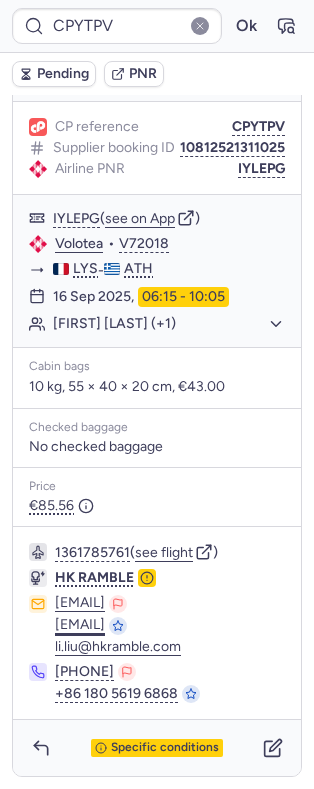 scroll, scrollTop: 298, scrollLeft: 0, axis: vertical 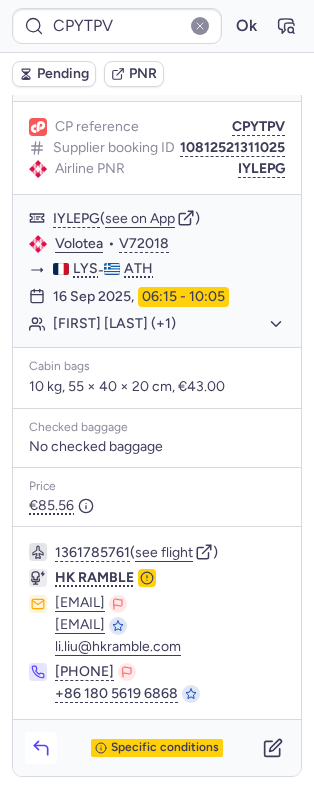 click at bounding box center (41, 748) 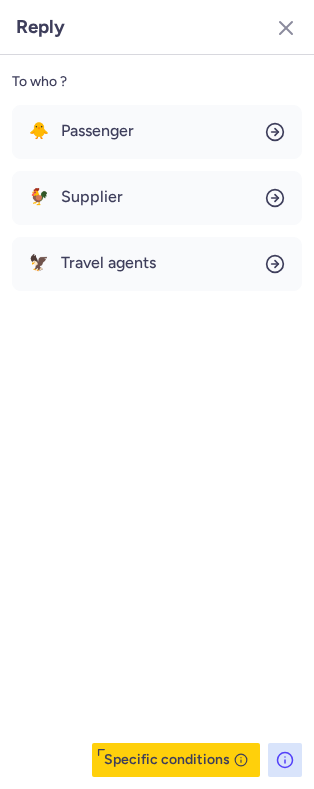 click on "To who ? 🐥 Passenger 🐓 Supplier 🦅 Travel agents  Specific conditions" 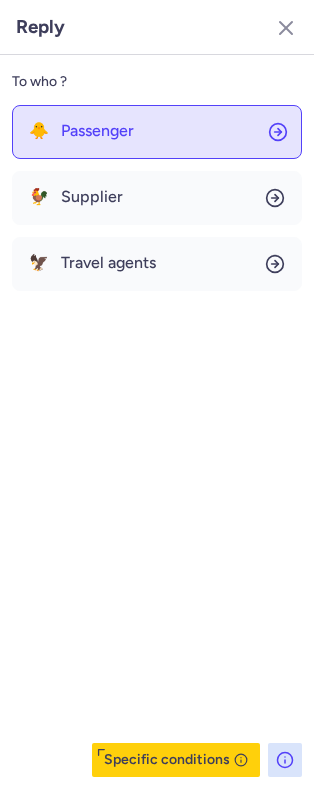 click on "Passenger" at bounding box center [97, 131] 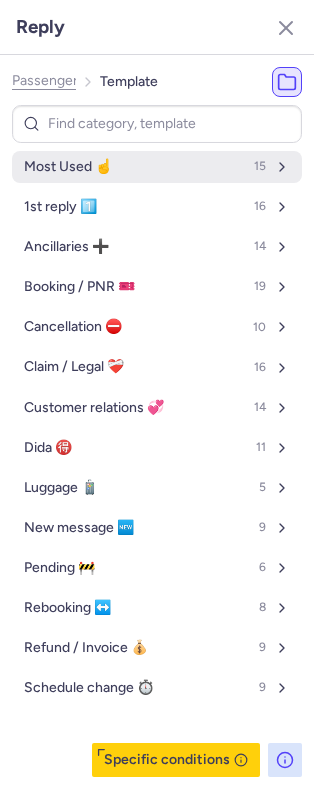 click on "Most Used ☝️ 15" at bounding box center [157, 167] 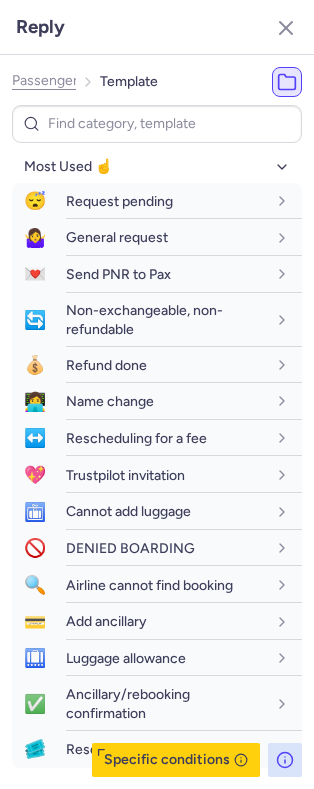 drag, startPoint x: 31, startPoint y: 65, endPoint x: 33, endPoint y: 79, distance: 14.142136 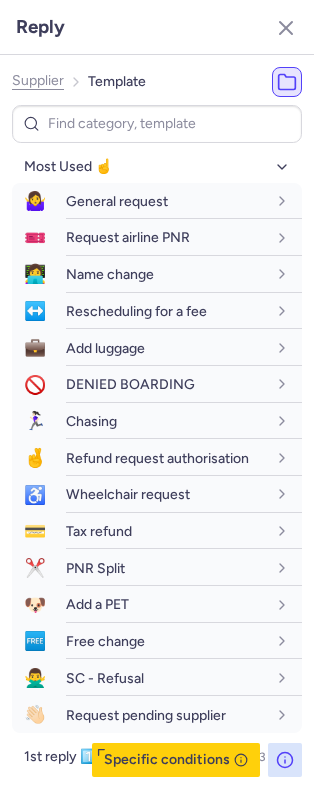 click on "Supplier" 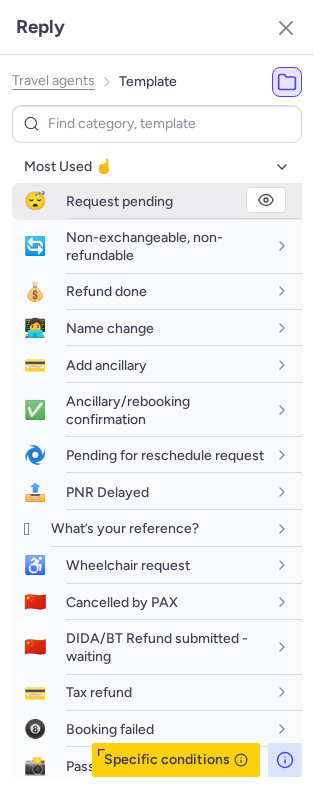 click on "Request pending" at bounding box center [119, 201] 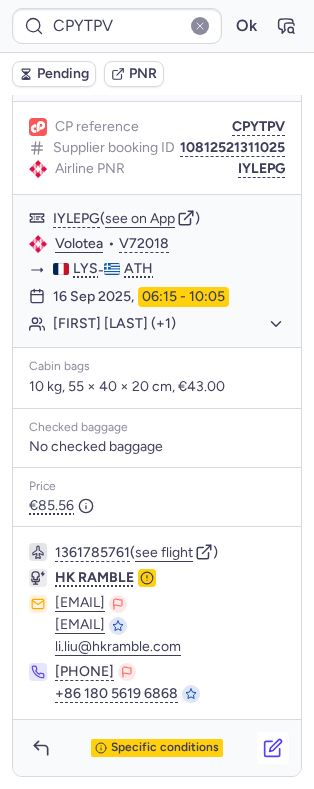 click at bounding box center (273, 748) 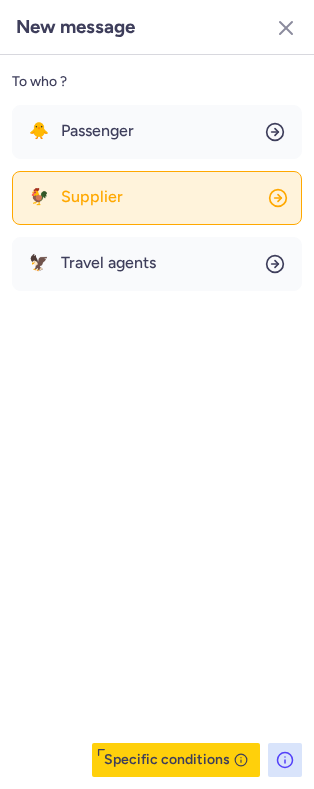 click on "🐓 Supplier" 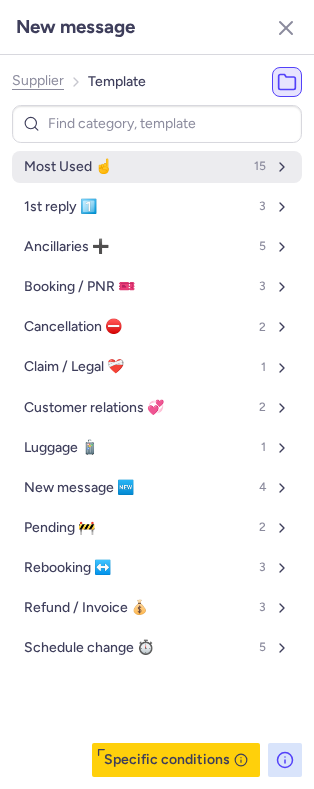 click on "Most Used ☝️ 15" at bounding box center [157, 167] 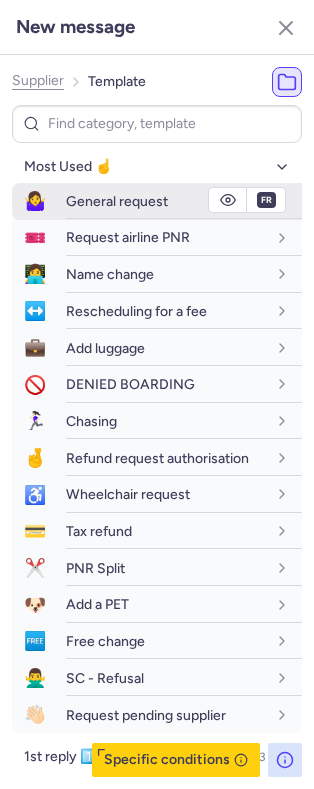 click on "General request" at bounding box center [117, 201] 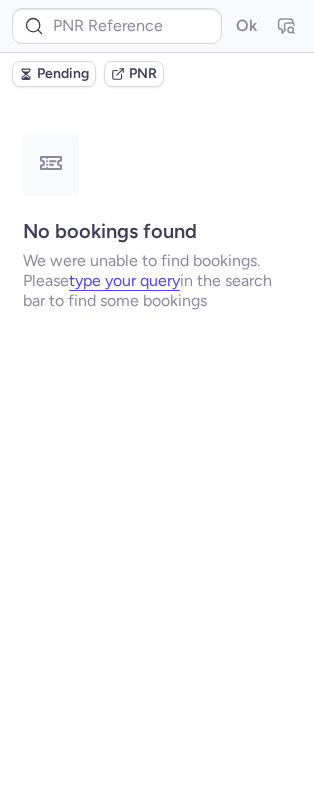 scroll, scrollTop: 0, scrollLeft: 0, axis: both 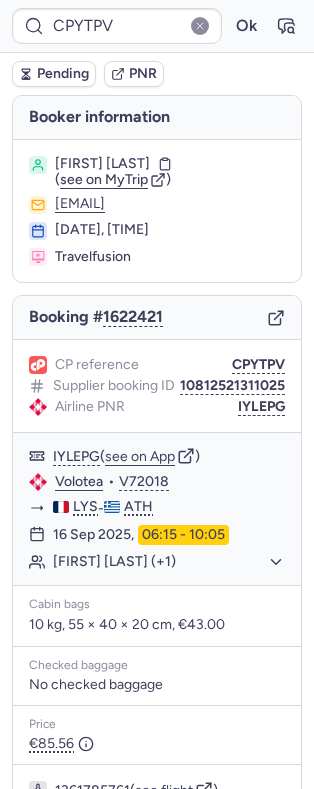 click on "Pending" at bounding box center [63, 74] 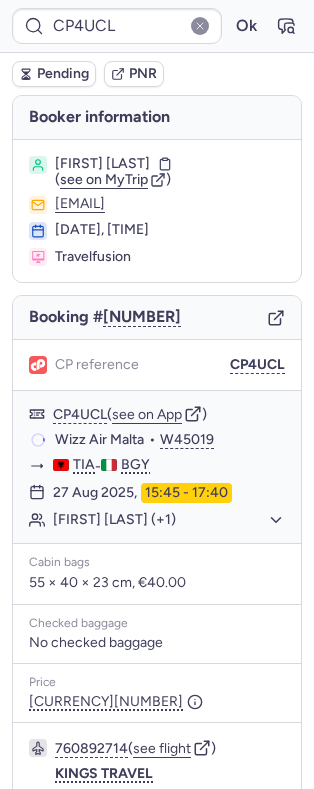 scroll, scrollTop: 158, scrollLeft: 0, axis: vertical 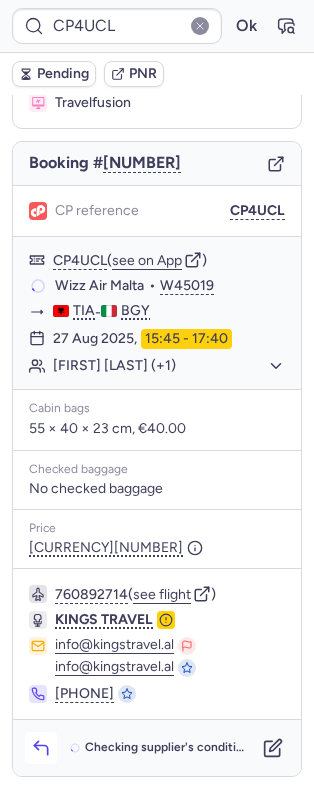 click at bounding box center [41, 748] 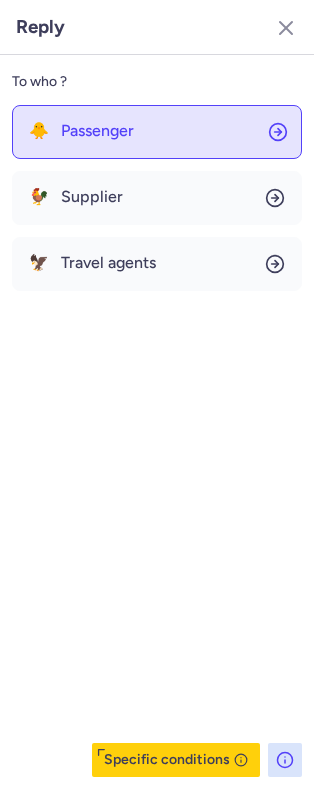click on "🐥 Passenger" 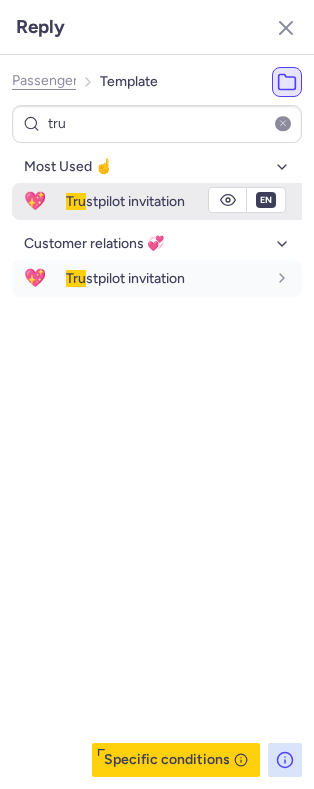click on "Tru stpilot invitation" at bounding box center [184, 201] 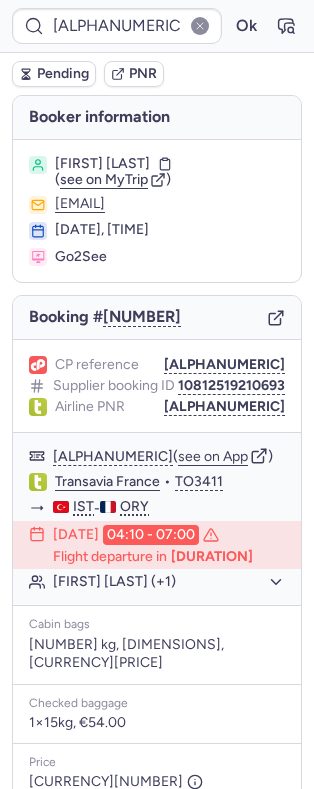 scroll, scrollTop: 338, scrollLeft: 0, axis: vertical 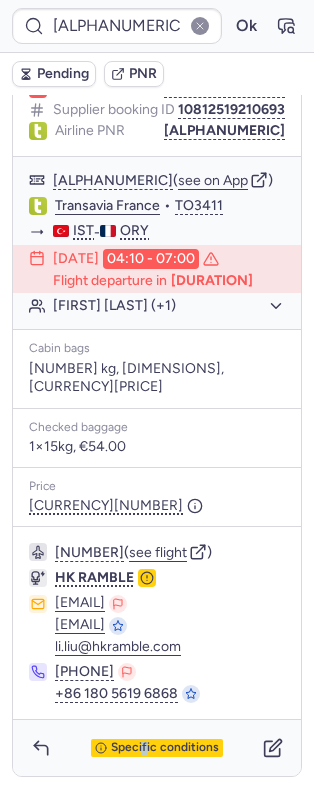 click on "Specific conditions" at bounding box center (157, 748) 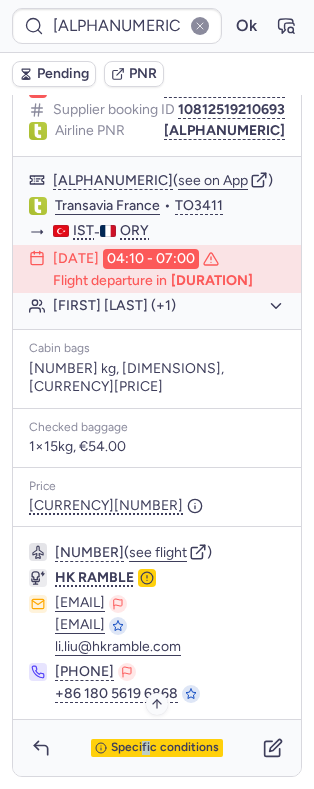 click on "Specific conditions" at bounding box center (157, 748) 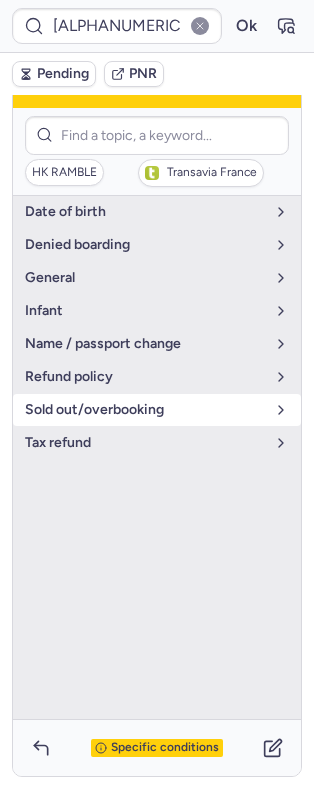 scroll, scrollTop: 334, scrollLeft: 0, axis: vertical 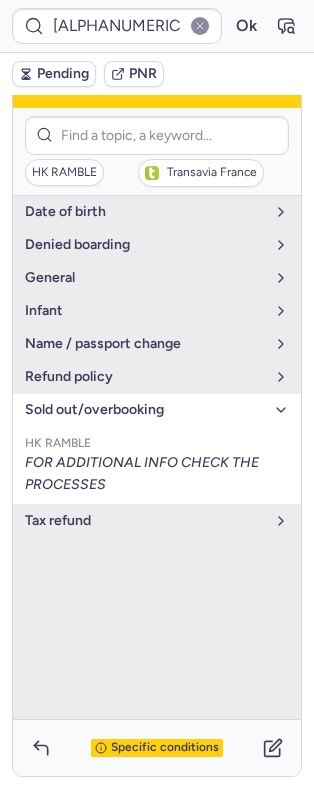 click on "sold out/overbooking" at bounding box center [145, 410] 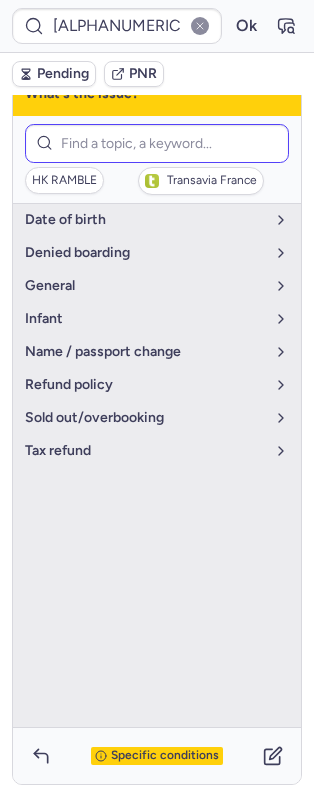 scroll, scrollTop: 249, scrollLeft: 0, axis: vertical 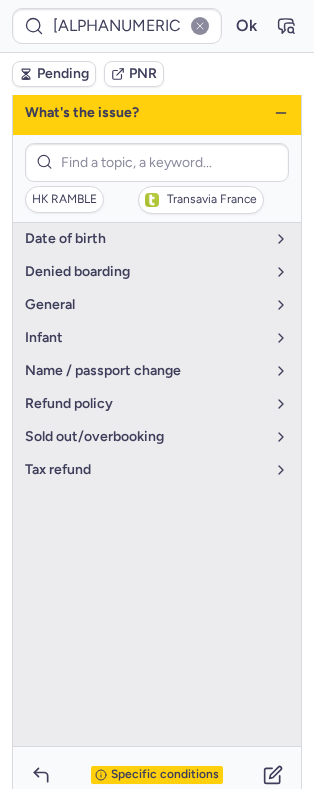 click 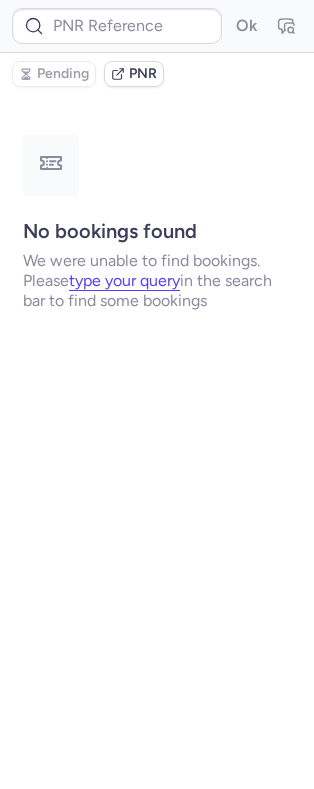 scroll, scrollTop: 0, scrollLeft: 0, axis: both 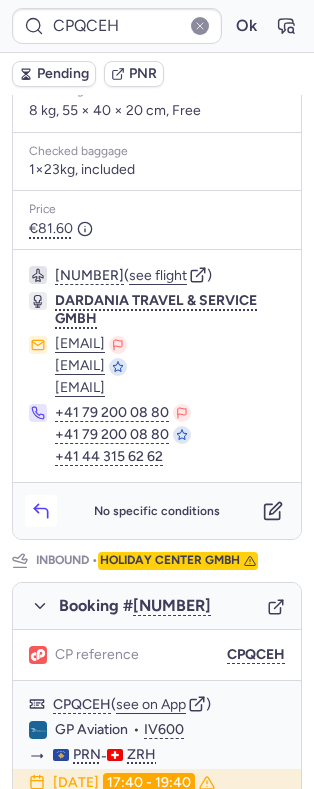 click 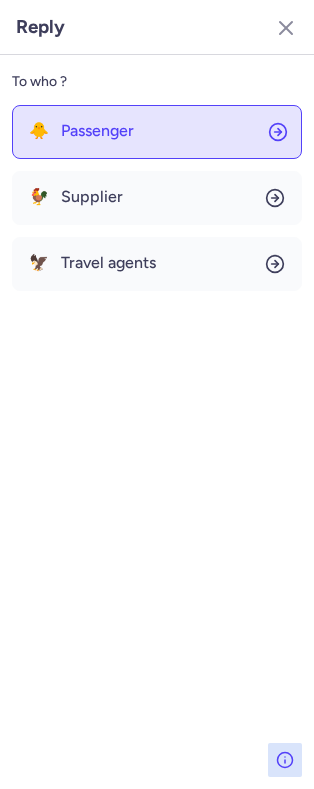 click on "Passenger" at bounding box center [97, 131] 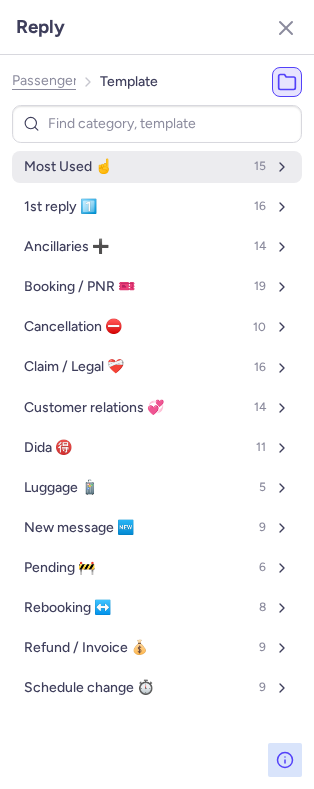 click on "Most Used ☝️" at bounding box center (68, 167) 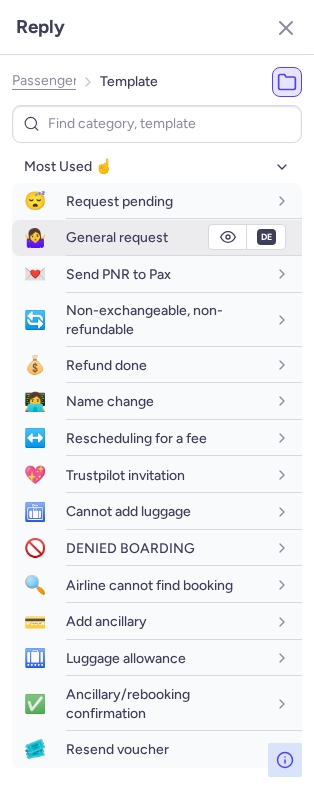 click on "General request" at bounding box center (117, 237) 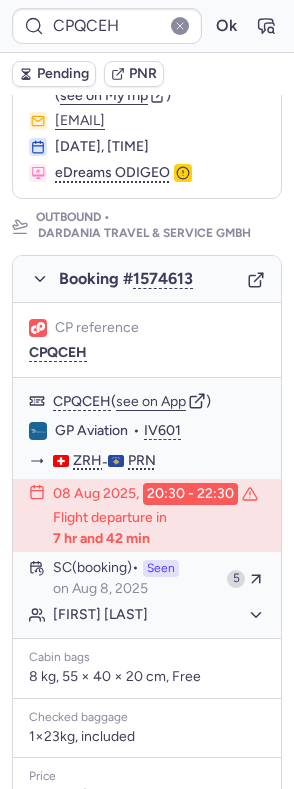 scroll, scrollTop: 216, scrollLeft: 0, axis: vertical 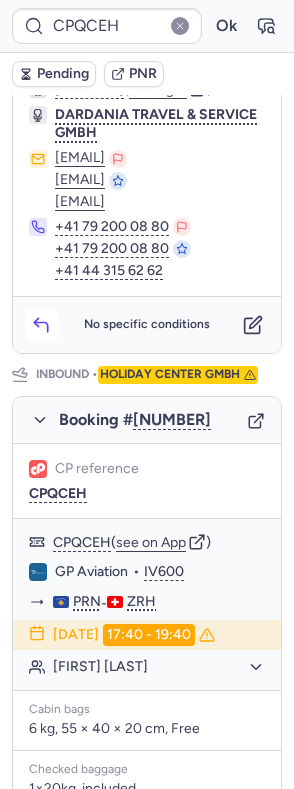 click 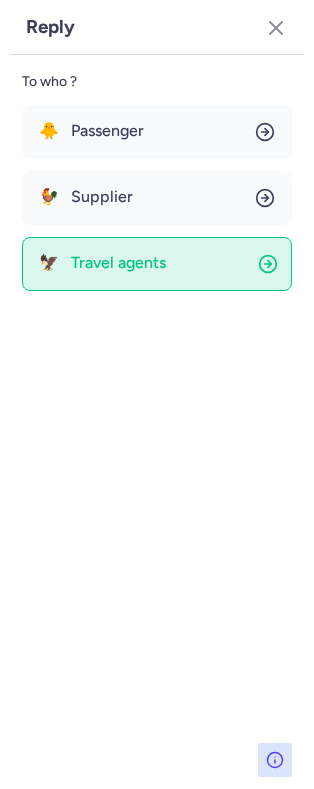 scroll, scrollTop: 949, scrollLeft: 0, axis: vertical 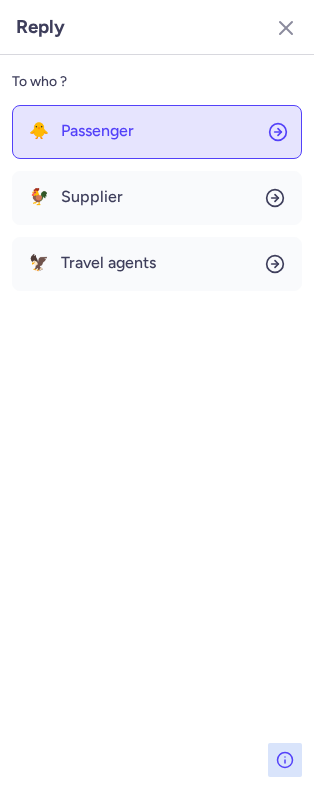 click on "🐥 Passenger" 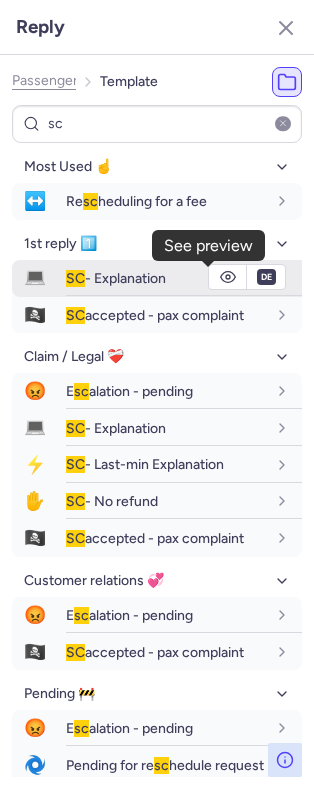 click 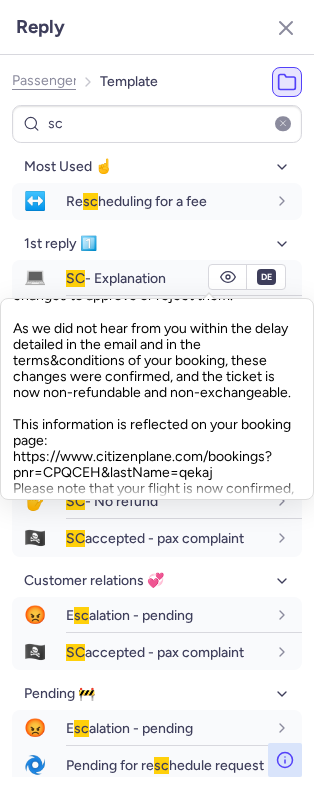 scroll, scrollTop: 941, scrollLeft: 0, axis: vertical 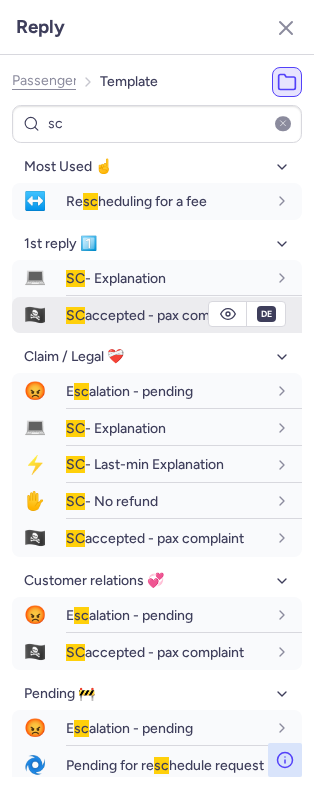 click 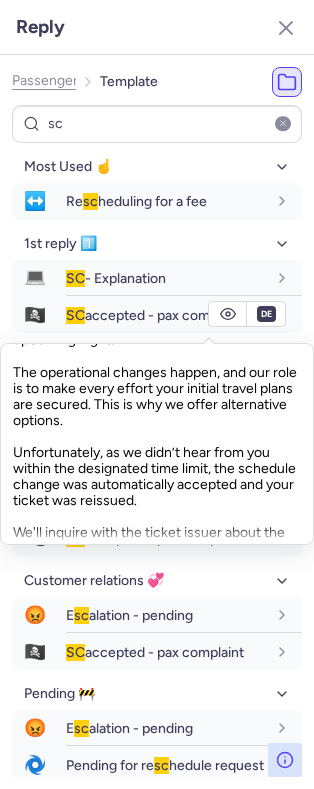 scroll, scrollTop: 942, scrollLeft: 0, axis: vertical 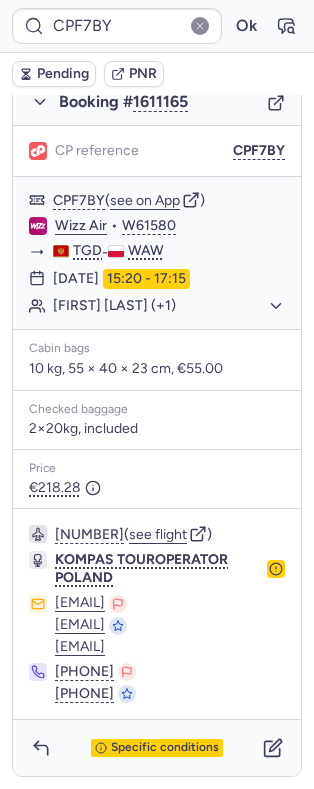 click on "Specific conditions" at bounding box center [157, 748] 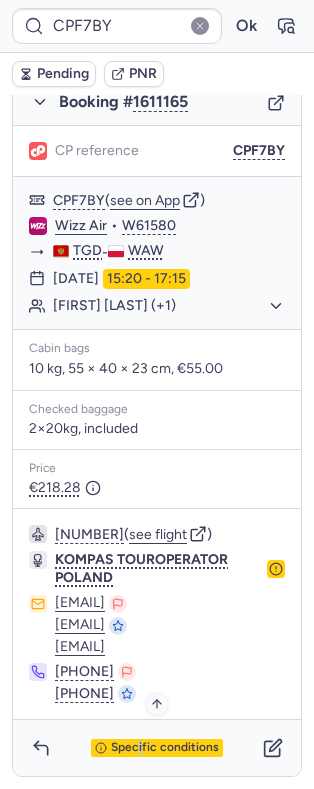click on "Specific conditions" at bounding box center (157, 748) 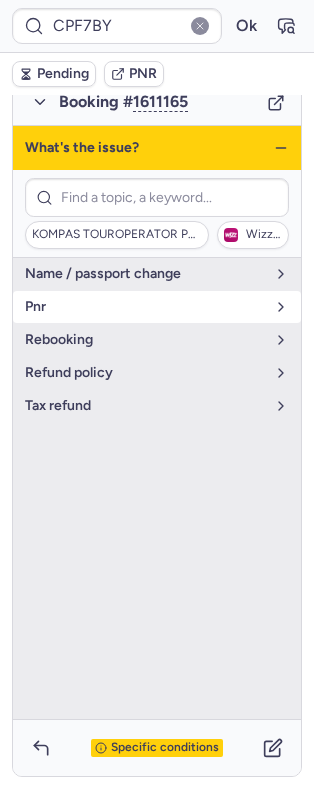 click on "pnr" at bounding box center [157, 307] 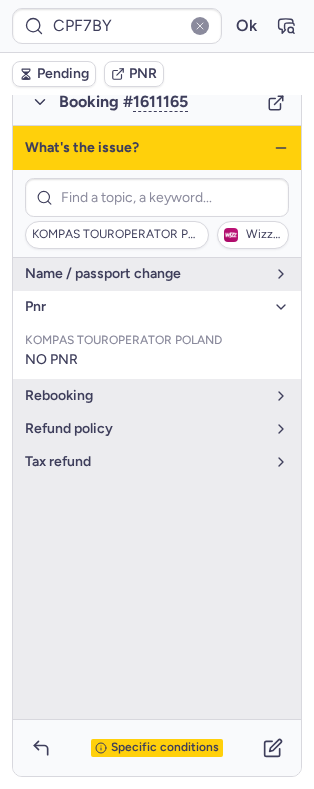 click on "pnr" at bounding box center [157, 307] 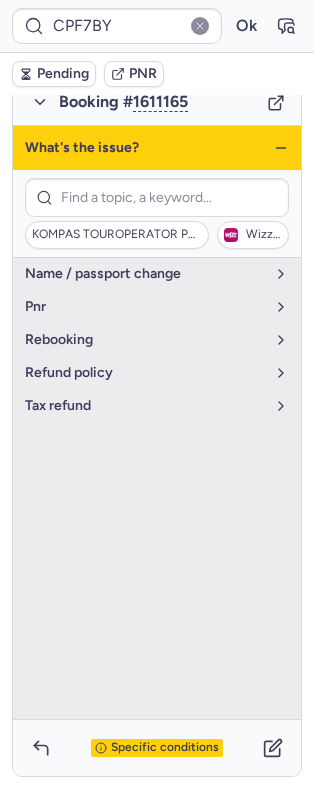 click 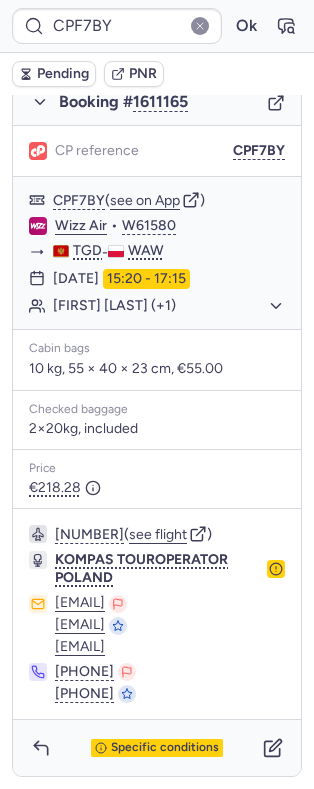 scroll, scrollTop: 1197, scrollLeft: 0, axis: vertical 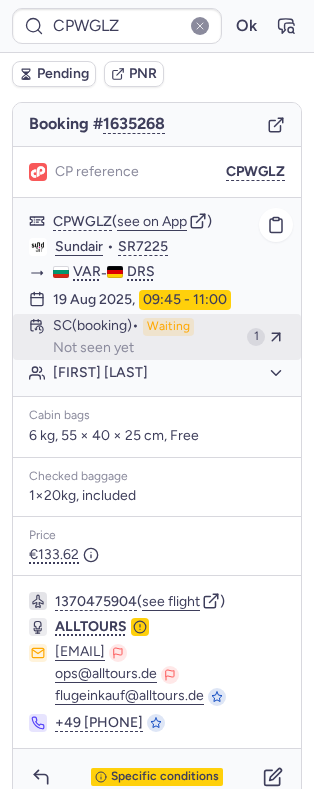click on "SC   (booking)  Waiting Not seen yet" at bounding box center [146, 337] 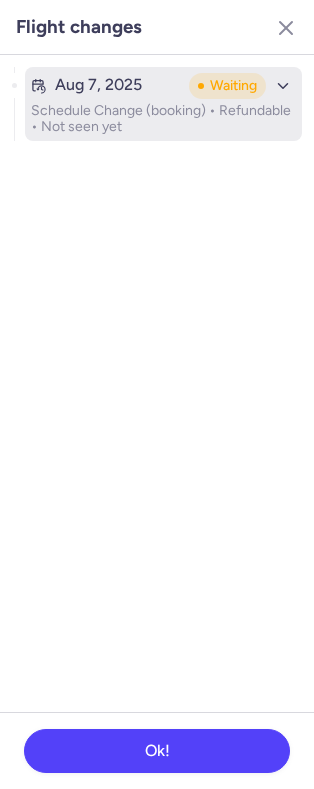 click on "[DATE] Waiting Schedule Change (booking) • Refundable • Not seen yet" at bounding box center [163, 104] 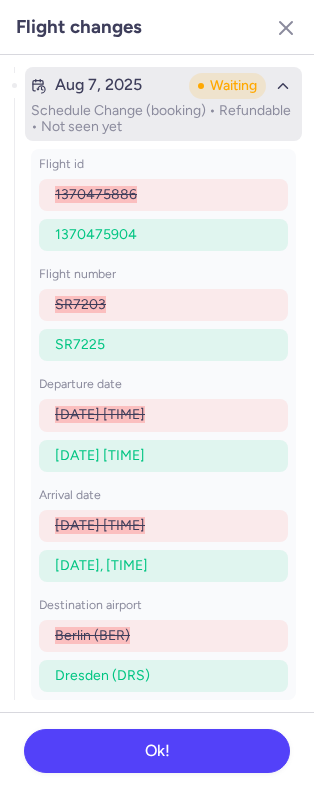 click on "Schedule Change (booking) • Refundable • Not seen yet" at bounding box center (163, 119) 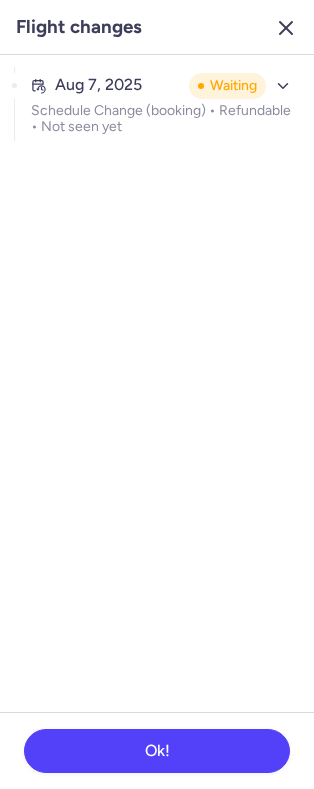click 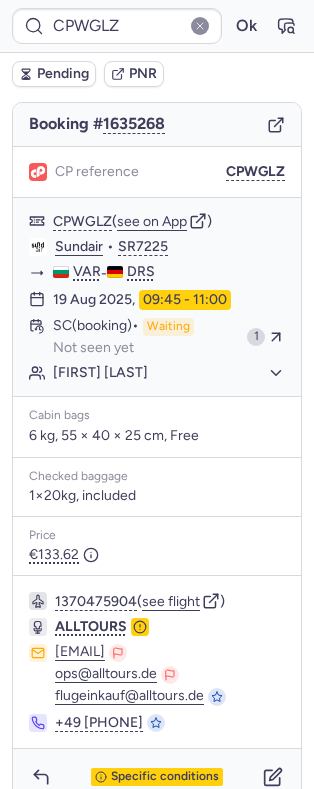 scroll, scrollTop: 226, scrollLeft: 0, axis: vertical 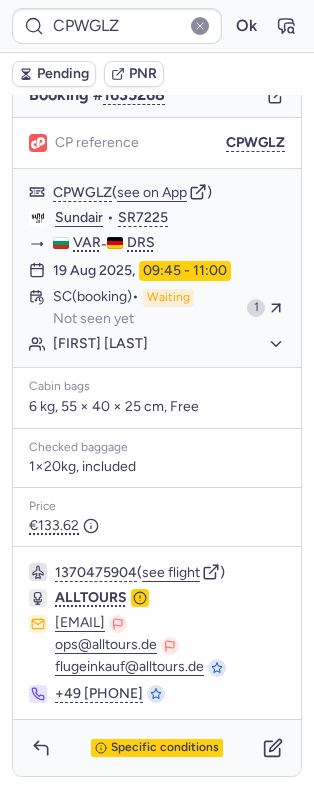 type on "D0502100" 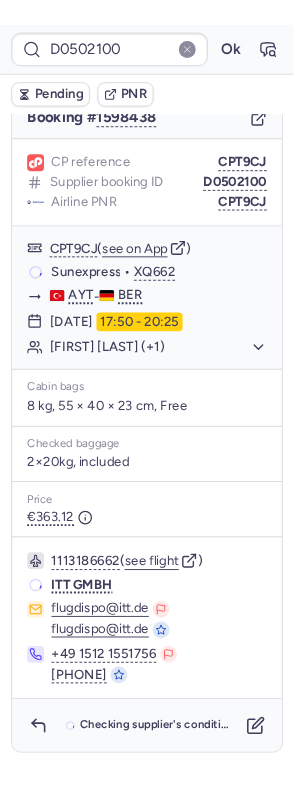 scroll, scrollTop: 222, scrollLeft: 0, axis: vertical 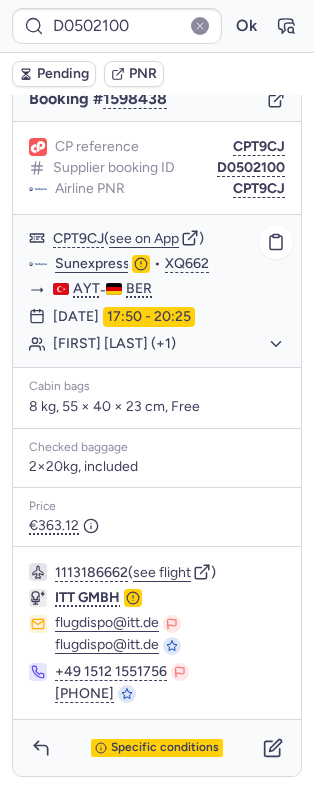 click on "Sunexpress" 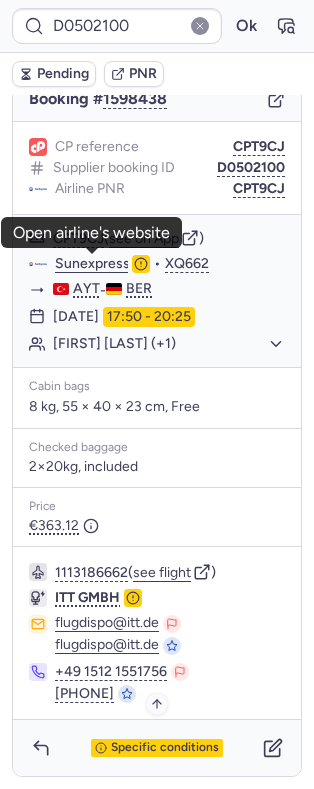 click on "Specific conditions" at bounding box center [165, 748] 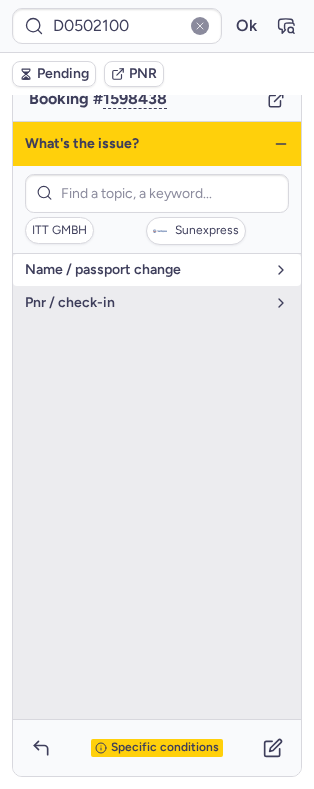 click on "name / passport change" at bounding box center (157, 270) 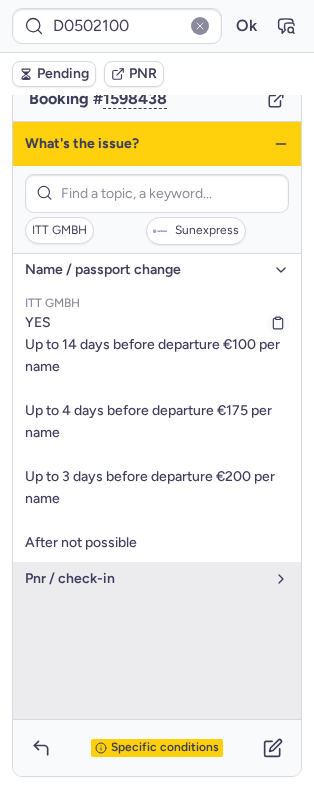 drag, startPoint x: 87, startPoint y: 283, endPoint x: 85, endPoint y: 296, distance: 13.152946 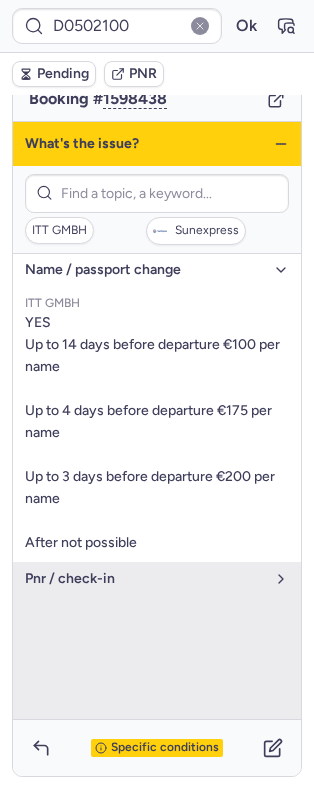 click on "name / passport change" at bounding box center (157, 270) 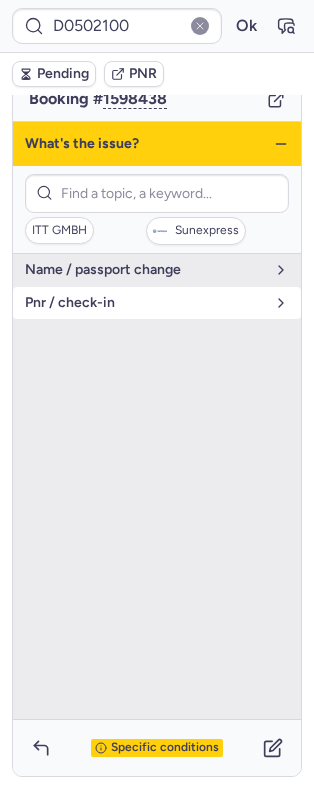 click on "pnr / check-in" at bounding box center (145, 303) 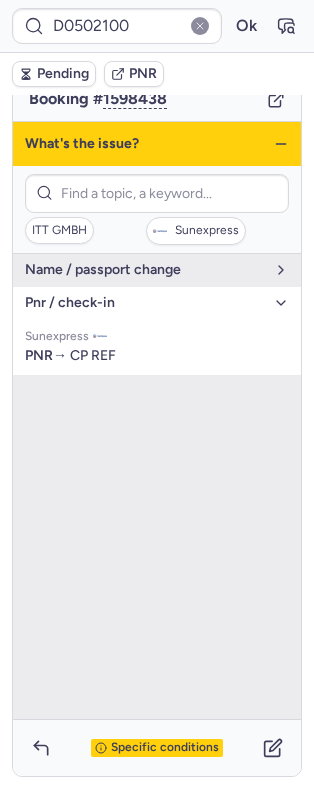 click on "pnr / check-in" at bounding box center (145, 303) 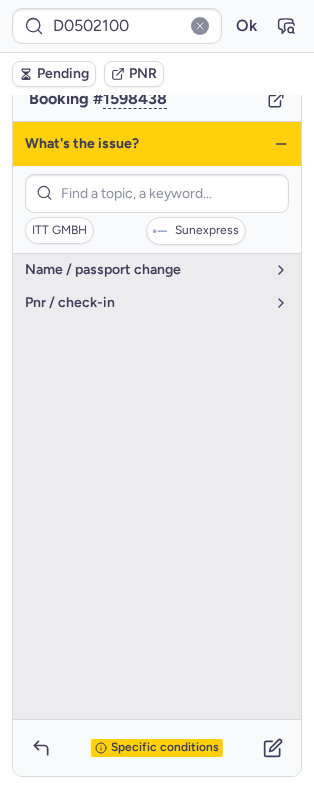click 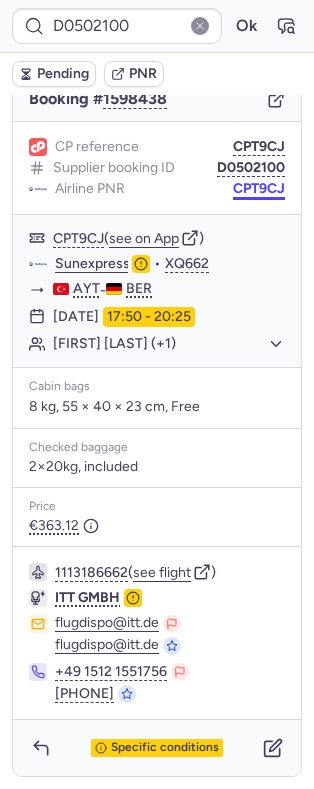 click on "CPT9CJ" at bounding box center [259, 189] 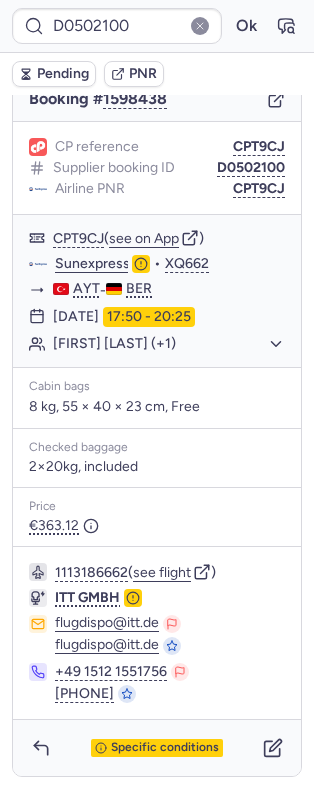 scroll, scrollTop: 0, scrollLeft: 0, axis: both 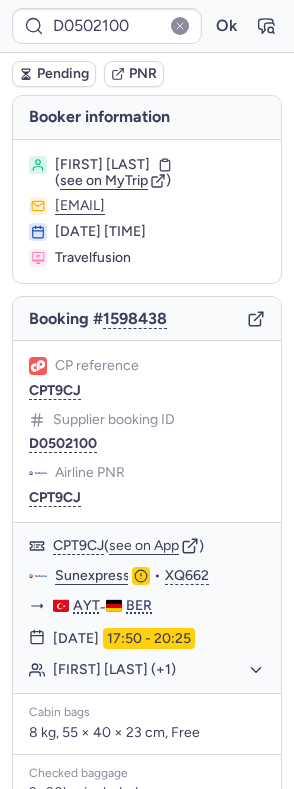 click on "[FIRST] [LAST]" at bounding box center (102, 165) 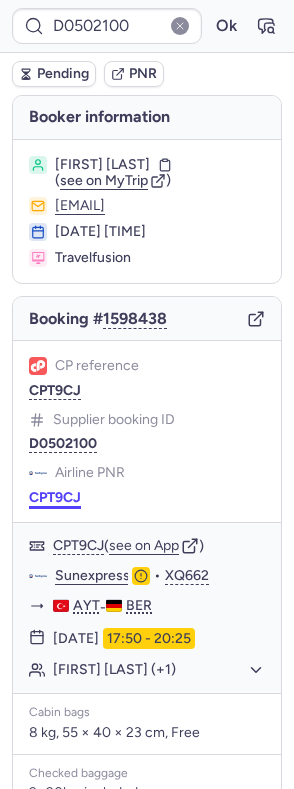 click on "CPT9CJ" at bounding box center (55, 498) 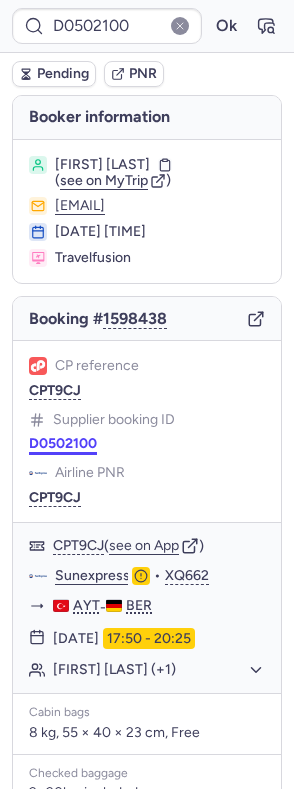 click on "D0502100" at bounding box center [63, 444] 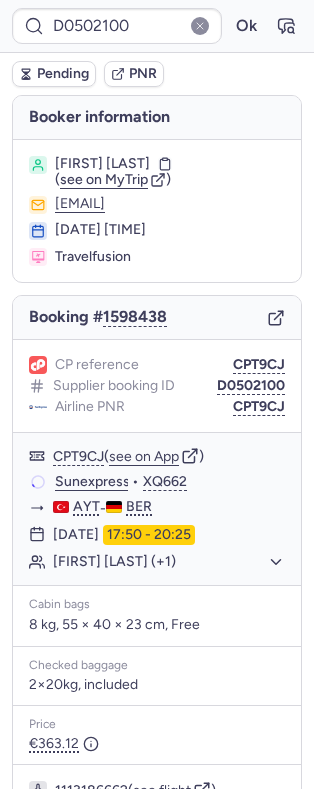 scroll, scrollTop: 222, scrollLeft: 0, axis: vertical 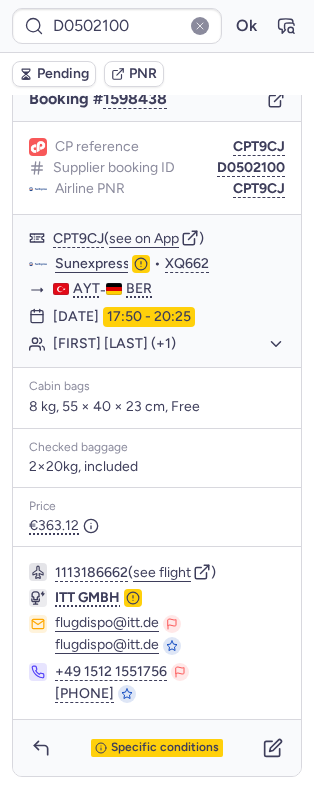 click on "CP reference CPT9CJ Supplier booking ID D0502100 Airline PNR CPT9CJ" at bounding box center [157, 168] 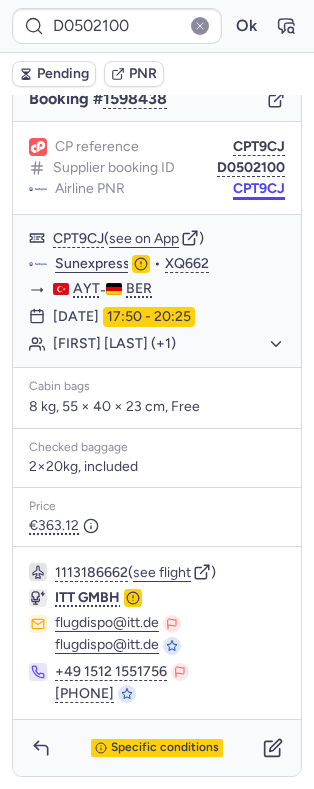 click on "CPT9CJ" at bounding box center (259, 189) 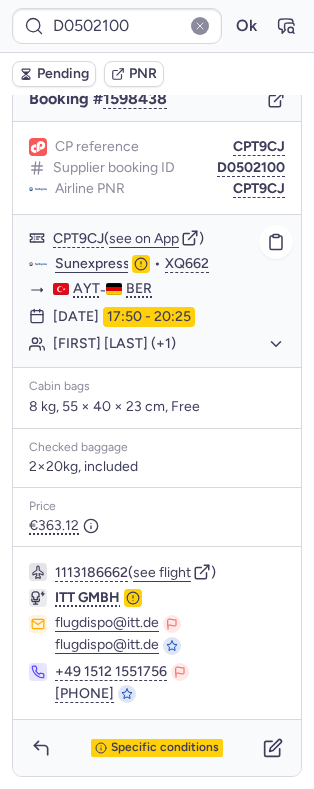 click on "Sunexpress" 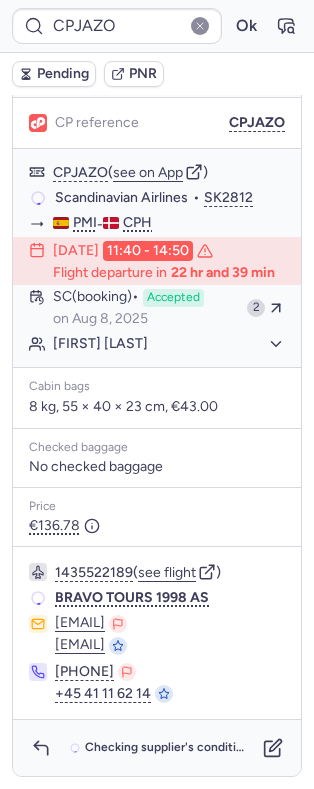 scroll, scrollTop: 222, scrollLeft: 0, axis: vertical 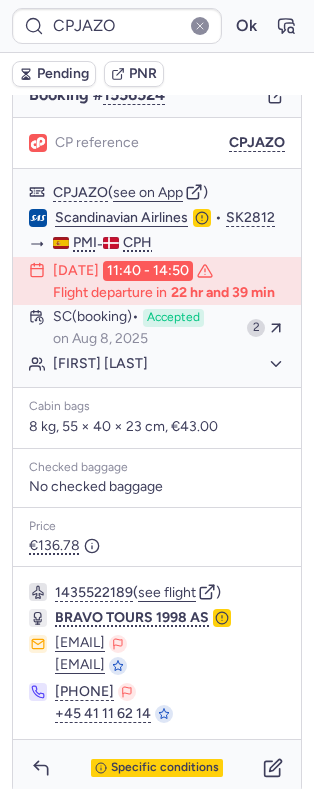 type on "CPWGLZ" 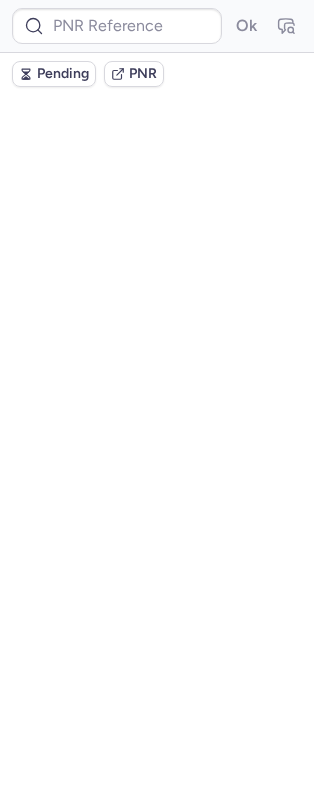 scroll, scrollTop: 0, scrollLeft: 0, axis: both 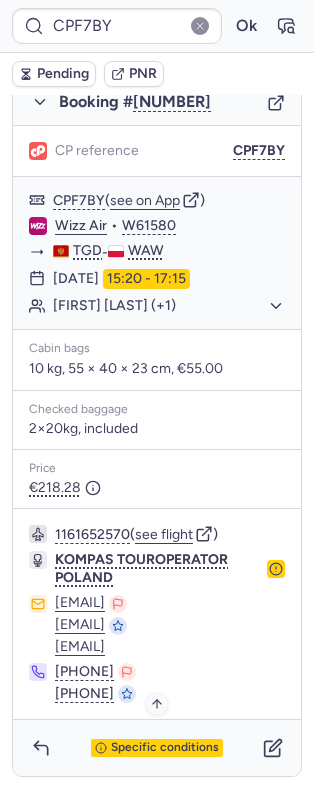 click on "Specific conditions" at bounding box center (165, 748) 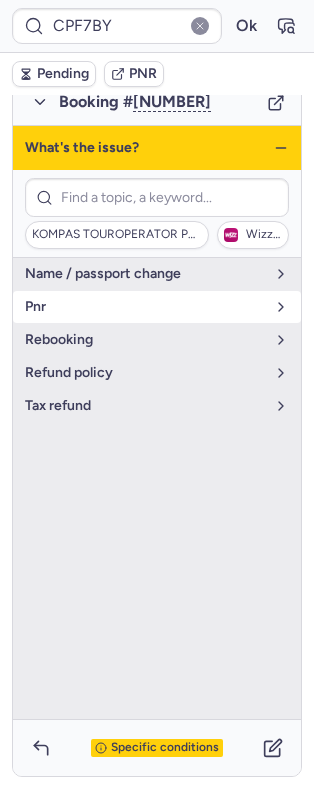 click on "pnr" at bounding box center (145, 307) 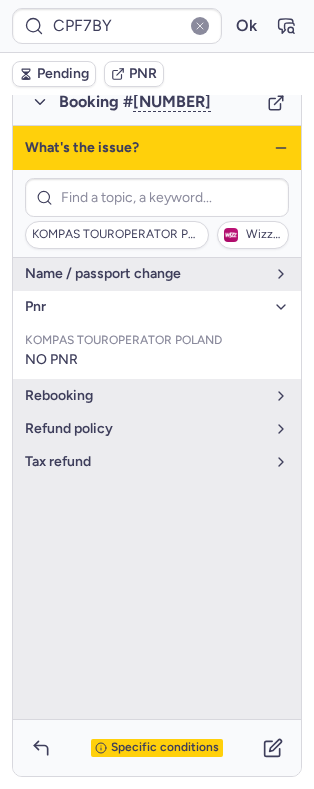 click on "pnr" at bounding box center [145, 307] 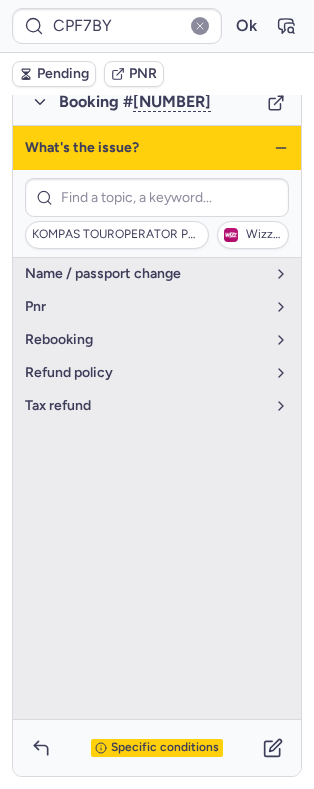 click 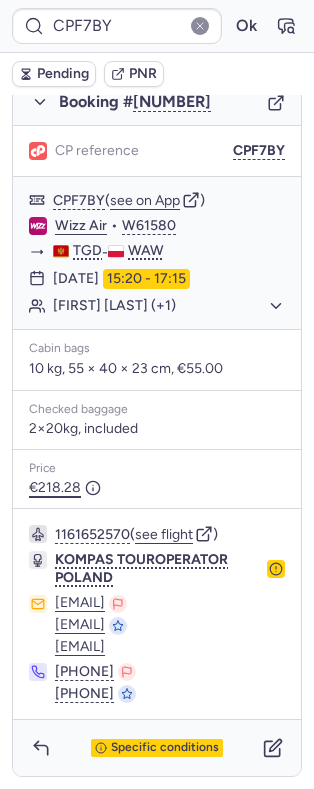 type on "CPWGLZ" 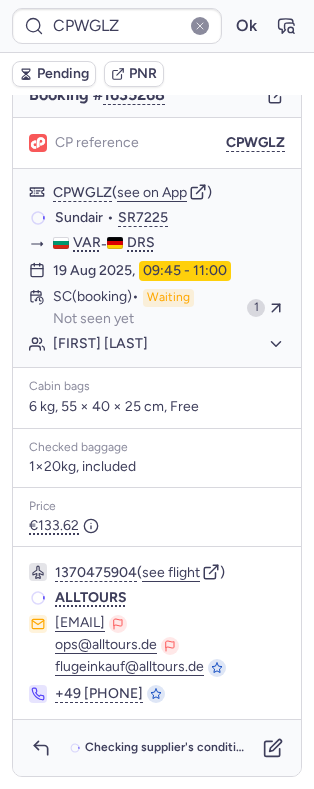 scroll, scrollTop: 226, scrollLeft: 0, axis: vertical 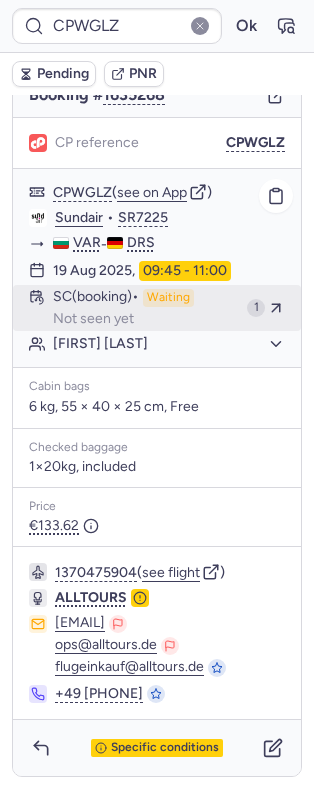 click on "SC   (booking)" at bounding box center (96, 298) 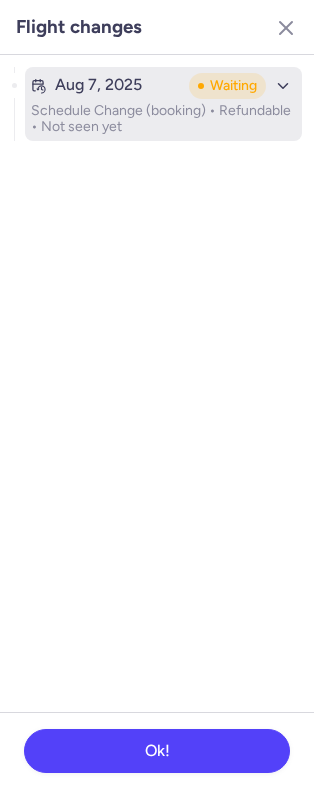 click on "Schedule Change (booking) • Refundable • Not seen yet" at bounding box center (163, 119) 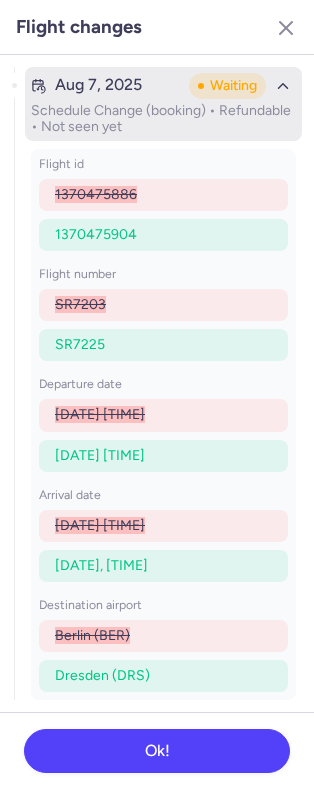 click 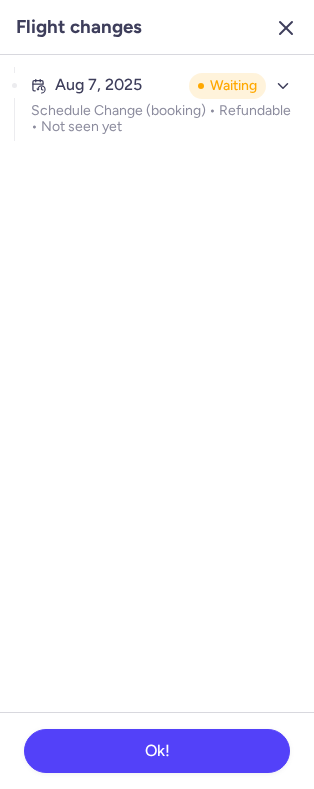 click 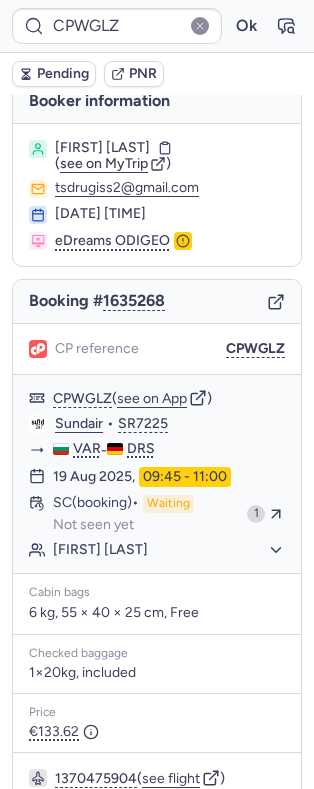 scroll, scrollTop: 0, scrollLeft: 0, axis: both 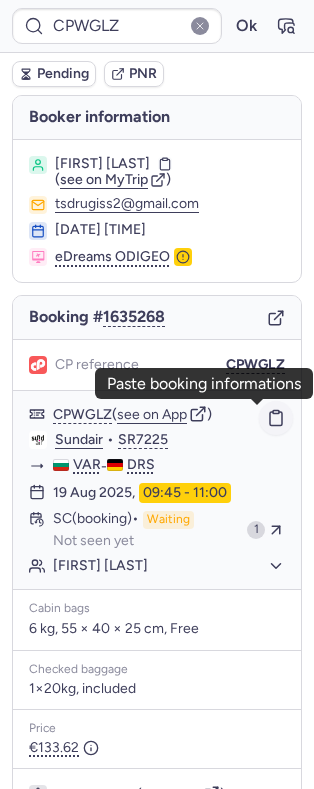 click 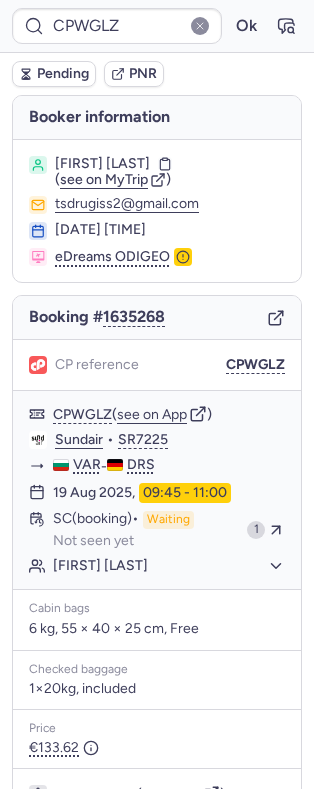 click on "Sundair  •  SR7225 VAR  -  DRS [DATE],  [TIME] SC   (booking)  Waiting Not seen yet 1 [FIRST] [LAST]   Cabin bags  6 kg, 55 × 40 × 25 cm, Free Checked baggage 1×20kg, included Price €133.62  [NUMBER]  ( see flight )  ALLTOURS [EMAIL] [EMAIL] [EMAIL] [PHONE] Specific conditions" at bounding box center (157, 546) 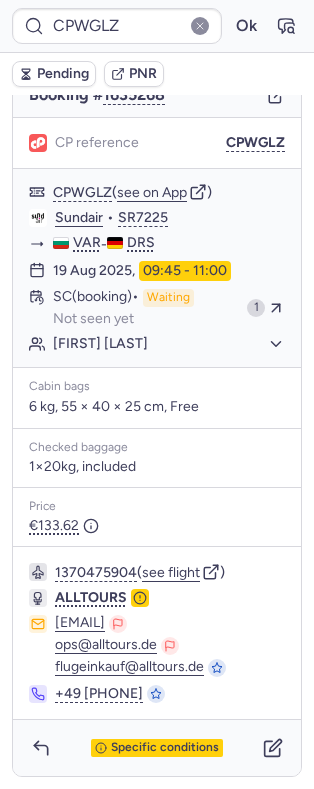 scroll, scrollTop: 226, scrollLeft: 0, axis: vertical 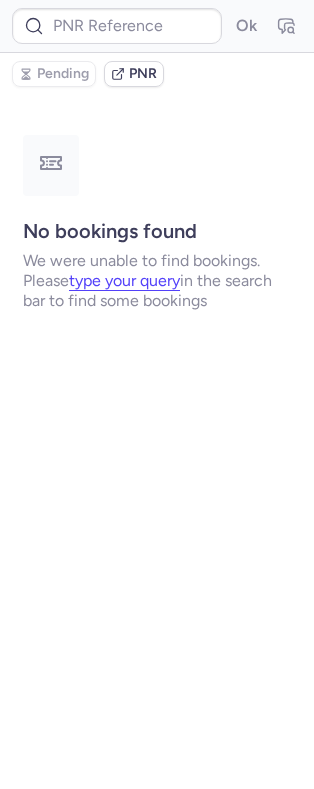 type on "CPJAZO" 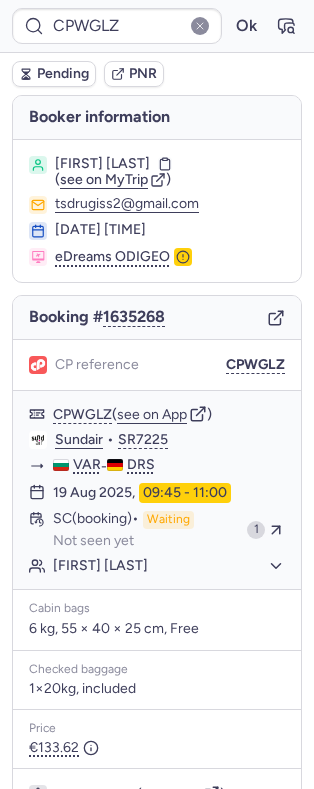 type on "CPX86Z" 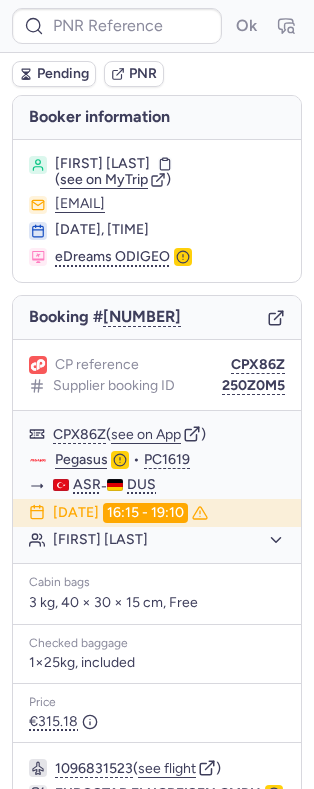 type on "CPN5WR" 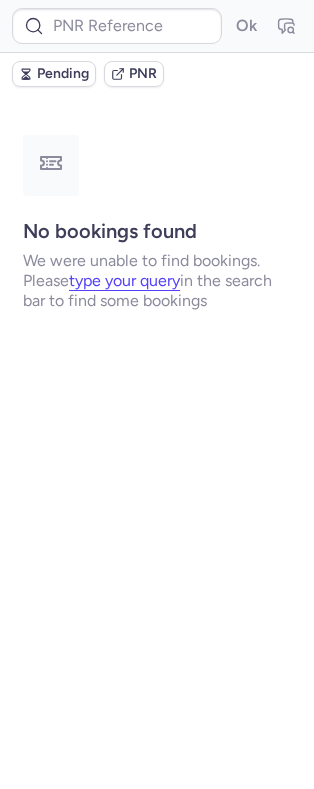 type on "CPF7BY" 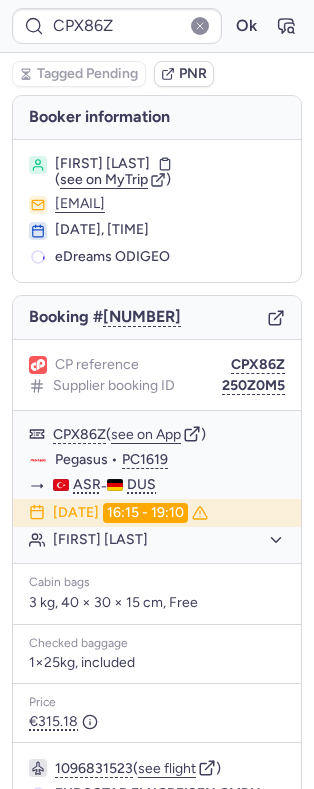 type on "CPF7BY" 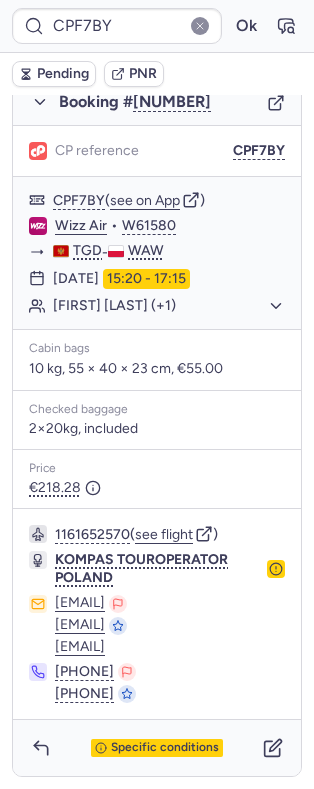 scroll, scrollTop: 1164, scrollLeft: 0, axis: vertical 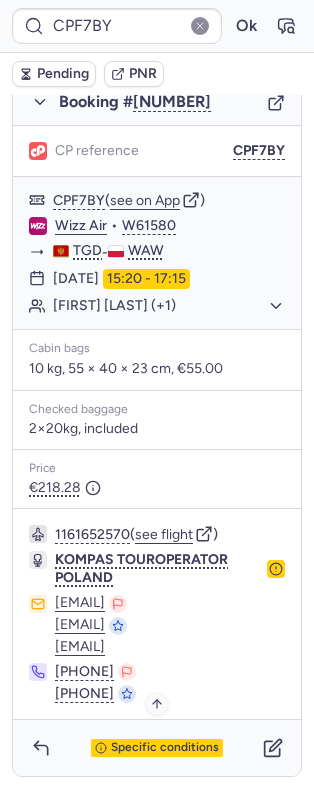 click on "Specific conditions" at bounding box center [165, 748] 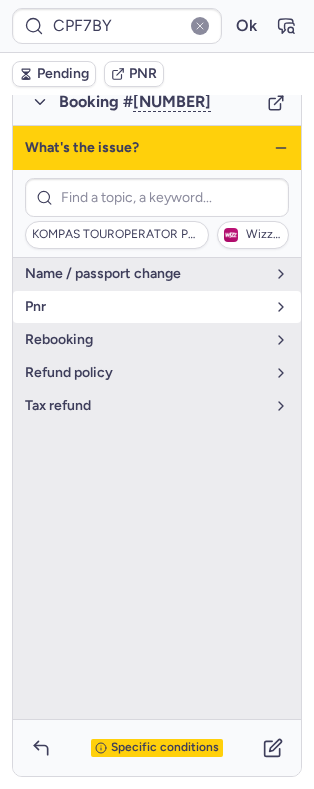 click on "pnr" at bounding box center [157, 307] 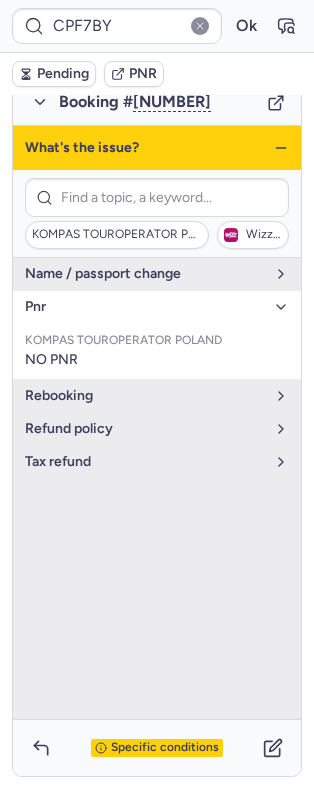 click on "pnr" at bounding box center (145, 307) 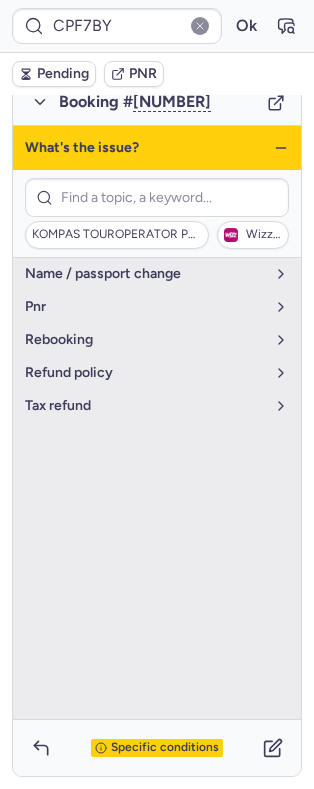 click 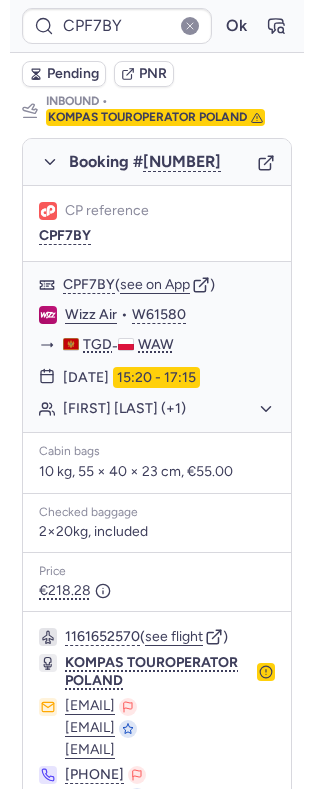 scroll, scrollTop: 1241, scrollLeft: 0, axis: vertical 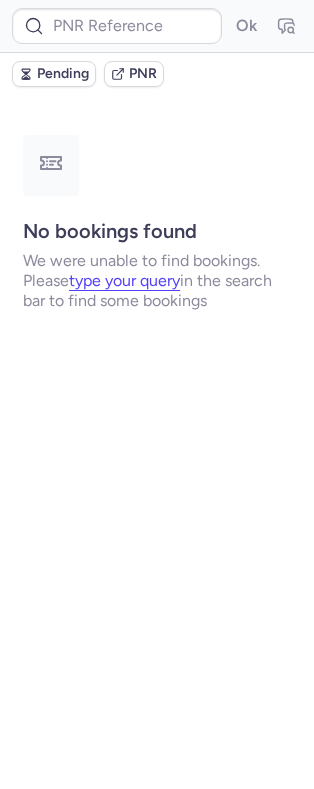 type on "CPMQP9" 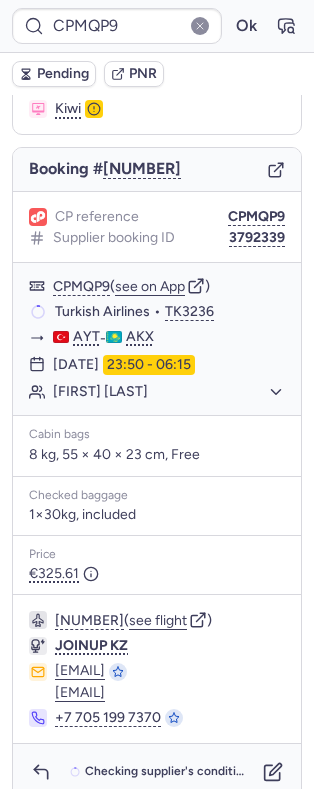 scroll, scrollTop: 176, scrollLeft: 0, axis: vertical 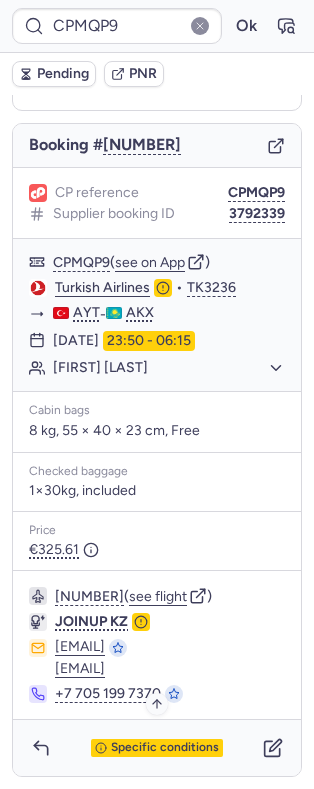 click on "Specific conditions" at bounding box center [165, 748] 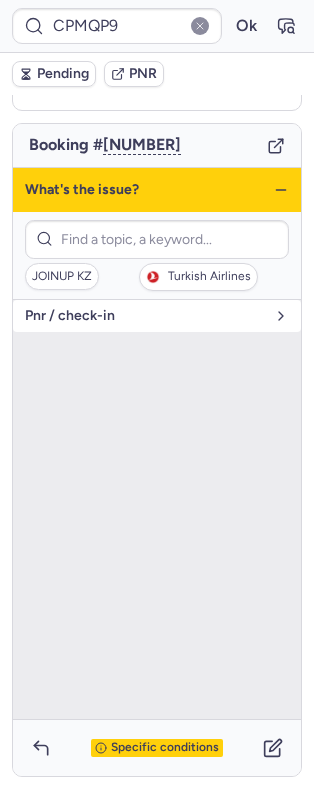 click on "pnr / check-in" at bounding box center [145, 316] 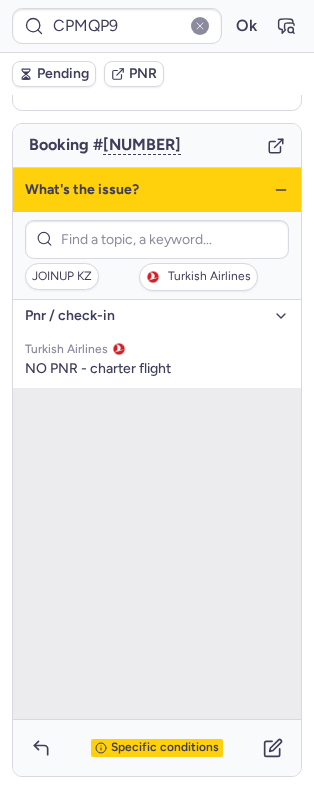 click on "pnr / check-in" at bounding box center [145, 316] 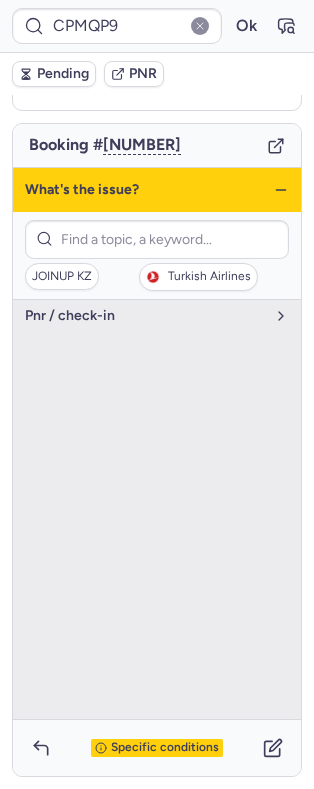 click on "What's the issue?" at bounding box center (157, 190) 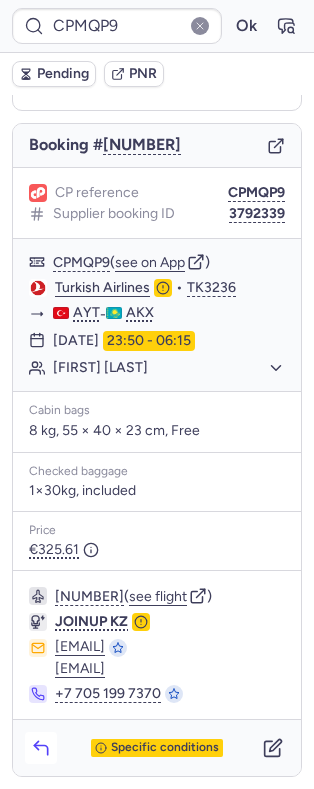 click at bounding box center [41, 748] 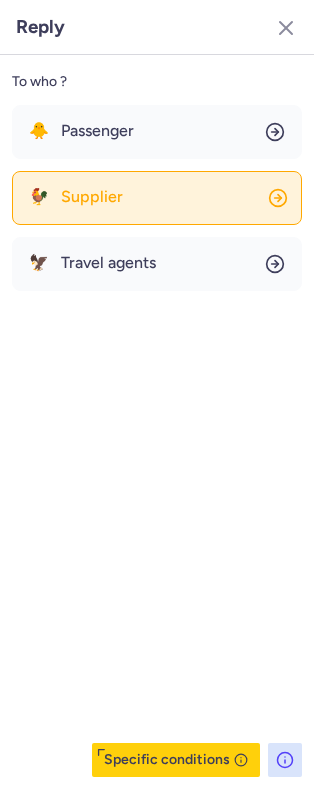 drag, startPoint x: 111, startPoint y: 259, endPoint x: 107, endPoint y: 207, distance: 52.153618 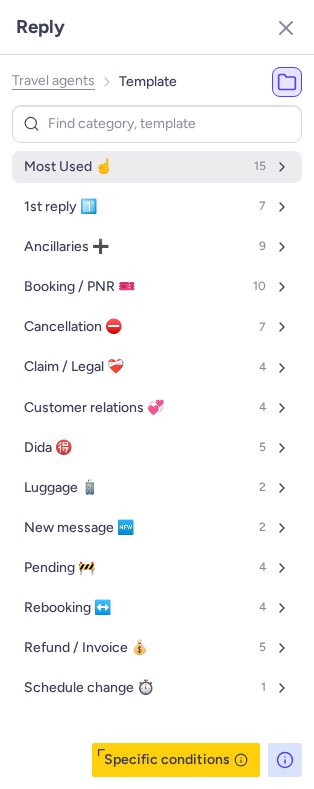click on "Most Used ☝️ 15" at bounding box center [157, 167] 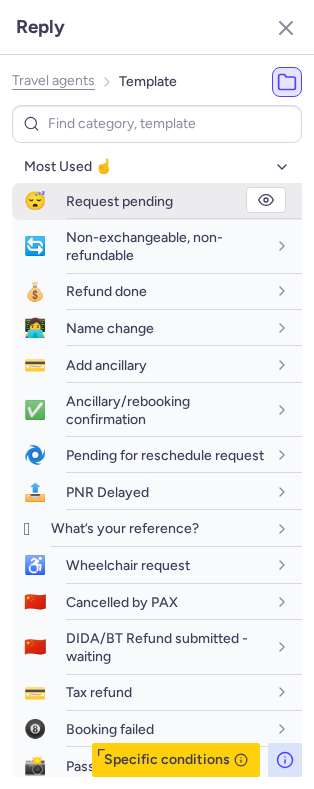 click on "Request pending" at bounding box center [119, 201] 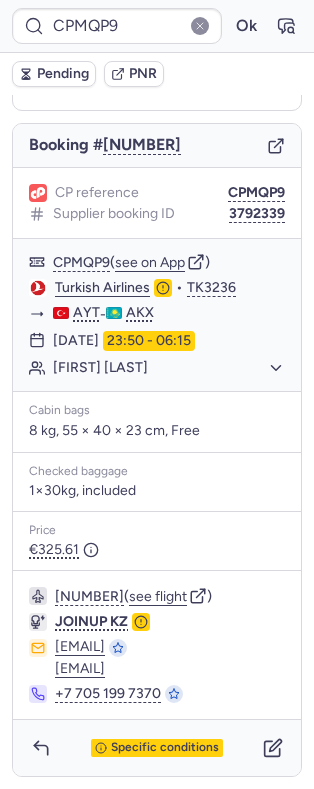 click on "Pending PNR" at bounding box center [157, 74] 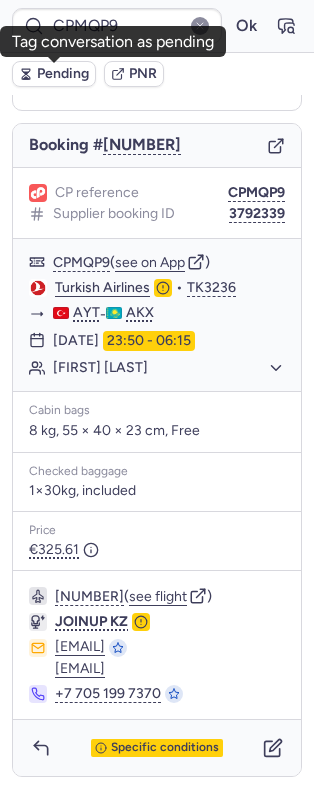 click on "Pending" at bounding box center [63, 74] 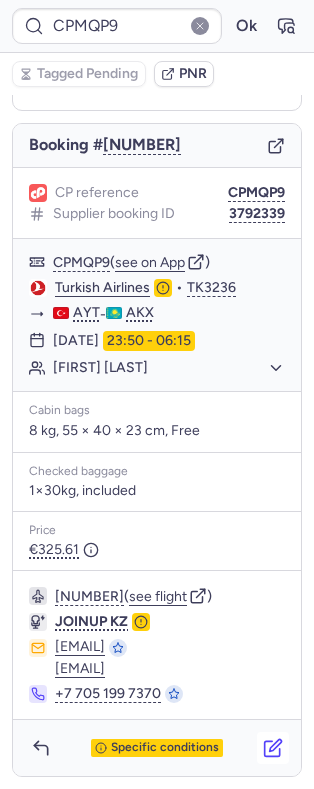click at bounding box center [273, 748] 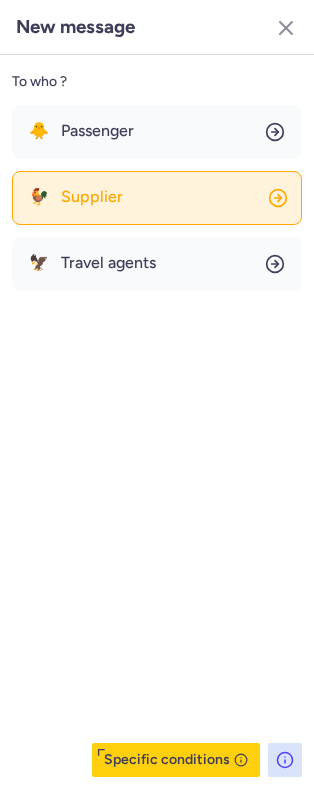 click on "🐓 Supplier" 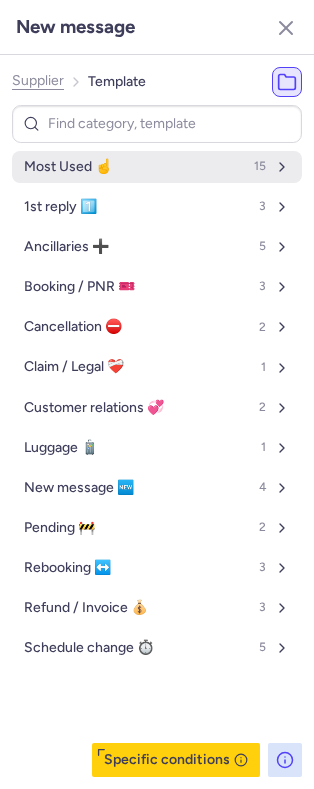 click on "Most Used ☝️" at bounding box center [68, 167] 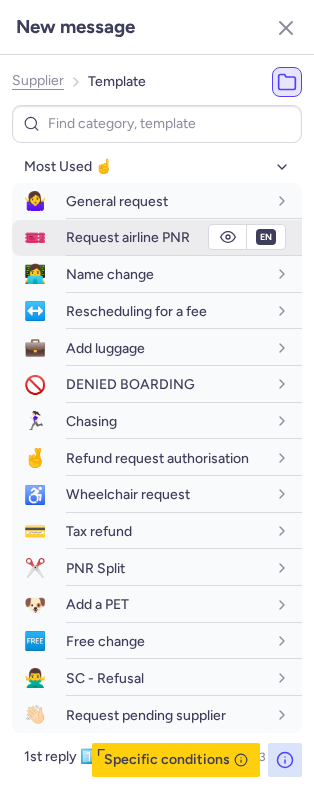 type 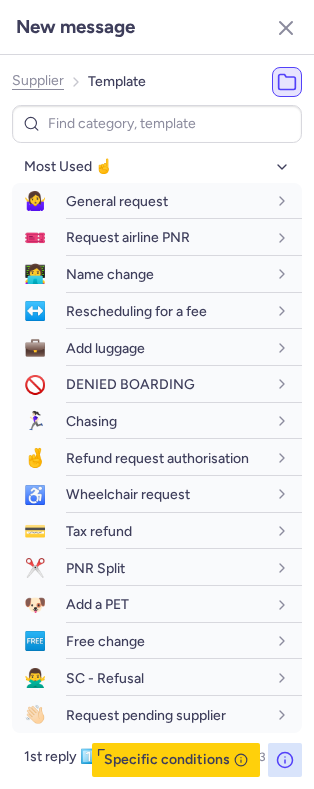 click on "Most Used ☝️ 🤷‍♀️ General request en 🎫 Request airline PNR en 👩‍💻 Name change en ↔️ Rescheduling for a fee en 💼 Add luggage en 🚫 DENIED BOARDING en 🏃🏻‍♀️ Chasing en 🤞 Refund request authorisation en ♿ Wheelchair request en 💳 Tax refund en ✂️ PNR Split en 🐶 Add a PET en 🆓 Free change en 🙅‍♂️ SC - Refusal en 👋🏻 Request pending supplier en 1st reply 1️⃣ 3 Ancillaries ➕ 5 Booking / PNR 🎫 3 Cancellation ⛔️ 2 Claim / Legal ❤️‍🩹 1 Customer relations 💞 2 Luggage 🧳 1 New message 🆕 4 Pending 🚧 2 Rebooking ↔️ 3 Refund / Invoice 💰 3 Schedule change ⏱️ 5" at bounding box center (157, 441) 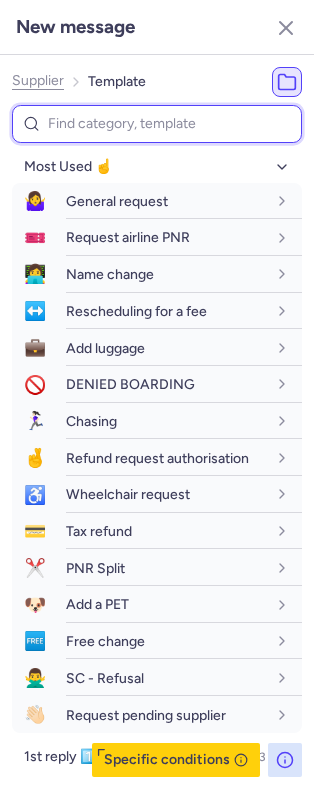 click at bounding box center (157, 124) 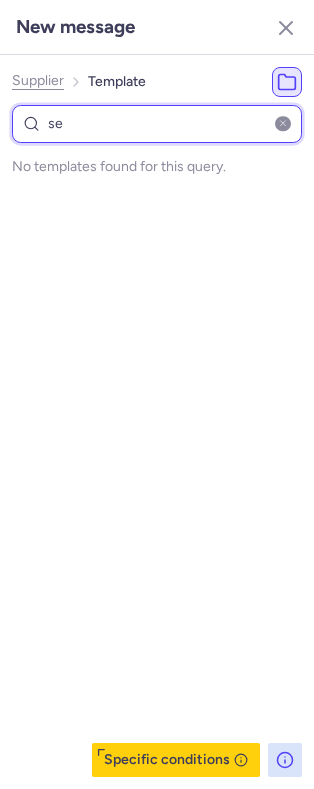 type on "s" 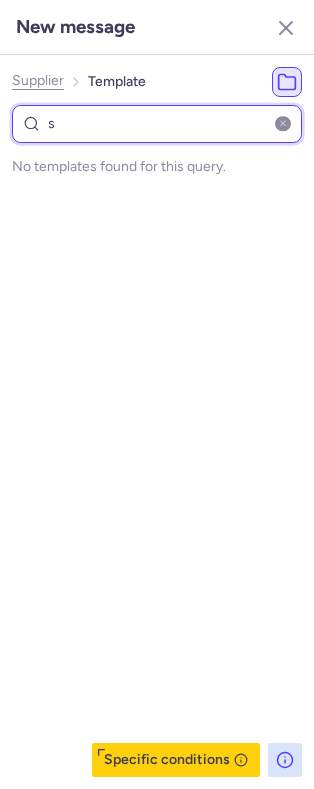 type 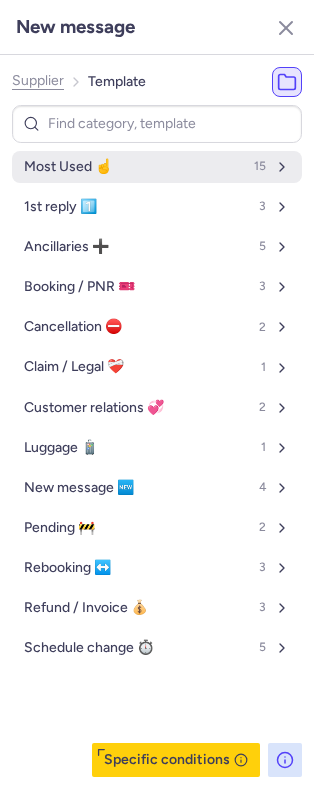 click on "Most Used ☝️ 15" at bounding box center [157, 167] 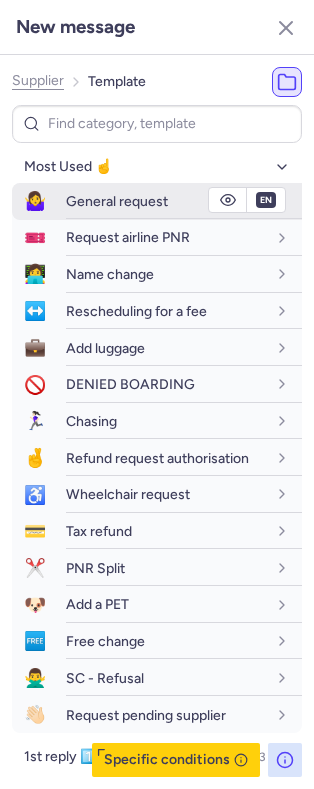 click on "General request" at bounding box center [117, 201] 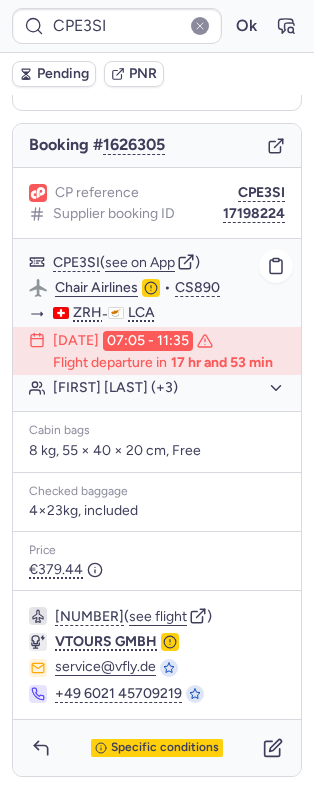 scroll, scrollTop: 0, scrollLeft: 0, axis: both 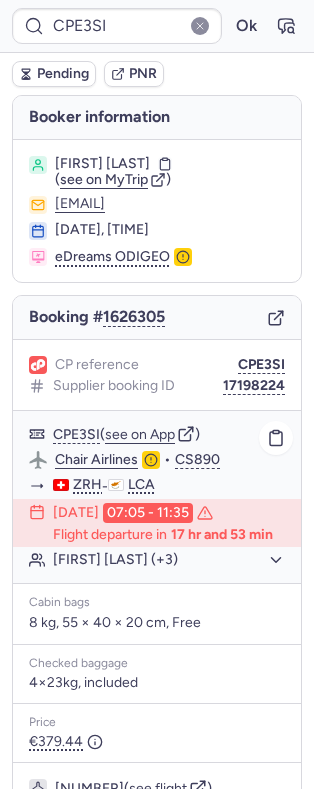 click on "[FIRST] [LAST] (+3)" 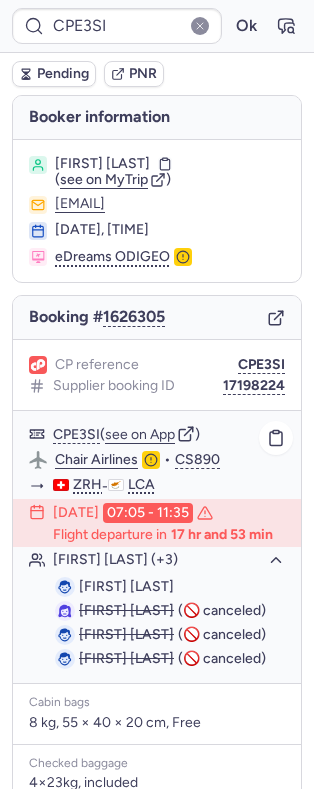 click on "[FIRST] [LAST] (+3)" 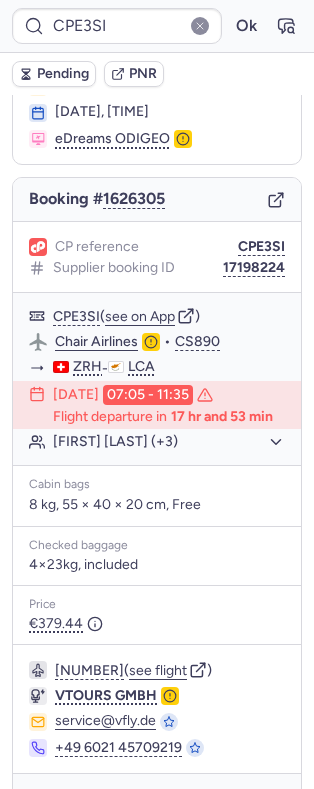 scroll, scrollTop: 120, scrollLeft: 0, axis: vertical 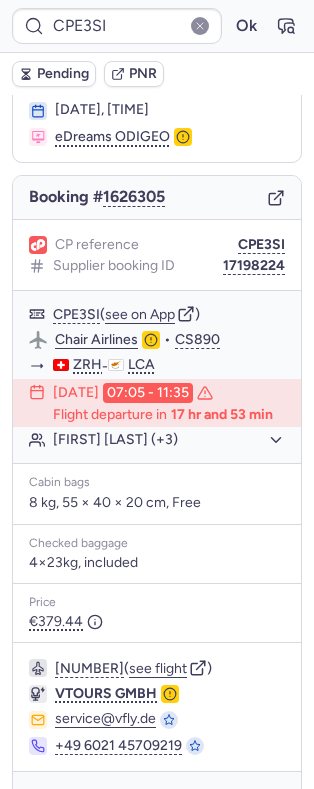 type on "CPN5WR" 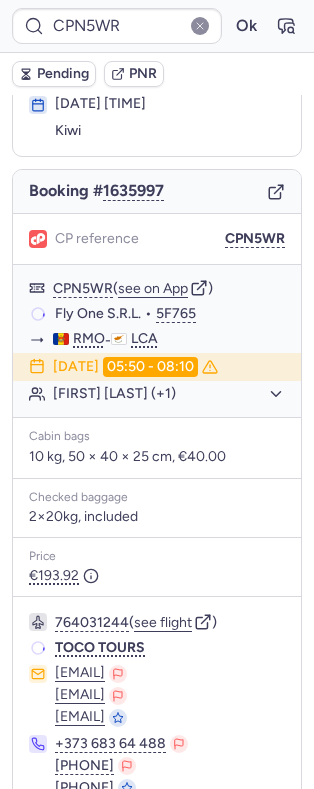 scroll, scrollTop: 120, scrollLeft: 0, axis: vertical 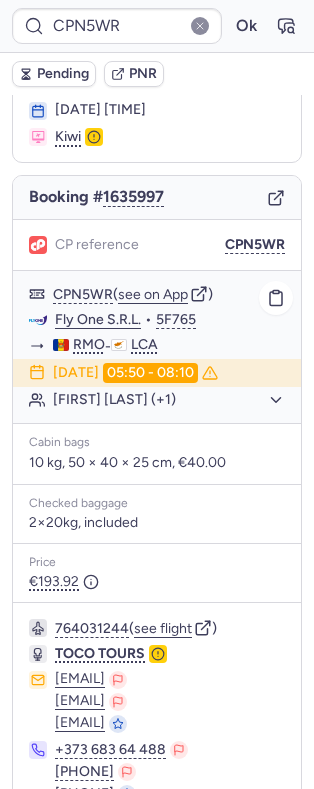click on "[FIRST] [LAST] (+1)" 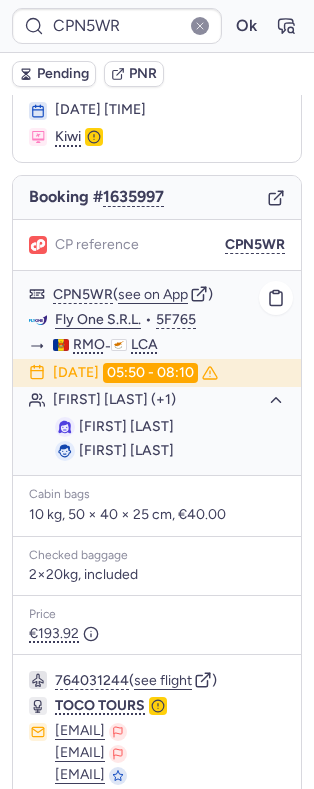 click on "[FIRST] [LAST] (+1)" 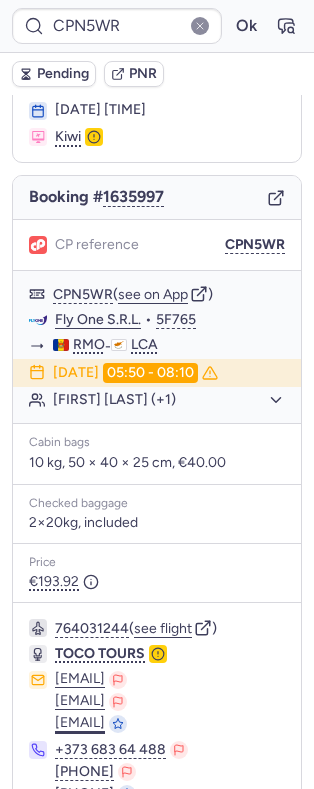 scroll, scrollTop: 224, scrollLeft: 0, axis: vertical 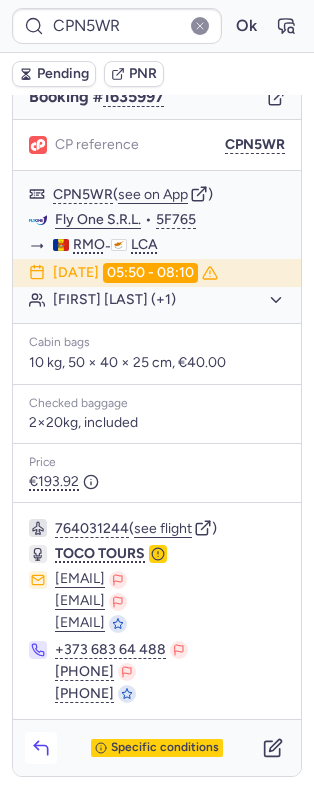 click 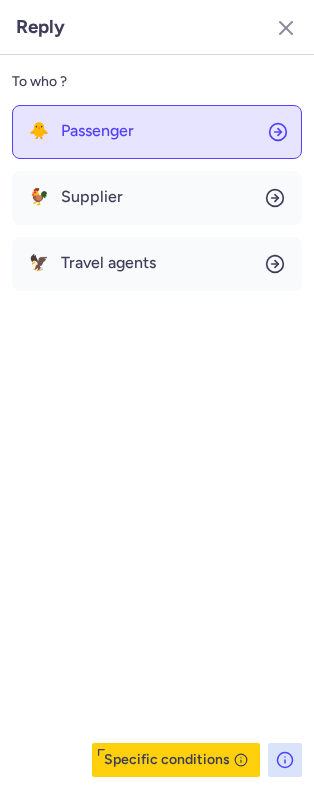 click on "🐥 Passenger" 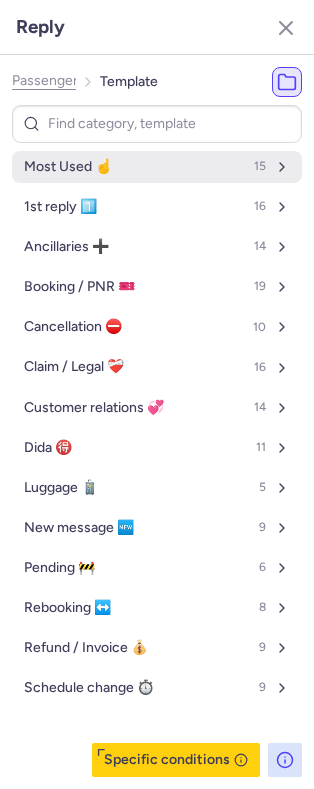 click on "Most Used ☝️ 15" at bounding box center (157, 167) 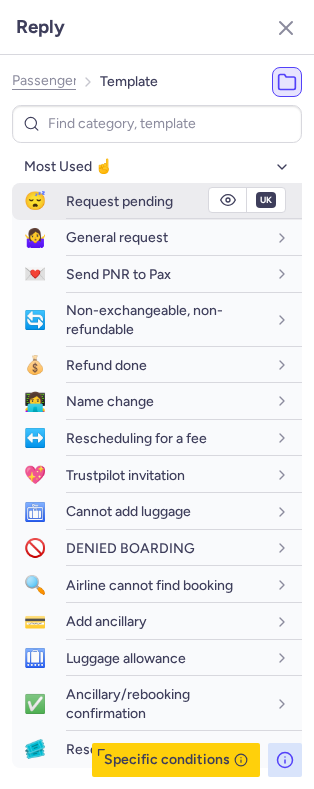 click on "Request pending" at bounding box center [119, 201] 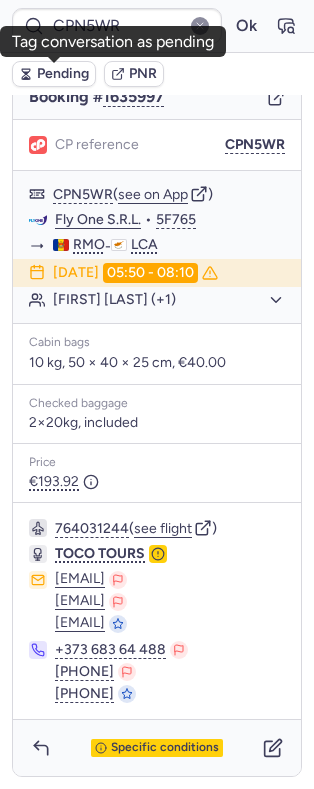 click on "Pending" at bounding box center [63, 74] 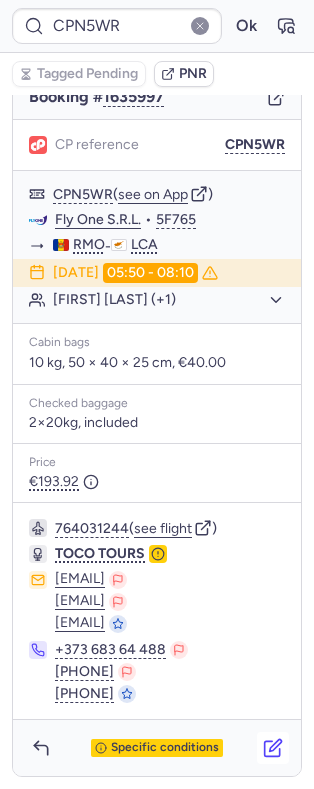 click 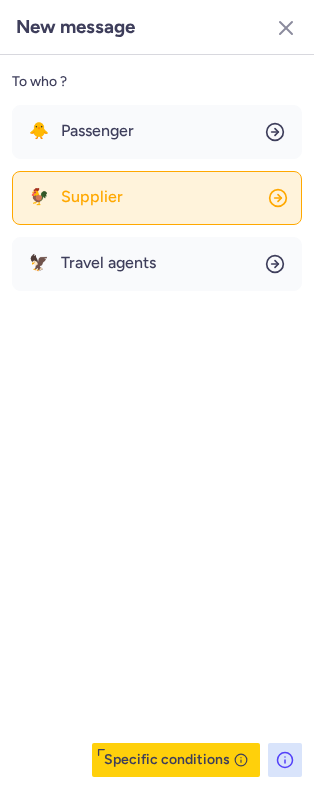click on "🐓 Supplier" 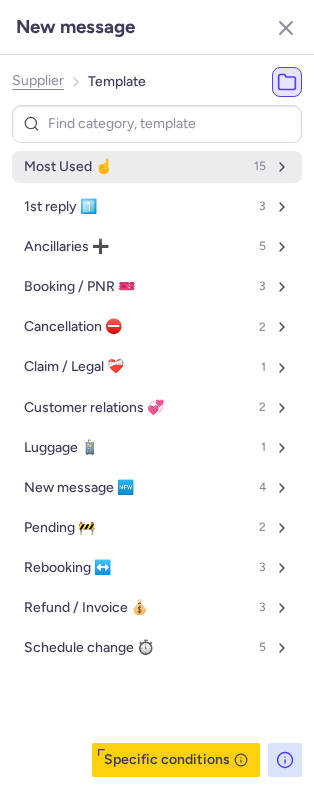 click on "Most Used ☝️ 15" at bounding box center [157, 167] 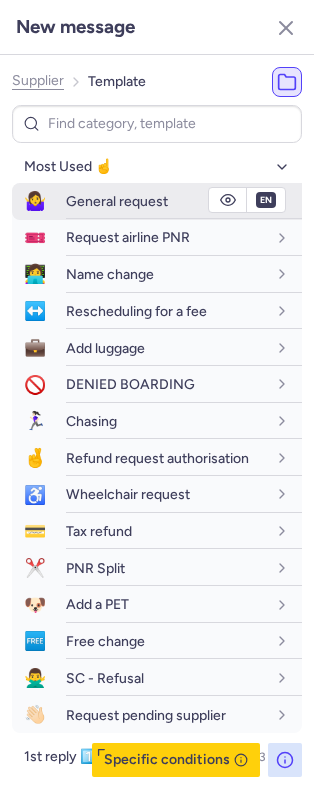 click on "General request" at bounding box center (117, 201) 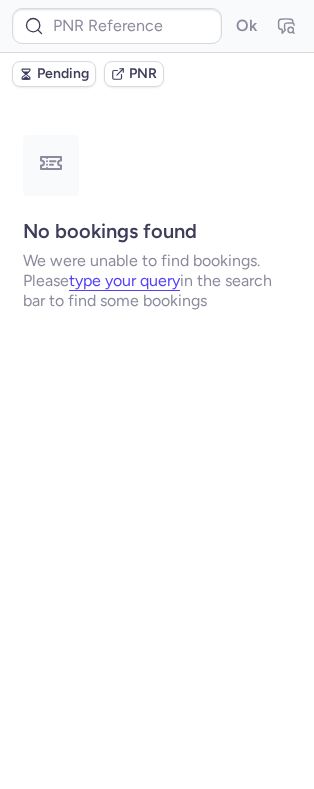 scroll, scrollTop: 0, scrollLeft: 0, axis: both 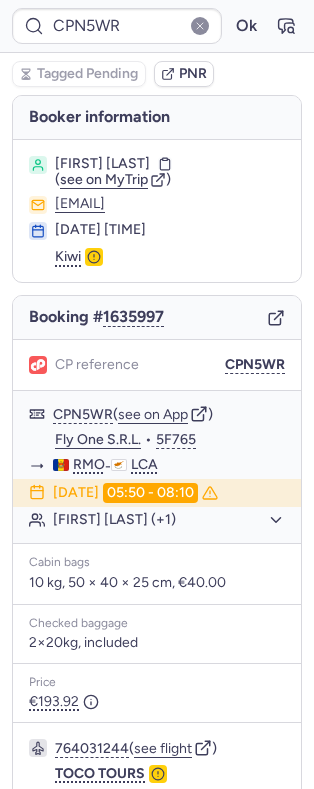 type on "CPXKTB" 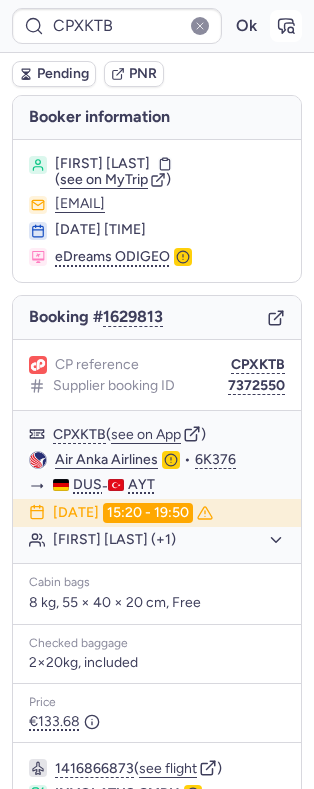 click 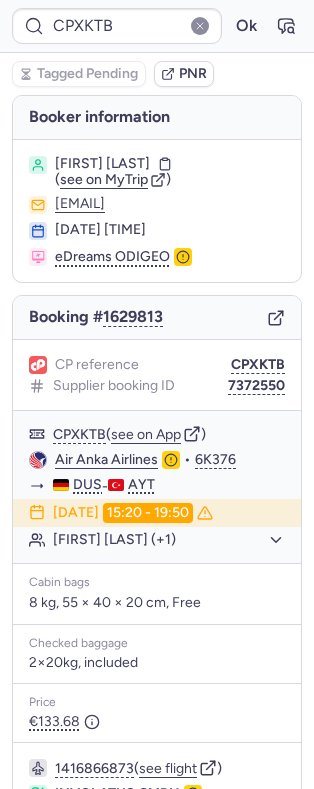 scroll, scrollTop: 262, scrollLeft: 0, axis: vertical 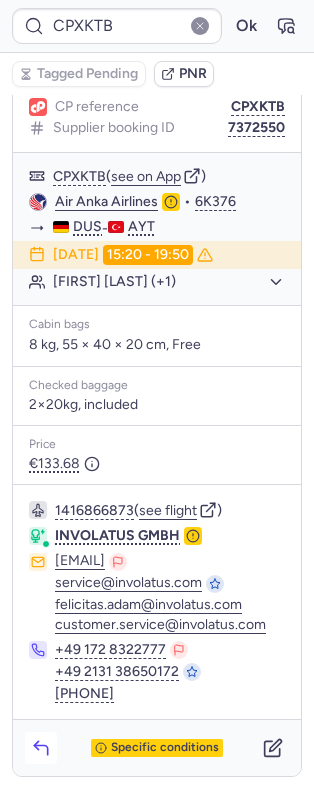 click at bounding box center [41, 748] 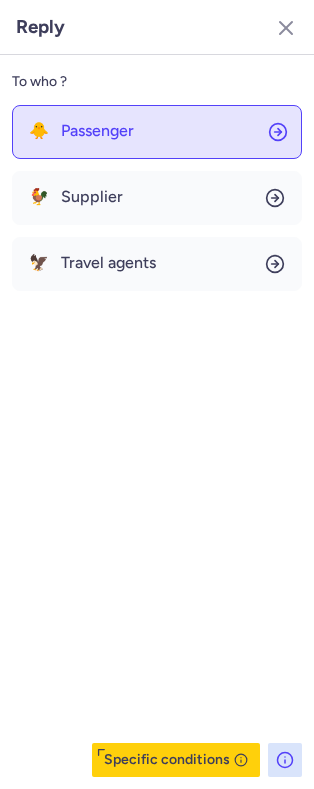 click on "🐥 Passenger" 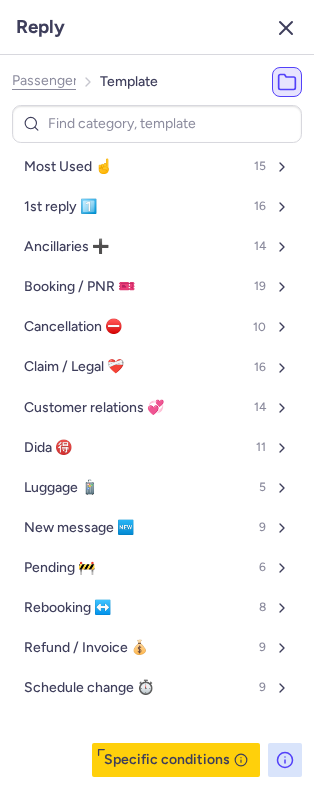 click 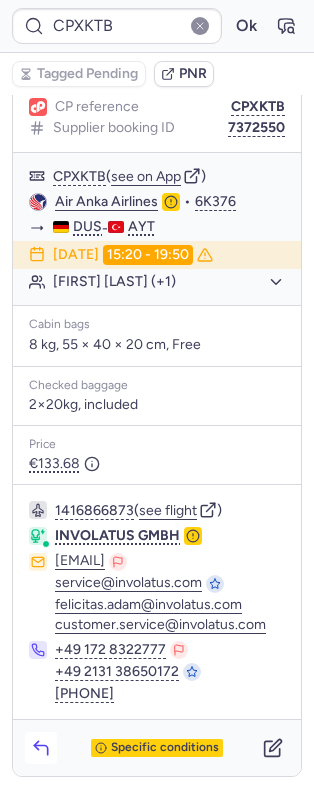 click 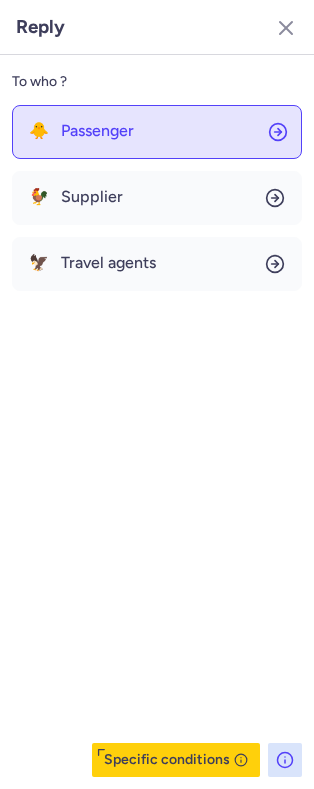 click on "Passenger" at bounding box center [97, 131] 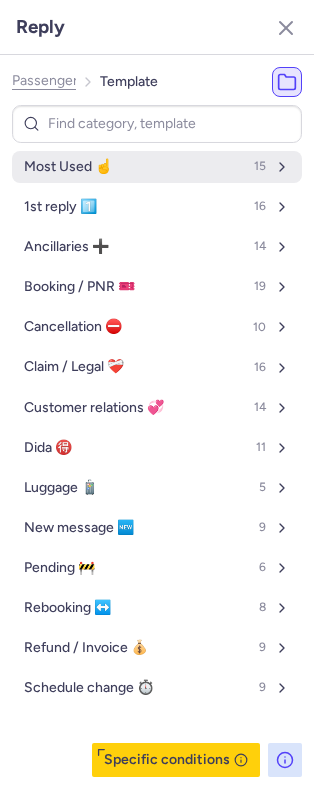 click on "Most Used ☝️" at bounding box center [68, 167] 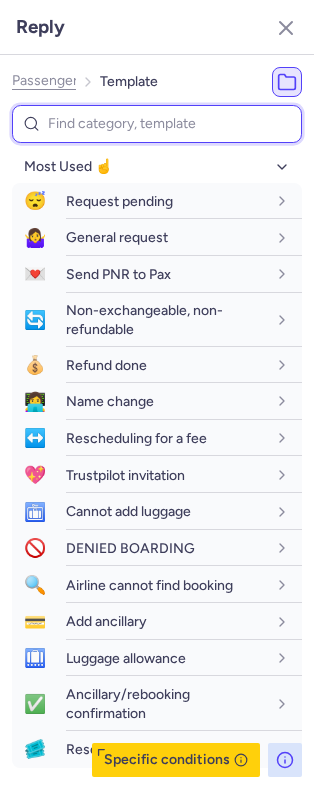 click at bounding box center (157, 124) 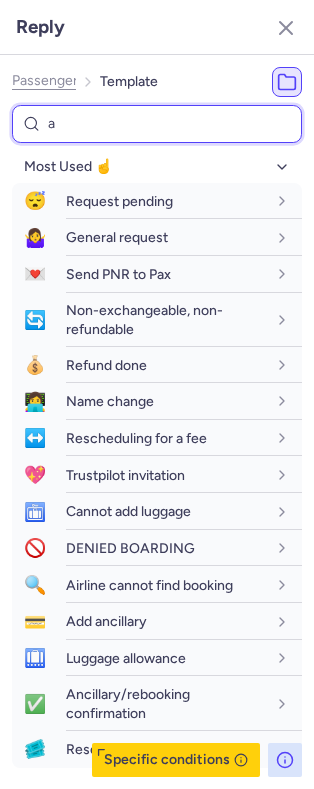 type on "an" 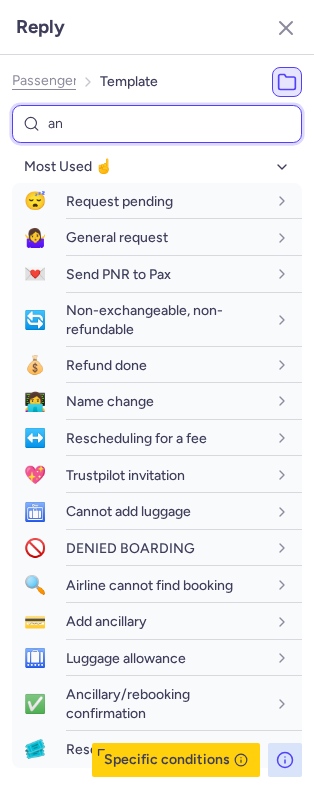 select on "en" 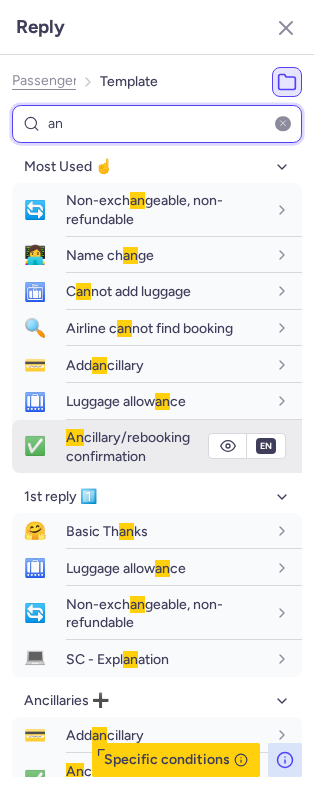 type on "an" 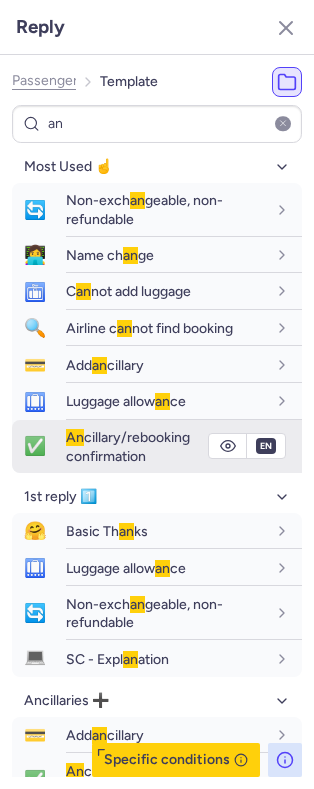 click on "An cillary/rebooking confirmation" at bounding box center [128, 446] 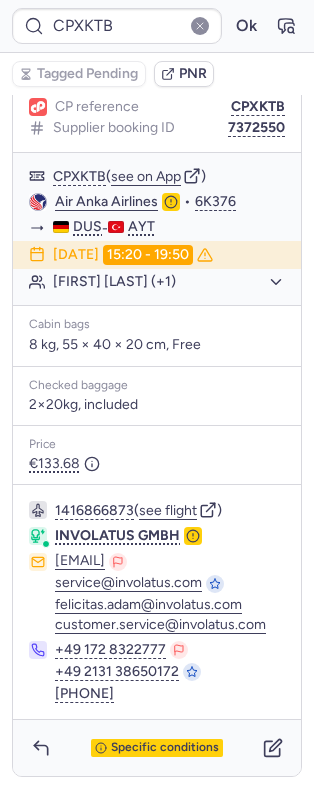 drag, startPoint x: 130, startPoint y: 409, endPoint x: 125, endPoint y: 389, distance: 20.615528 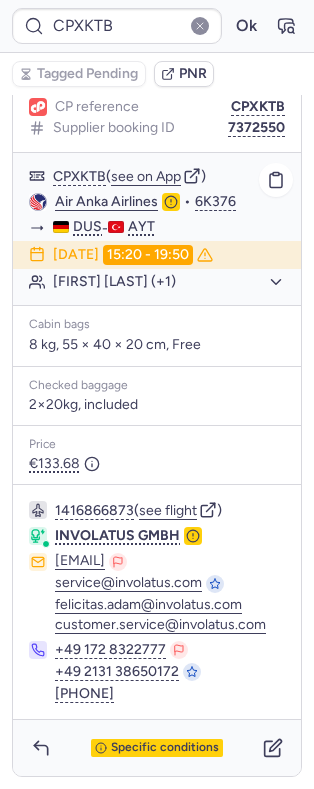 click on "[FIRST] [LAST] (+1)" 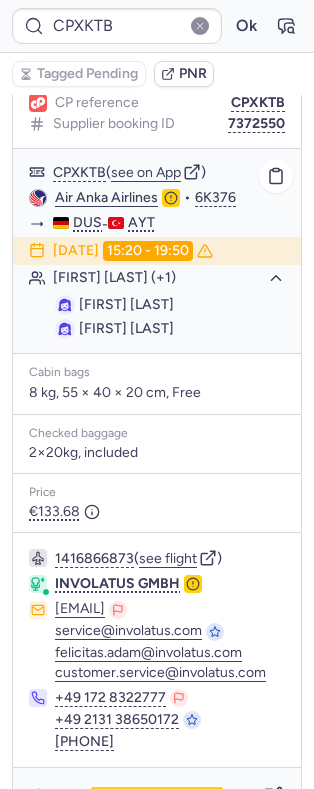 click on "[FIRST] [LAST]" at bounding box center [126, 328] 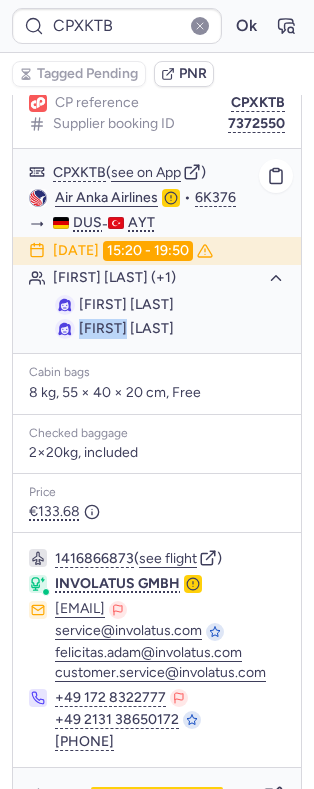 click on "[FIRST] [LAST]" at bounding box center [126, 328] 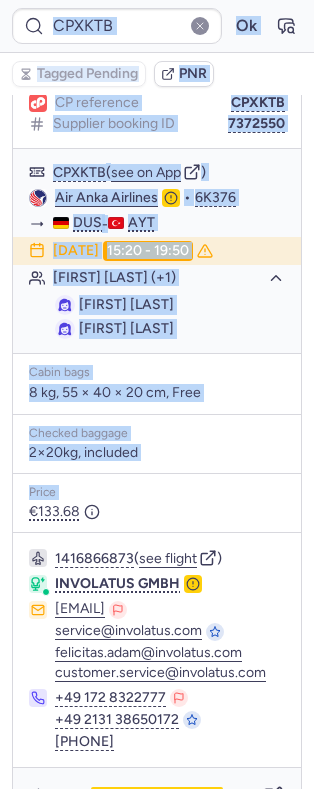 drag, startPoint x: -44, startPoint y: 498, endPoint x: -386, endPoint y: 425, distance: 349.70416 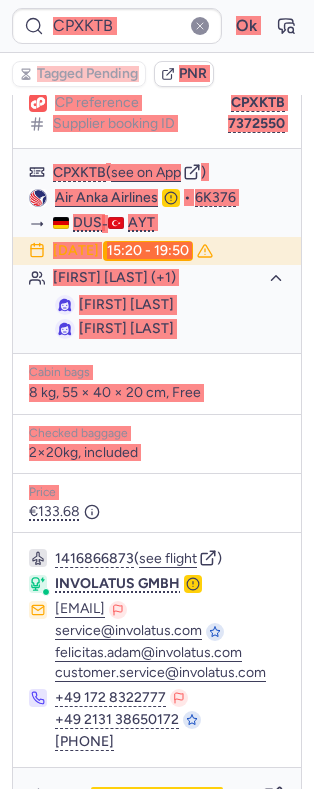 scroll, scrollTop: 265, scrollLeft: 0, axis: vertical 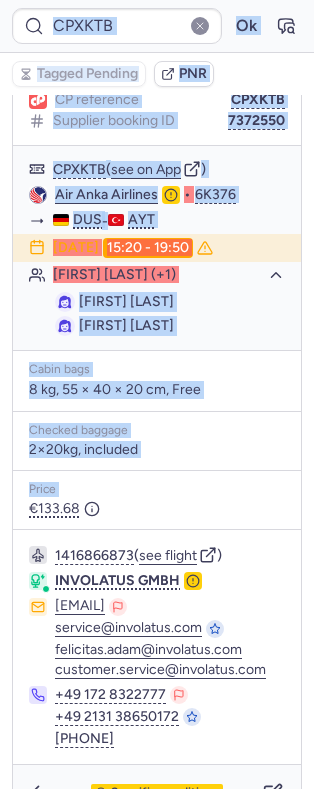 click on "Checked baggage 2×20kg, included" at bounding box center (157, 441) 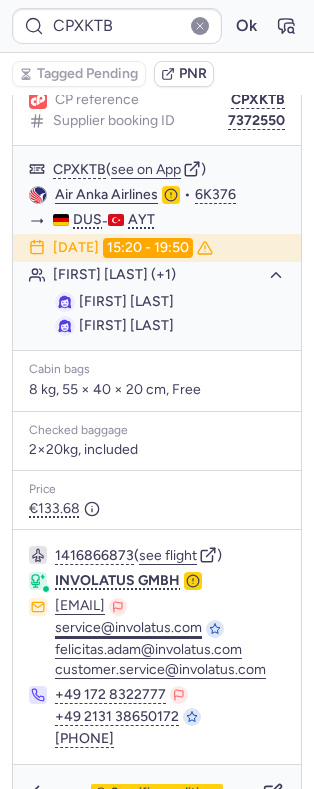scroll, scrollTop: 314, scrollLeft: 0, axis: vertical 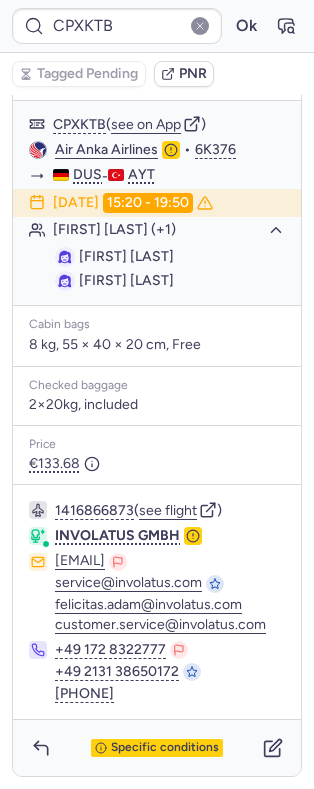 type on "CPE3SI" 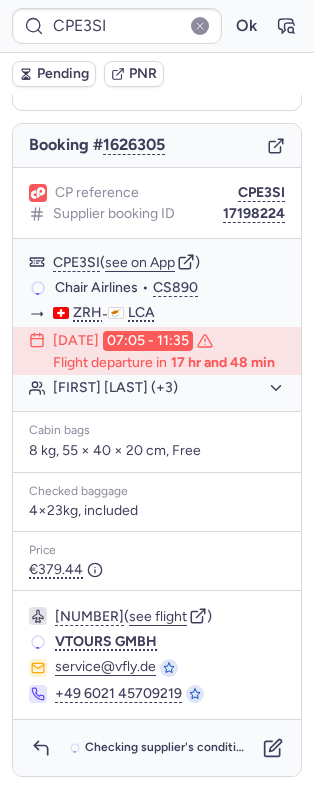 scroll, scrollTop: 196, scrollLeft: 0, axis: vertical 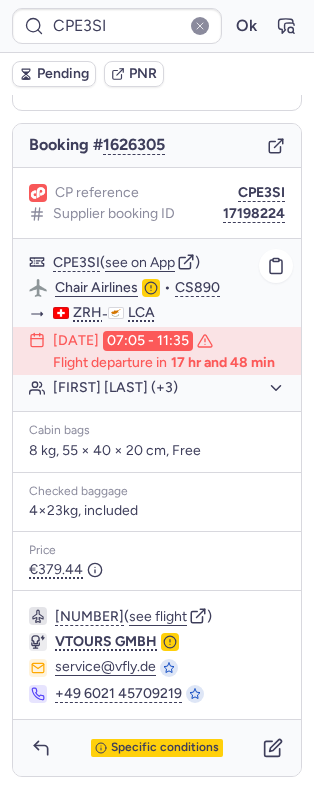 click on "[FIRST] [LAST] (+3)" 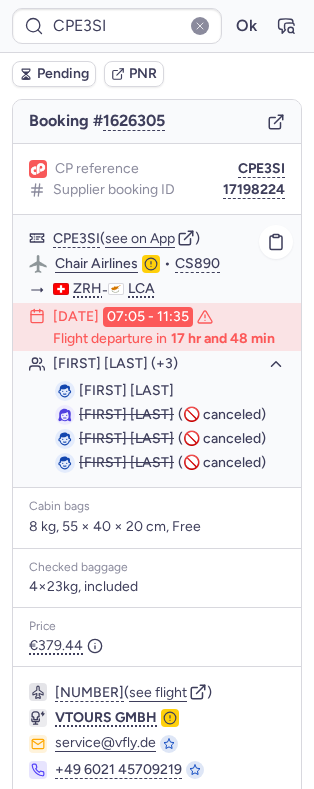 click on "[FIRST] [LAST] (+3)" 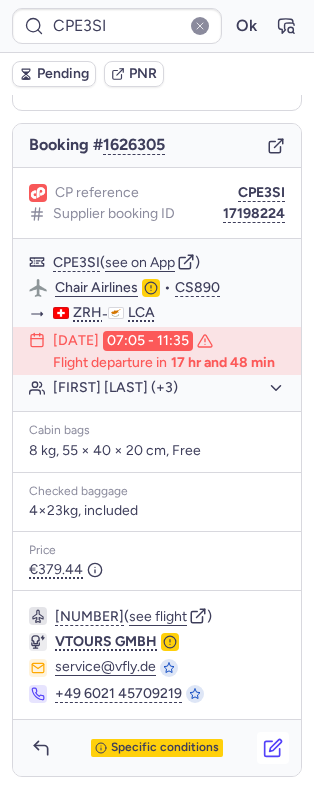 click at bounding box center [273, 748] 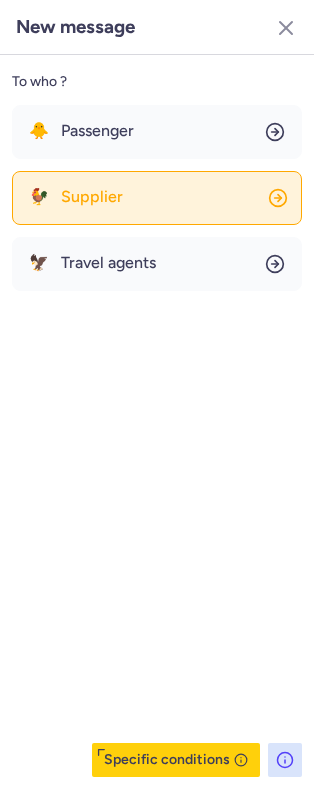 click on "🐓 Supplier" 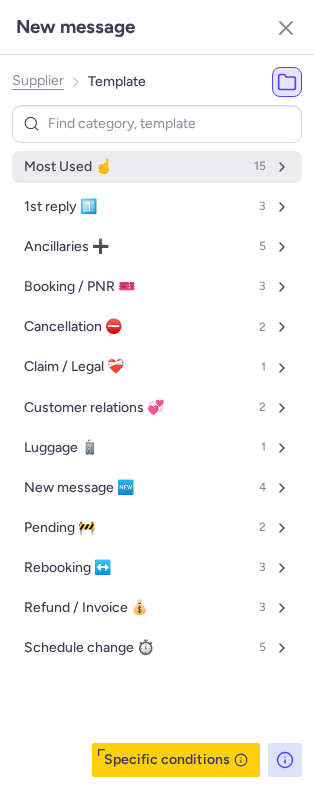 click on "Most Used ☝️ 15" at bounding box center [157, 167] 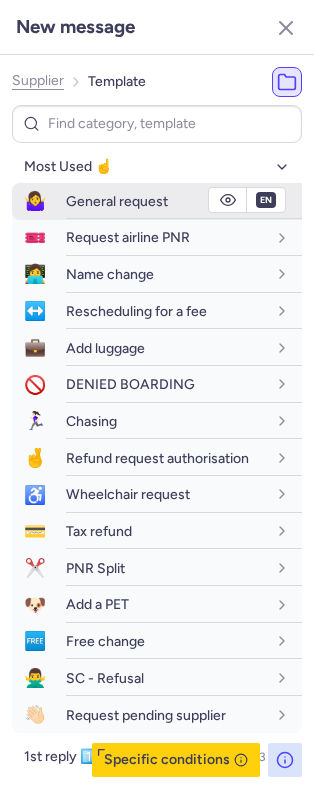click on "General request" at bounding box center [117, 201] 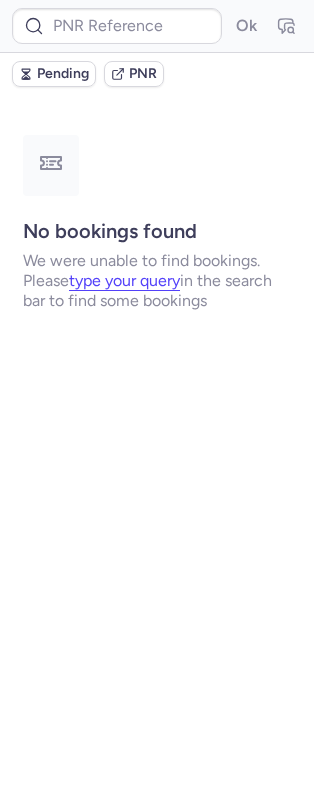 scroll, scrollTop: 0, scrollLeft: 0, axis: both 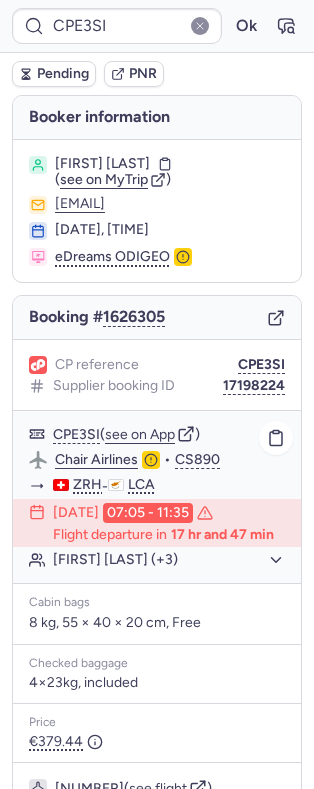 drag, startPoint x: 26, startPoint y: 476, endPoint x: 14, endPoint y: 428, distance: 49.47727 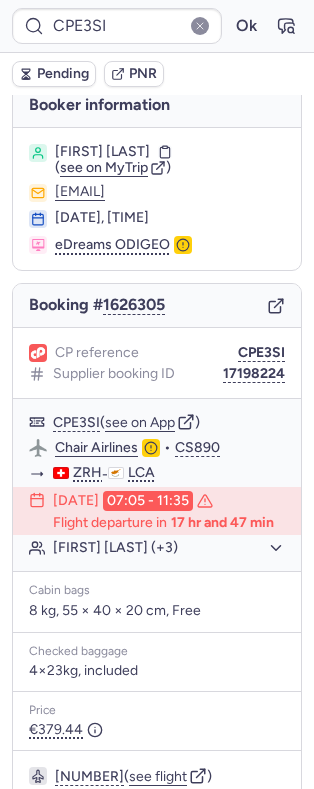 scroll, scrollTop: 196, scrollLeft: 0, axis: vertical 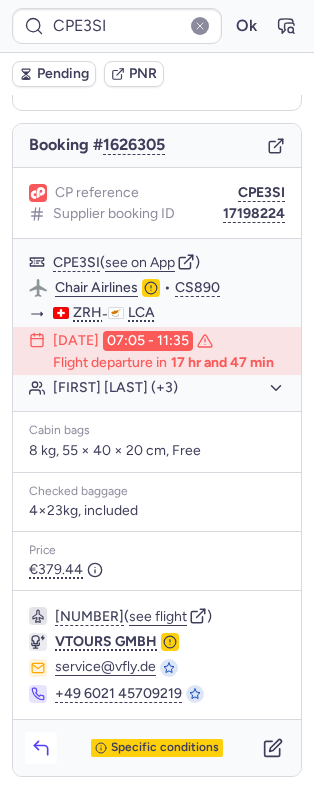 click at bounding box center (41, 748) 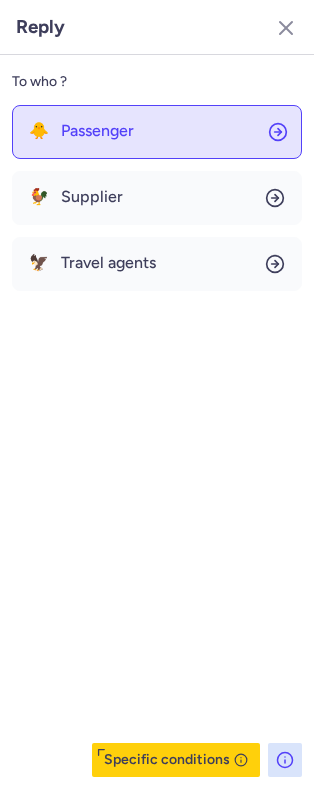 click on "🐥 Passenger" 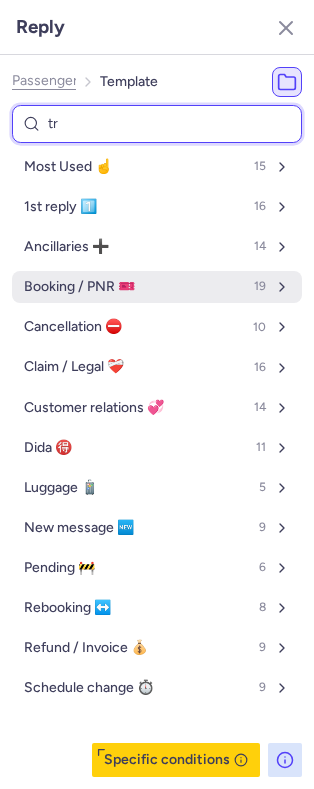 type on "tru" 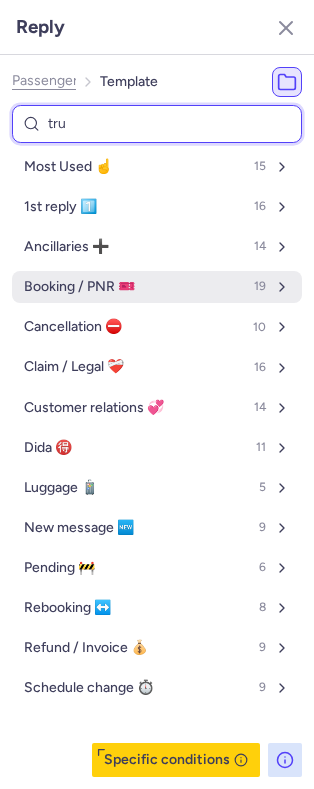 select on "de" 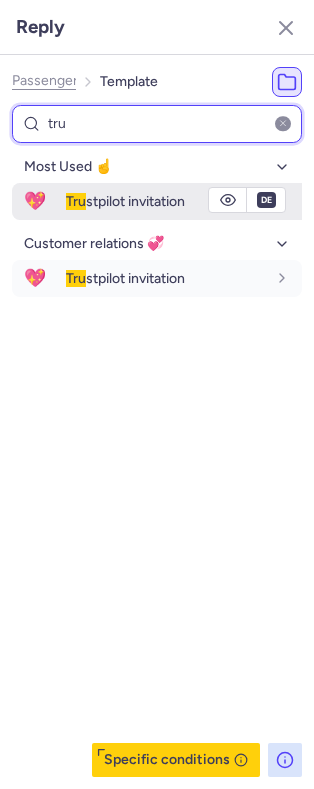 type on "tru" 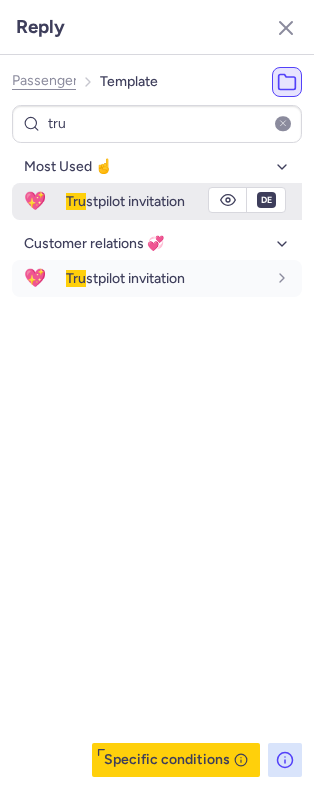 click on "Tru stpilot invitation" at bounding box center [125, 201] 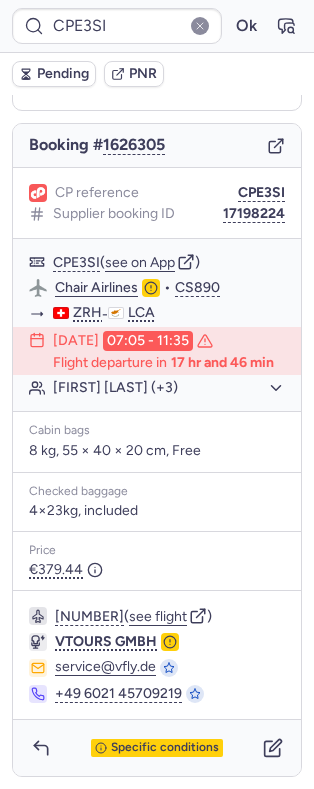 type on "CPN5WR" 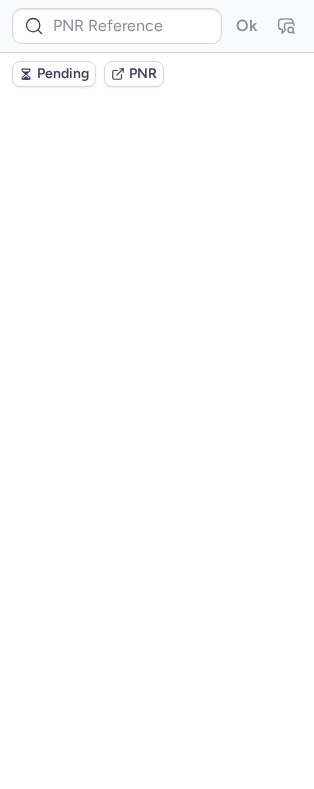 scroll, scrollTop: 0, scrollLeft: 0, axis: both 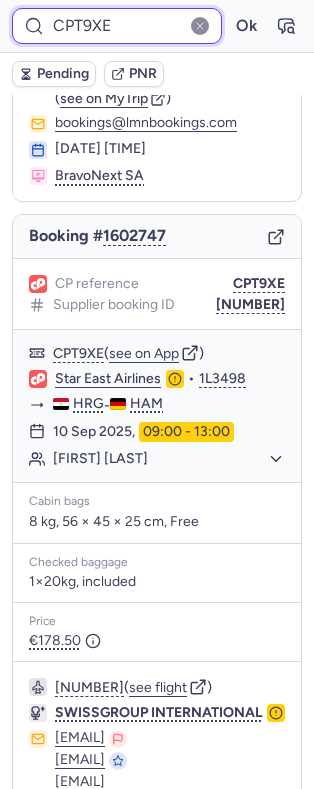 click on "CPT9XE" at bounding box center (117, 26) 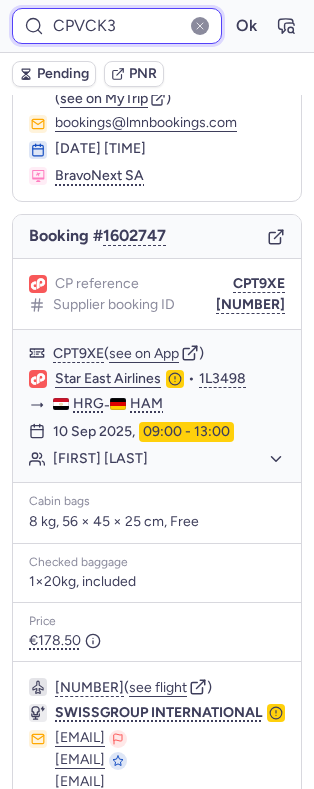 click on "Ok" at bounding box center [246, 26] 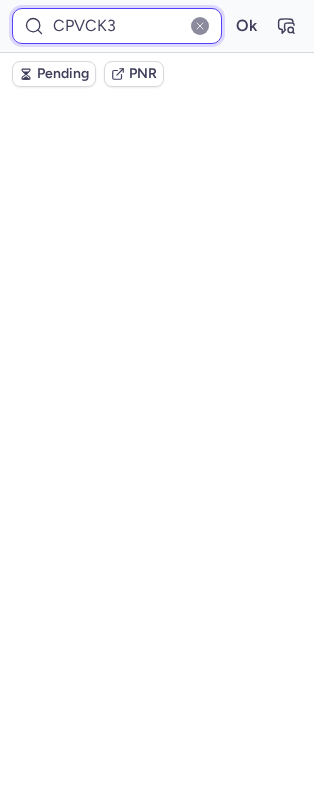 scroll, scrollTop: 121, scrollLeft: 0, axis: vertical 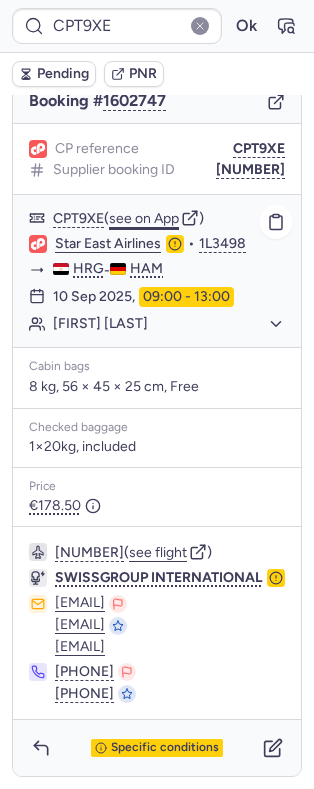 click on "see on App" 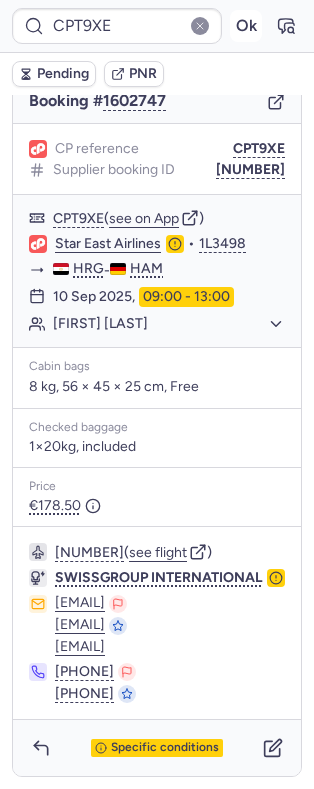 click on "Ok" at bounding box center [246, 26] 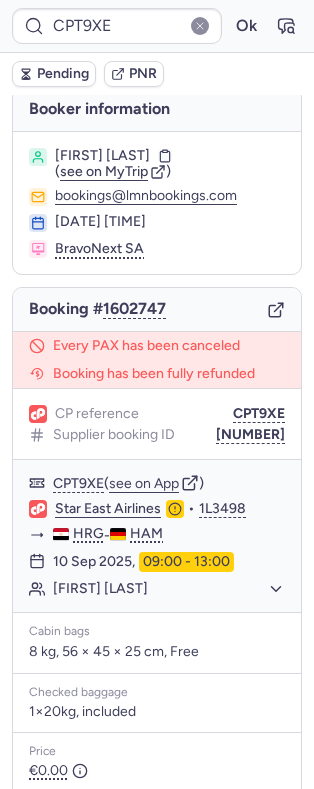 scroll, scrollTop: 322, scrollLeft: 0, axis: vertical 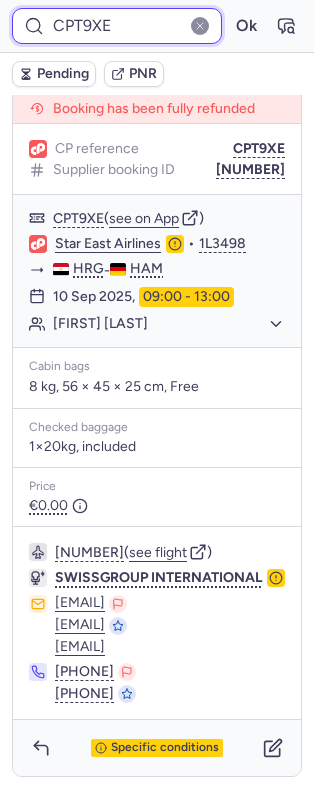 click on "CPT9XE" at bounding box center [117, 26] 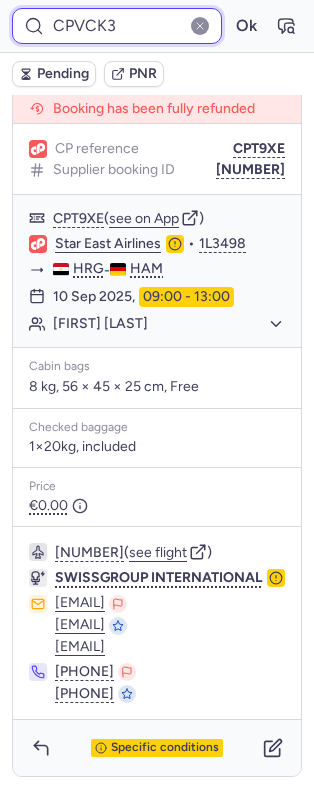 click on "Ok" at bounding box center [246, 26] 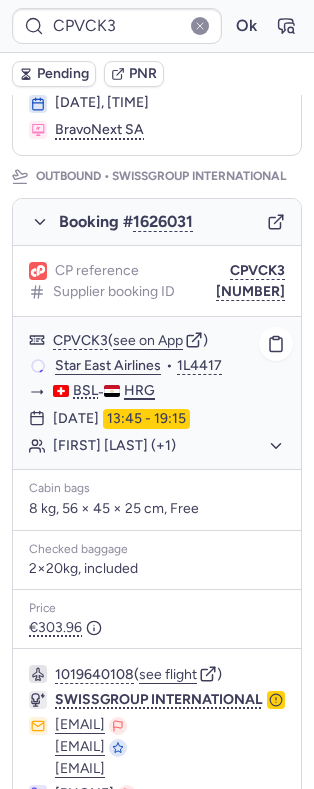 scroll, scrollTop: 260, scrollLeft: 0, axis: vertical 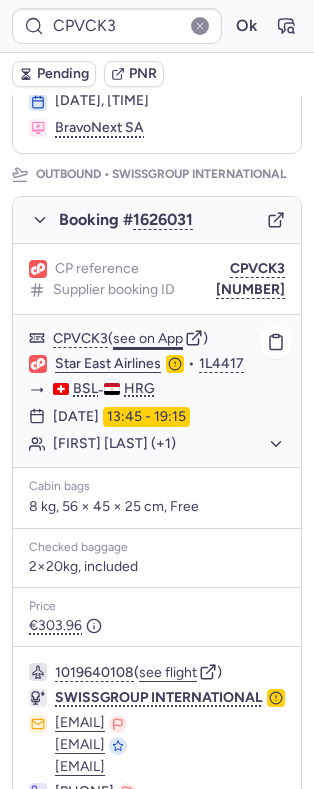click on "see on App" 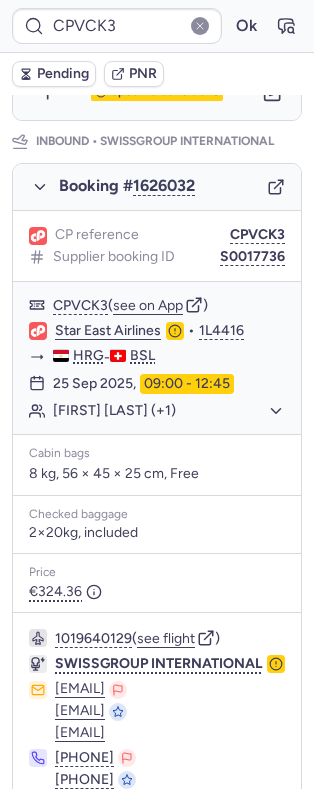 scroll, scrollTop: 1246, scrollLeft: 0, axis: vertical 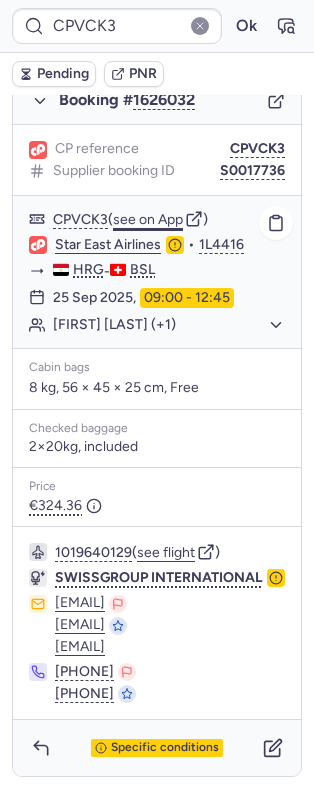 click on "see on App" 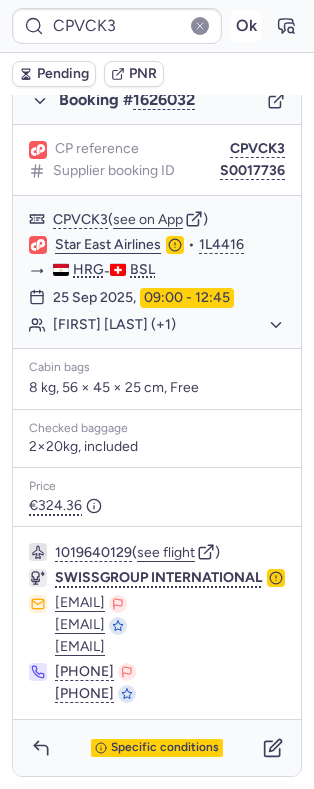 click on "CPVCK3  Ok" at bounding box center [157, 26] 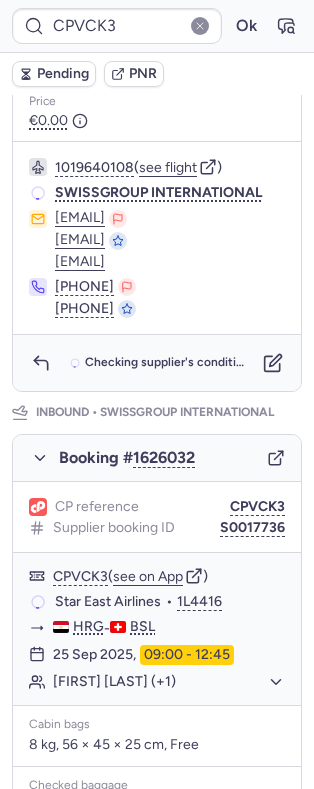 scroll, scrollTop: 1268, scrollLeft: 0, axis: vertical 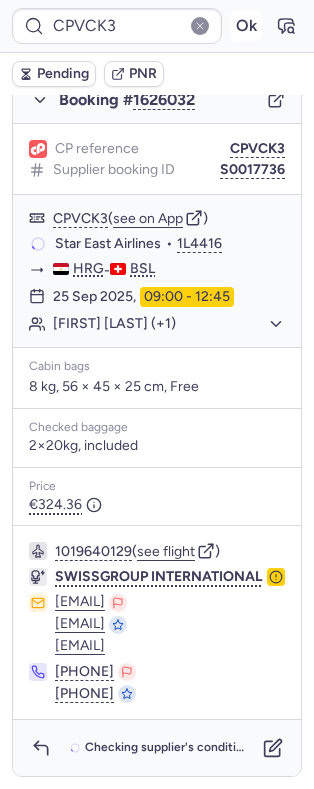 click on "Ok" at bounding box center [246, 26] 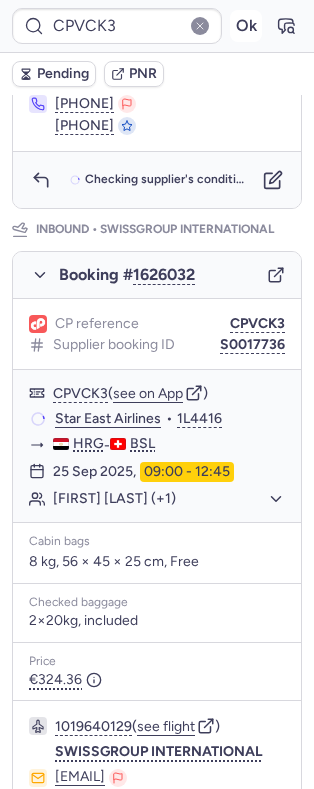click on "Ok" at bounding box center [246, 26] 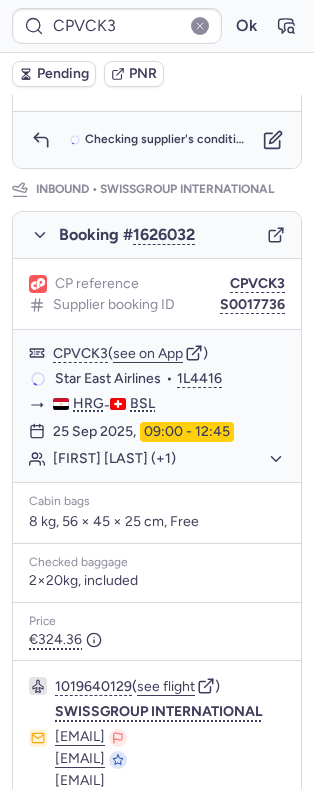 scroll, scrollTop: 1005, scrollLeft: 0, axis: vertical 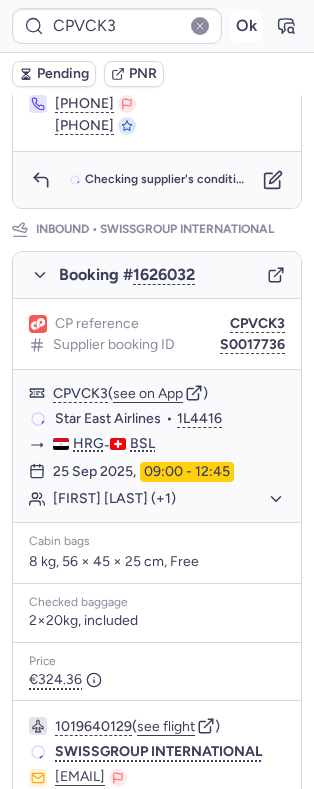 click on "Ok" at bounding box center (246, 26) 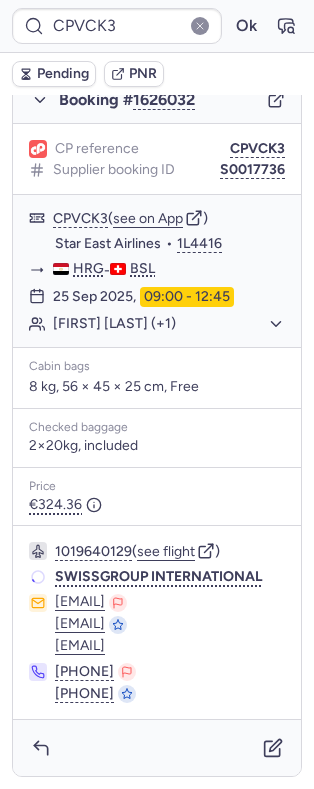 scroll, scrollTop: 1285, scrollLeft: 0, axis: vertical 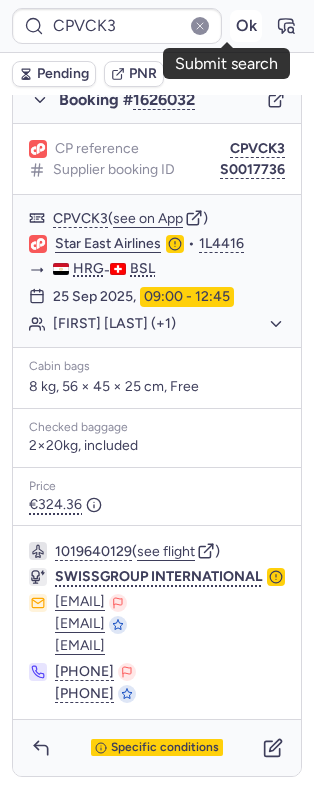 click on "Ok" at bounding box center [246, 26] 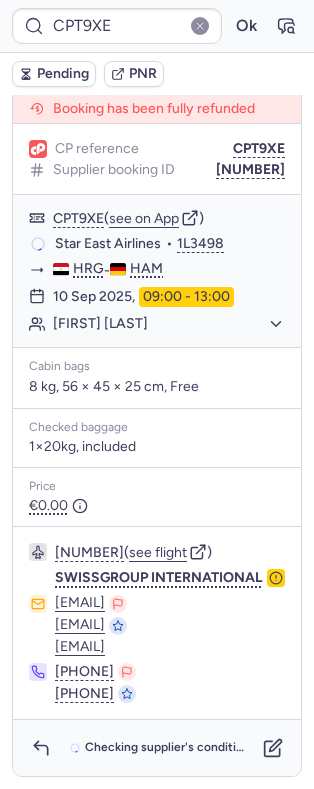 scroll, scrollTop: 322, scrollLeft: 0, axis: vertical 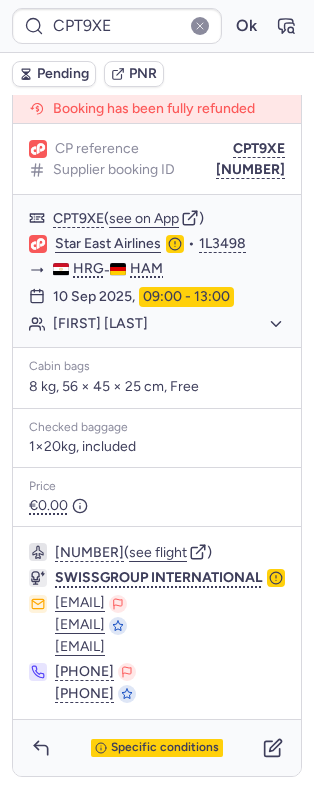 type on "CPN5WR" 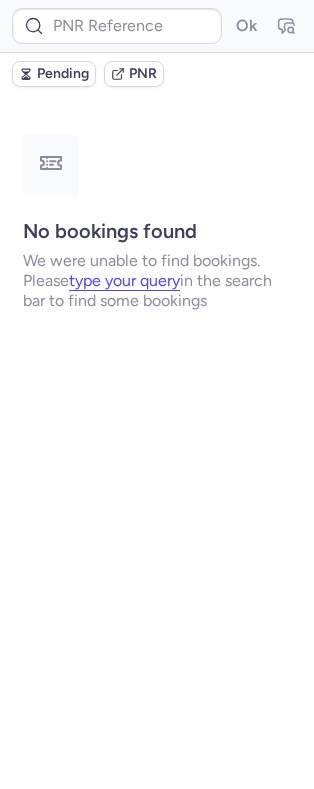 scroll, scrollTop: 0, scrollLeft: 0, axis: both 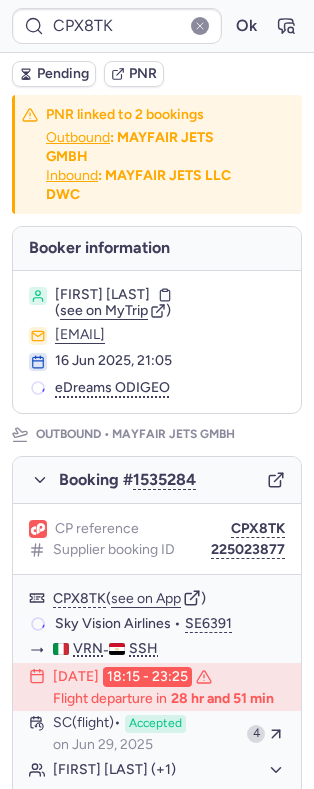 type on "CPN5WR" 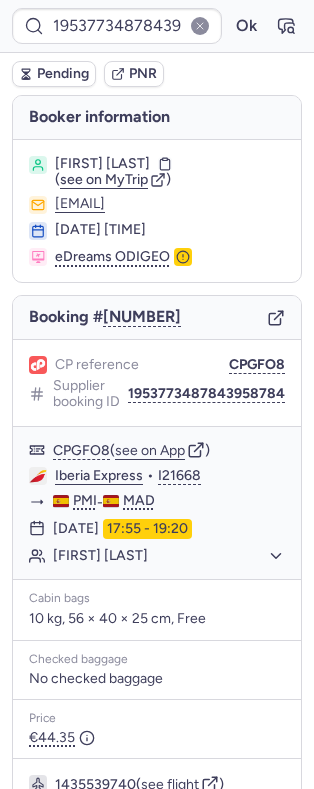 scroll, scrollTop: 210, scrollLeft: 0, axis: vertical 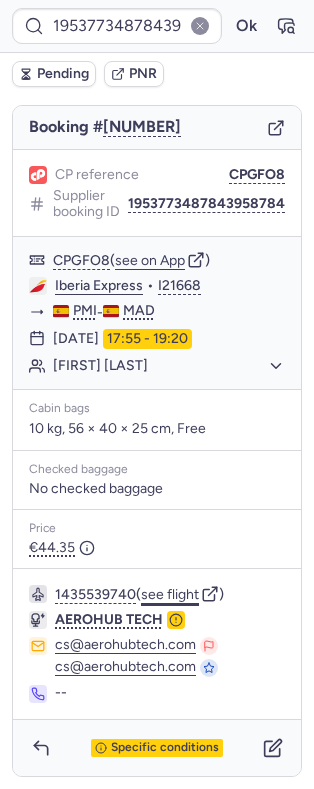 click on "see flight" 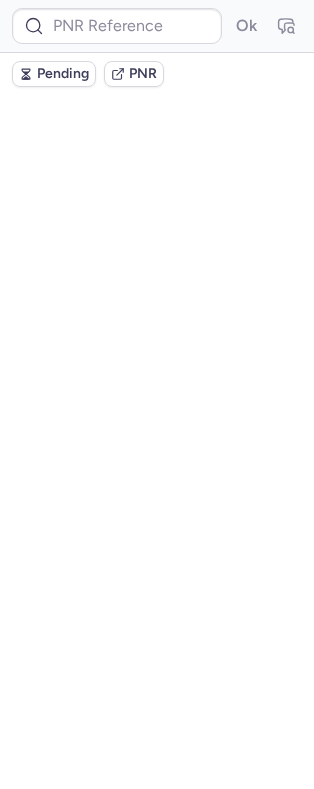 scroll, scrollTop: 0, scrollLeft: 0, axis: both 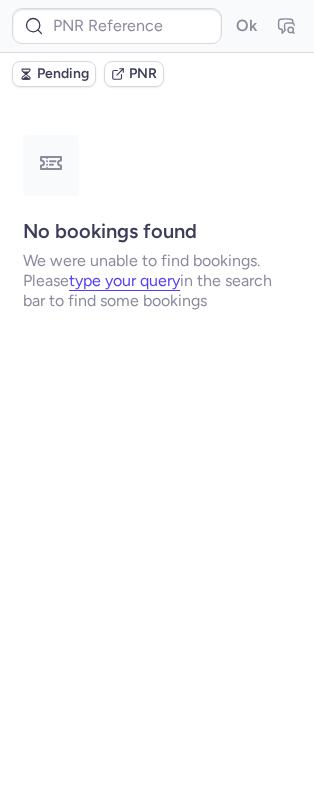type on "CPX86Z" 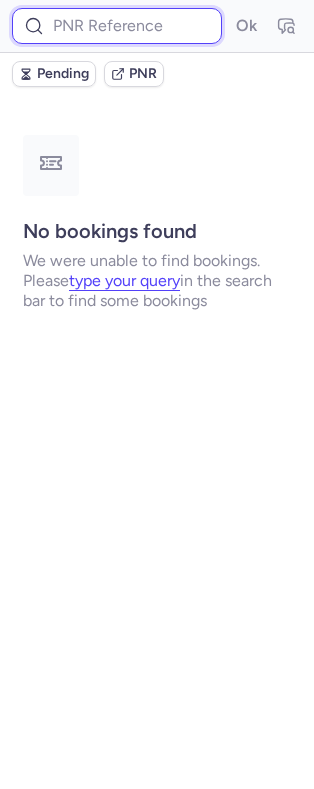 click at bounding box center [117, 26] 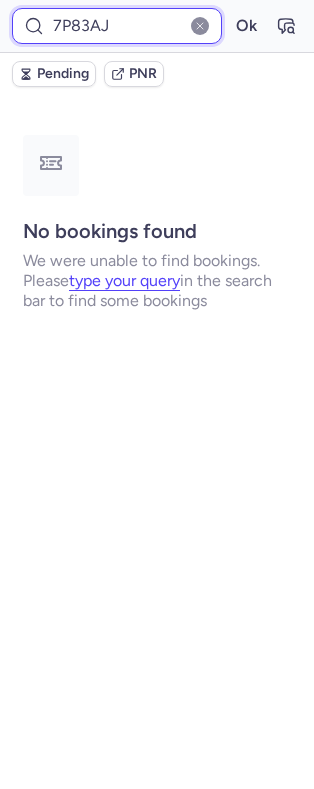 click on "Ok" at bounding box center (246, 26) 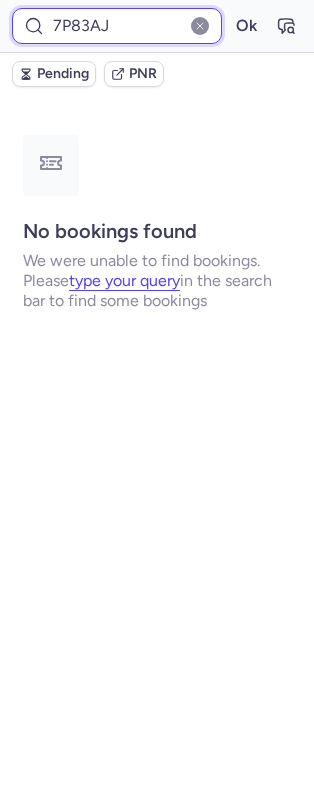 click on "7P83AJ" at bounding box center [117, 26] 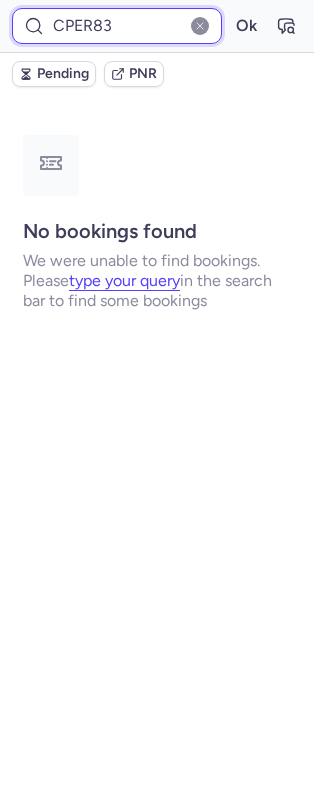 type on "CPER83" 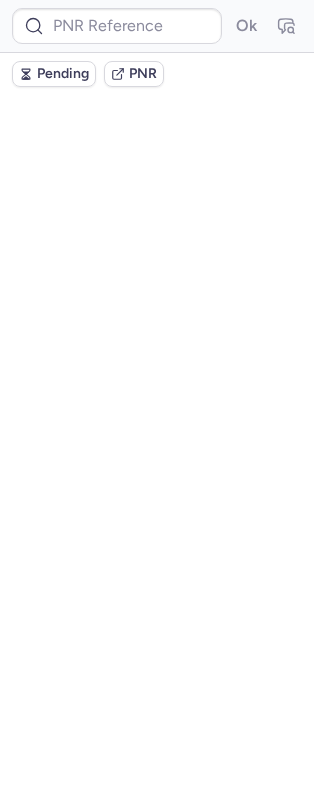 scroll, scrollTop: 0, scrollLeft: 0, axis: both 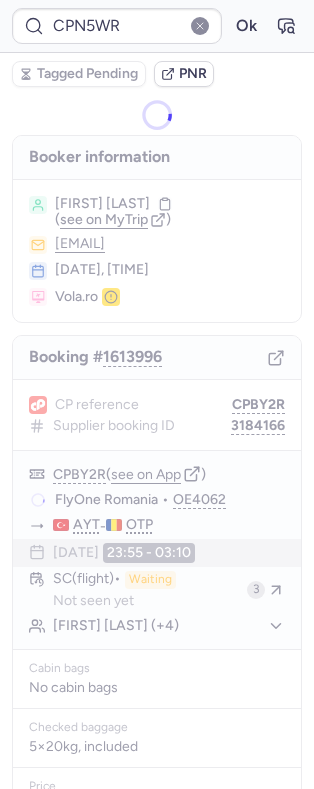 type on "CPX86Z" 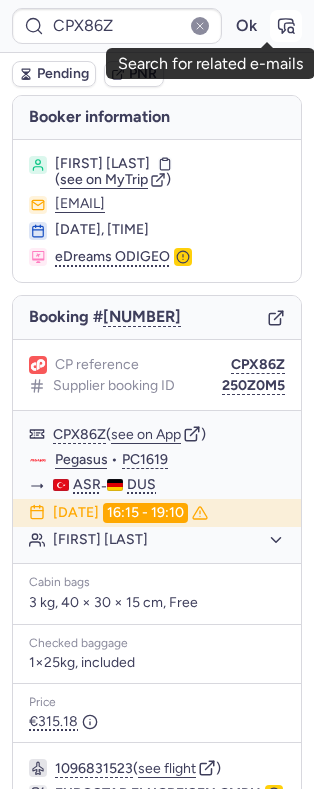 click 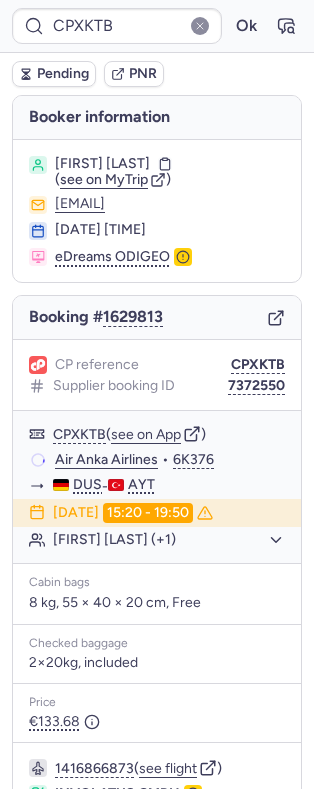 type on "CPX86Z" 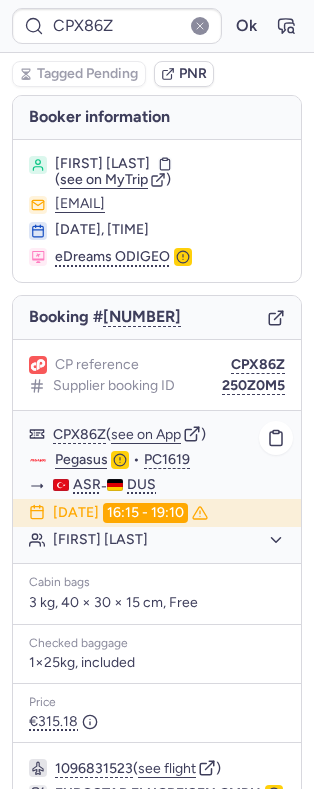 click on "[FIRST] [LAST]" 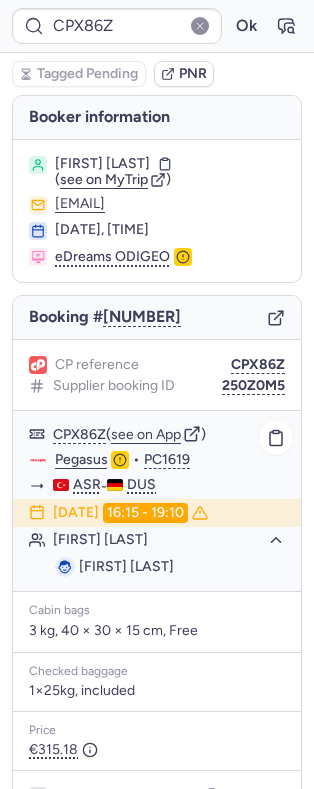 click on "[FIRST] [LAST]" 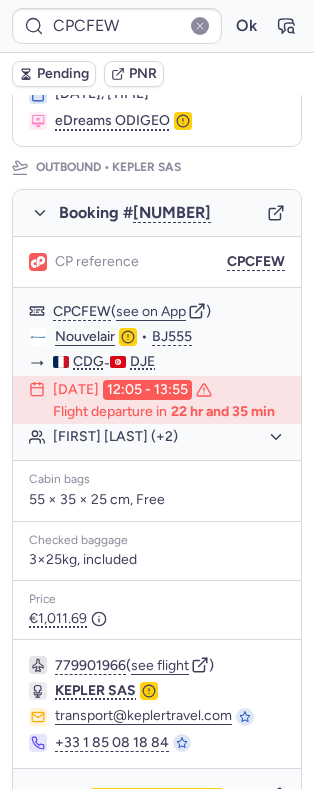 scroll, scrollTop: 236, scrollLeft: 0, axis: vertical 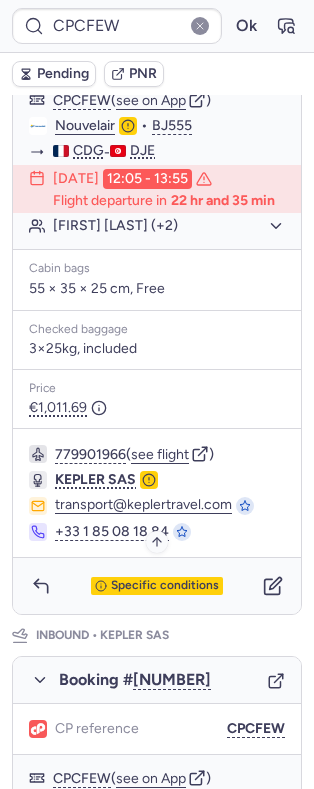 click on "Specific conditions" at bounding box center (165, 586) 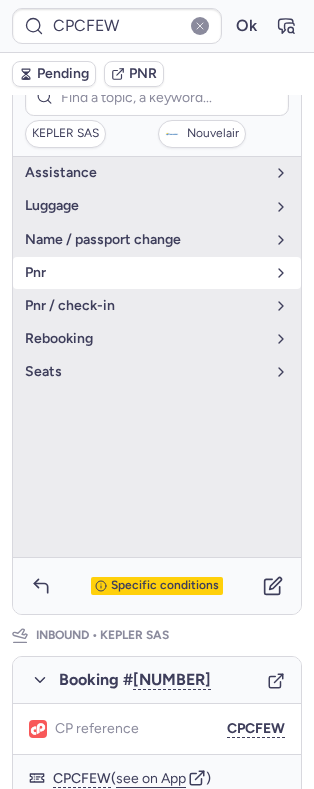 click on "pnr" at bounding box center [157, 273] 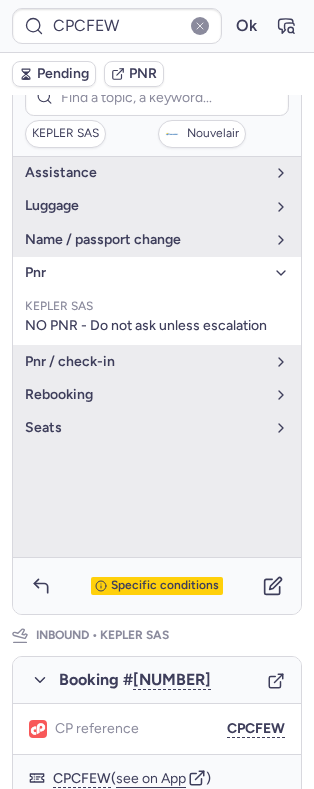 click on "pnr" at bounding box center [157, 273] 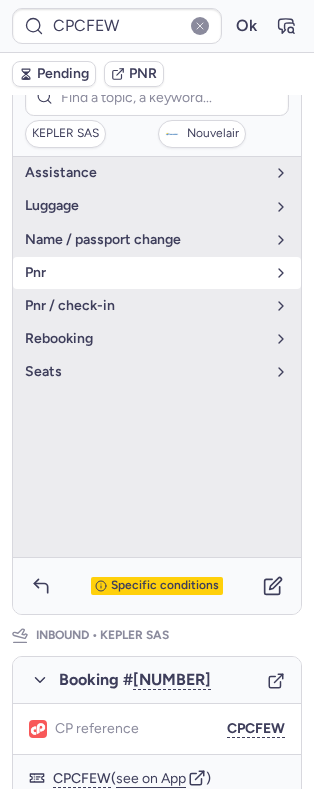 click on "pnr" at bounding box center (157, 273) 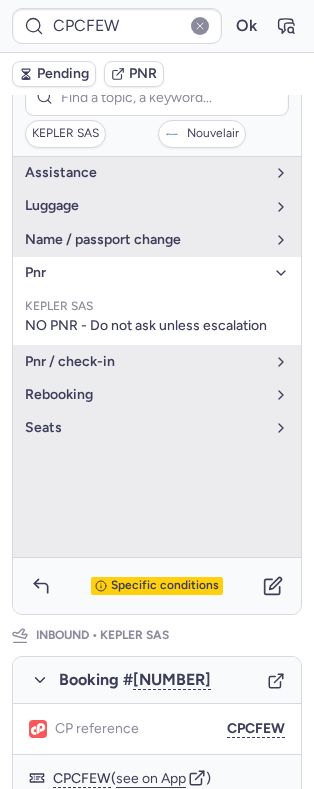 click on "pnr" at bounding box center (157, 273) 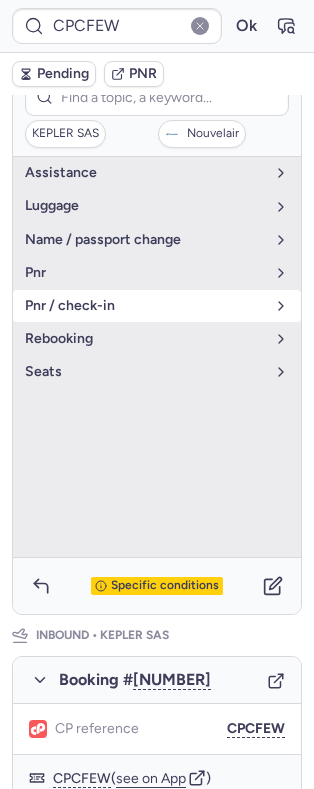 click on "pnr / check-in" at bounding box center (145, 306) 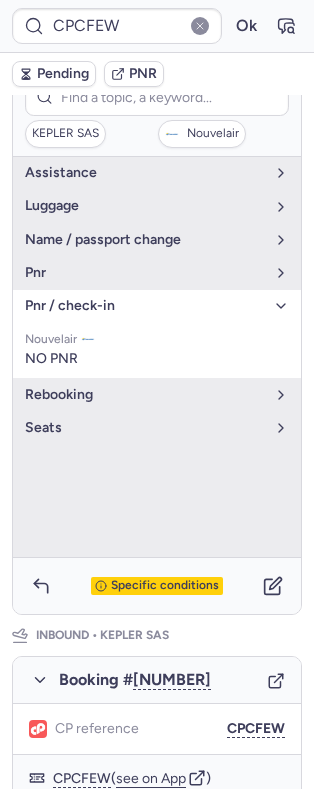 click on "pnr / check-in" at bounding box center (145, 306) 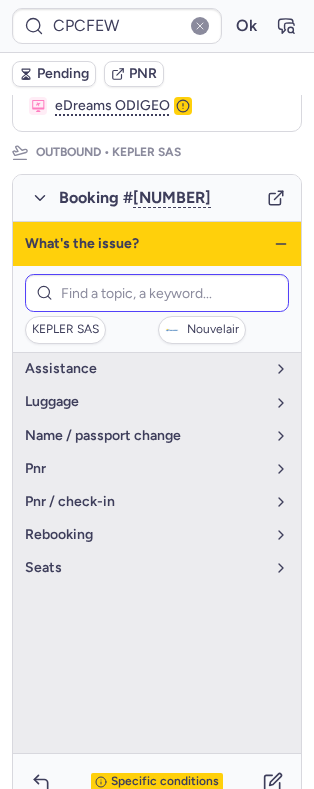 scroll, scrollTop: 233, scrollLeft: 0, axis: vertical 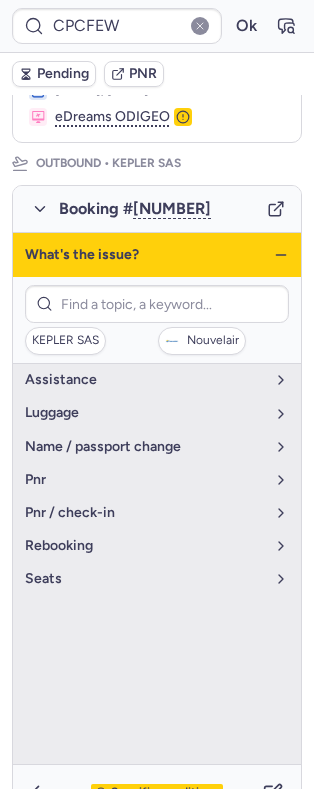 click 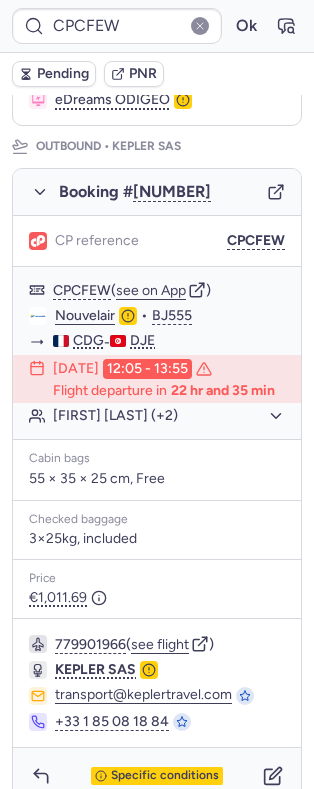 scroll, scrollTop: 252, scrollLeft: 0, axis: vertical 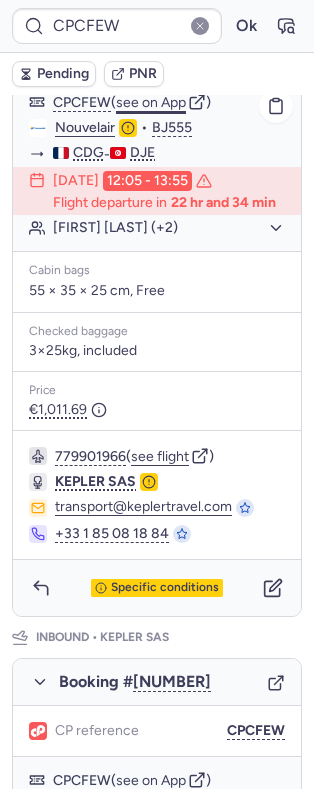 type on "CPN5WR" 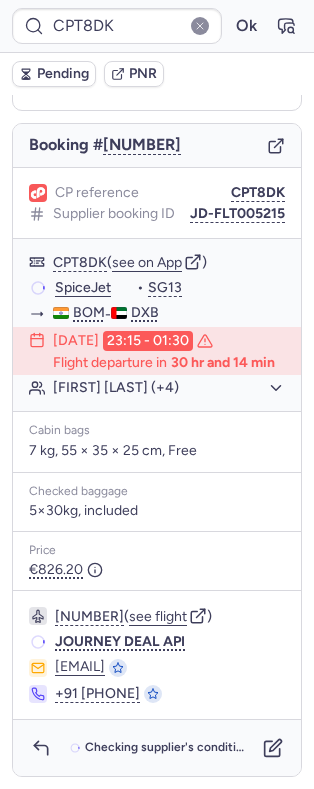 scroll, scrollTop: 224, scrollLeft: 0, axis: vertical 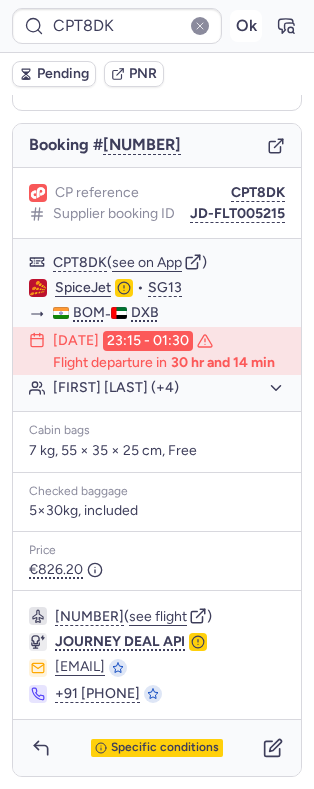 click on "Ok" at bounding box center [246, 26] 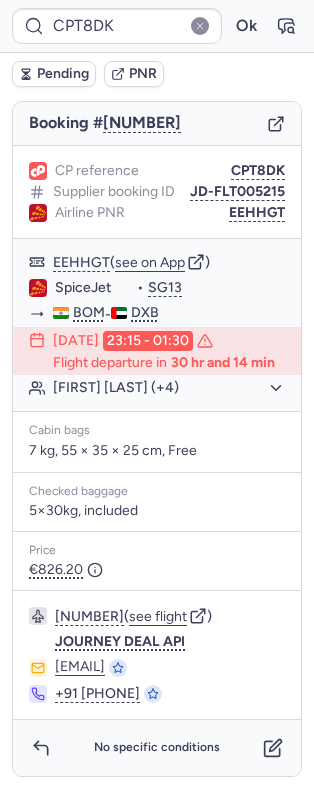 scroll, scrollTop: 224, scrollLeft: 0, axis: vertical 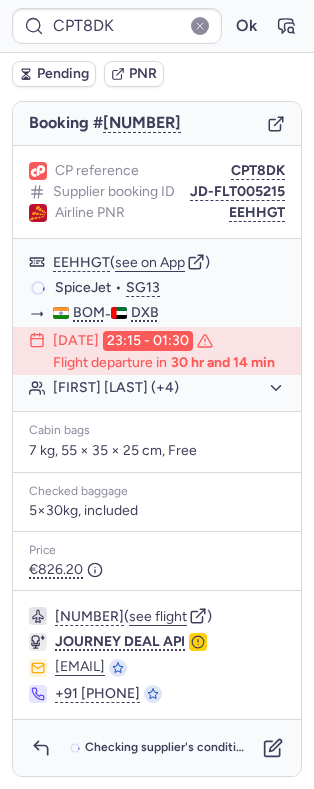 type on "CPN5WR" 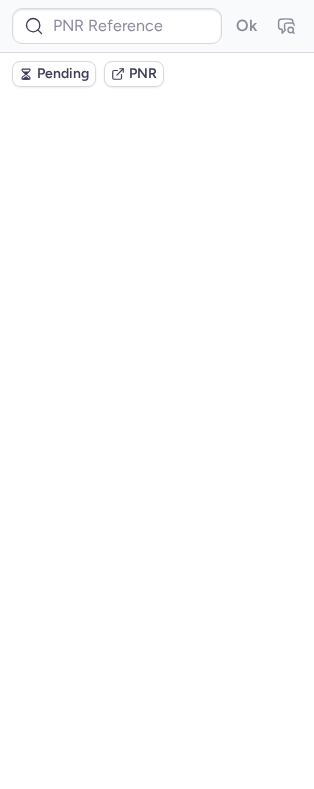 scroll, scrollTop: 0, scrollLeft: 0, axis: both 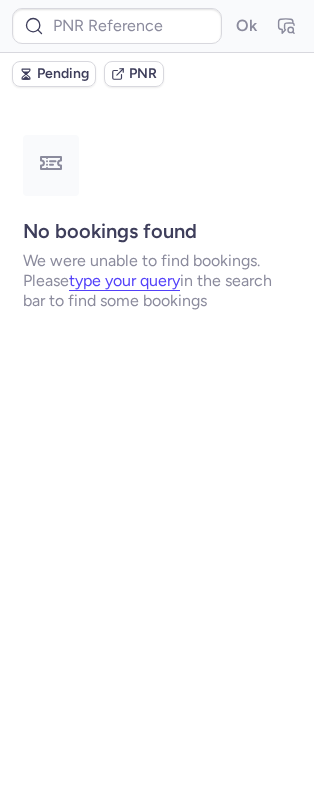 type on "CPN5WR" 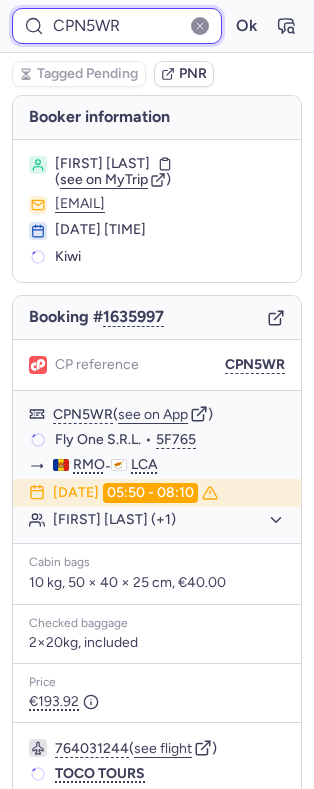click on "CPN5WR" at bounding box center [117, 26] 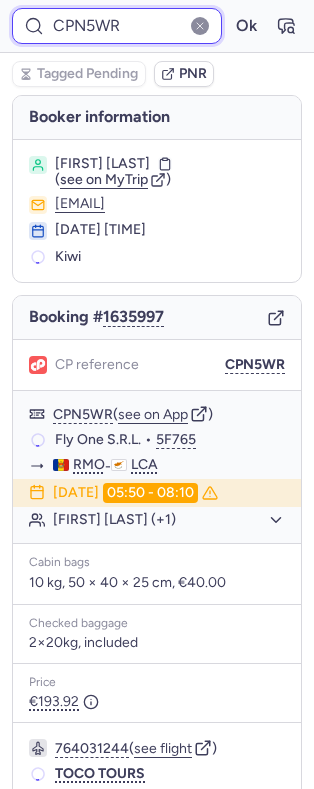 click on "CPN5WR" at bounding box center [117, 26] 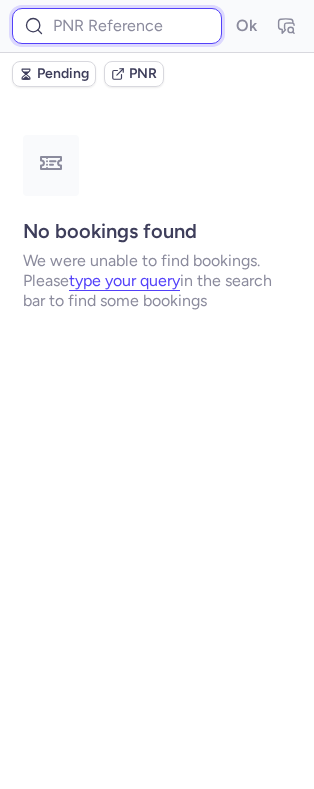 click at bounding box center [117, 26] 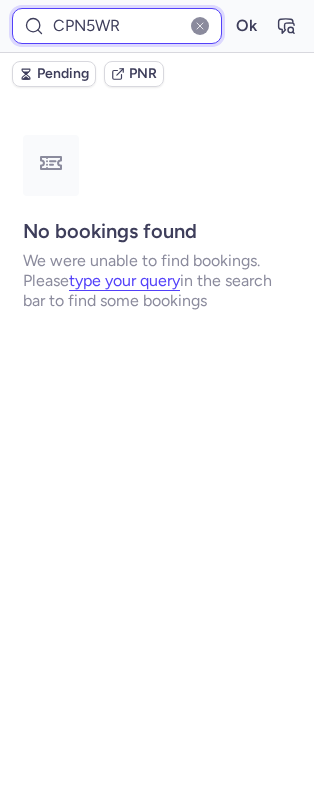 type on "CPN5WR" 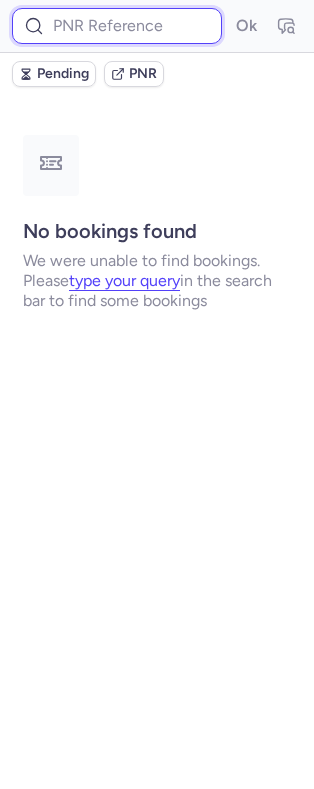 click at bounding box center (117, 26) 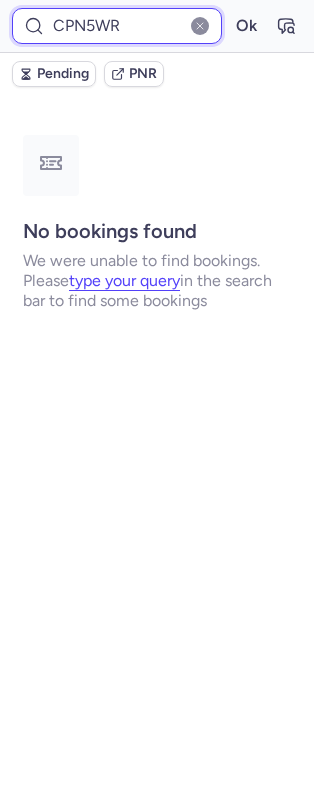 type on "CPN5WR" 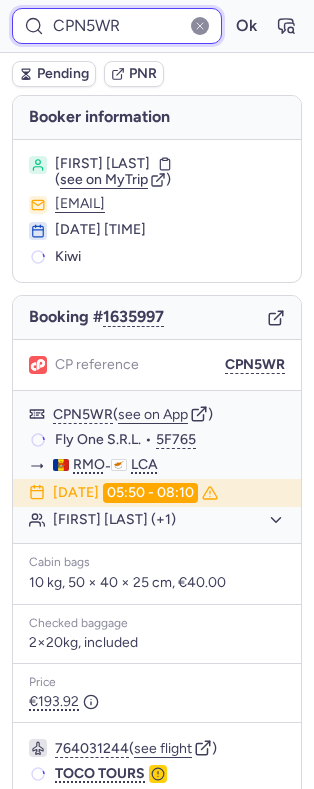 scroll, scrollTop: 224, scrollLeft: 0, axis: vertical 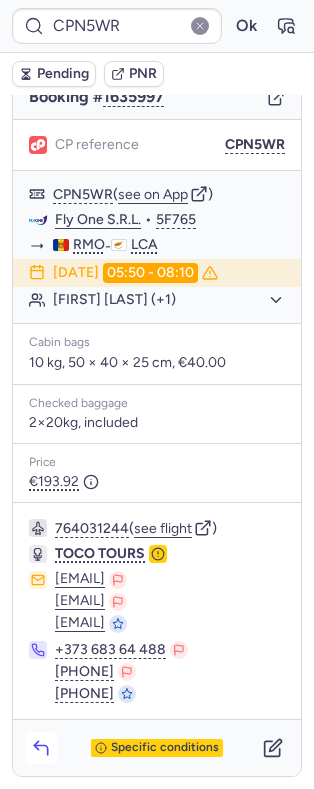 click 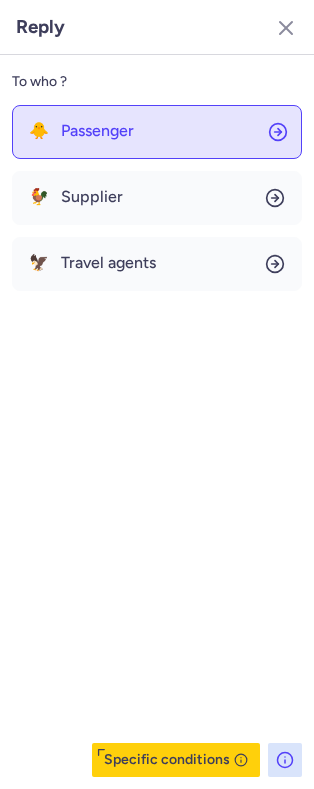 click on "🐥 Passenger" 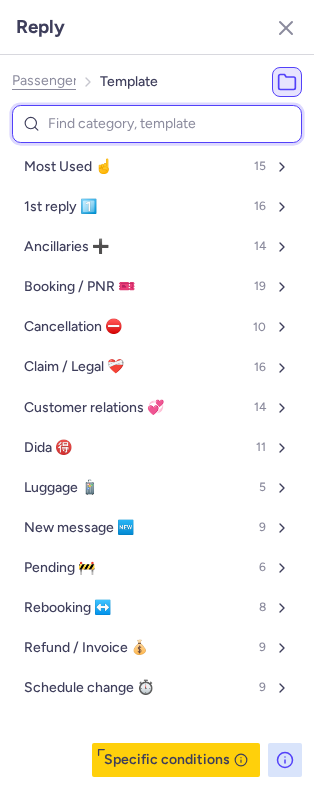 type on "f" 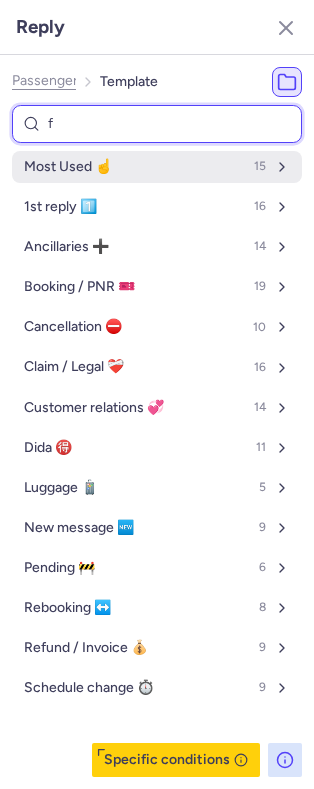 select on "en" 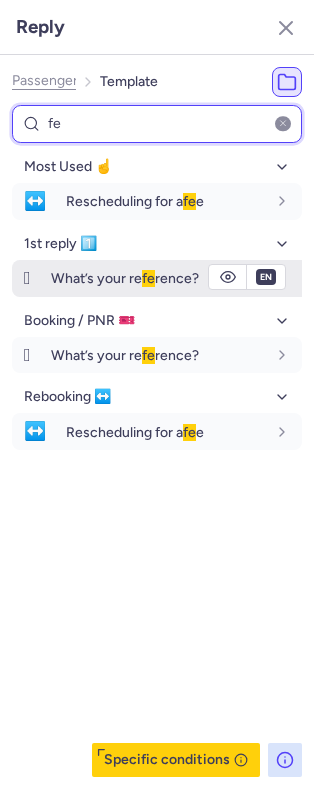 type on "fe" 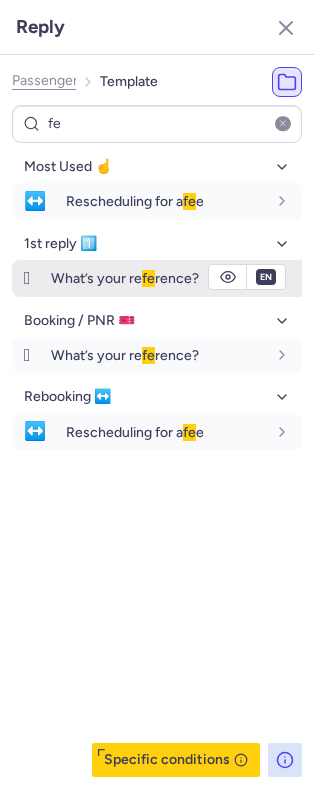 click on "What’s your re fe rence?" at bounding box center (176, 278) 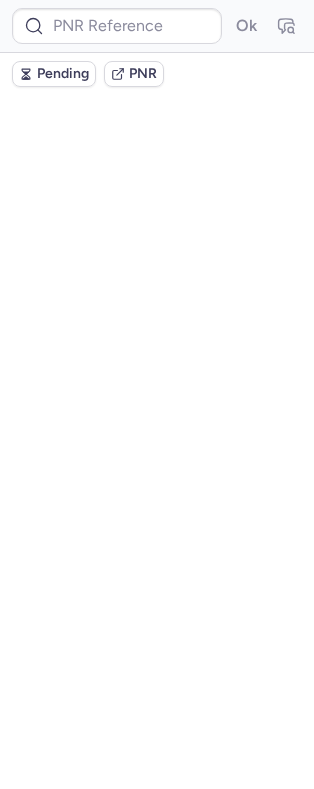 scroll, scrollTop: 0, scrollLeft: 0, axis: both 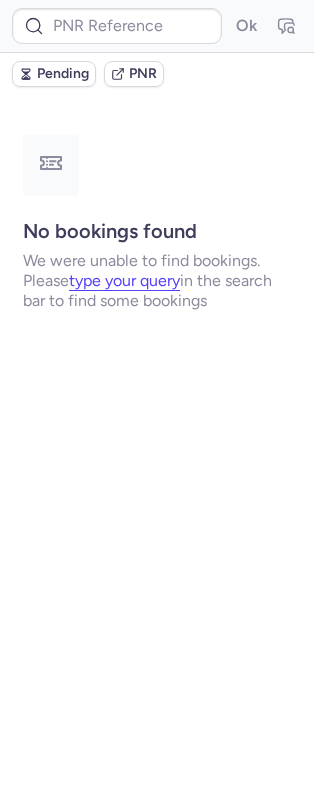 type on "CP7T5M" 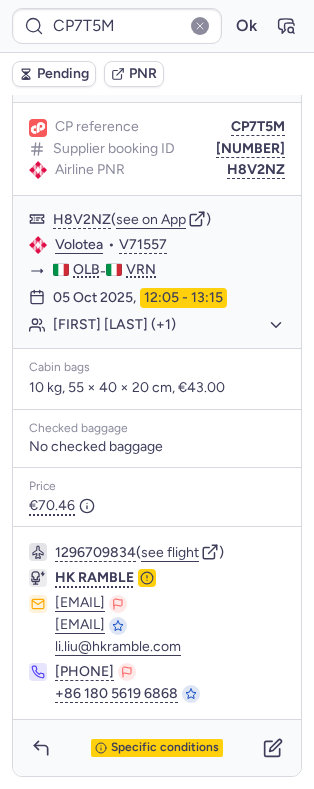 scroll, scrollTop: 1249, scrollLeft: 0, axis: vertical 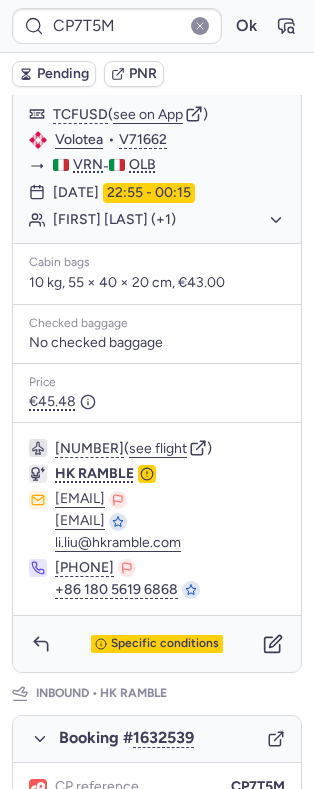 click on "Checked baggage" at bounding box center (157, 324) 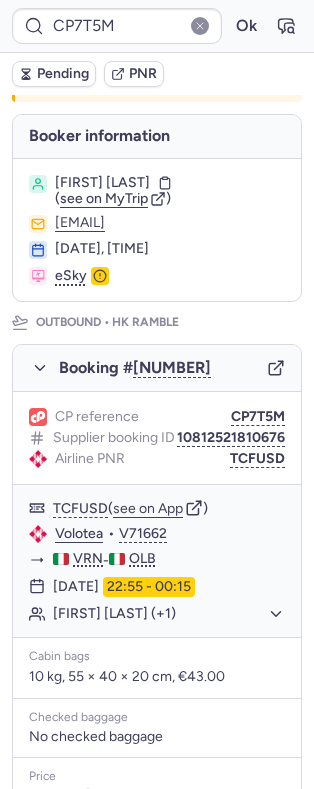 scroll, scrollTop: 78, scrollLeft: 0, axis: vertical 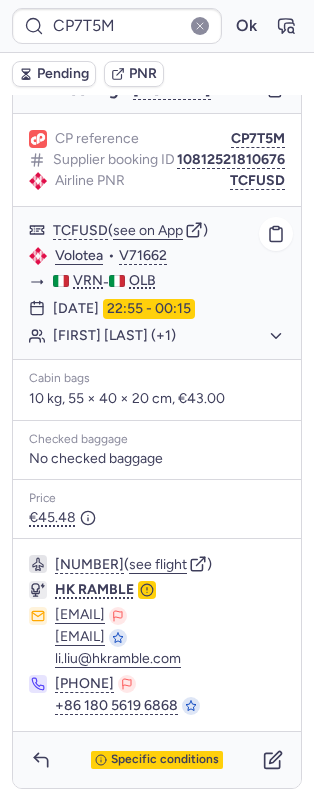 click on "[FIRST] [LAST] (+1)" 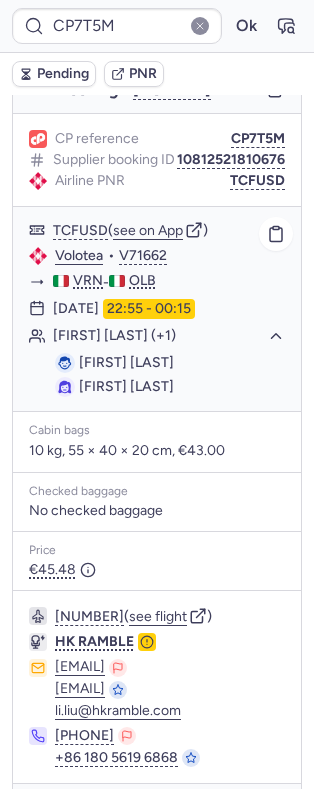 click on "[FIRST] [LAST] (+1)" 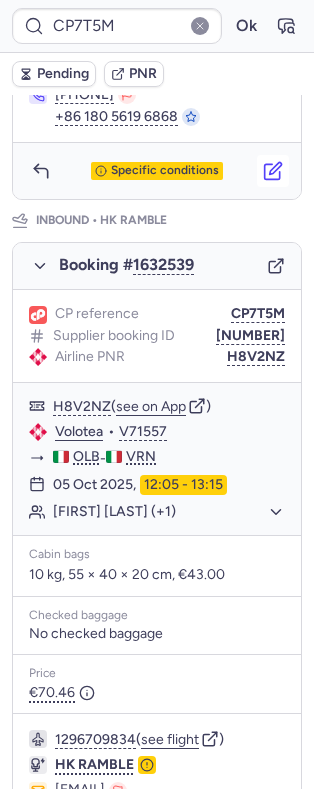 scroll, scrollTop: 938, scrollLeft: 0, axis: vertical 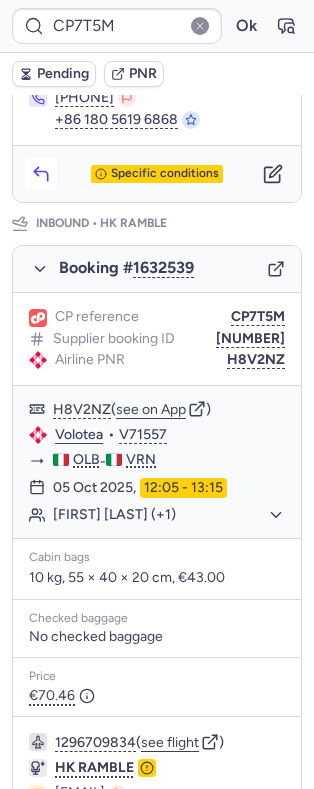 click 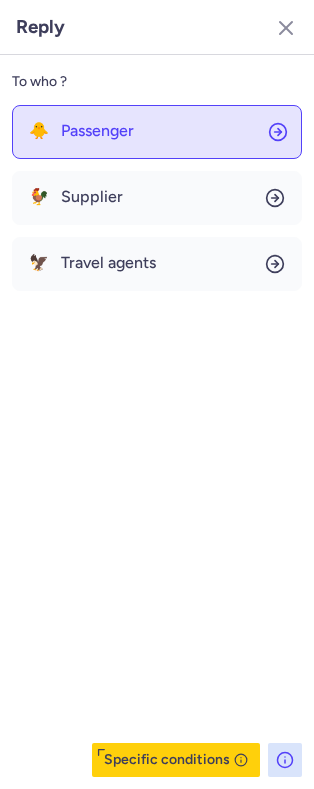 click on "🐥 Passenger" 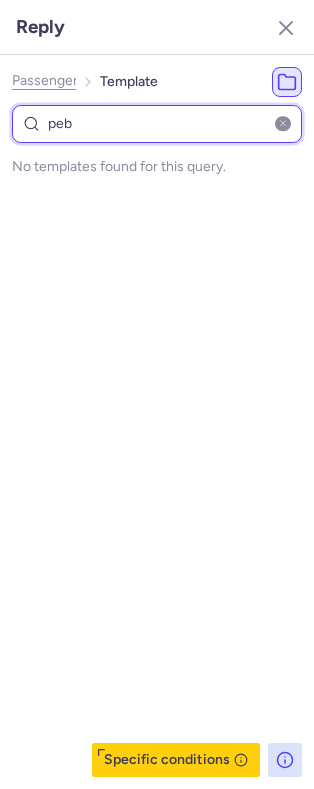 type on "pe" 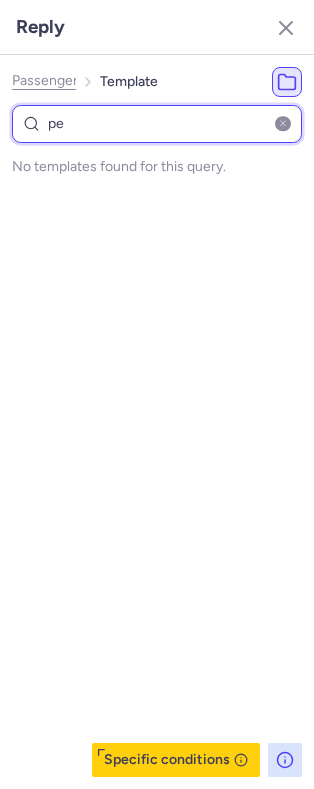 select on "en" 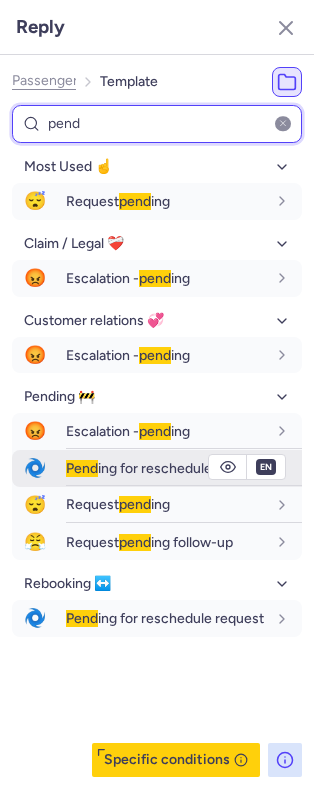 type on "pend" 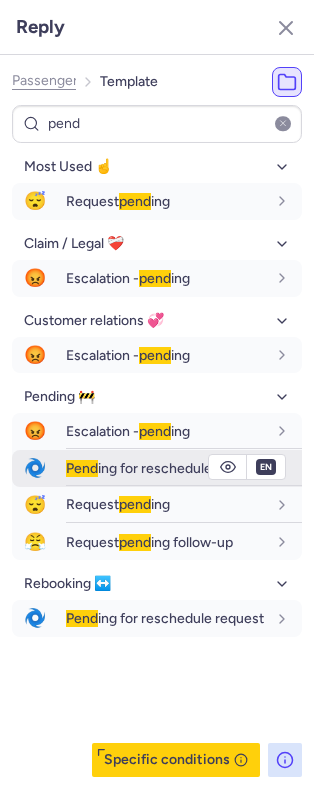 click on "Pend ing for reschedule request" at bounding box center [184, 468] 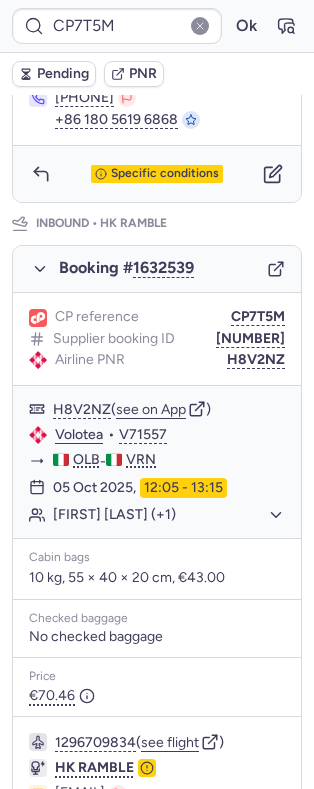click on "Pending" at bounding box center [63, 74] 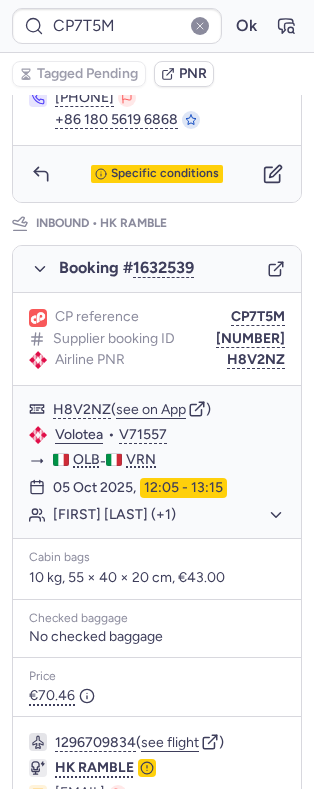 scroll, scrollTop: 1249, scrollLeft: 0, axis: vertical 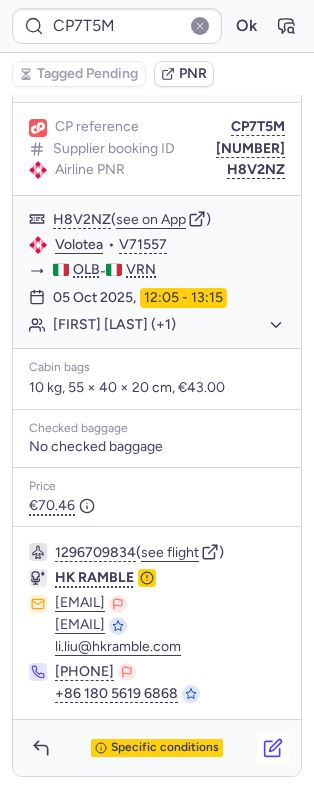 click 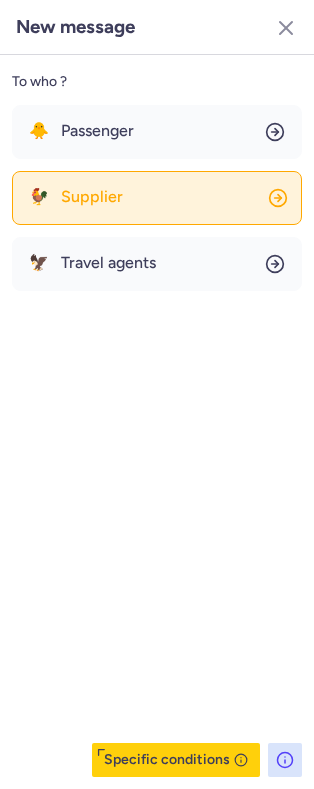 click on "🐓 Supplier" 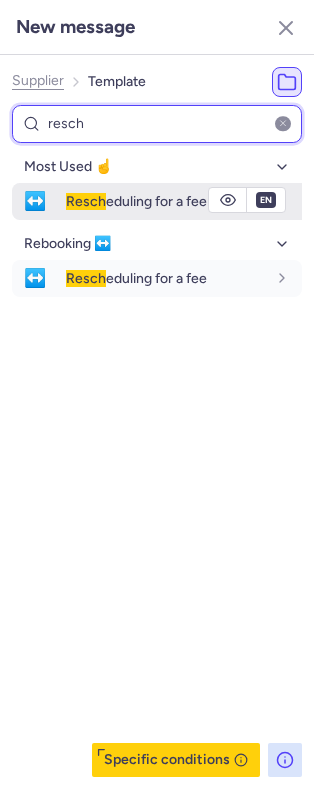 type on "resch" 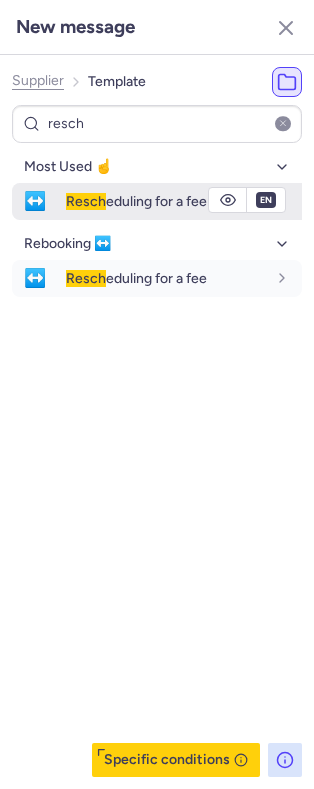 click on "Resch eduling for a fee" at bounding box center (136, 201) 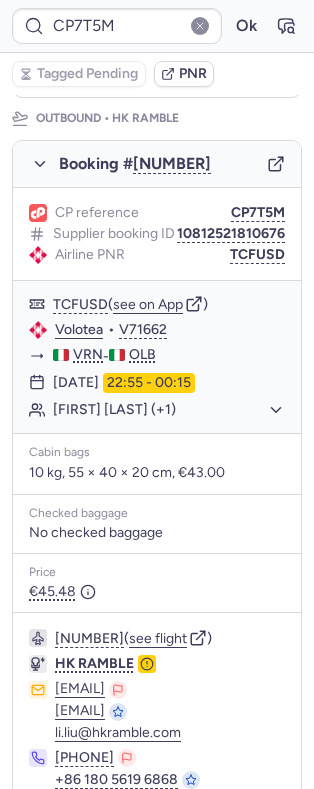 scroll, scrollTop: 281, scrollLeft: 0, axis: vertical 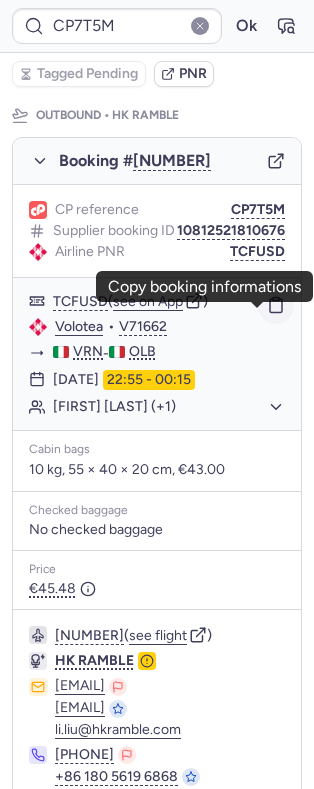 click 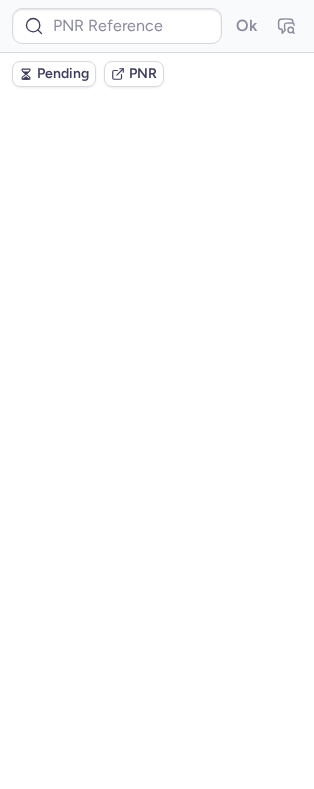 scroll, scrollTop: 0, scrollLeft: 0, axis: both 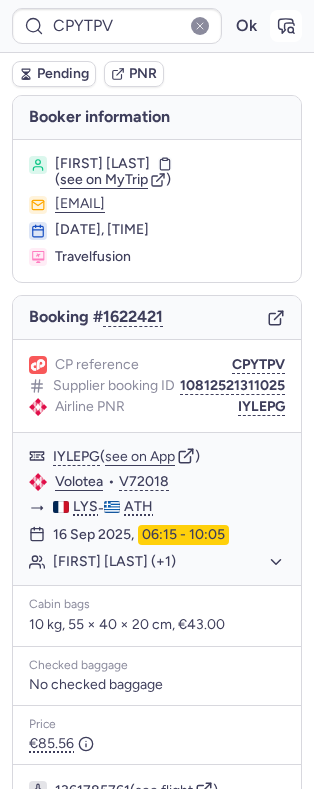 click 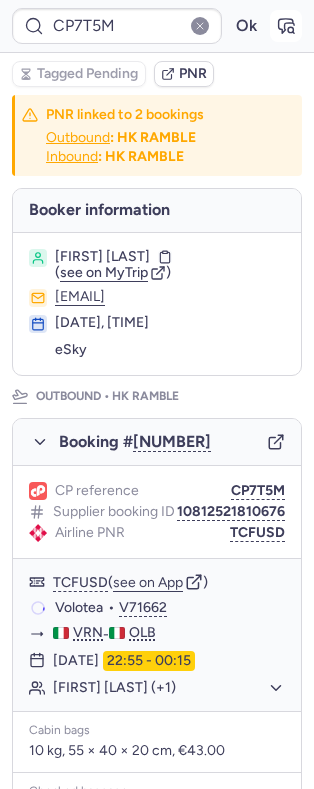 type on "CPIX5B" 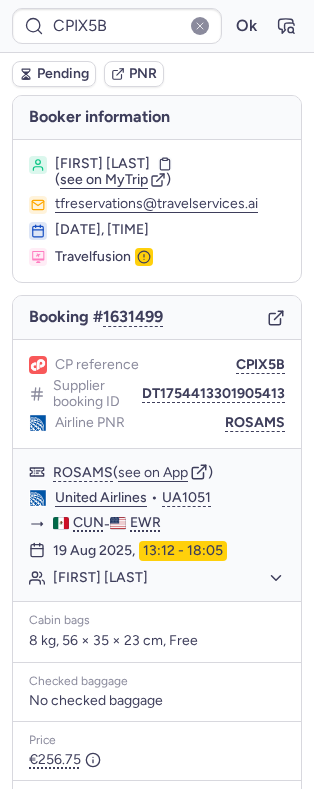 scroll, scrollTop: 194, scrollLeft: 0, axis: vertical 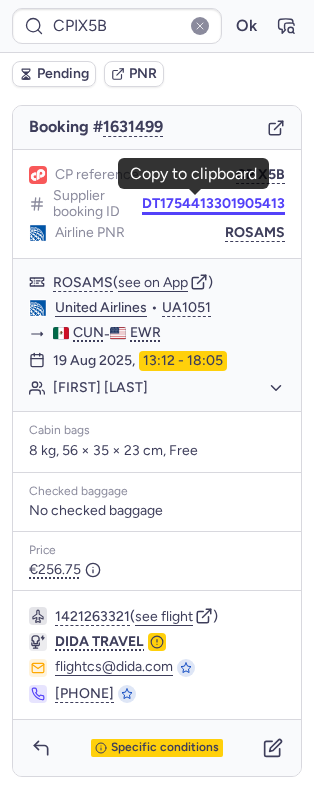 click on "DT1754413301905413" at bounding box center [213, 204] 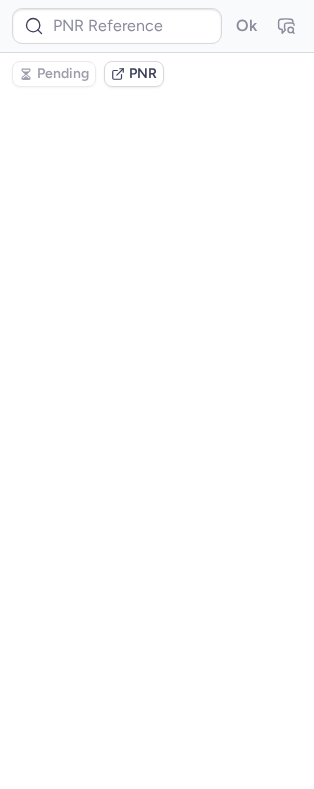 scroll, scrollTop: 0, scrollLeft: 0, axis: both 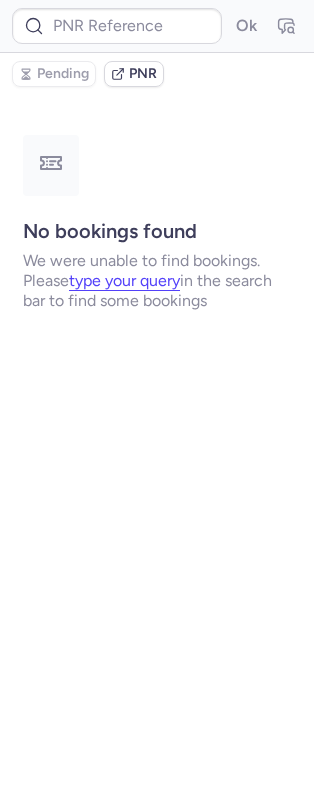 type on "CPIX5B" 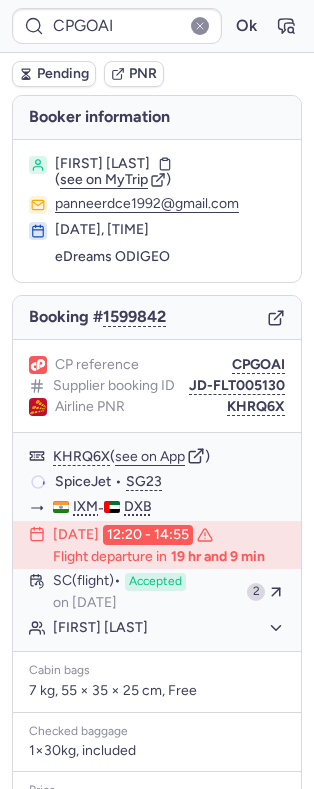 type on "CPGP8O" 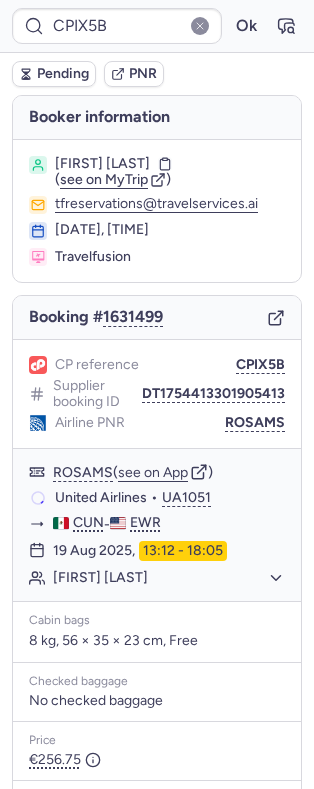 scroll, scrollTop: 194, scrollLeft: 0, axis: vertical 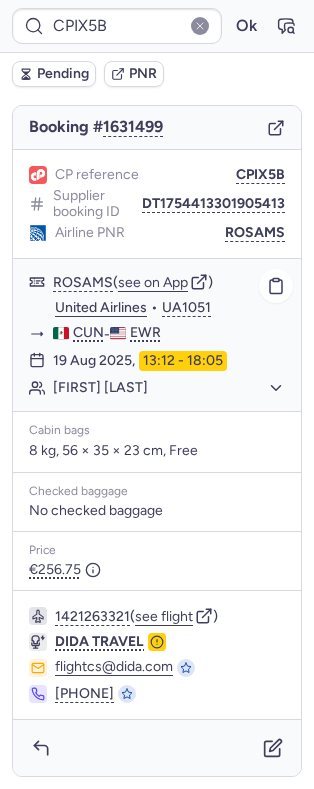 click on "United Airlines" 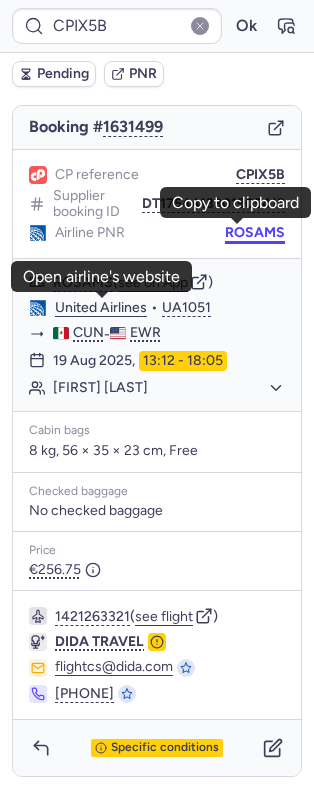 click on "ROSAMS" at bounding box center (255, 233) 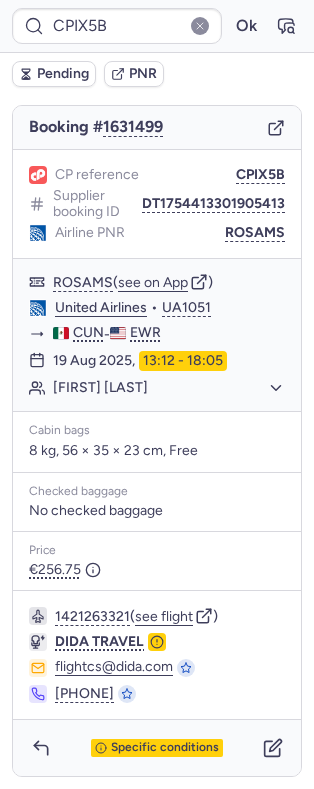 scroll, scrollTop: 0, scrollLeft: 0, axis: both 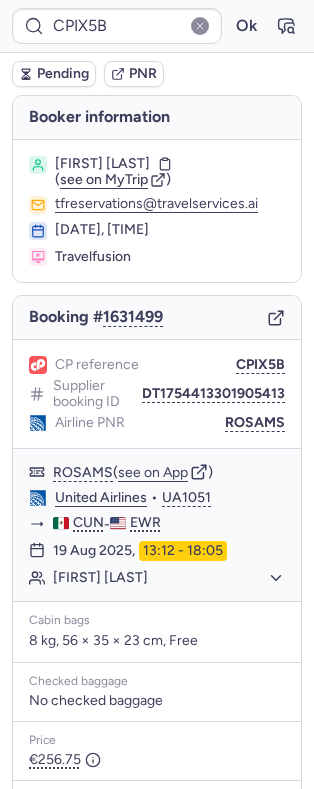 click on "[FIRST] [LAST]" at bounding box center [102, 164] 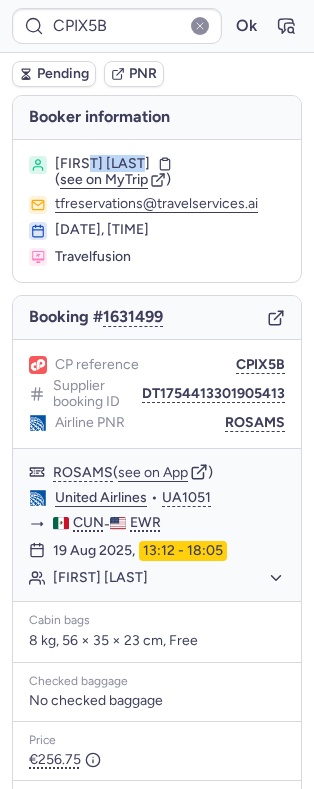 copy on "[LAST]" 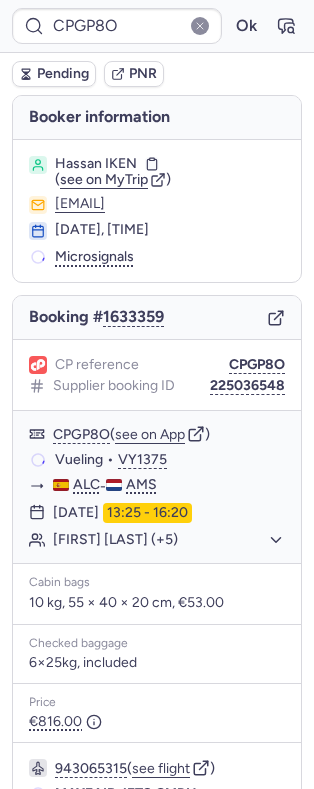 type on "CPIX5B" 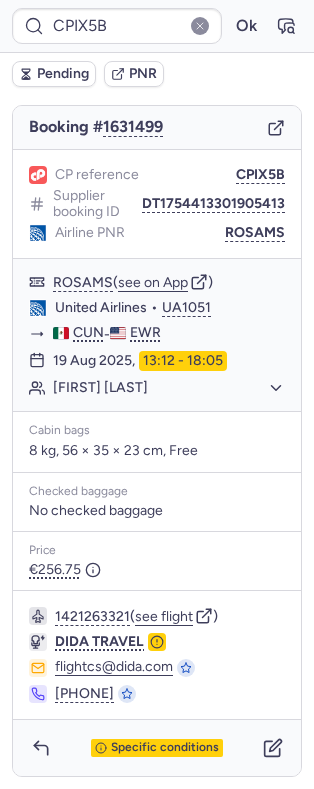 scroll, scrollTop: 194, scrollLeft: 0, axis: vertical 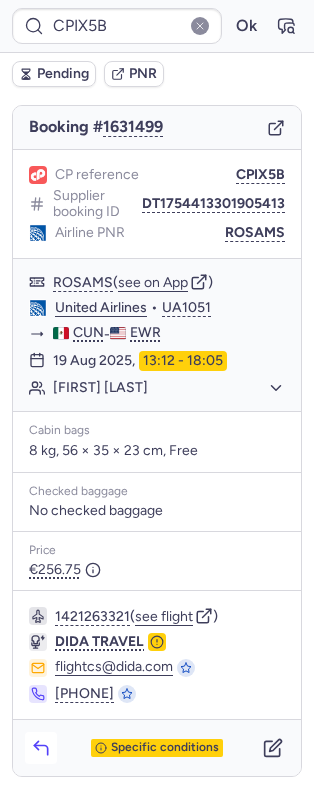 click 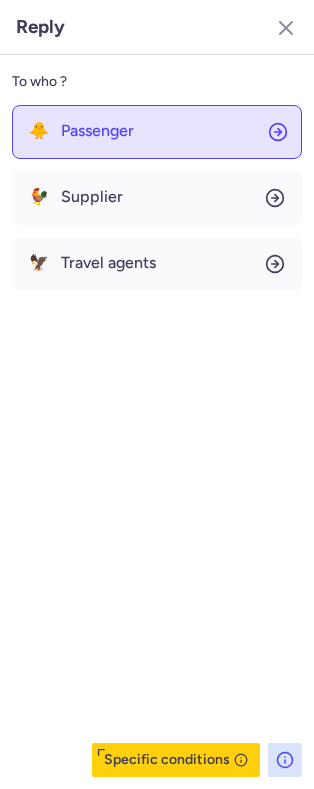 click on "🐥 Passenger" 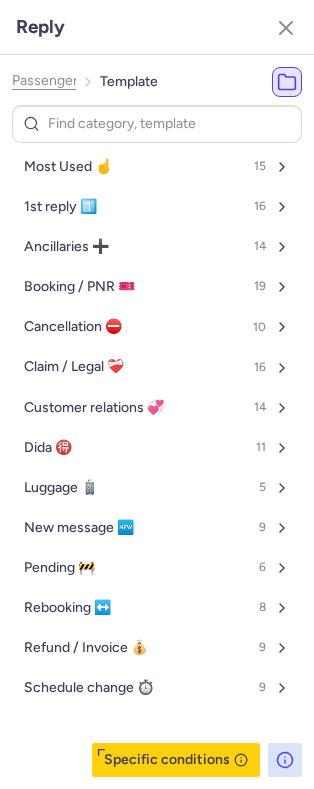 click on "Passenger" 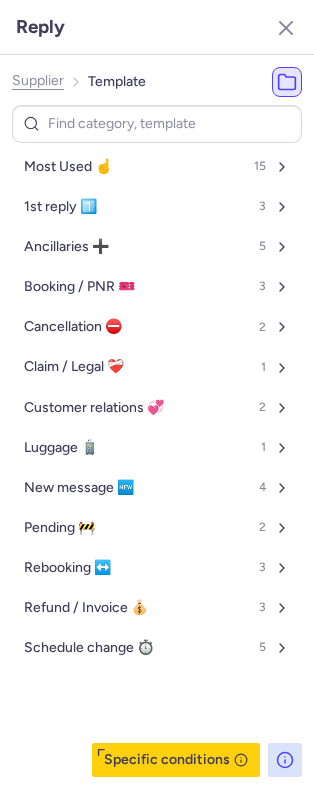 click on "Supplier" 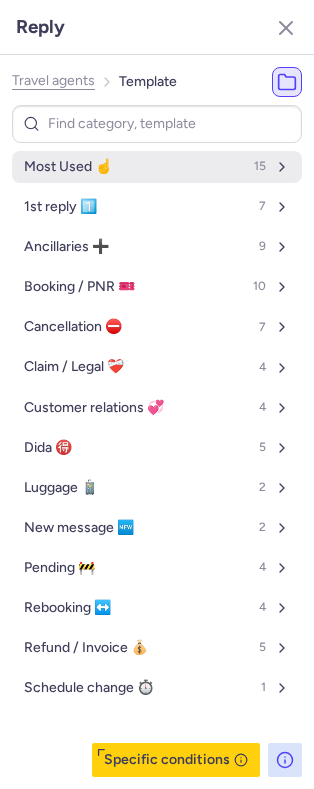 click on "Most Used ☝️" at bounding box center [68, 167] 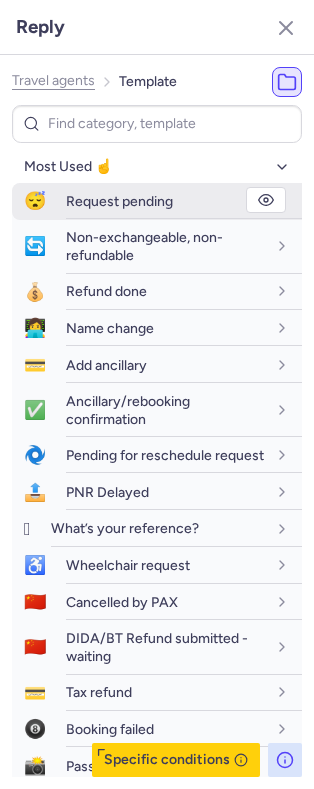 click on "Request pending" at bounding box center (119, 201) 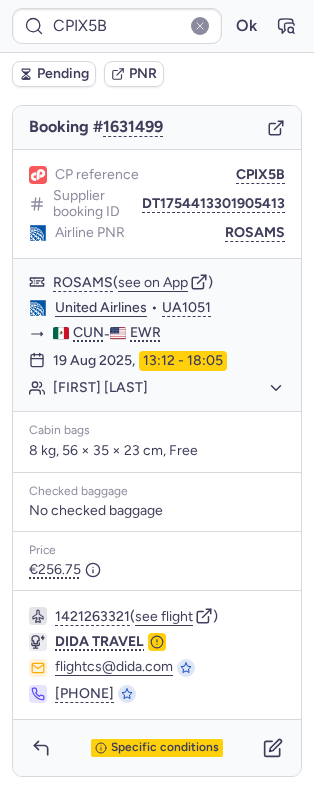 click on "Pending" at bounding box center (63, 74) 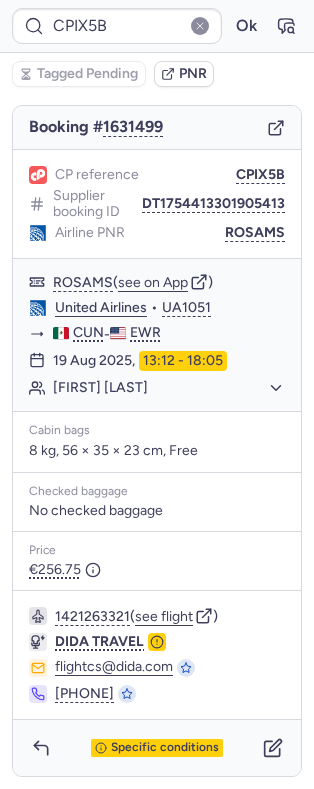 click on "Specific conditions" at bounding box center [157, 748] 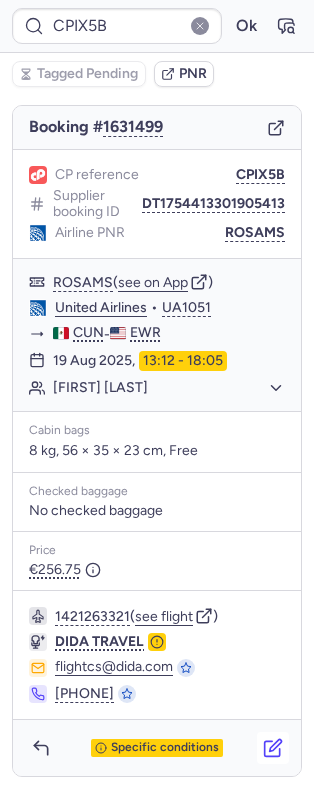click 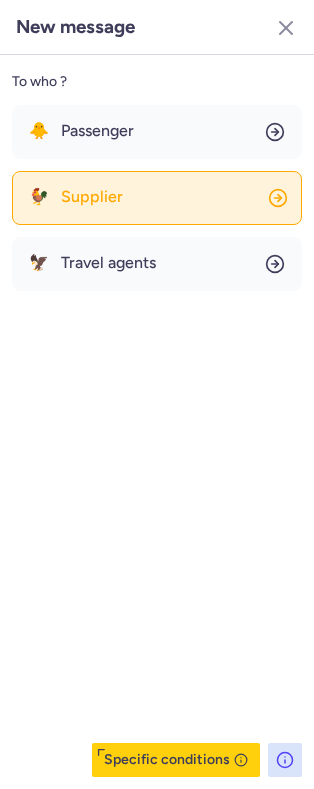 click on "🐓 Supplier" 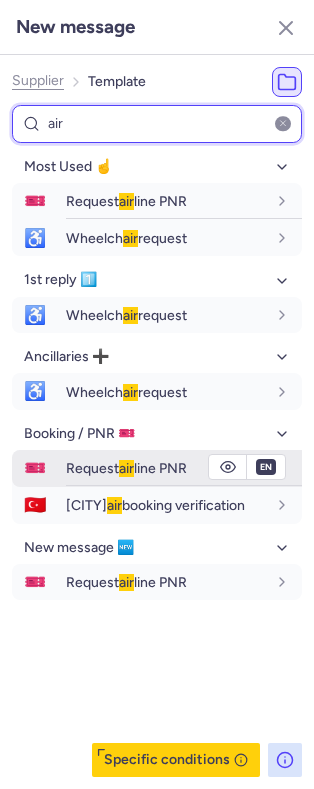 type on "air" 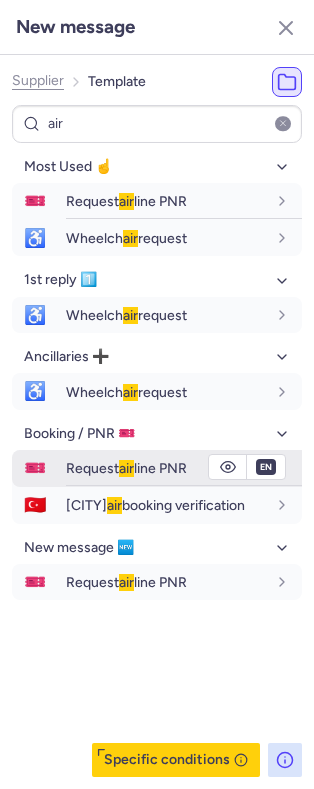 click on "Request  air line PNR" at bounding box center (126, 468) 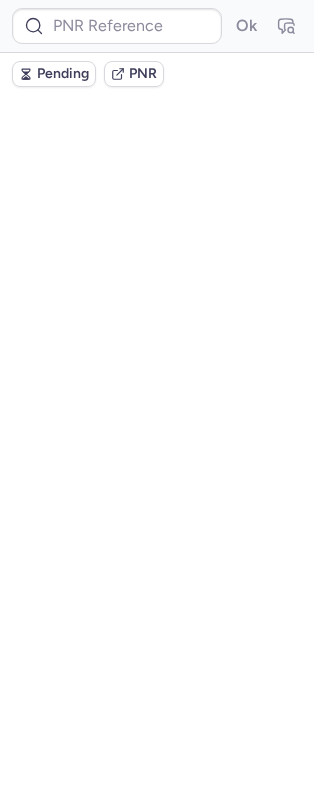 scroll, scrollTop: 0, scrollLeft: 0, axis: both 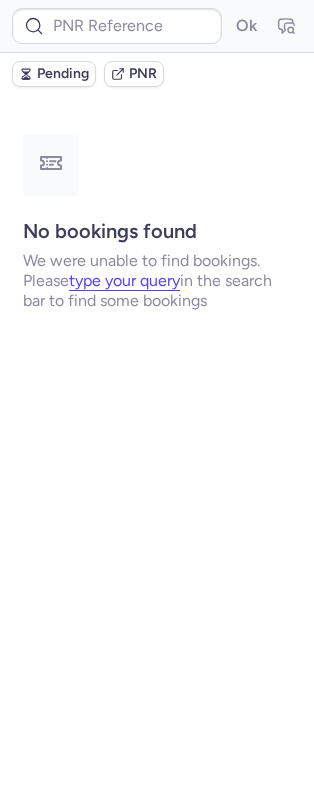 type on "CPIX5B" 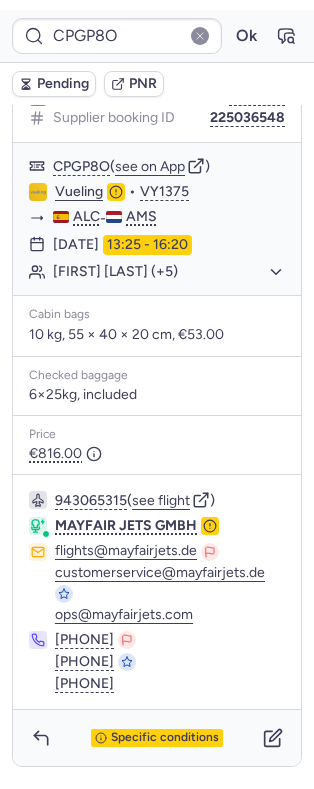scroll, scrollTop: 286, scrollLeft: 0, axis: vertical 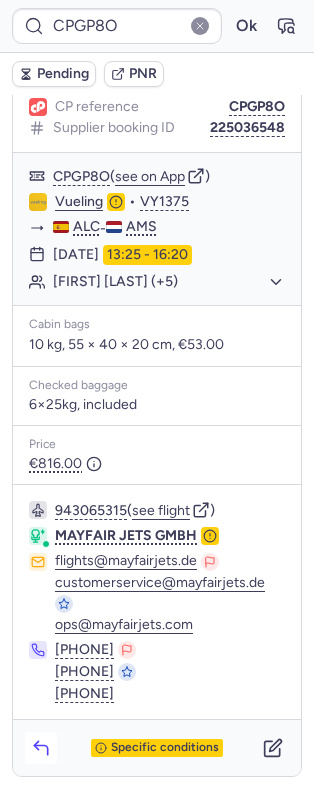 click 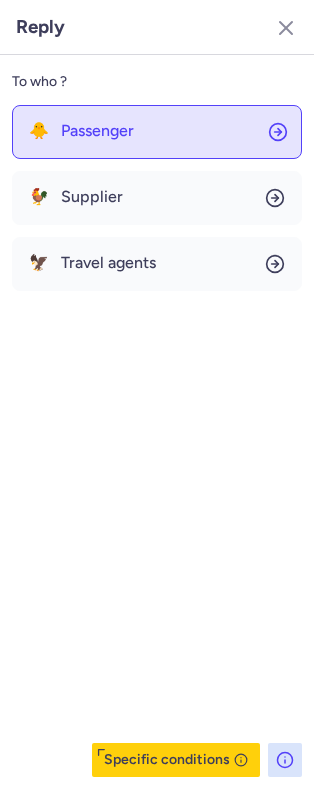click on "Passenger" at bounding box center [97, 131] 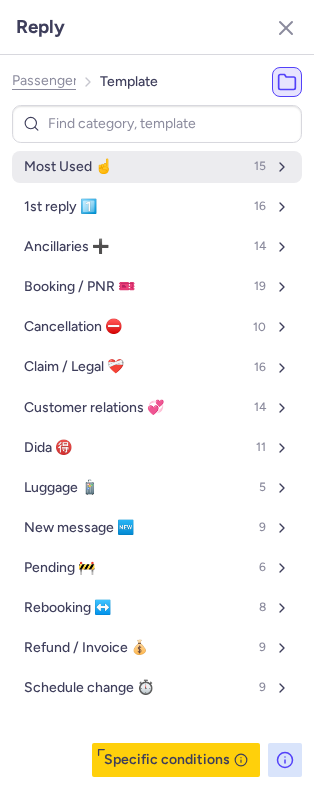 click on "Most Used ☝️ 15" at bounding box center (157, 167) 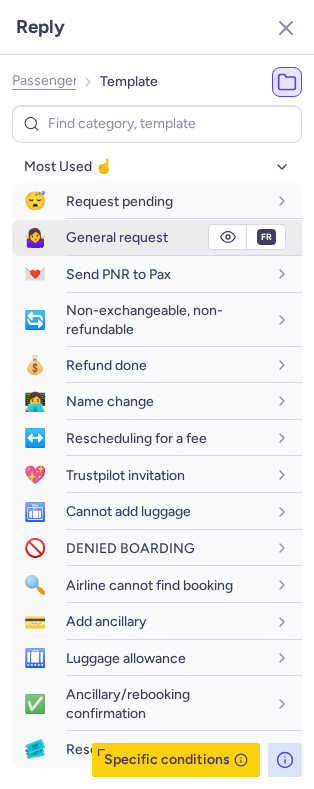 click on "General request" at bounding box center (117, 237) 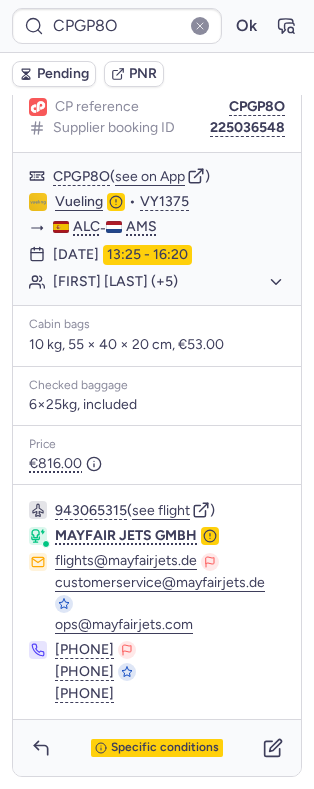scroll, scrollTop: 0, scrollLeft: 0, axis: both 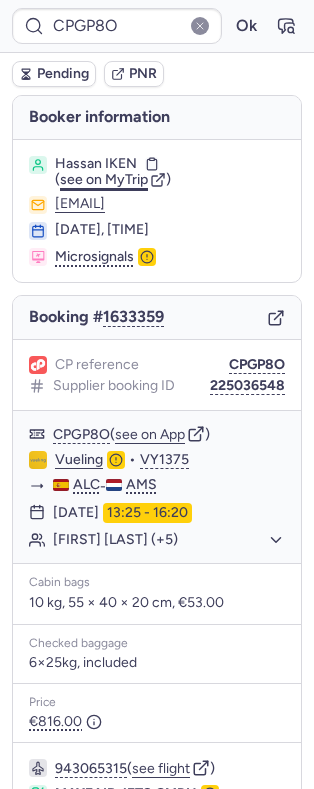 click on "see on MyTrip" at bounding box center [104, 179] 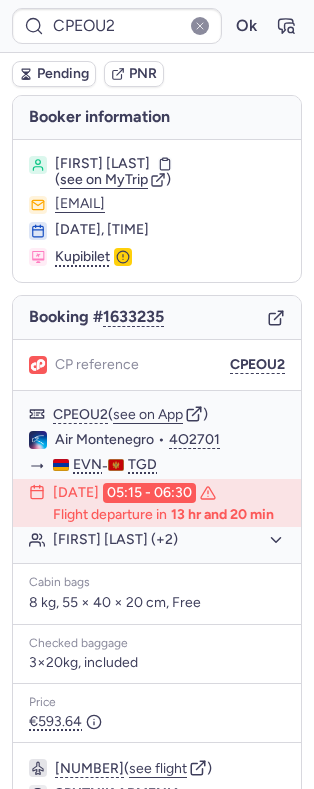 scroll, scrollTop: 198, scrollLeft: 0, axis: vertical 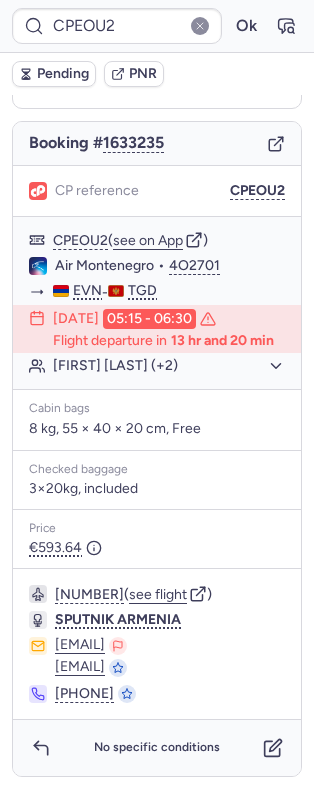 type on "CPIX5B" 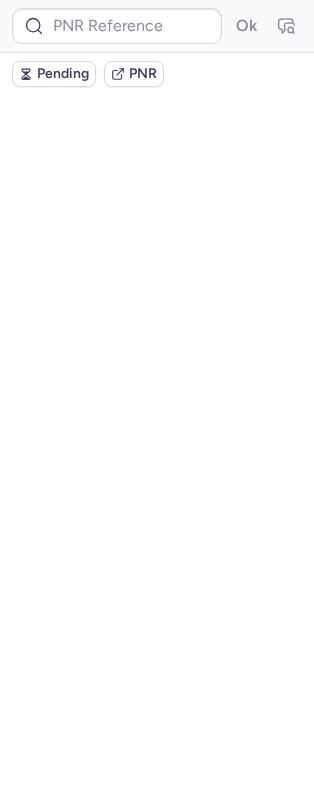 scroll, scrollTop: 0, scrollLeft: 0, axis: both 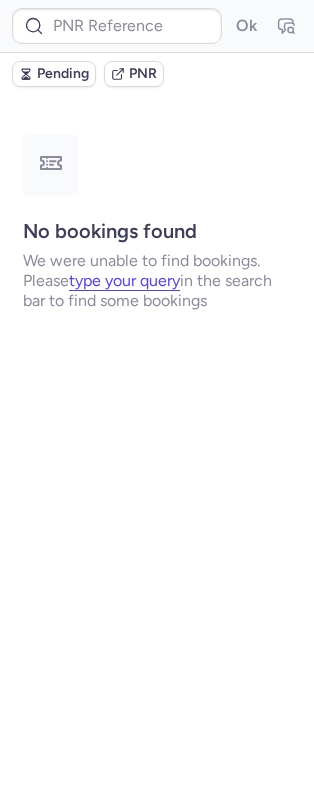 type on "CPE3SI" 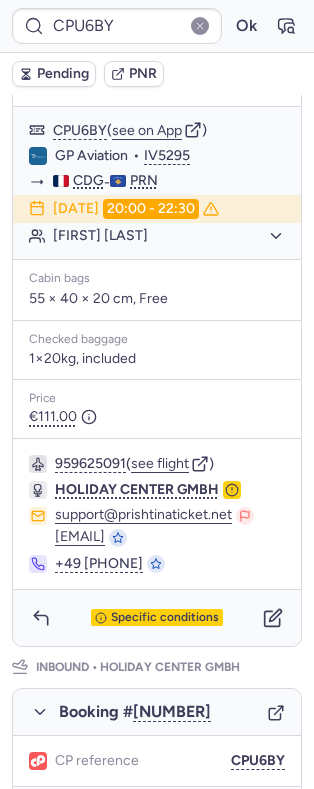 scroll, scrollTop: 445, scrollLeft: 0, axis: vertical 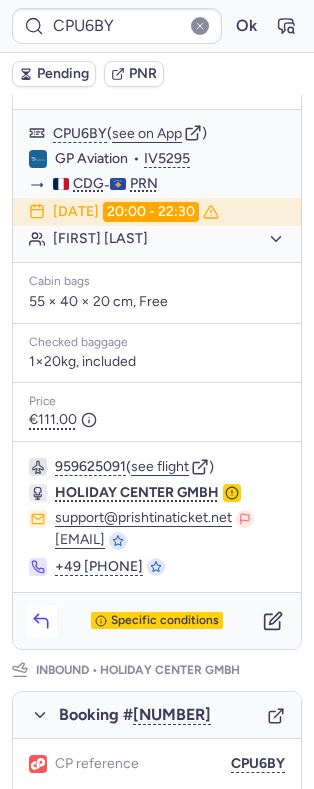 click 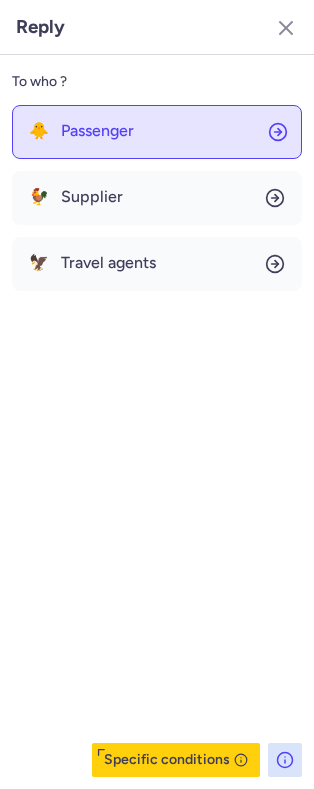 click on "Passenger" at bounding box center (97, 131) 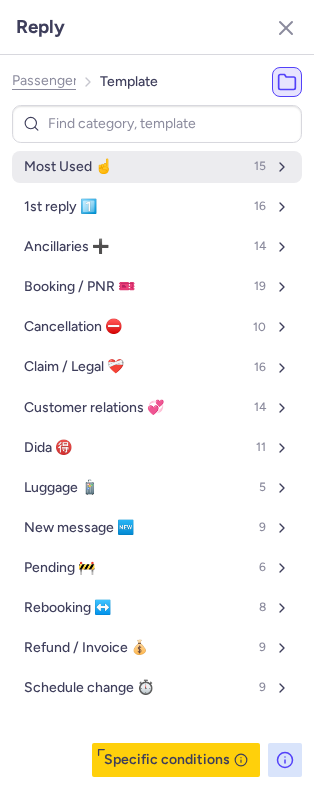 click on "Most Used ☝️ 15" at bounding box center [157, 167] 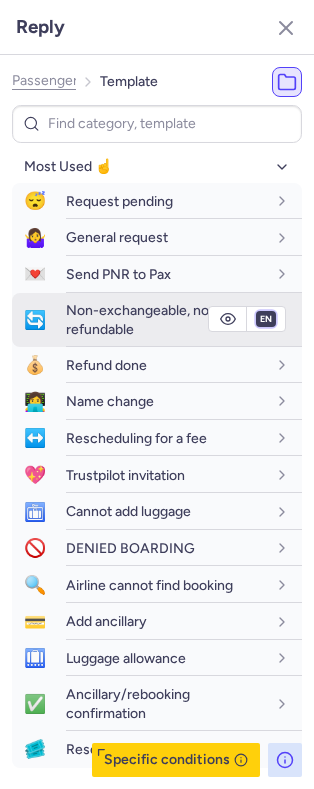 click on "fr en de nl pt es it ru" at bounding box center [266, 319] 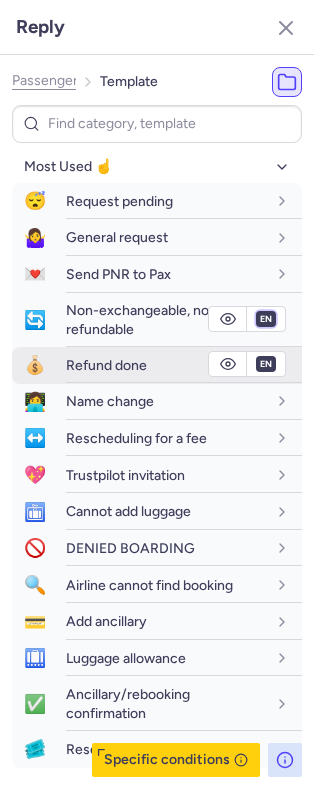 select on "fr" 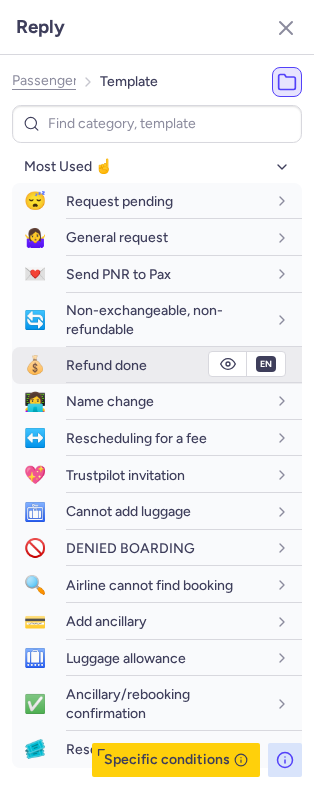 click on "fr en de nl pt es it ru" at bounding box center (266, 319) 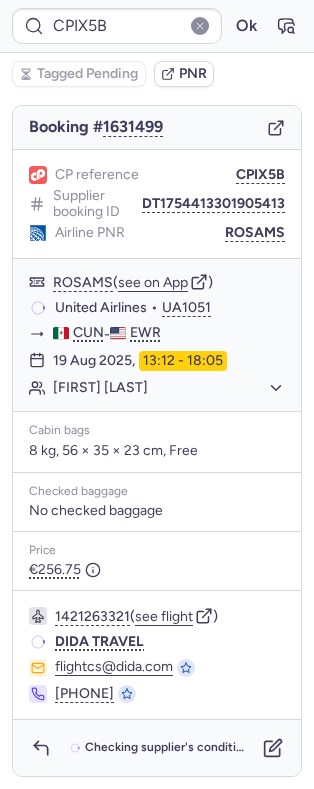 scroll, scrollTop: 0, scrollLeft: 0, axis: both 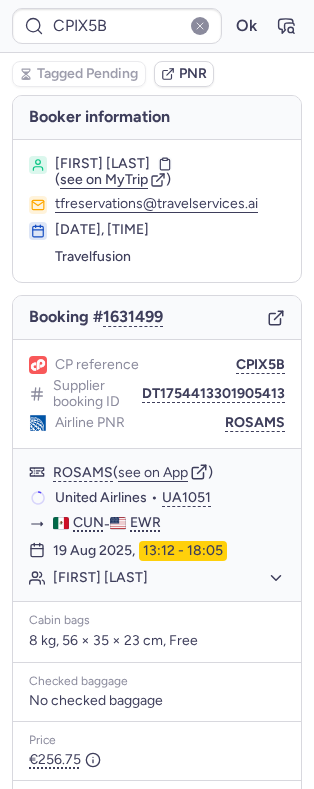 type on "CPBNC4" 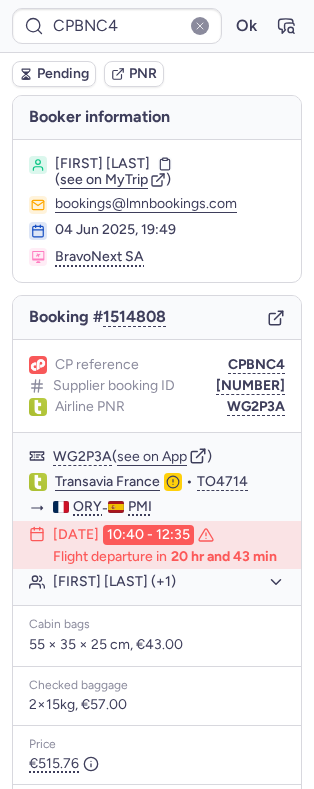 drag, startPoint x: 203, startPoint y: 397, endPoint x: 165, endPoint y: 373, distance: 44.94441 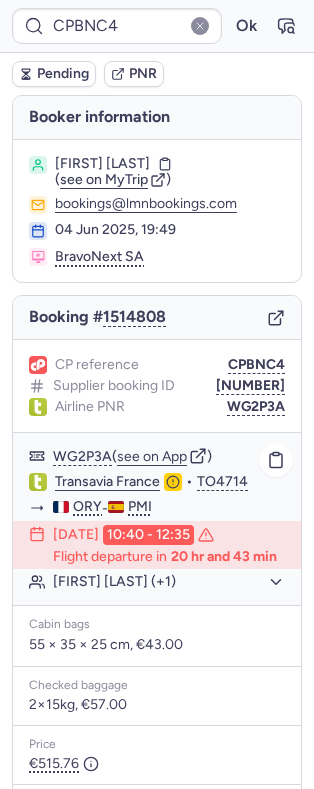 click on "[FIRST] [LAST] (+1)" 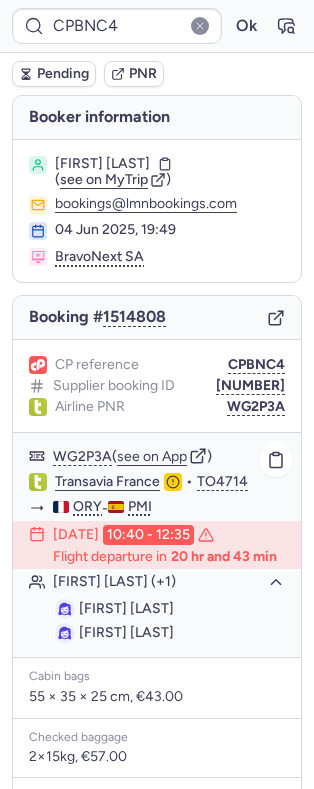 click on "[FIRST] [LAST]" at bounding box center (126, 608) 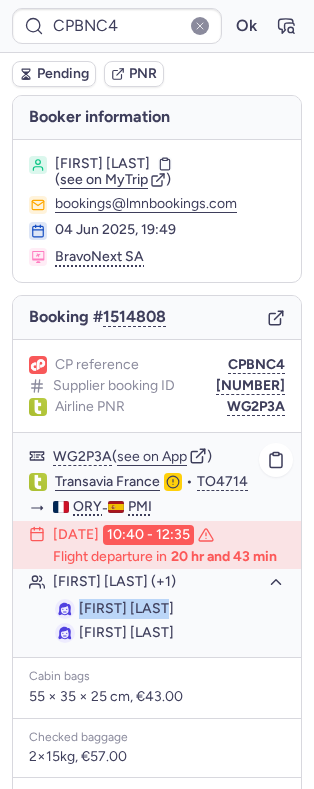 drag, startPoint x: 94, startPoint y: 663, endPoint x: 165, endPoint y: 658, distance: 71.17584 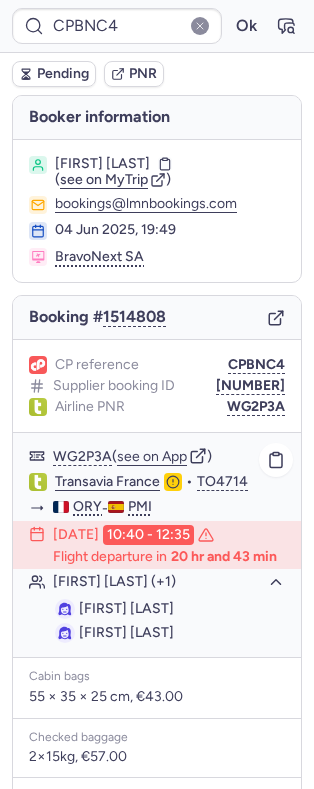 click on "[FIRST] [LAST]" at bounding box center [126, 632] 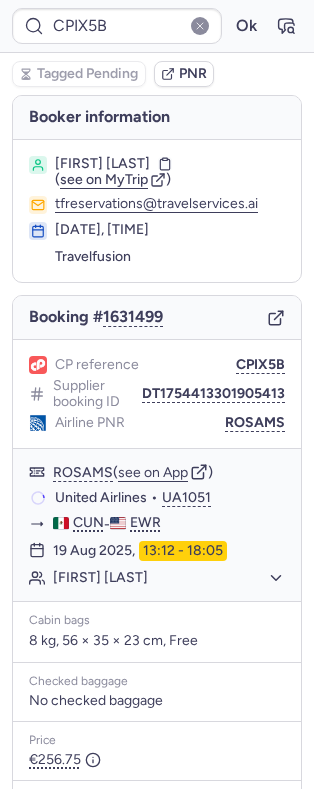 type on "CP4UCL" 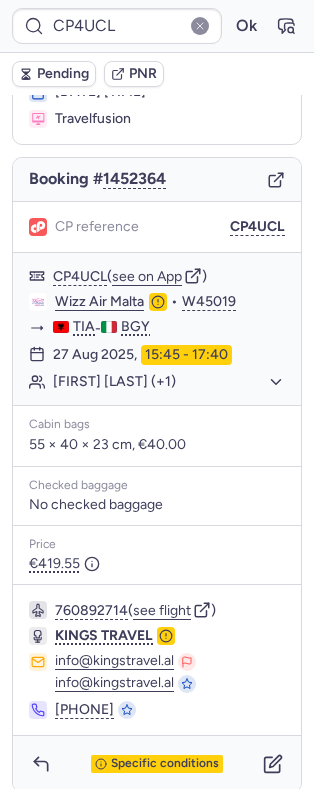 scroll, scrollTop: 140, scrollLeft: 0, axis: vertical 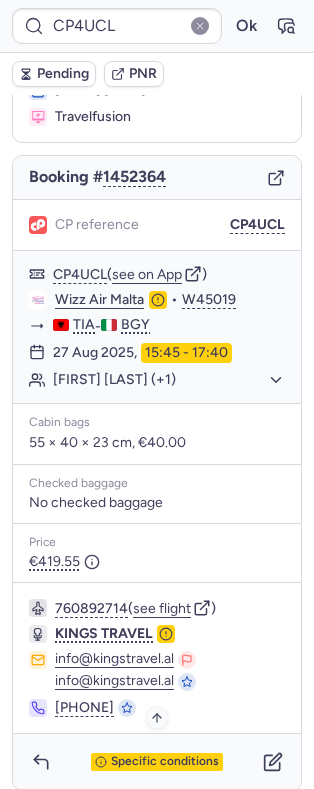 click on "Specific conditions" at bounding box center [165, 762] 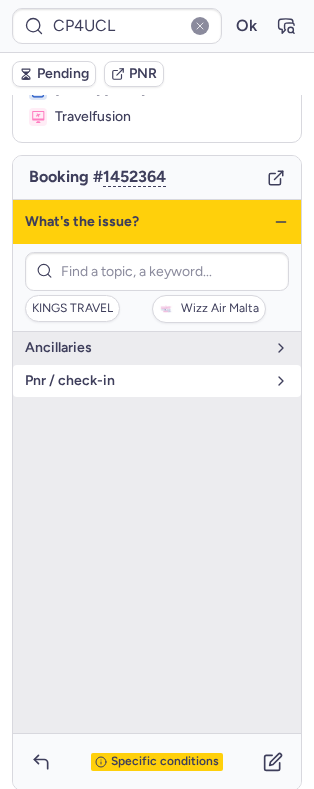 click on "pnr / check-in" at bounding box center [157, 381] 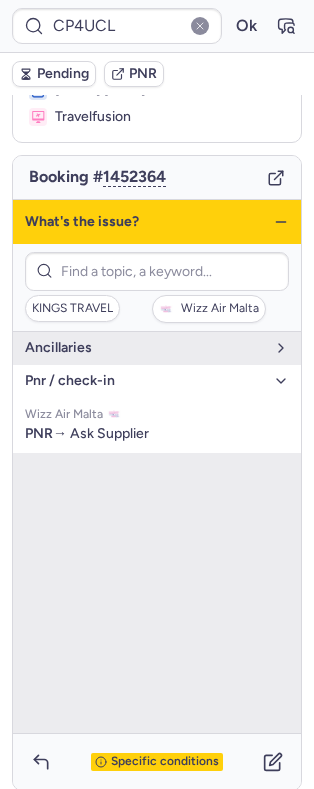 click on "pnr / check-in" at bounding box center (145, 381) 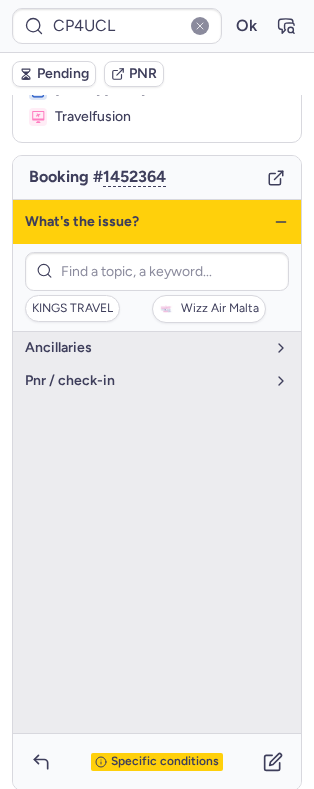 click on "What's the issue?" at bounding box center [157, 222] 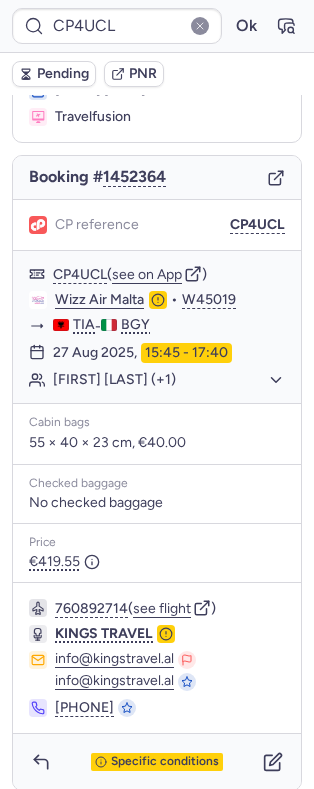 scroll, scrollTop: 158, scrollLeft: 0, axis: vertical 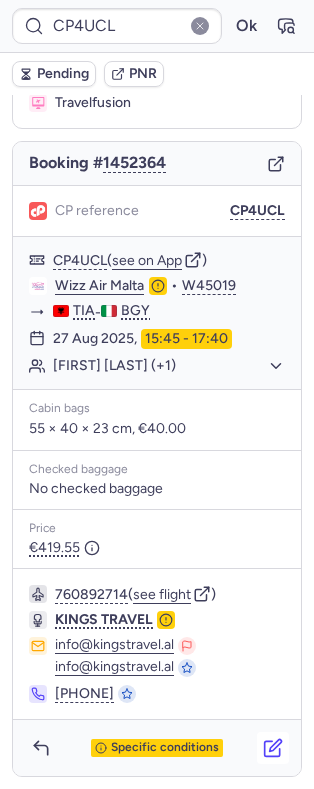 click 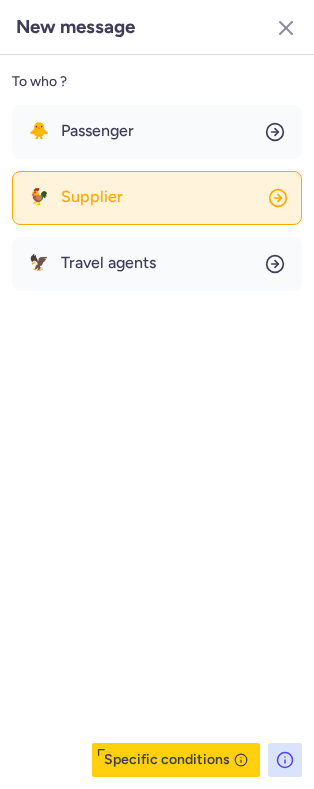 click on "🐓 Supplier" 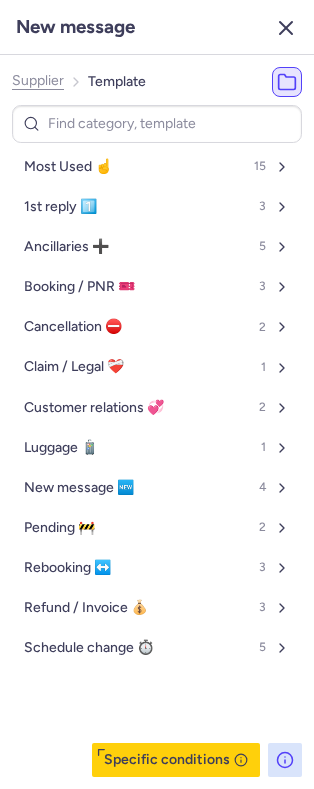 click 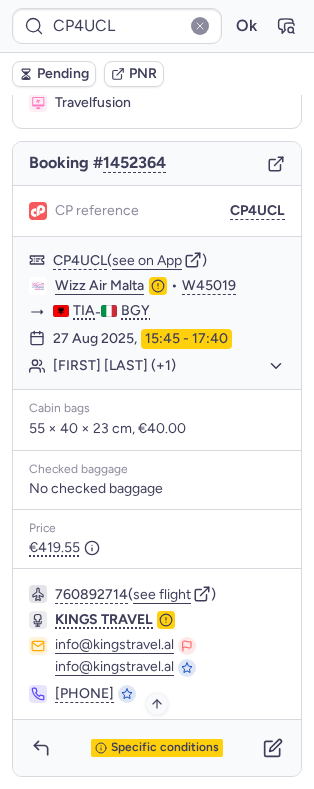 click on "Specific conditions" at bounding box center [165, 748] 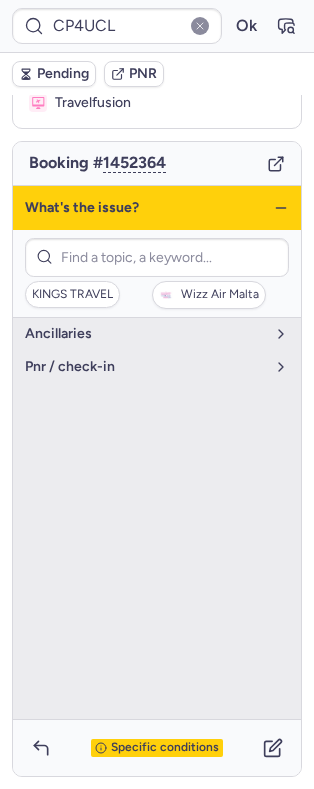 click on "Ancillaries pnr / check-in" at bounding box center [157, 518] 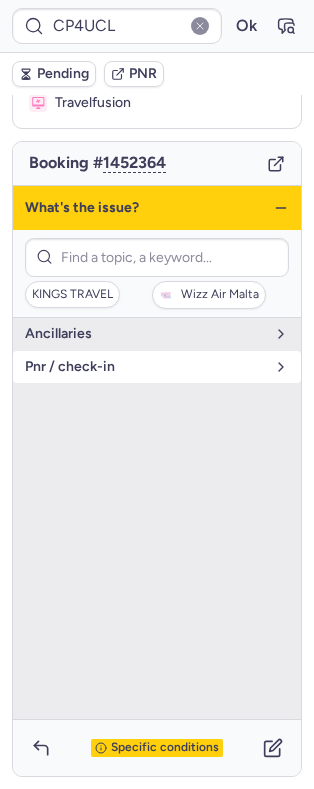 click on "pnr / check-in" at bounding box center [145, 367] 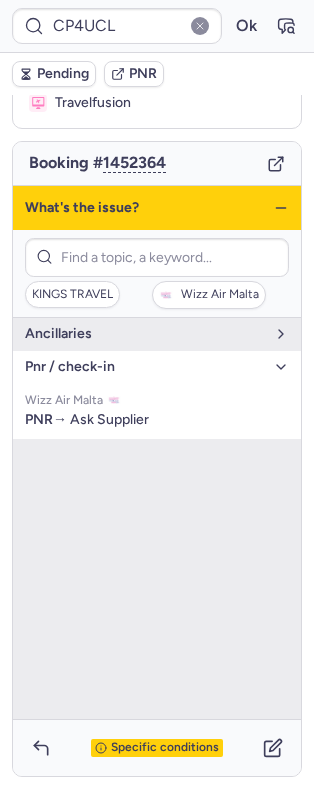 click on "pnr / check-in" at bounding box center [145, 367] 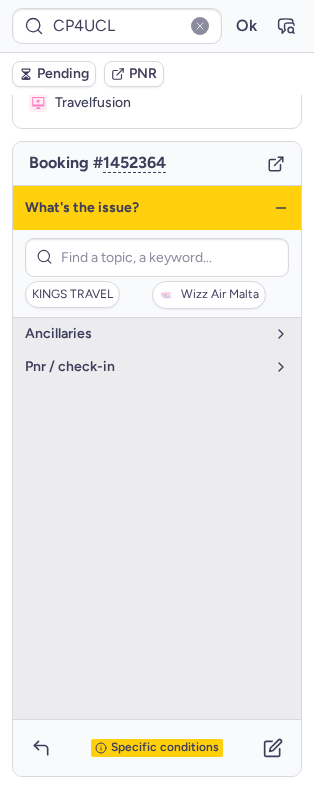 click 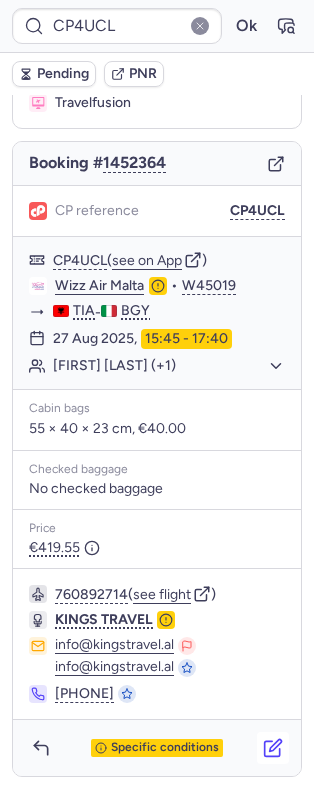 click 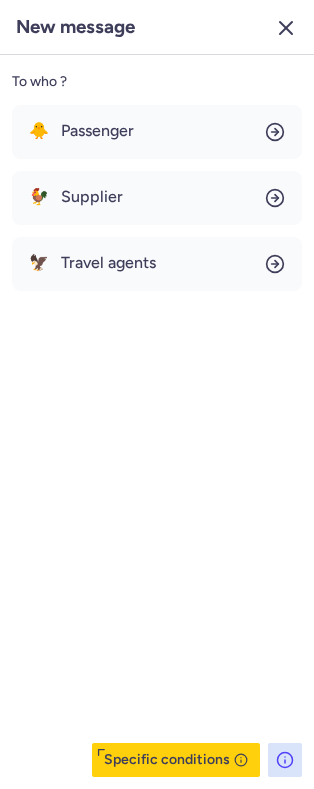 click 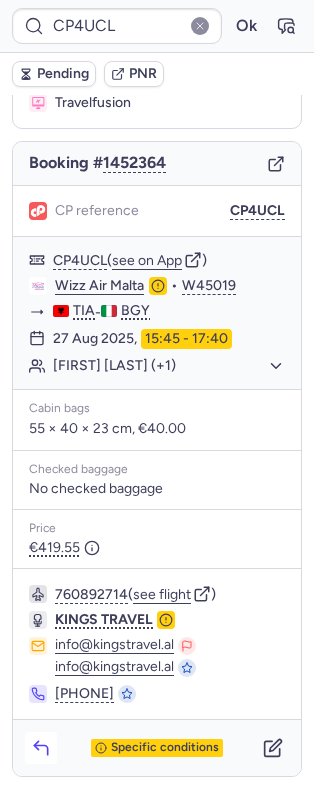 click at bounding box center (41, 748) 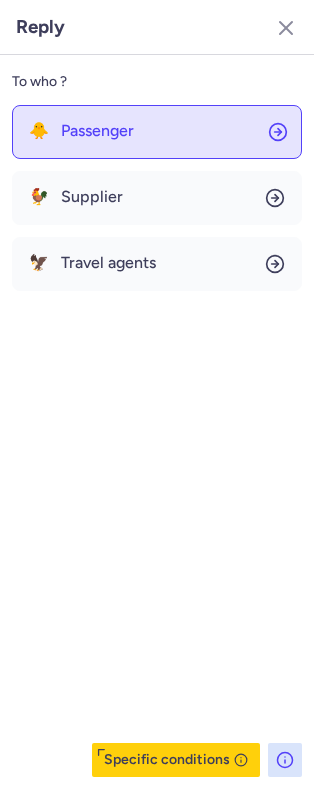 click on "🐥 Passenger 🐓 Supplier 🦅 Travel agents" at bounding box center [157, 198] 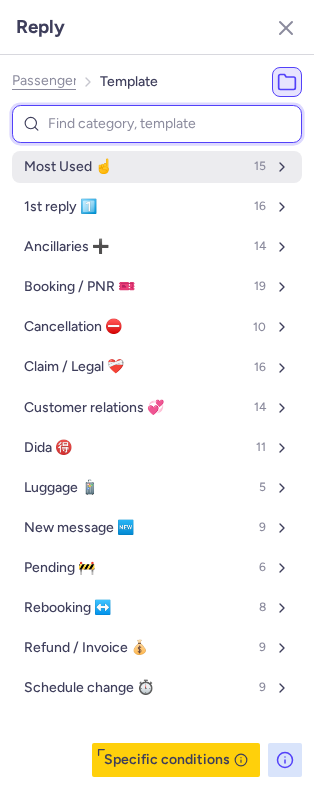 click at bounding box center (157, 124) 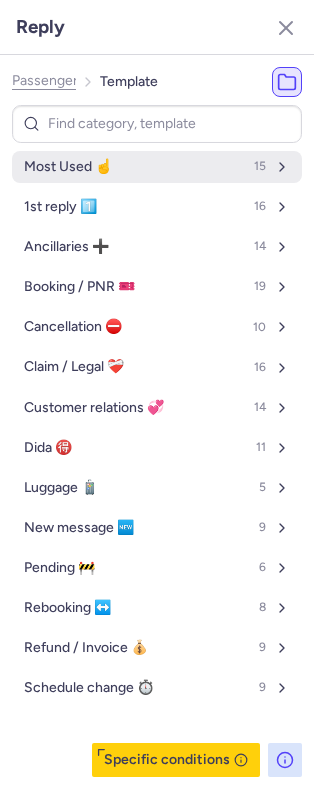 click on "Most Used ☝️ 15" at bounding box center [157, 167] 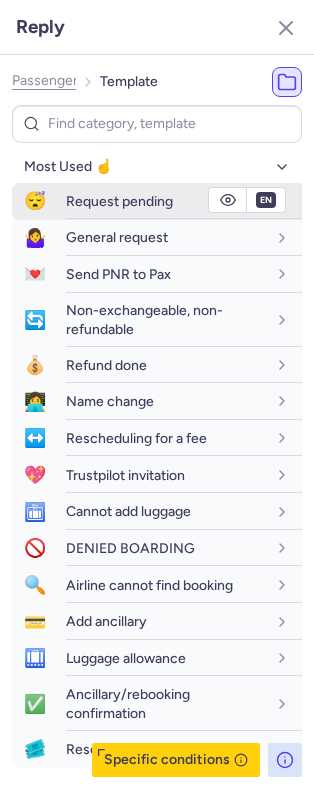 click on "Request pending" at bounding box center [119, 201] 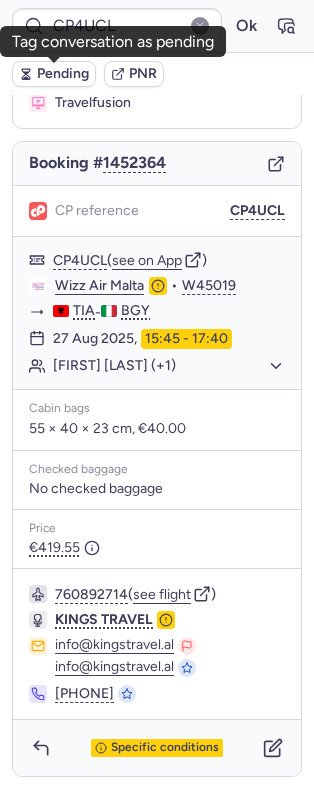 click on "Pending" at bounding box center (63, 74) 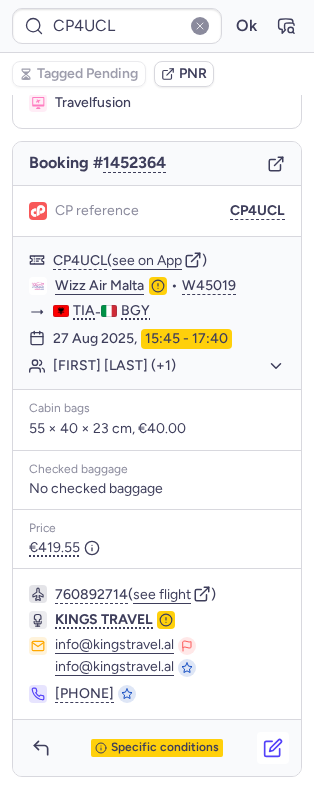 click 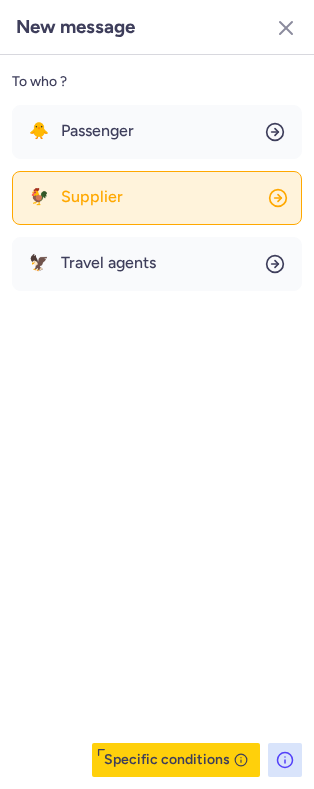 click on "🐓 Supplier" 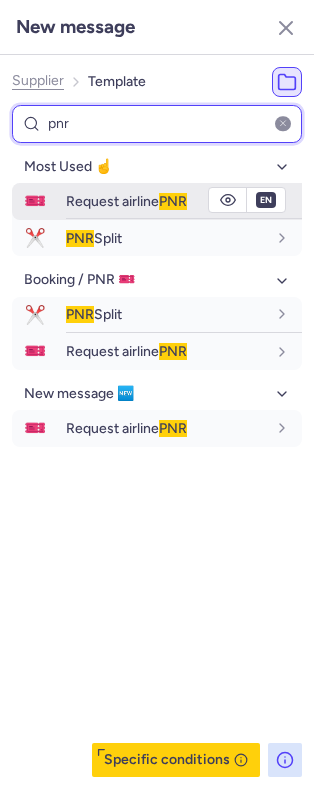 type on "pnr" 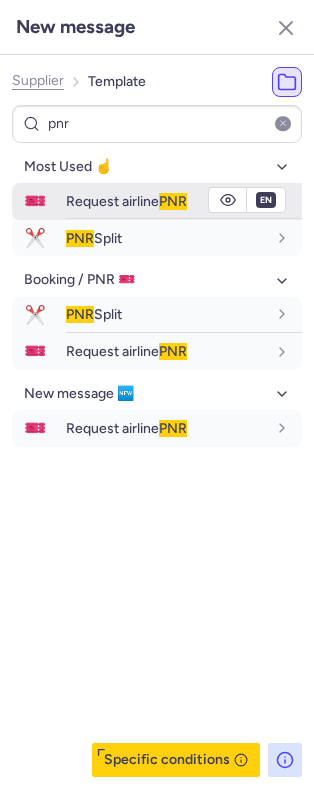 click on "Request airline  PNR" at bounding box center (166, 201) 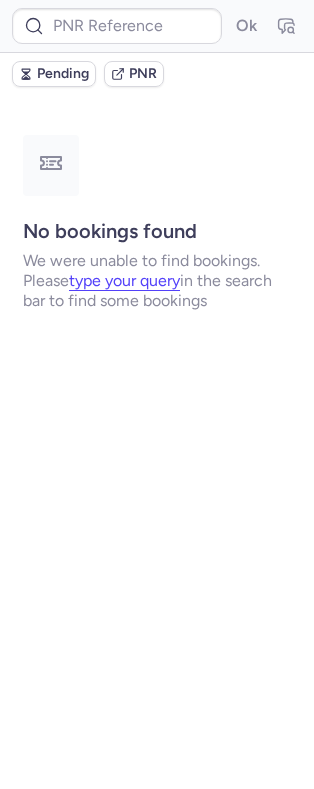 scroll, scrollTop: 0, scrollLeft: 0, axis: both 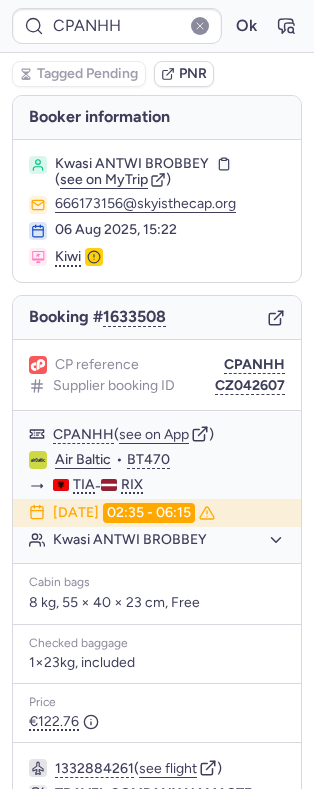 type on "CPY9TB" 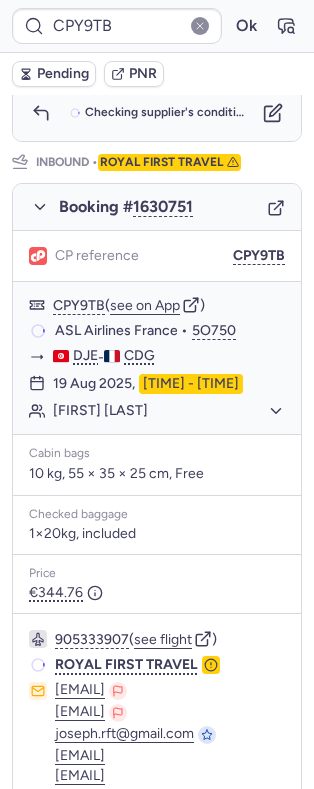 scroll, scrollTop: 1096, scrollLeft: 0, axis: vertical 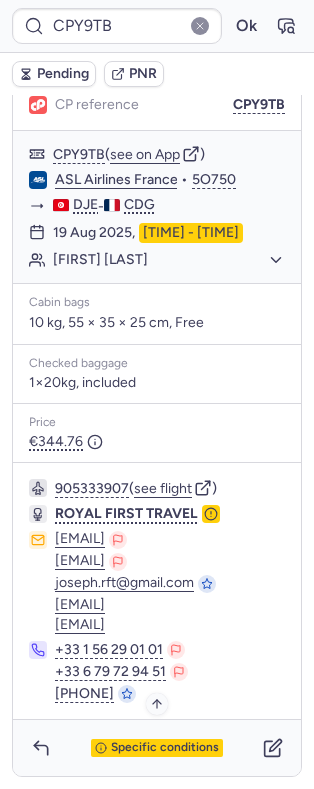 click on "Specific conditions" at bounding box center [165, 748] 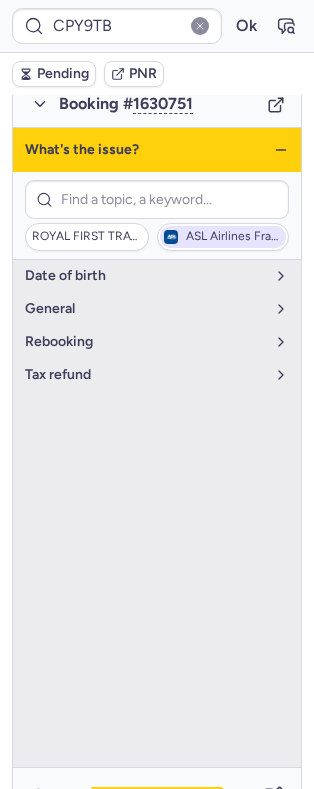 scroll, scrollTop: 1000, scrollLeft: 0, axis: vertical 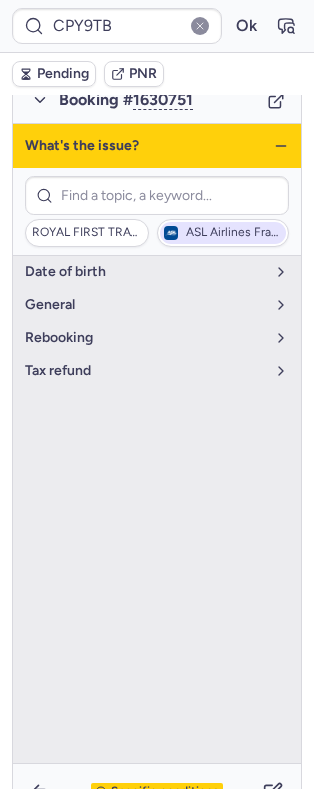 click on "ASL Airlines France" at bounding box center (234, 233) 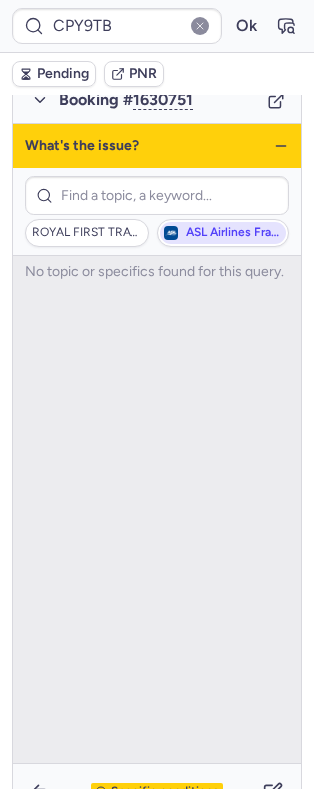 drag, startPoint x: 195, startPoint y: 285, endPoint x: 163, endPoint y: 283, distance: 32.06244 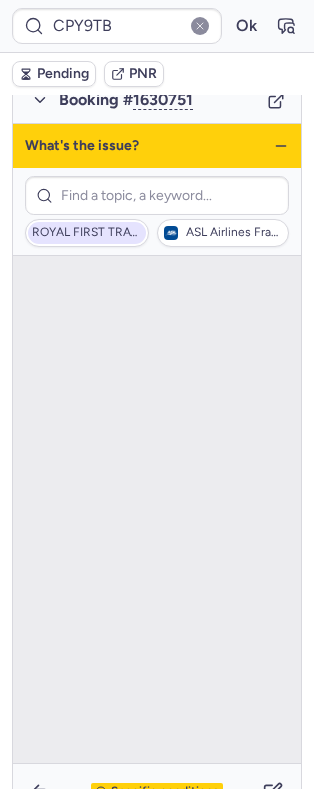 drag, startPoint x: 138, startPoint y: 277, endPoint x: 127, endPoint y: 277, distance: 11 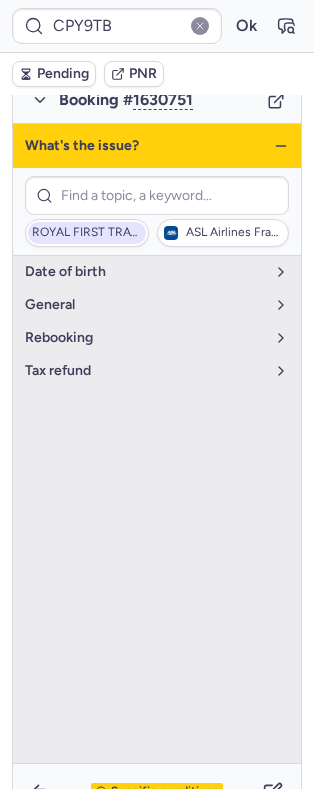 click on "ROYAL FIRST TRAVEL" at bounding box center [87, 233] 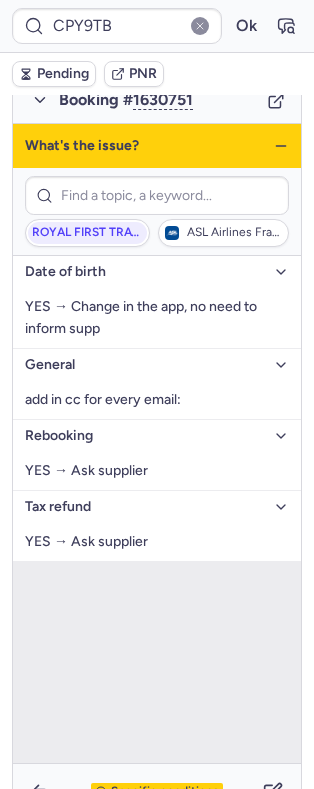 click on "[COMPANY] [COMPANY]" at bounding box center (157, 211) 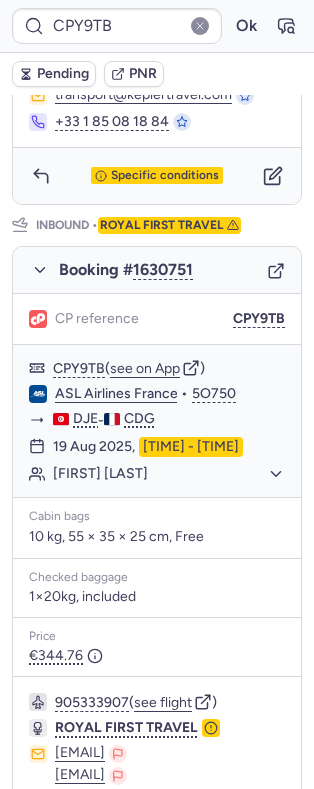 scroll, scrollTop: 1096, scrollLeft: 0, axis: vertical 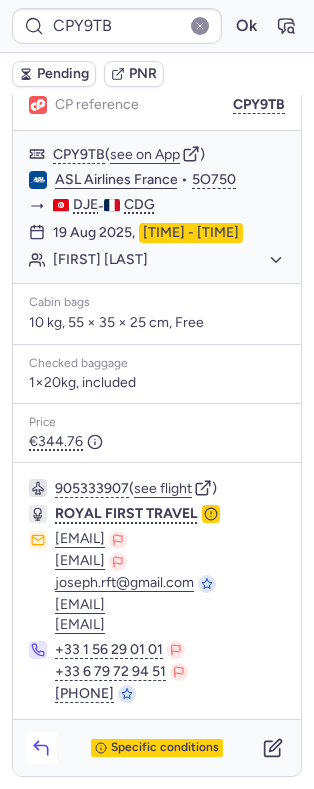 click 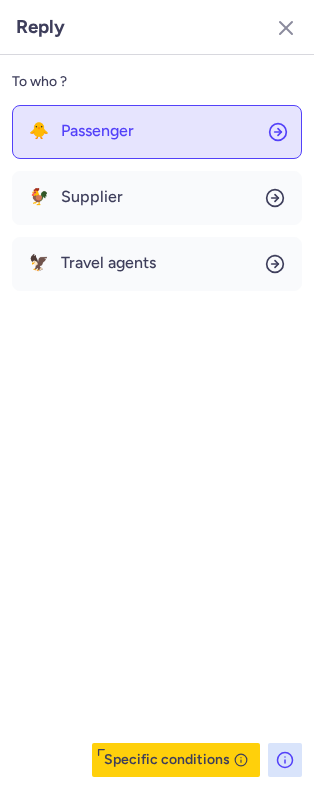 click on "🐥 Passenger" 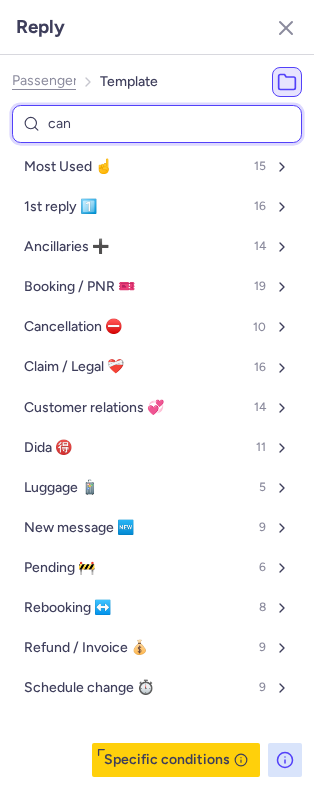 type on "cann" 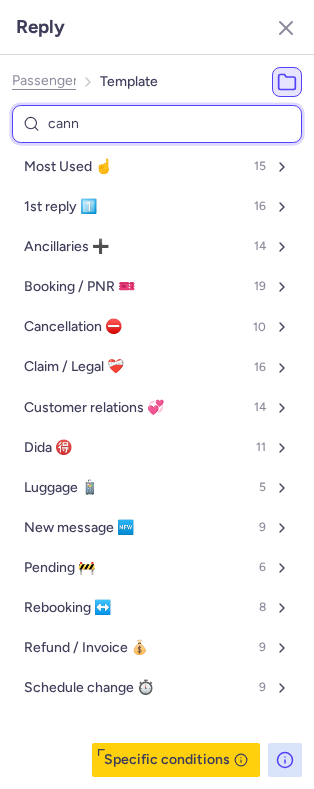 select on "en" 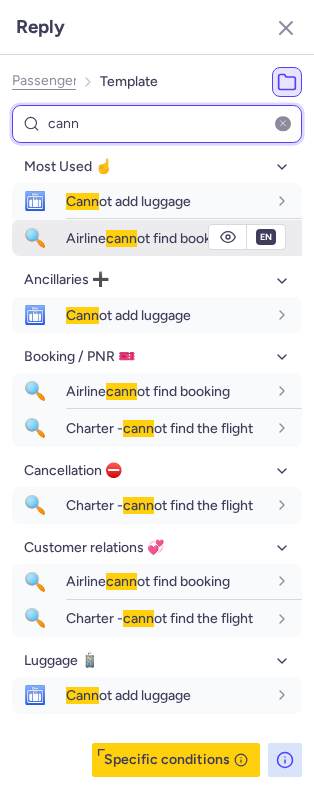 type on "cann" 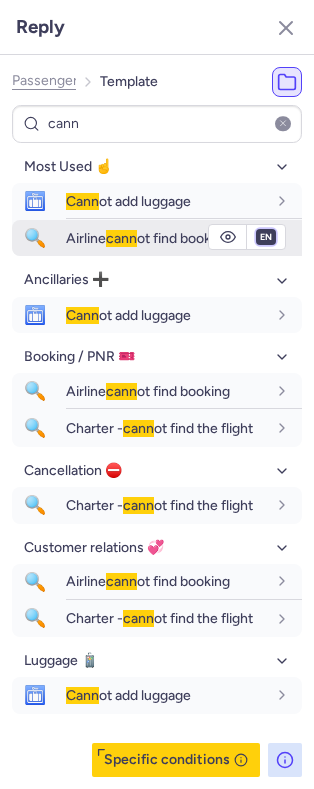 click on "fr en de nl pt es it ru" at bounding box center [266, 237] 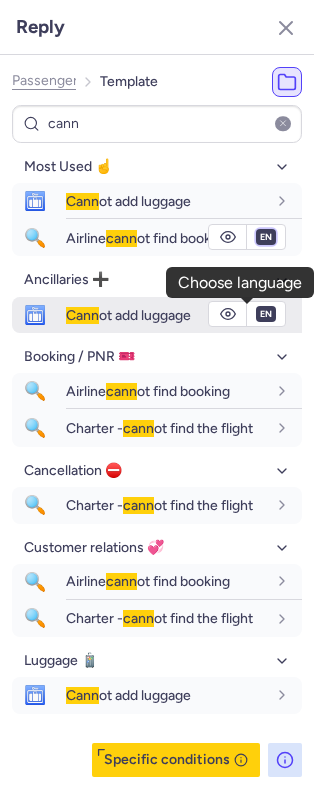 select on "fr" 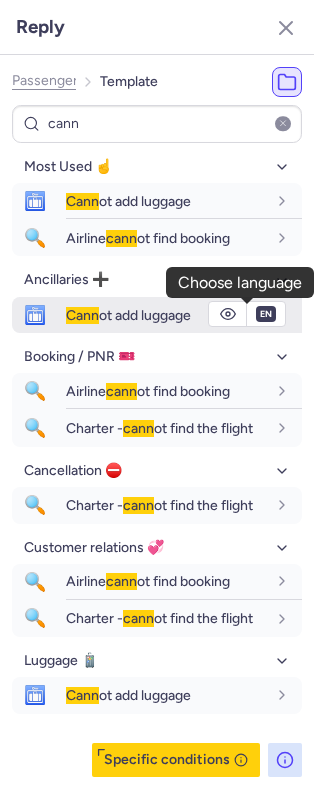 click on "fr en de nl pt es it ru" at bounding box center [266, 237] 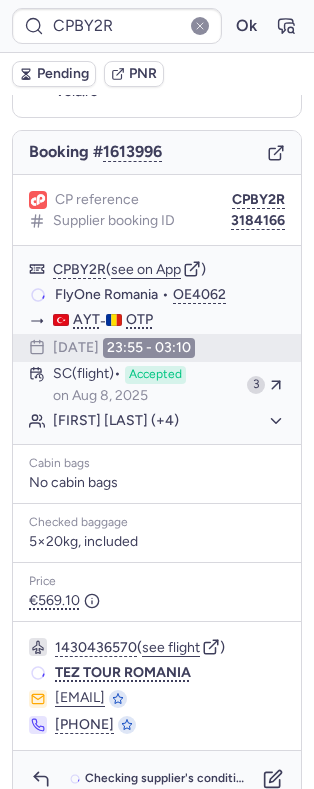 scroll, scrollTop: 158, scrollLeft: 0, axis: vertical 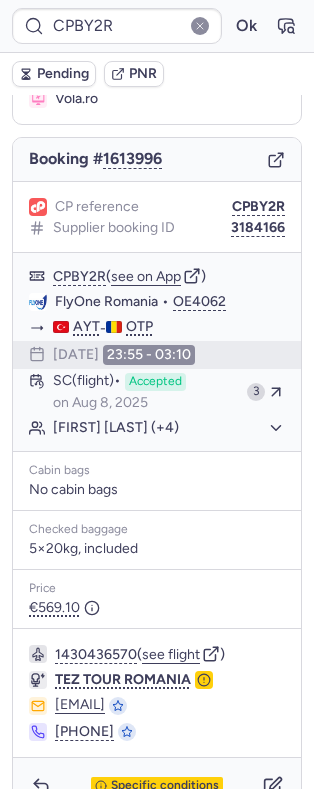 type on "CP4UCL" 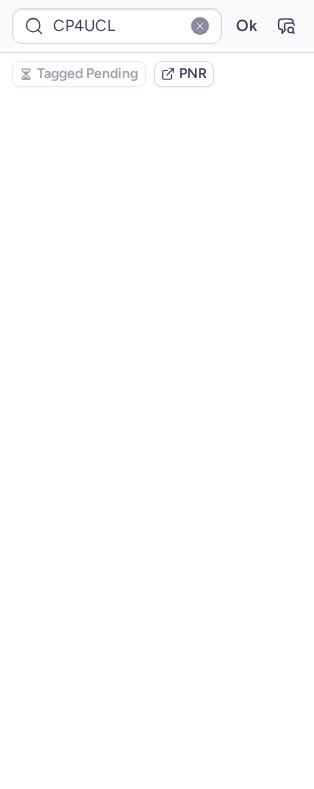 scroll, scrollTop: 198, scrollLeft: 0, axis: vertical 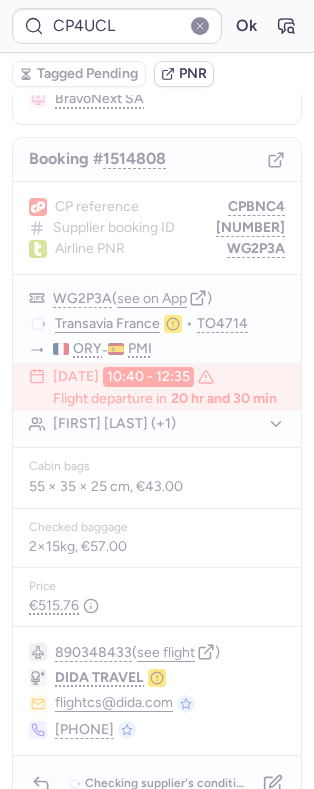 type on "CPJQWV" 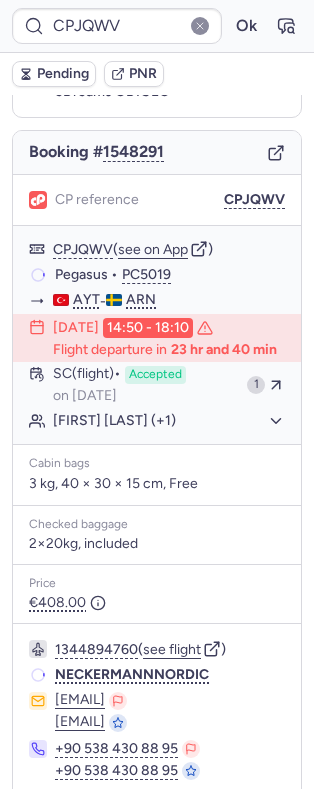 scroll, scrollTop: 158, scrollLeft: 0, axis: vertical 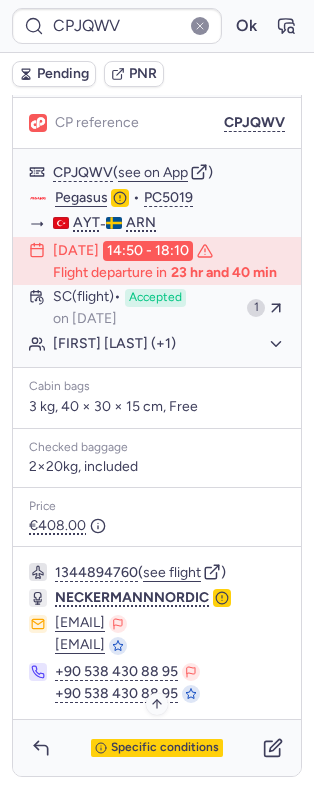 click on "Specific conditions" at bounding box center [165, 748] 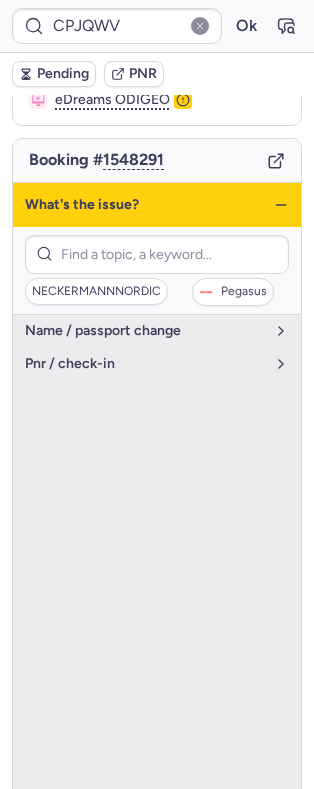 scroll, scrollTop: 149, scrollLeft: 0, axis: vertical 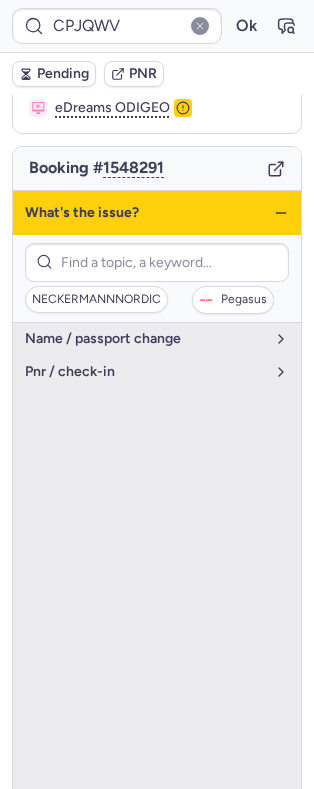 click on "What's the issue?" at bounding box center [157, 213] 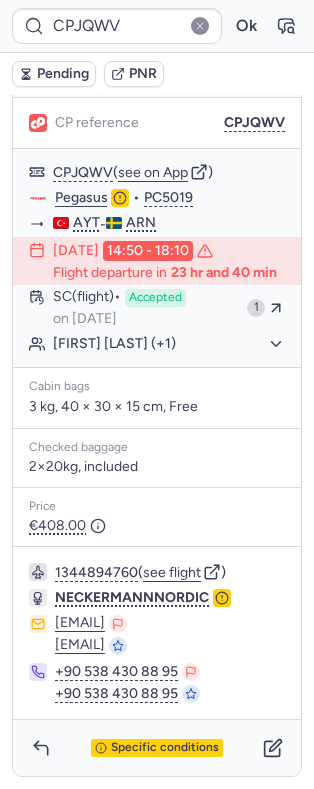scroll, scrollTop: 322, scrollLeft: 0, axis: vertical 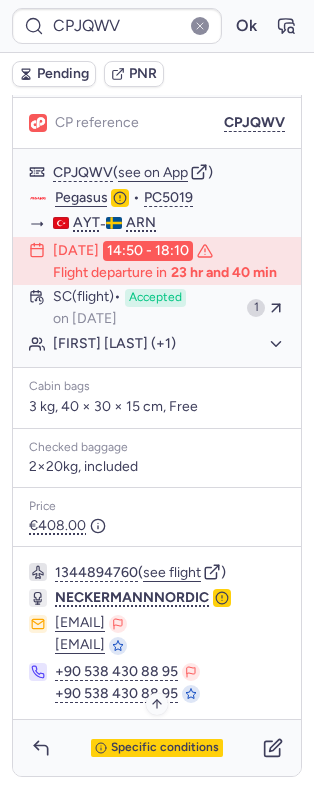 click on "Specific conditions" at bounding box center (165, 748) 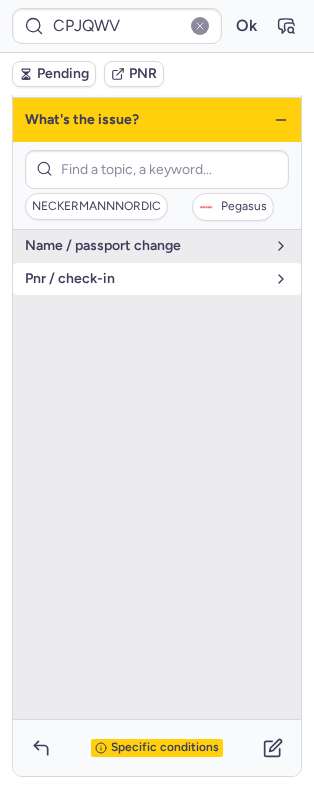 click on "pnr / check-in" at bounding box center [157, 279] 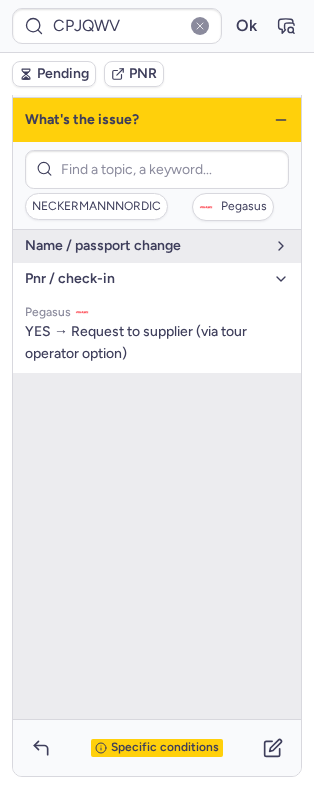 click on "pnr / check-in" at bounding box center [157, 279] 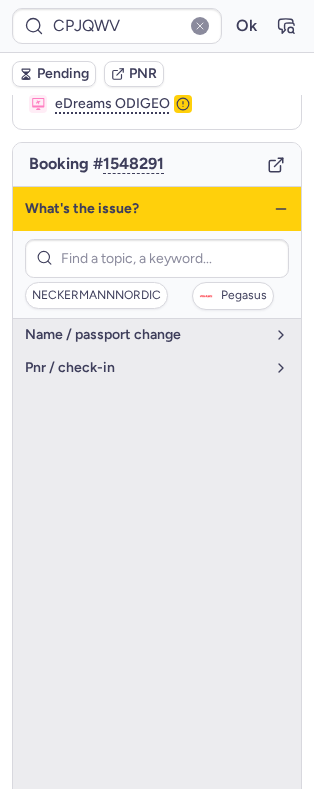 scroll, scrollTop: 61, scrollLeft: 0, axis: vertical 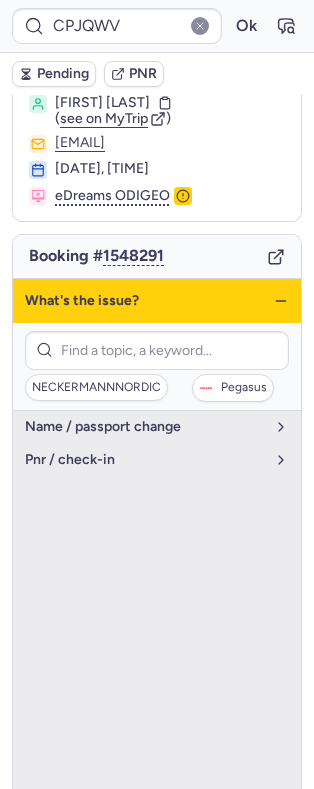 click 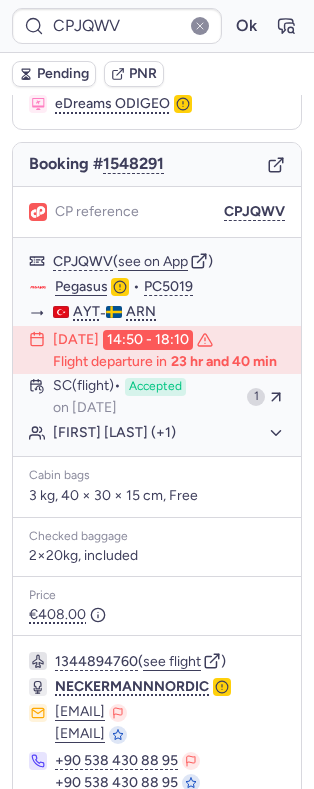 scroll, scrollTop: 322, scrollLeft: 0, axis: vertical 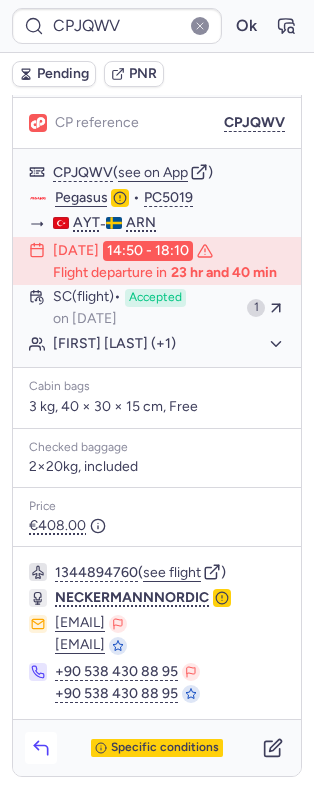 click 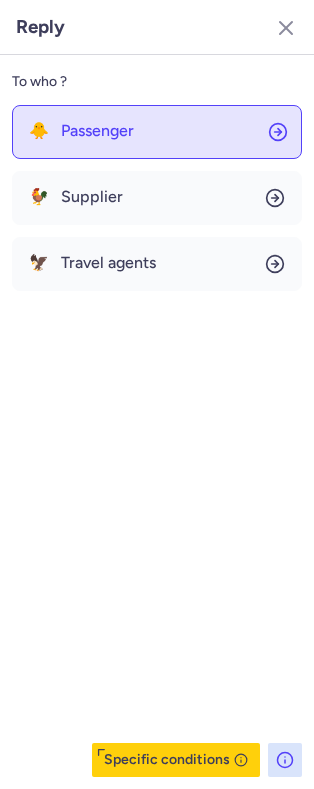click on "🐥 Passenger" 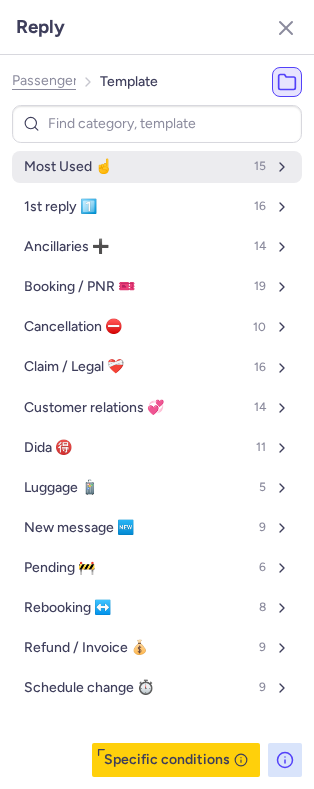 click on "Most Used ☝️ 15" at bounding box center (157, 167) 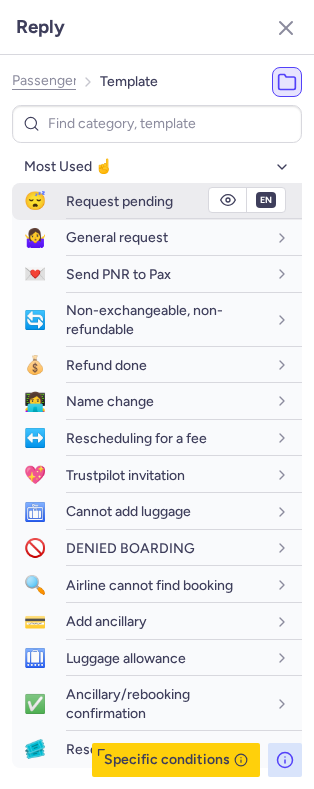 click on "Request pending" at bounding box center (184, 201) 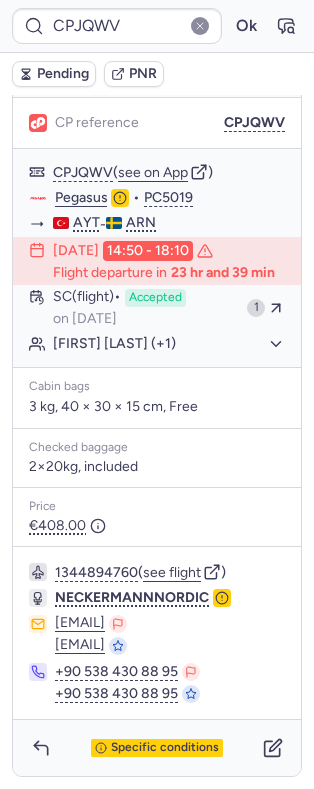 click on "Pending" at bounding box center [63, 74] 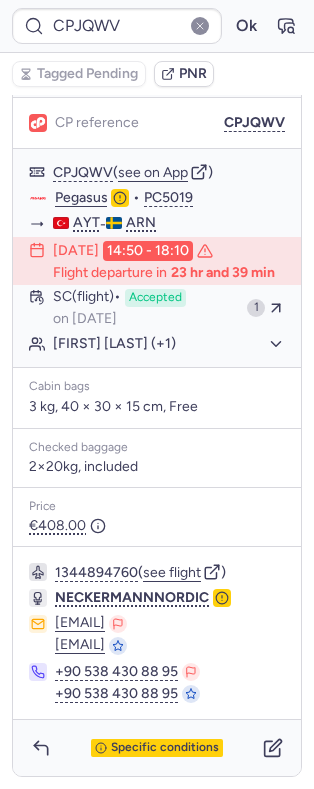 click on "Tagged Pending PNR" at bounding box center [157, 74] 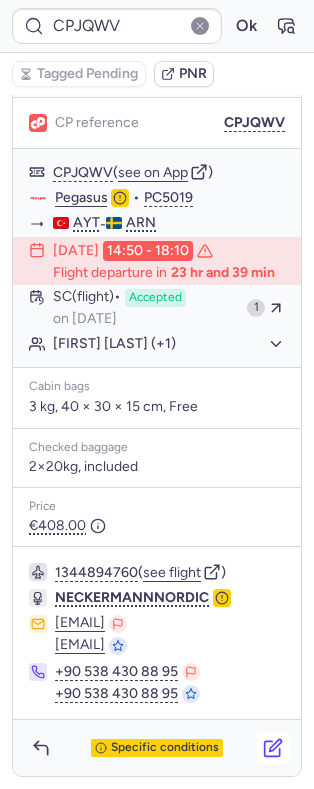 click 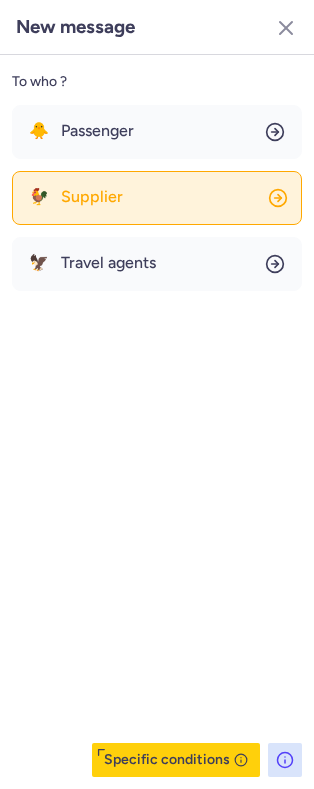 click on "Supplier" at bounding box center [92, 197] 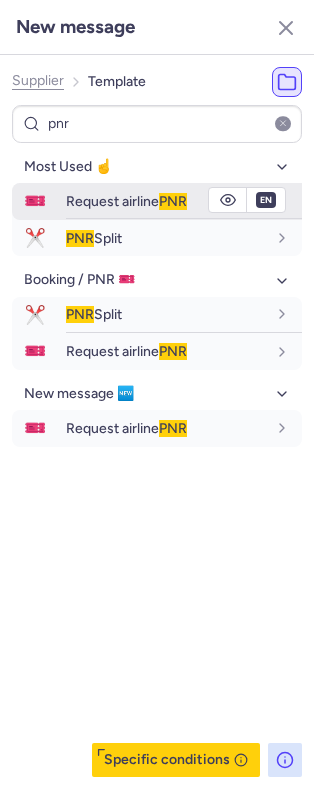 click on "Request airline  PNR" at bounding box center (126, 201) 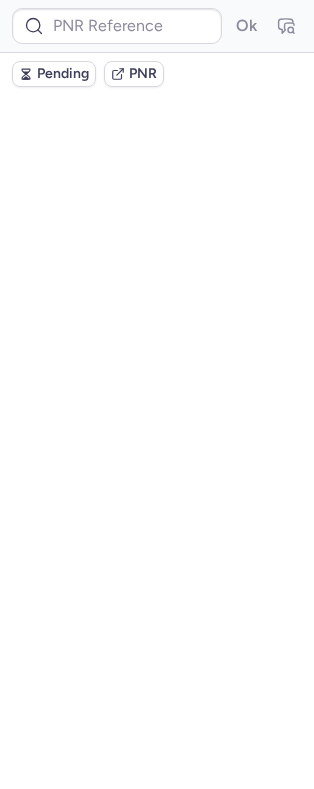 scroll, scrollTop: 0, scrollLeft: 0, axis: both 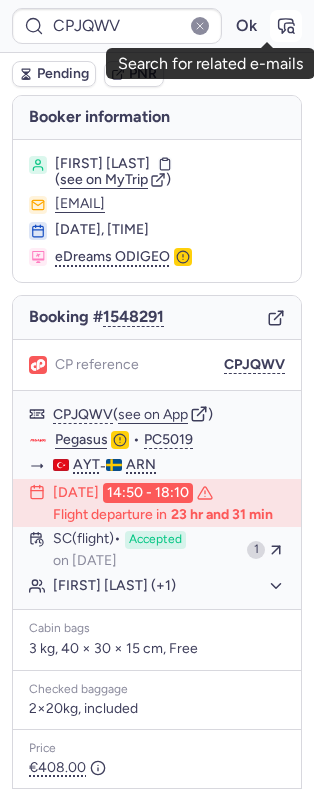 click 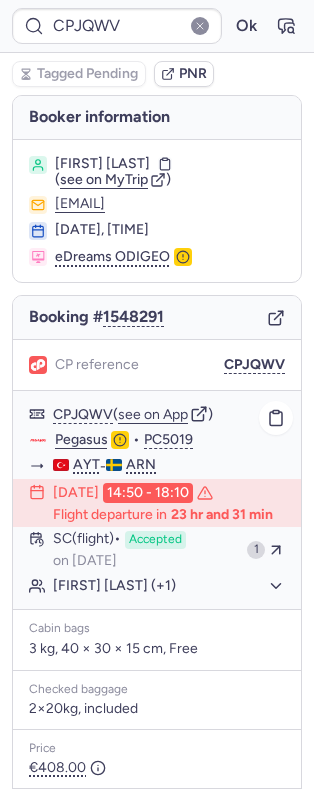 click on "Pegasus" 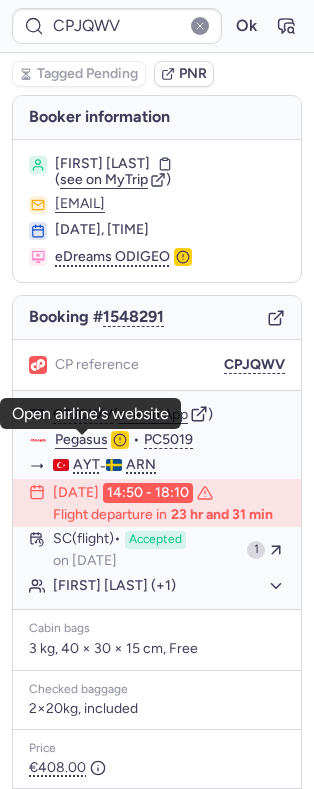 click on "[FIRST] [LAST]" at bounding box center [102, 164] 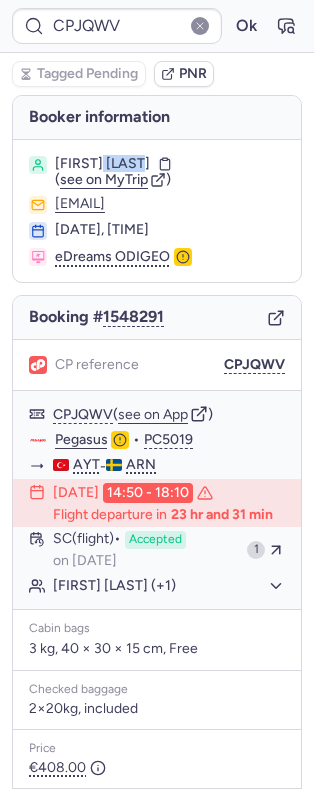 click on "[FIRST] [LAST]" at bounding box center [102, 164] 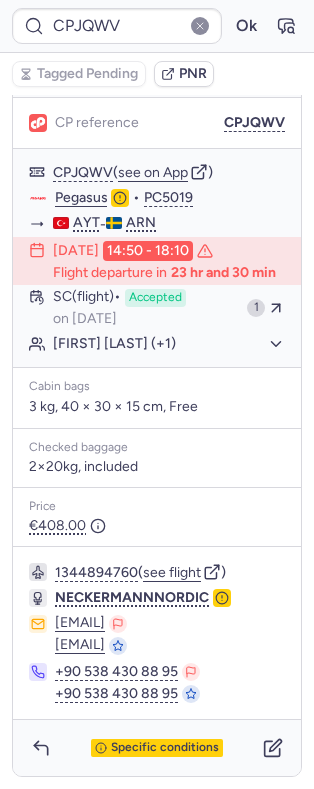 scroll, scrollTop: 322, scrollLeft: 0, axis: vertical 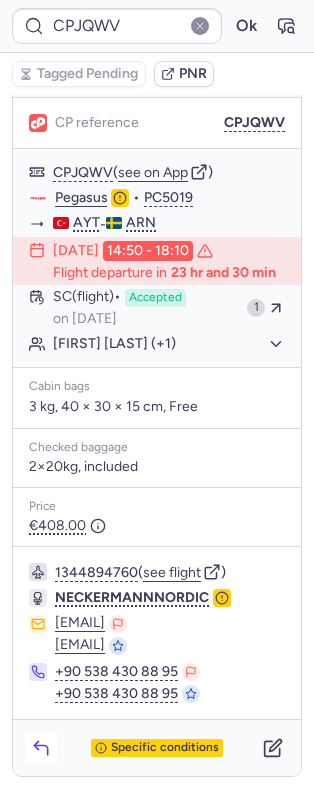 click 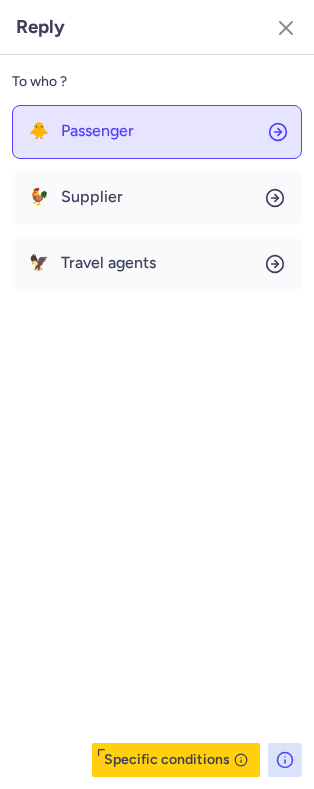 click on "🐥 Passenger" 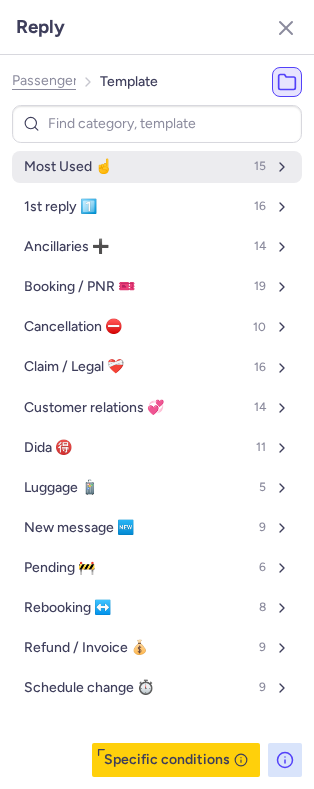 click on "Most Used ☝️" at bounding box center (68, 167) 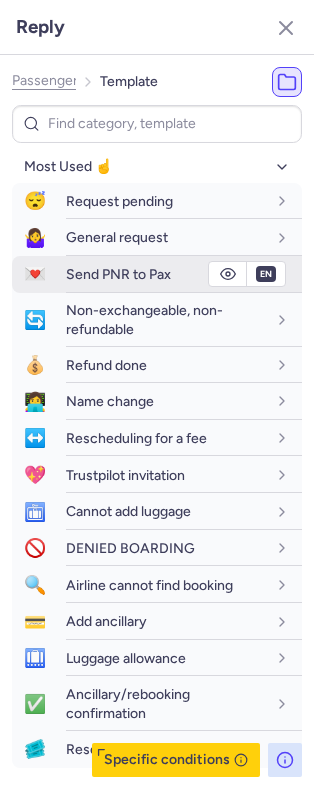 click on "Send PNR to Pax" at bounding box center [118, 274] 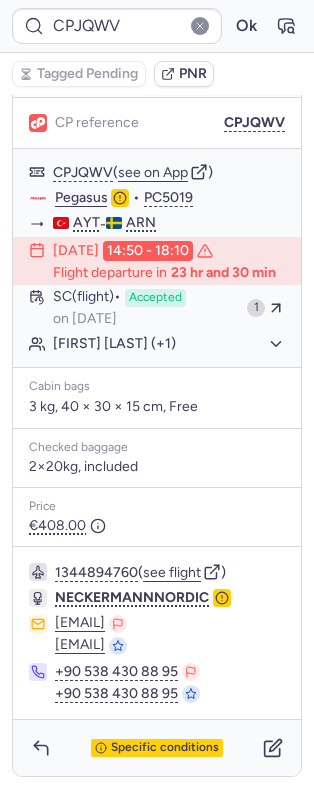 scroll, scrollTop: 0, scrollLeft: 0, axis: both 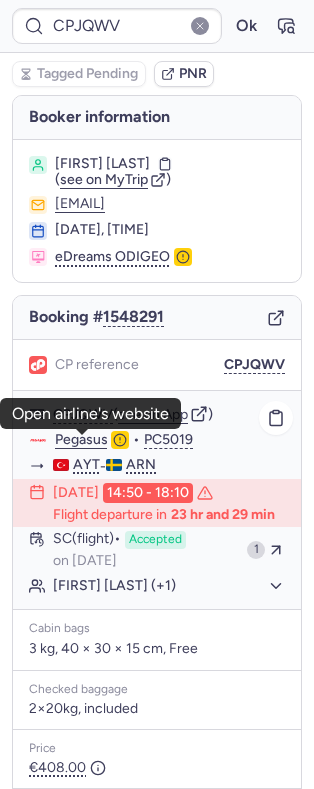 click on "Pegasus" 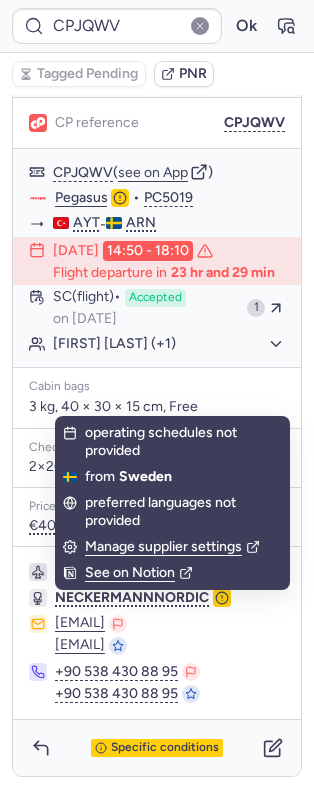 scroll, scrollTop: 322, scrollLeft: 0, axis: vertical 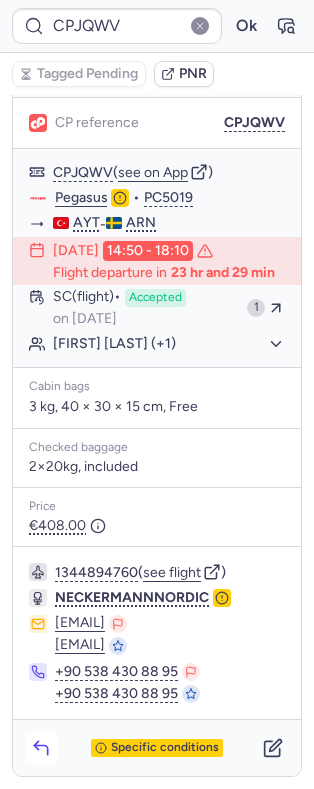 click 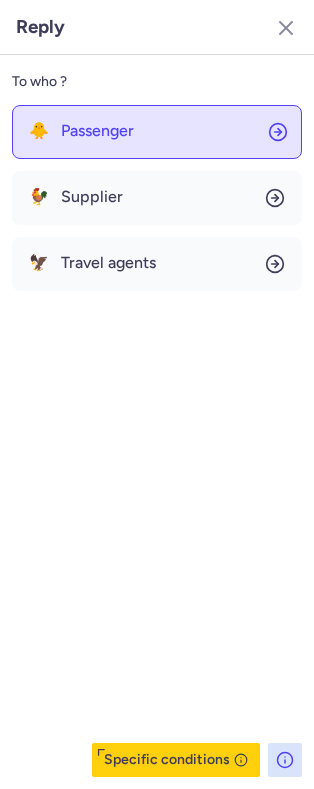 click on "🐥 Passenger" 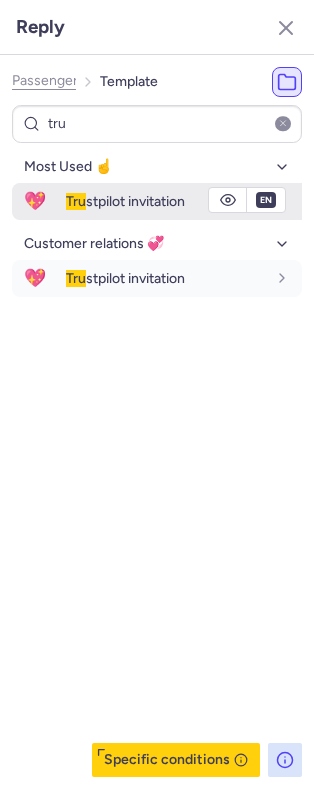 click on "Tru stpilot invitation" at bounding box center [125, 201] 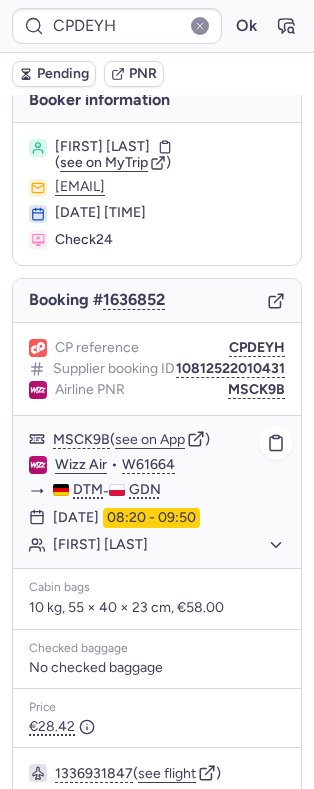 scroll, scrollTop: 101, scrollLeft: 0, axis: vertical 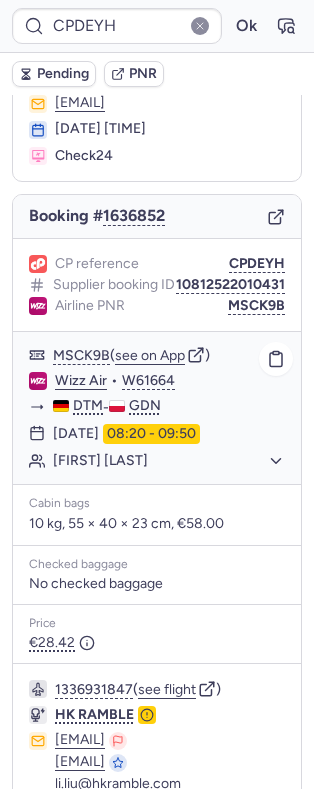 click on "[FIRST] [LAST]" 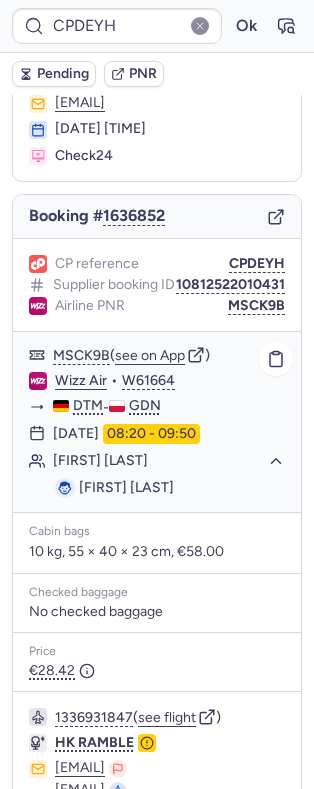 click on "[FIRST] [LAST]" 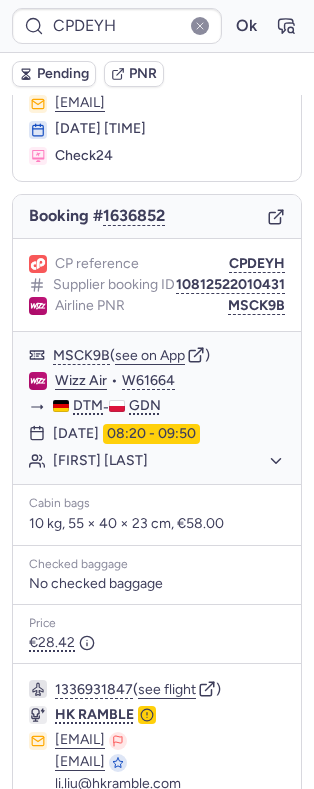 scroll, scrollTop: 298, scrollLeft: 0, axis: vertical 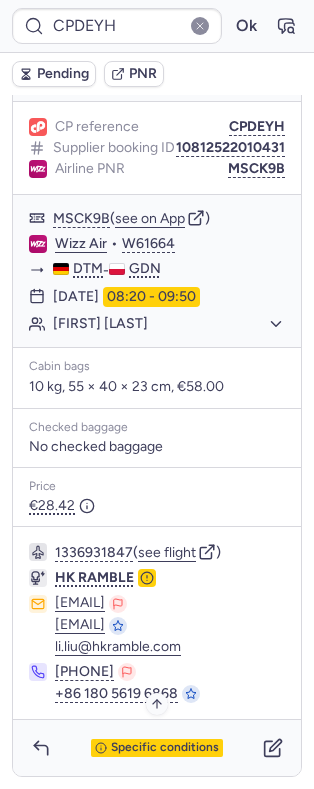 click on "Specific conditions" at bounding box center [165, 748] 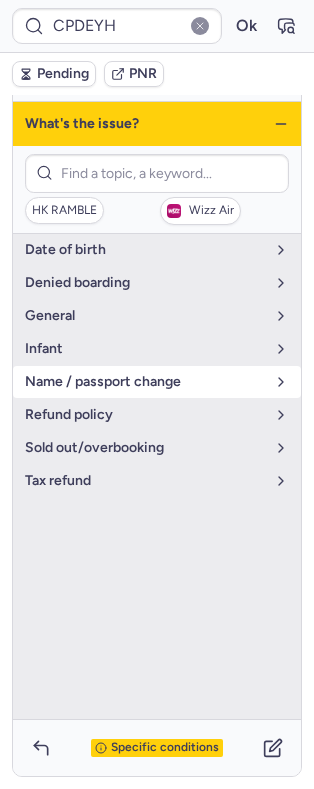 click on "name / passport change" at bounding box center [145, 382] 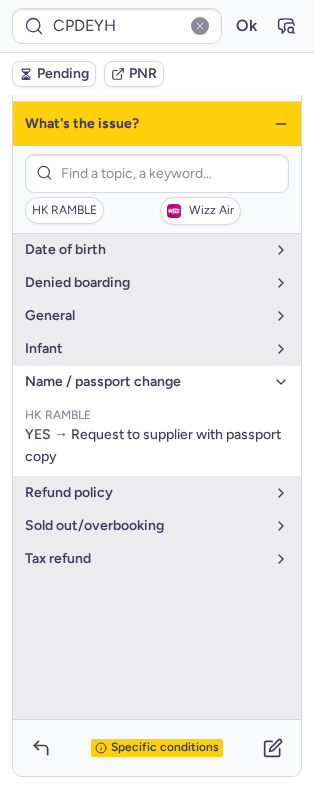 click on "name / passport change" at bounding box center (145, 382) 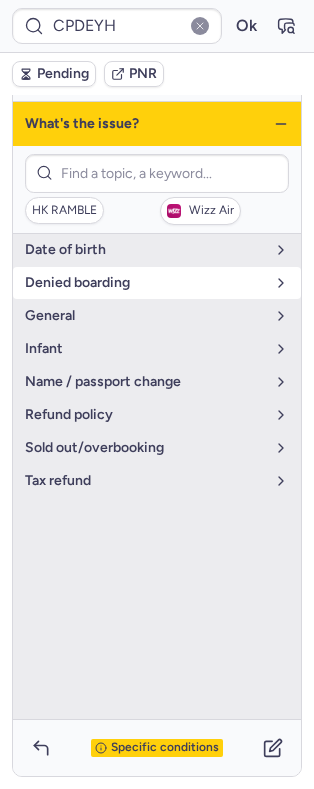 scroll, scrollTop: 240, scrollLeft: 0, axis: vertical 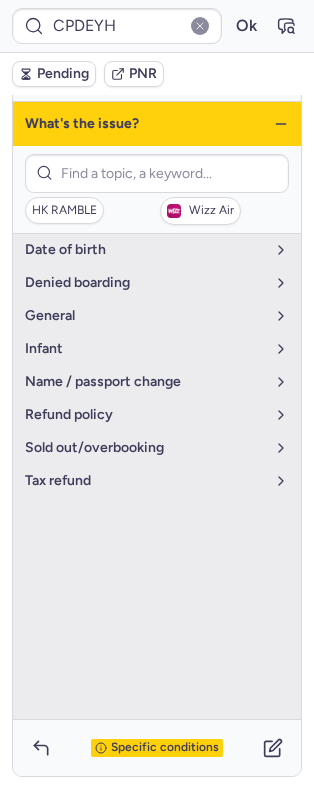 click on "What's the issue?" at bounding box center [157, 124] 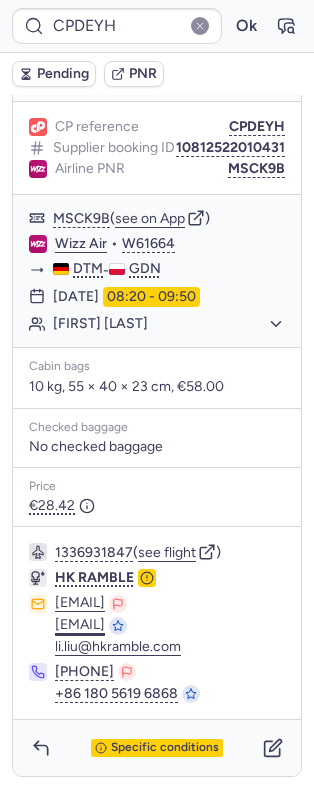 scroll, scrollTop: 298, scrollLeft: 0, axis: vertical 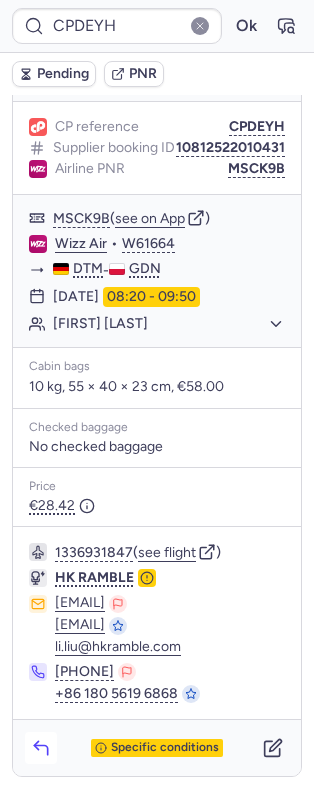 click 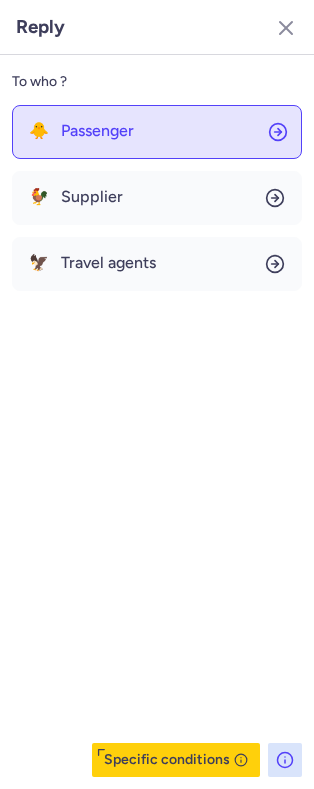 click on "🐥 Passenger" 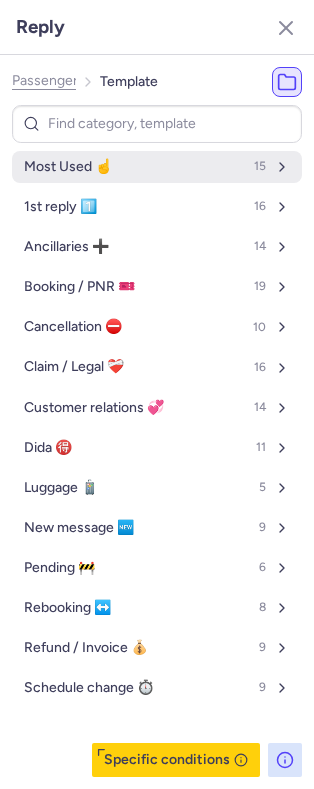 click on "Most Used ☝️ 15" at bounding box center [157, 167] 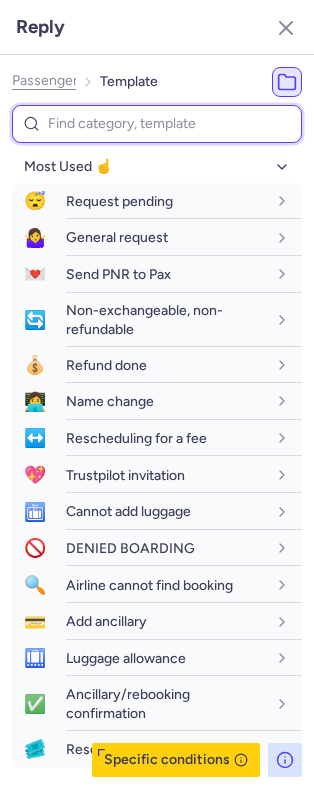 click at bounding box center [157, 124] 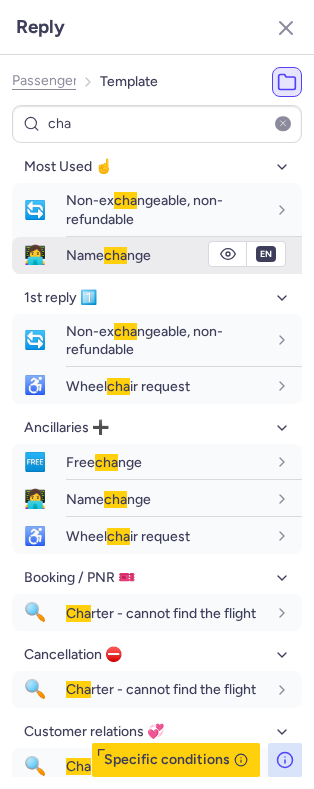 click on "Name  cha nge" at bounding box center (108, 255) 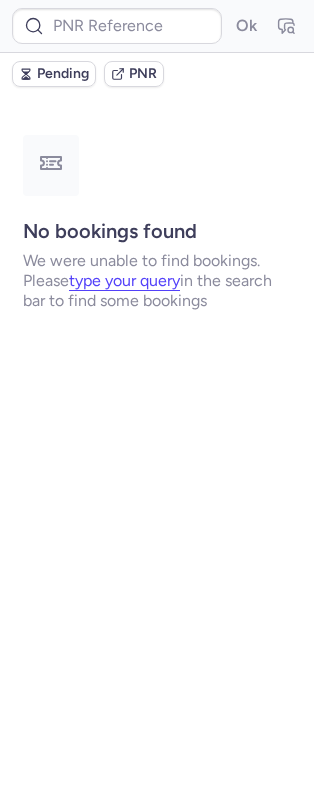 scroll, scrollTop: 0, scrollLeft: 0, axis: both 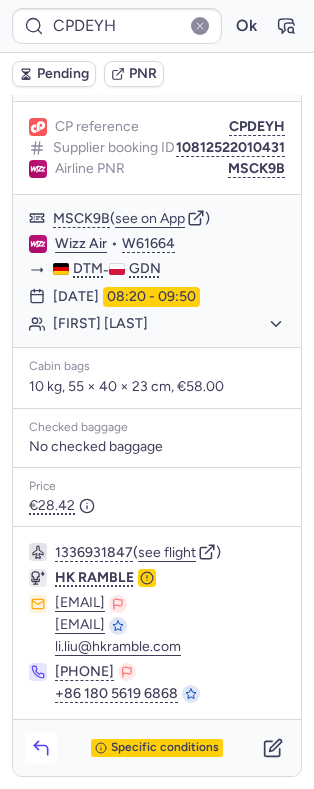 click 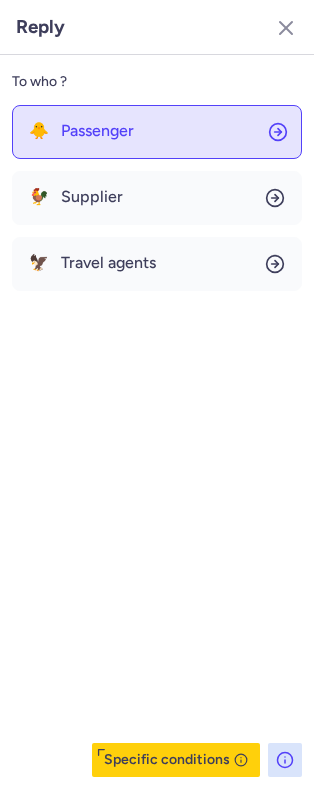 click on "Passenger" at bounding box center [97, 131] 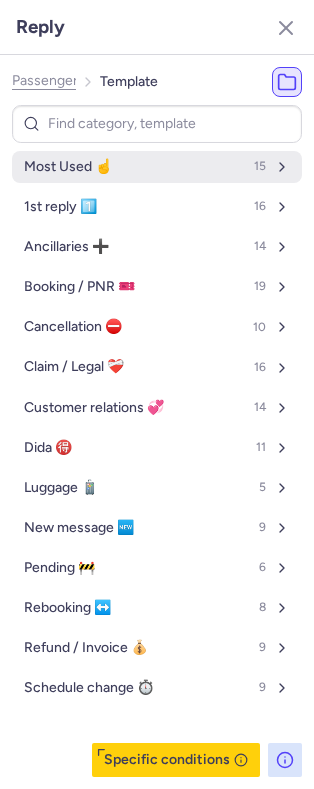 click on "Most Used ☝️" at bounding box center (68, 167) 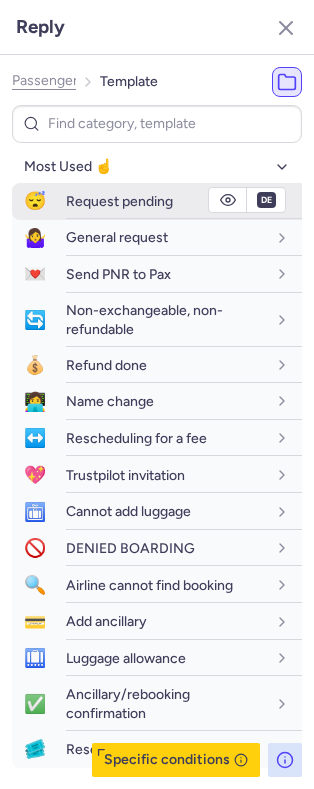 click on "Request pending" at bounding box center [119, 201] 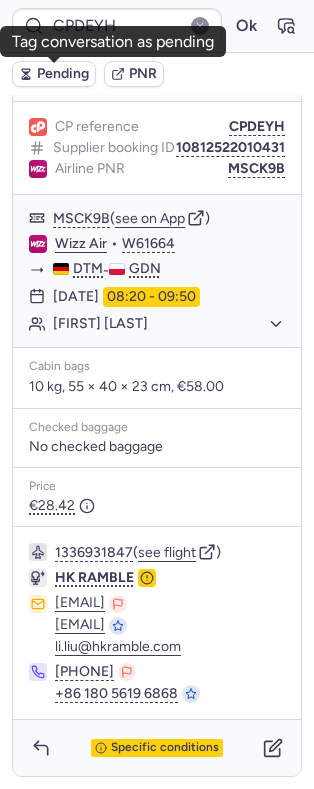 click on "Pending" at bounding box center [63, 74] 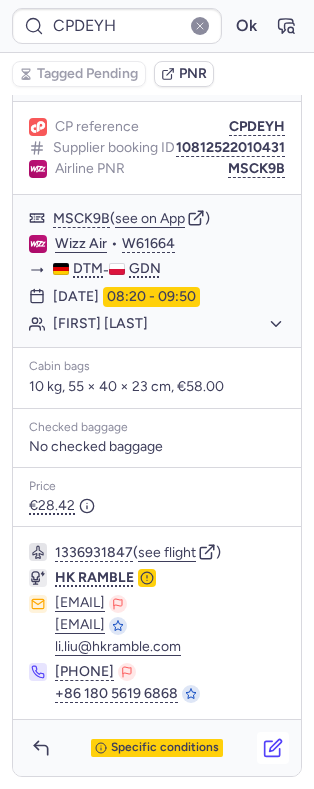 click 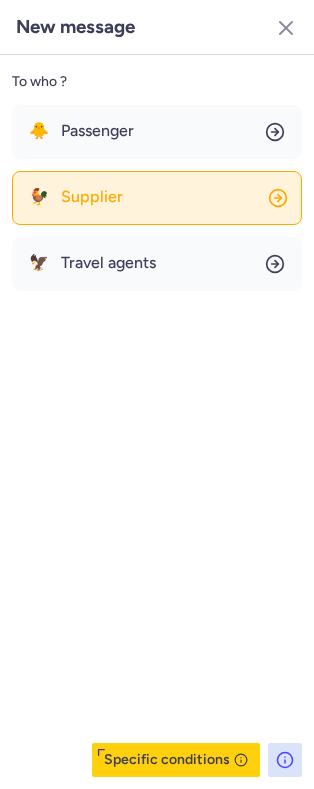 click on "Supplier" at bounding box center (92, 197) 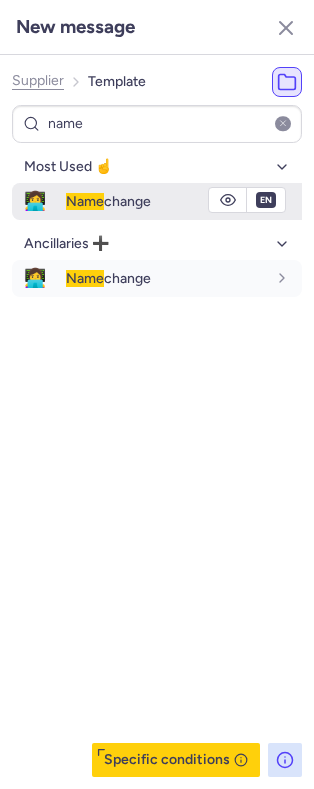 click on "Name  change" at bounding box center (184, 201) 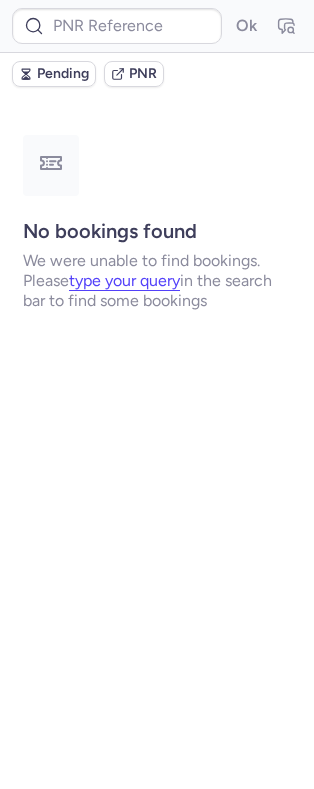 scroll, scrollTop: 0, scrollLeft: 0, axis: both 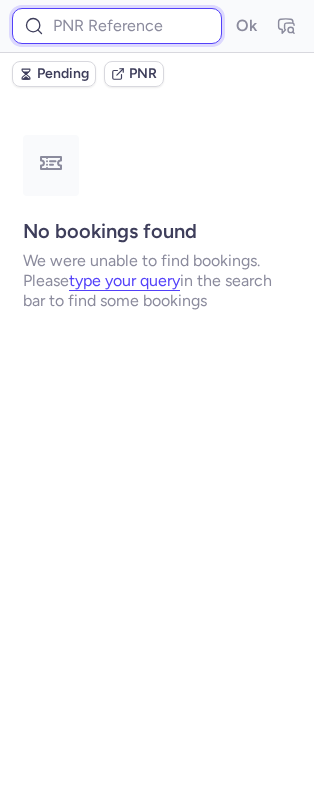paste on "3672199" 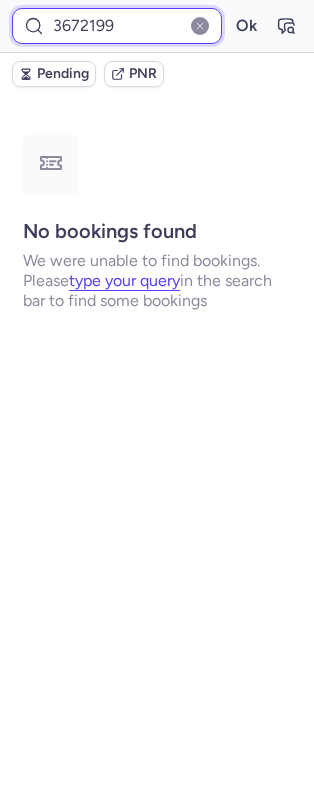 click on "Ok" at bounding box center (246, 26) 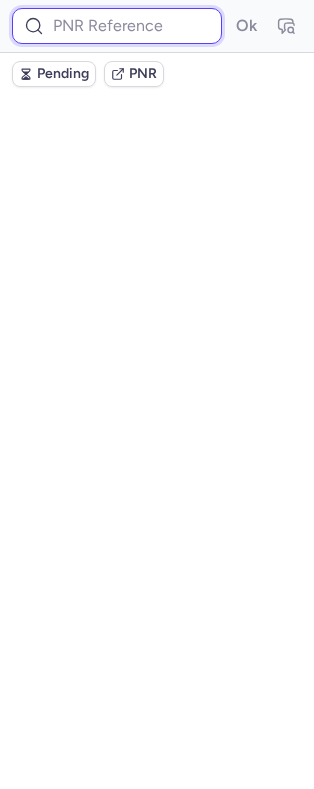 scroll, scrollTop: 125, scrollLeft: 0, axis: vertical 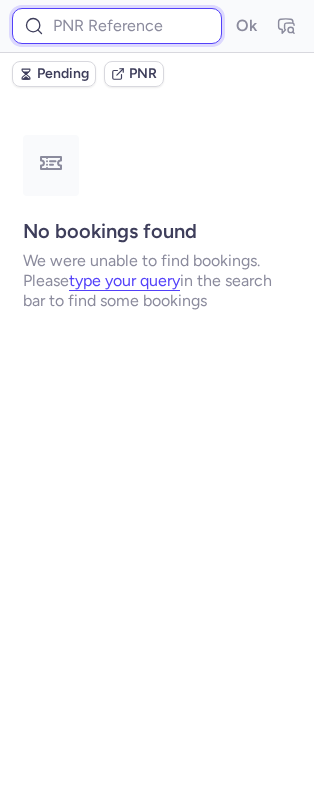 paste on "3672199" 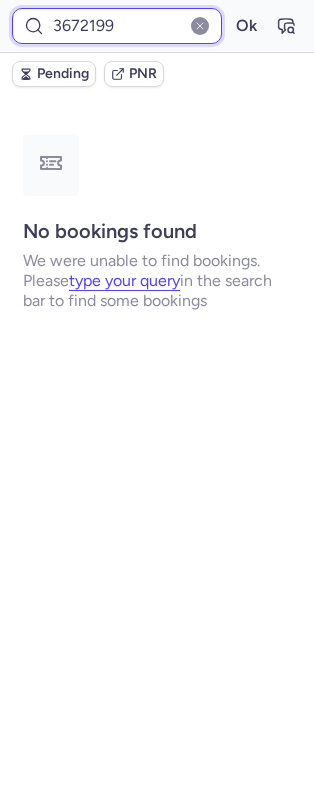click on "Ok" at bounding box center [246, 26] 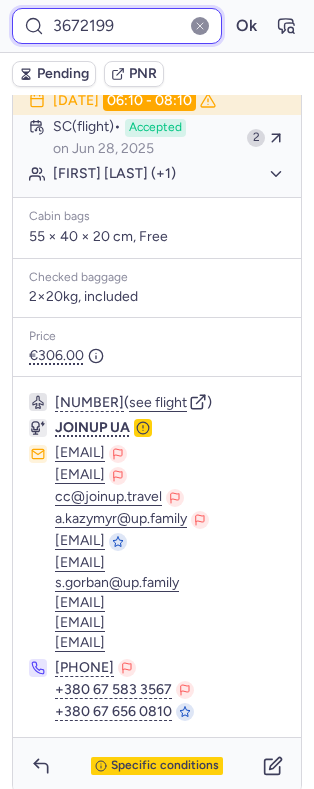 scroll, scrollTop: 434, scrollLeft: 0, axis: vertical 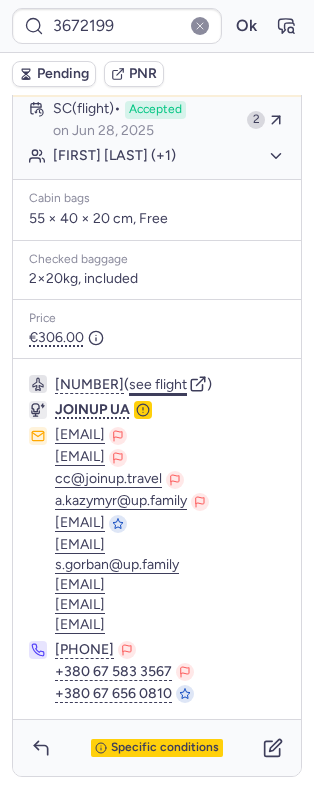 click on "see flight" 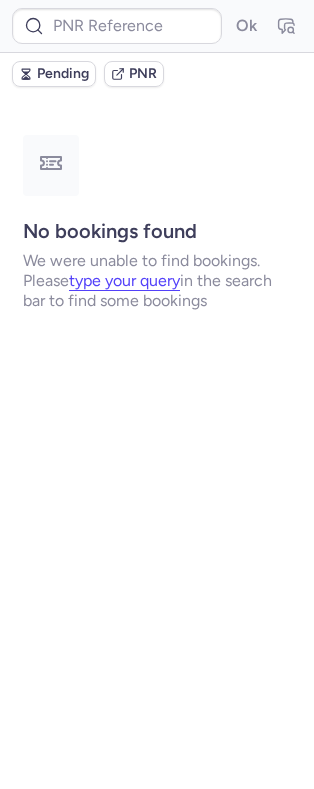 scroll, scrollTop: 0, scrollLeft: 0, axis: both 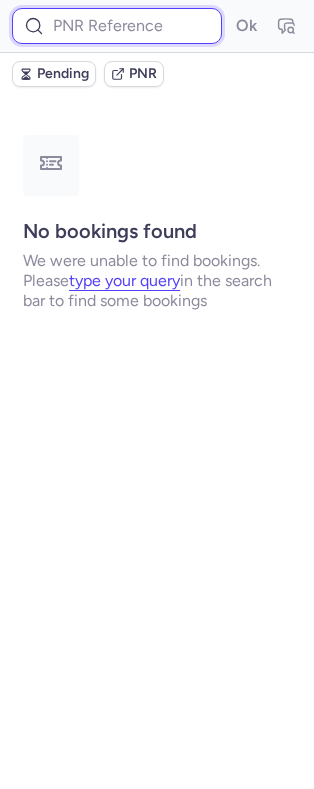 click at bounding box center [117, 26] 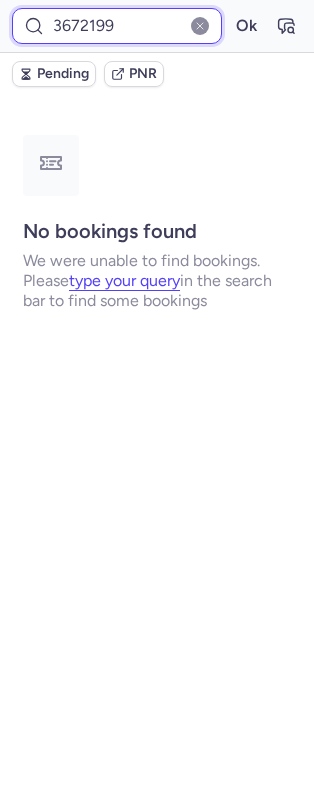 click on "Ok" at bounding box center (246, 26) 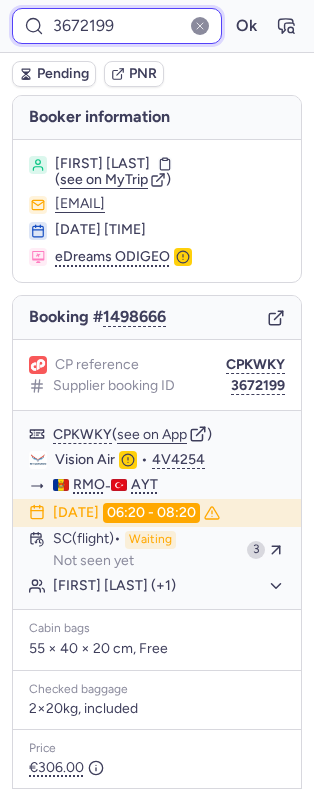 click on "3672199" at bounding box center (117, 26) 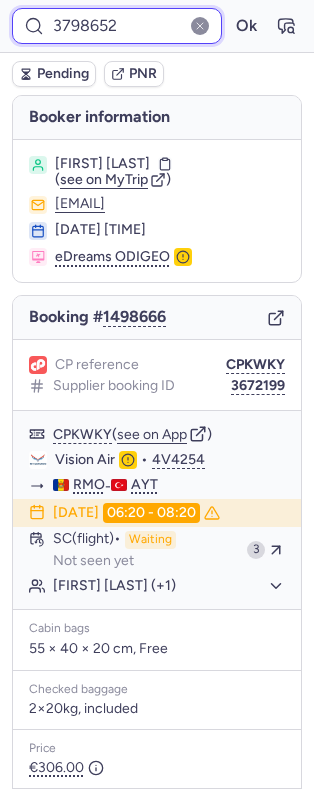 click on "Ok" at bounding box center [246, 26] 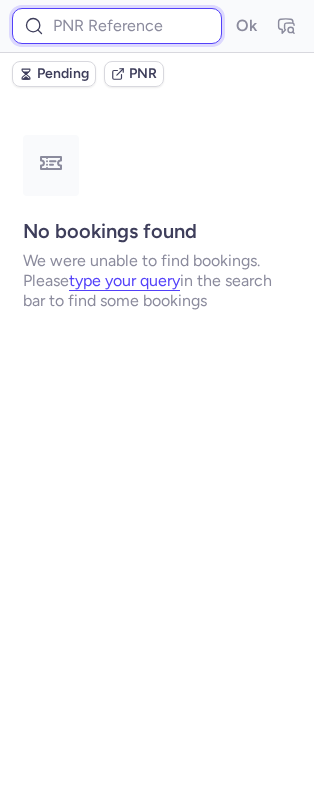 click at bounding box center (117, 26) 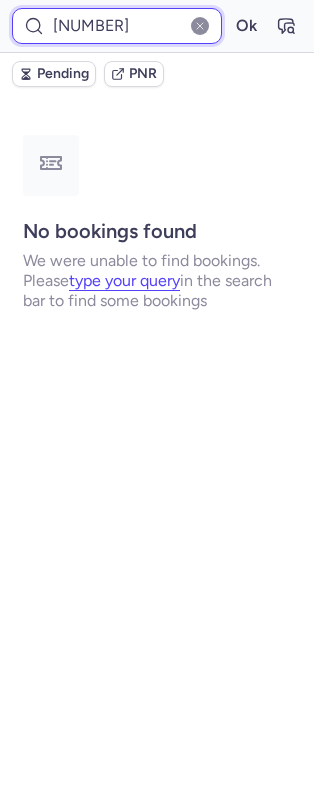 click on "Ok" at bounding box center (246, 26) 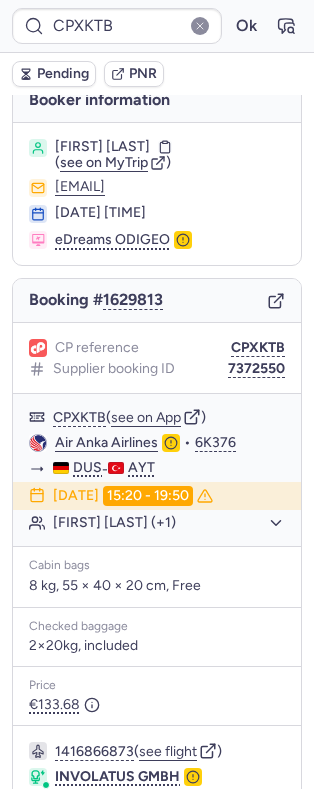 scroll, scrollTop: 262, scrollLeft: 0, axis: vertical 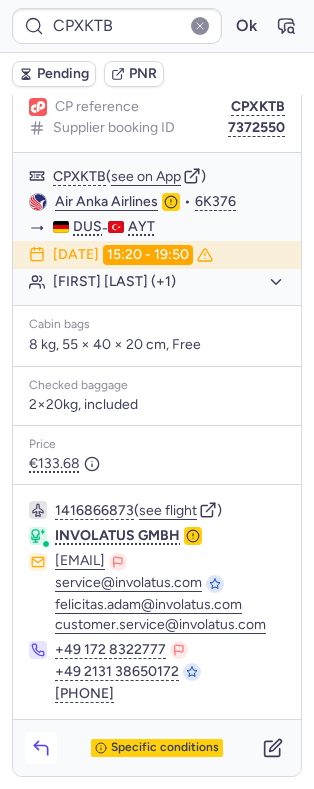 click 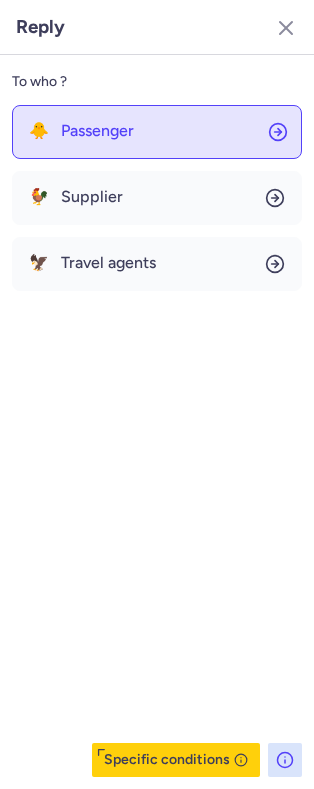 click on "🐥 Passenger" 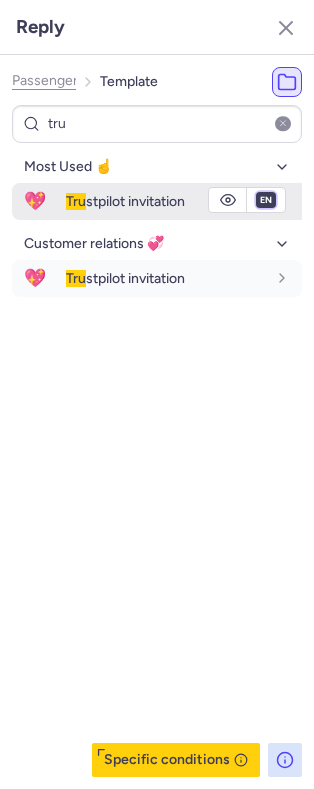 click on "fr en de nl pt es it ru" at bounding box center [266, 200] 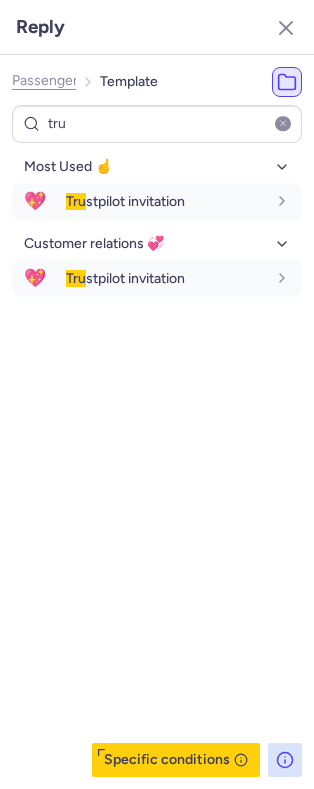 click on "fr en de nl pt es it ru" at bounding box center [266, 200] 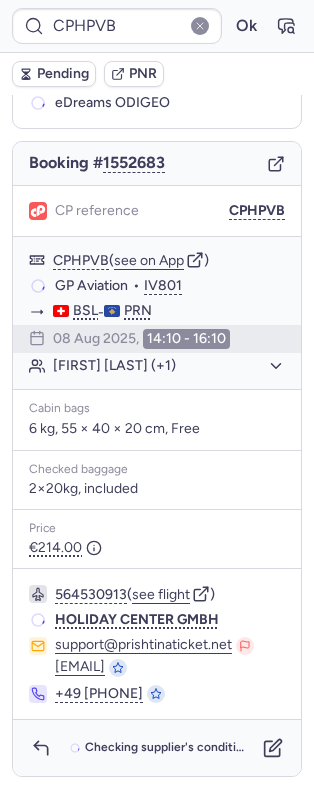 scroll, scrollTop: 158, scrollLeft: 0, axis: vertical 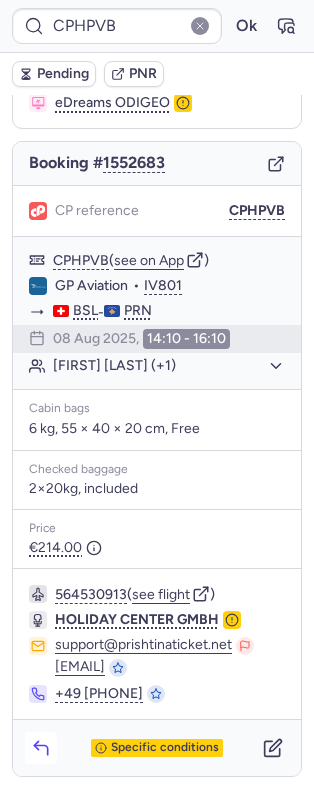 click 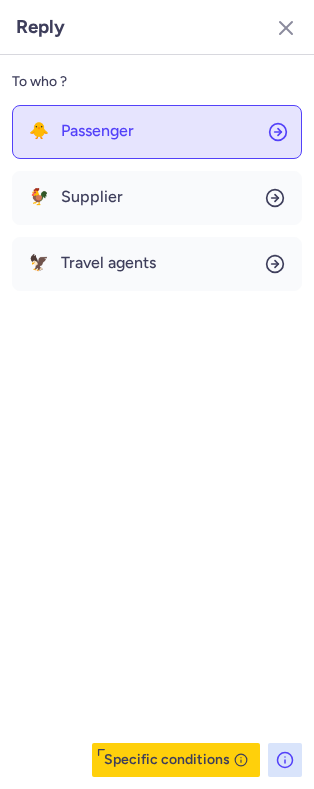 click on "Passenger" at bounding box center (97, 131) 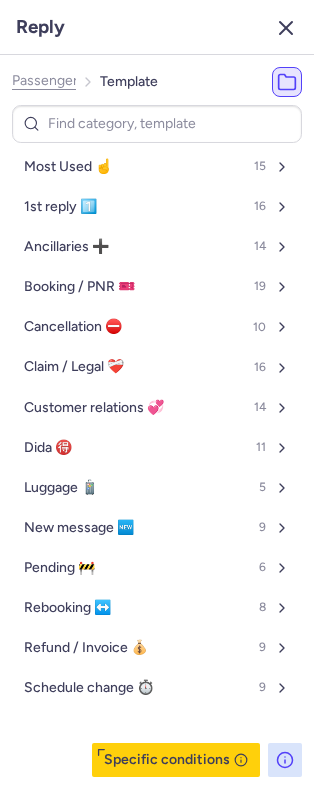 click 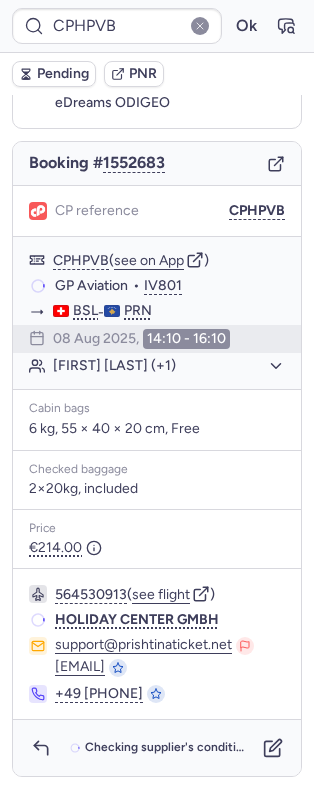 scroll, scrollTop: 158, scrollLeft: 0, axis: vertical 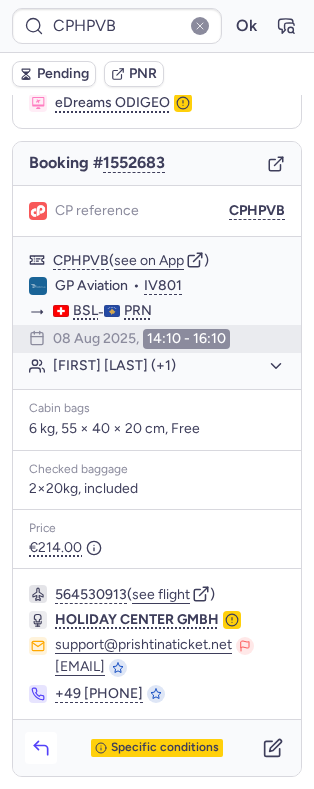 click 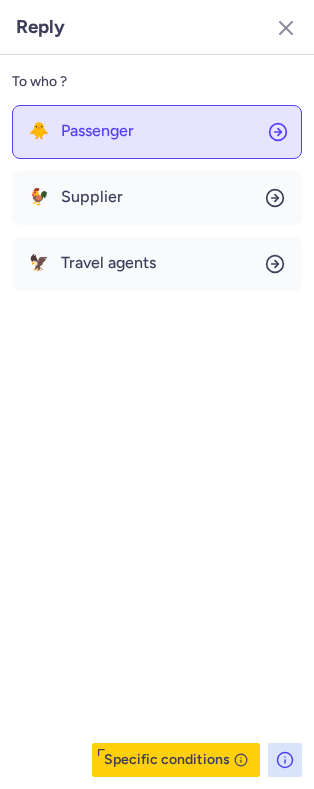 click on "Passenger" at bounding box center (97, 131) 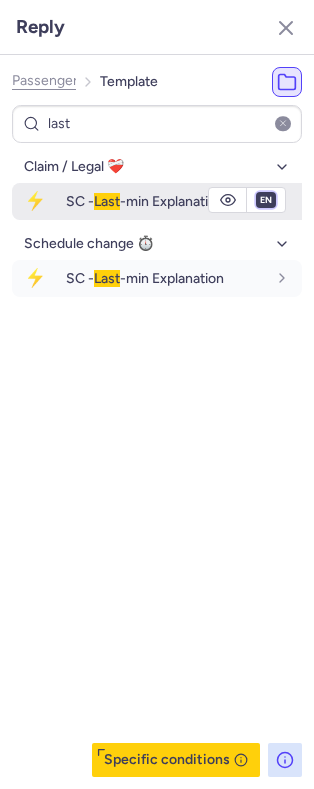 click on "fr en de nl pt es it ru" at bounding box center (266, 200) 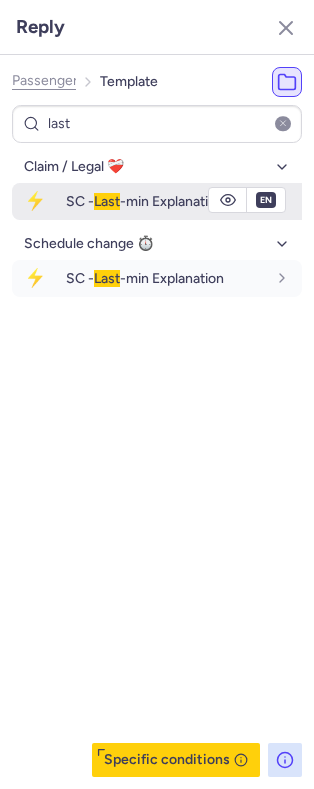 click on "fr en de nl pt es it ru" at bounding box center (266, 200) 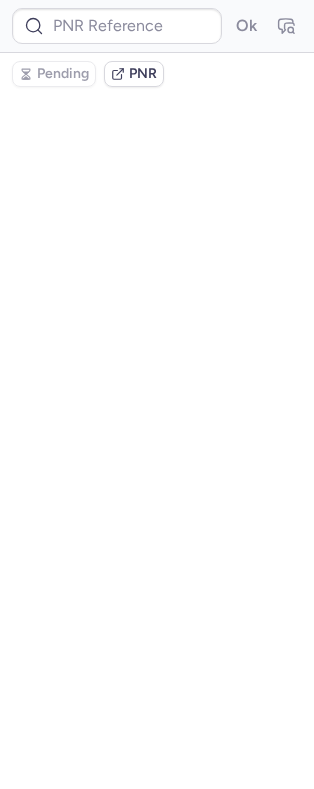 scroll, scrollTop: 0, scrollLeft: 0, axis: both 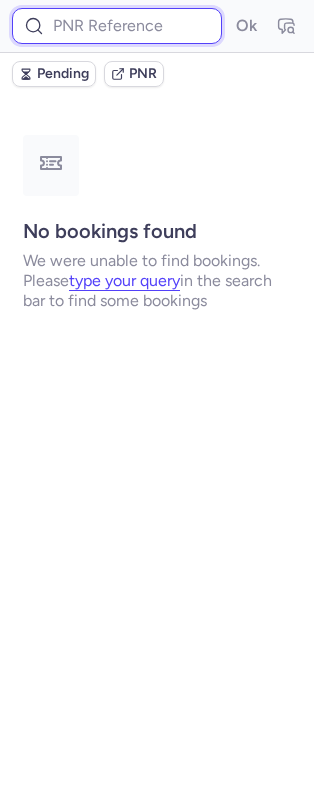 click at bounding box center (117, 26) 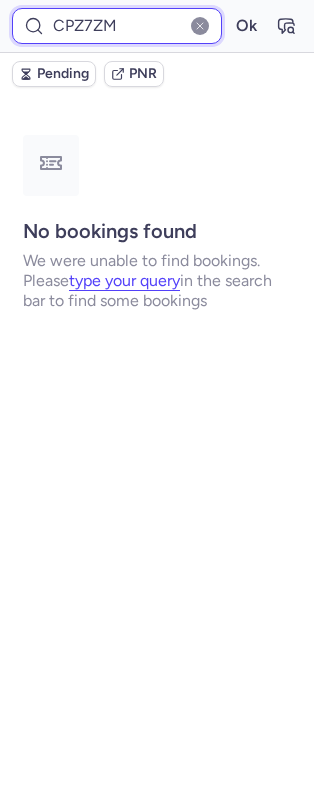 click on "Ok" at bounding box center [246, 26] 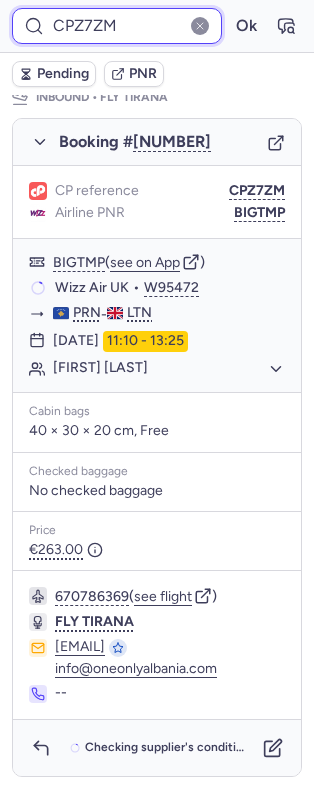 scroll, scrollTop: 1032, scrollLeft: 0, axis: vertical 